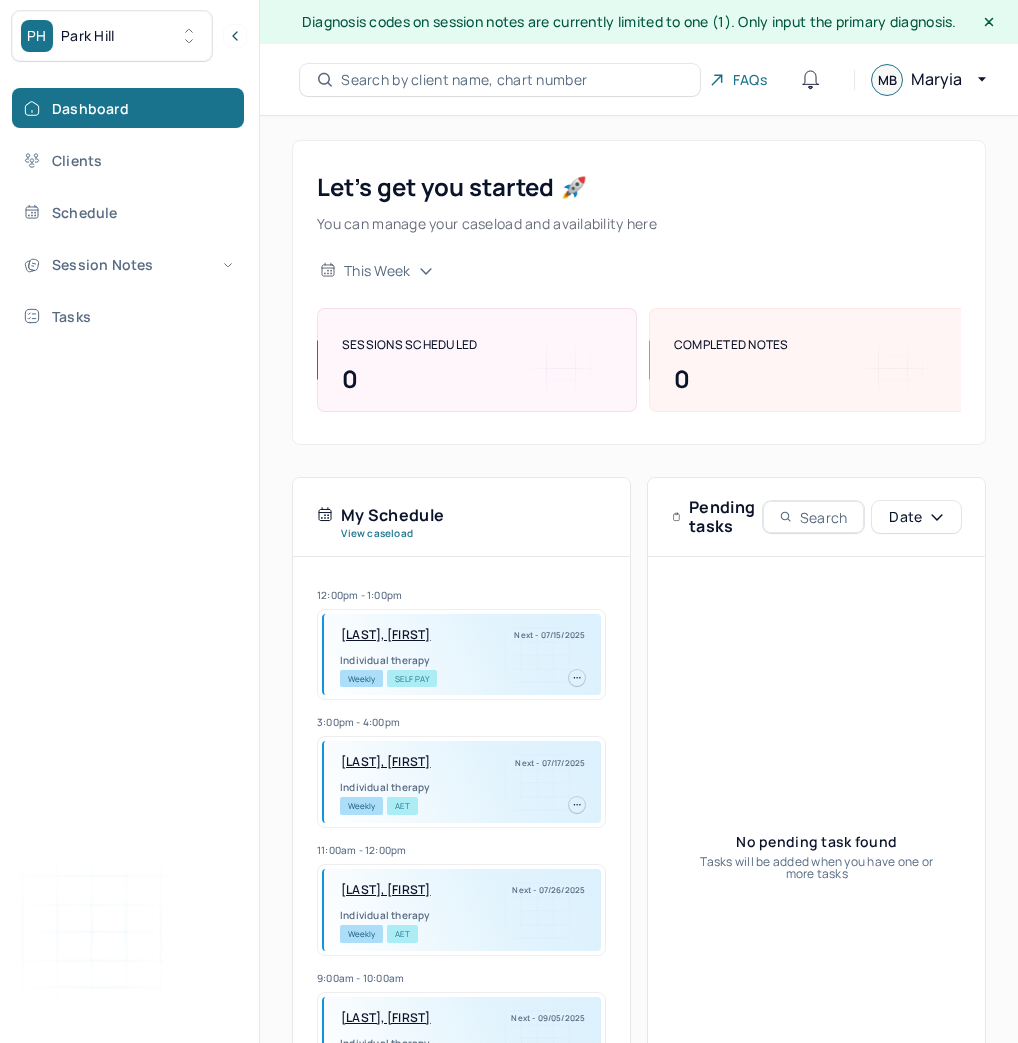 scroll, scrollTop: 0, scrollLeft: 0, axis: both 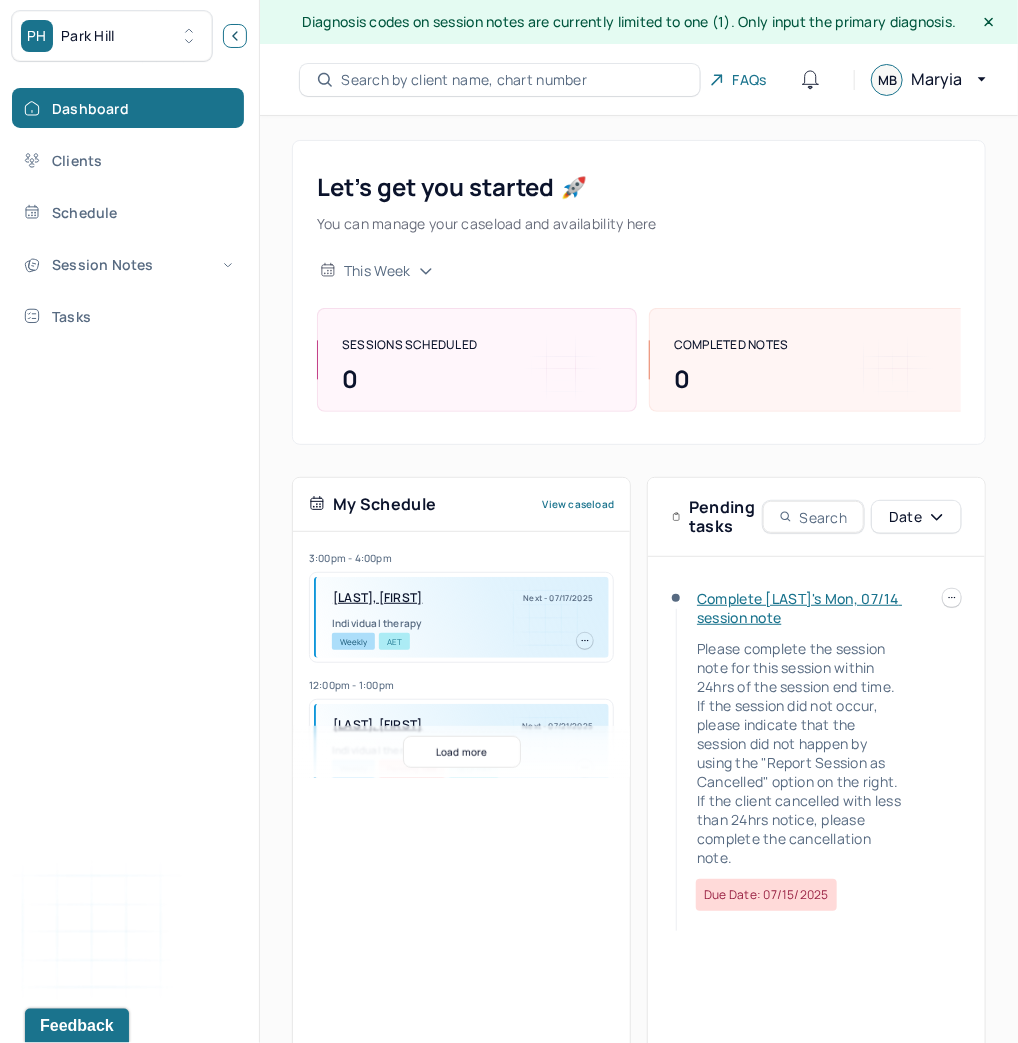 click at bounding box center [235, 36] 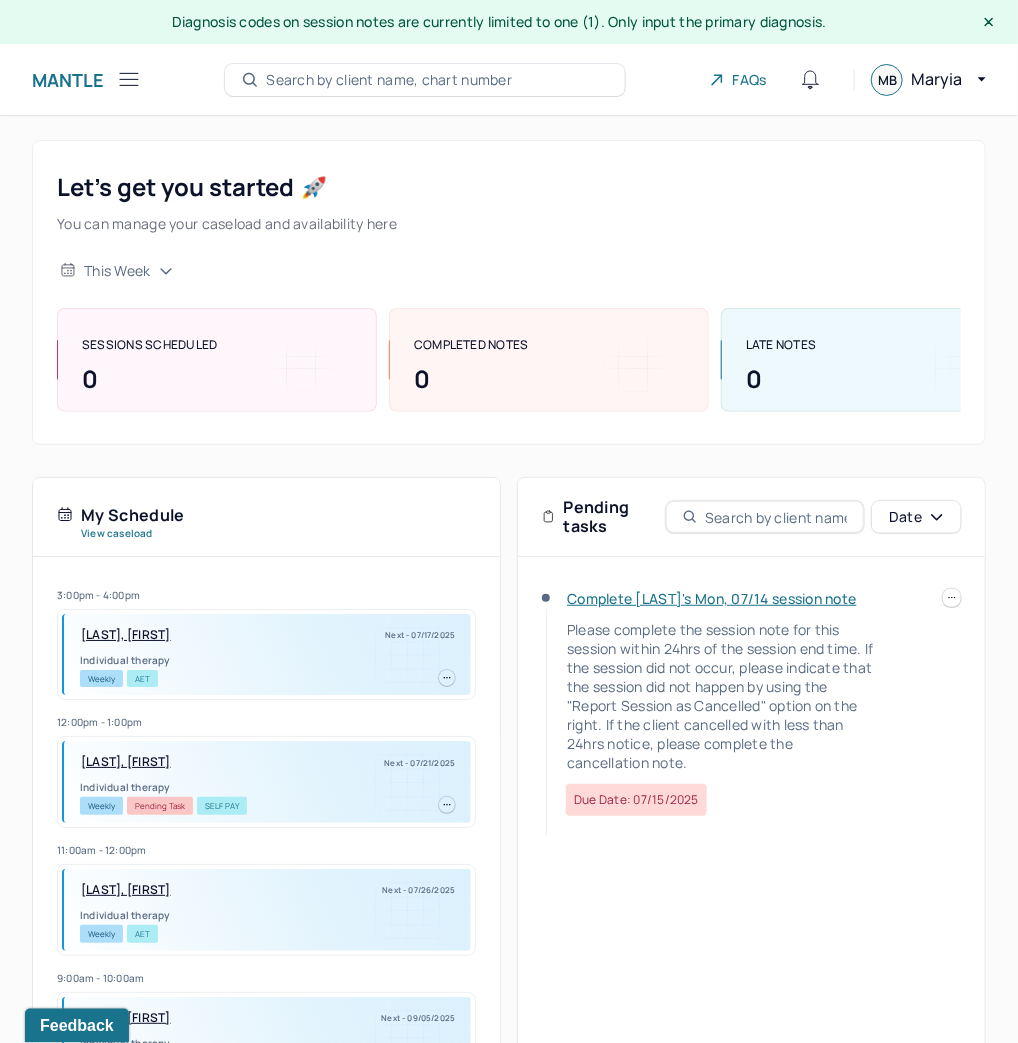 click on "Complete [LAST]'s Mon, 07/14 session note" at bounding box center [711, 598] 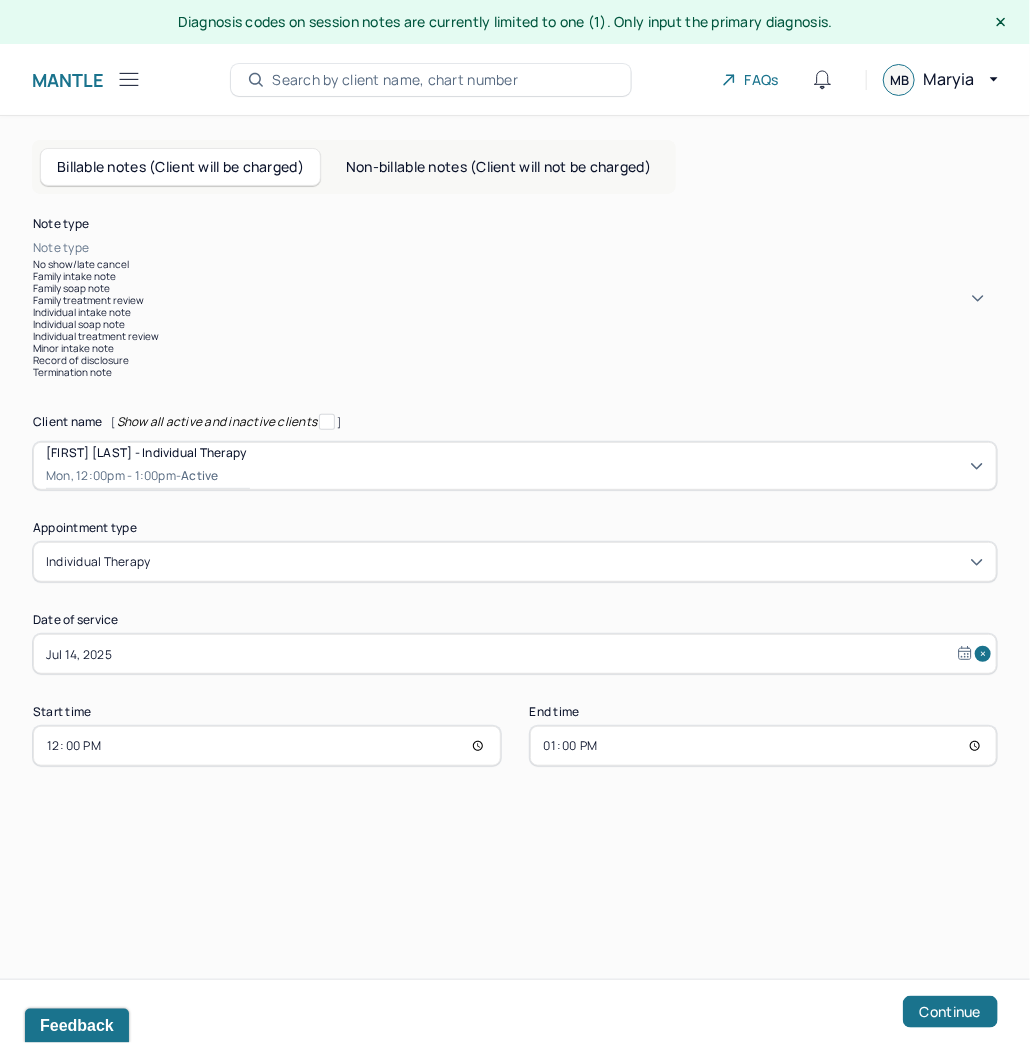 click on "Note type" at bounding box center [61, 248] 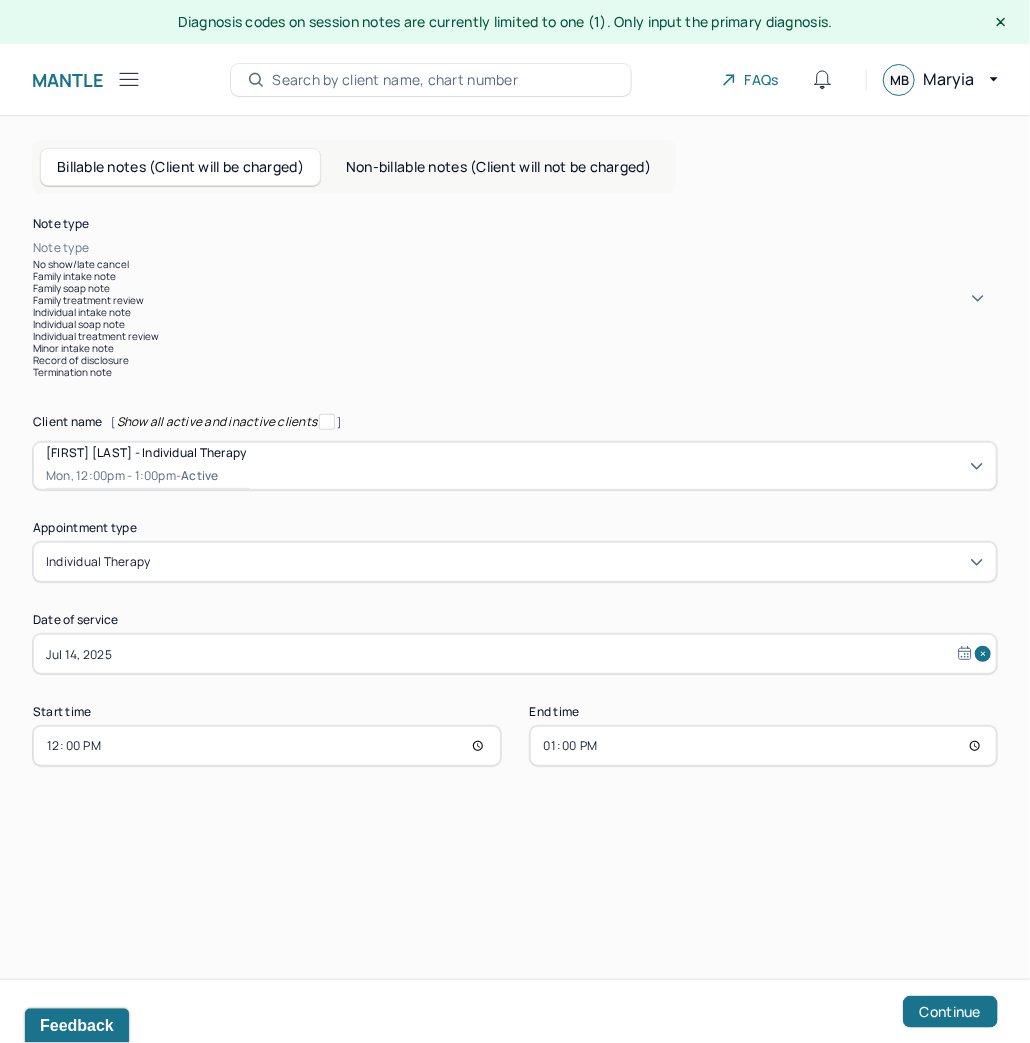 click on "Individual intake note" at bounding box center [515, 312] 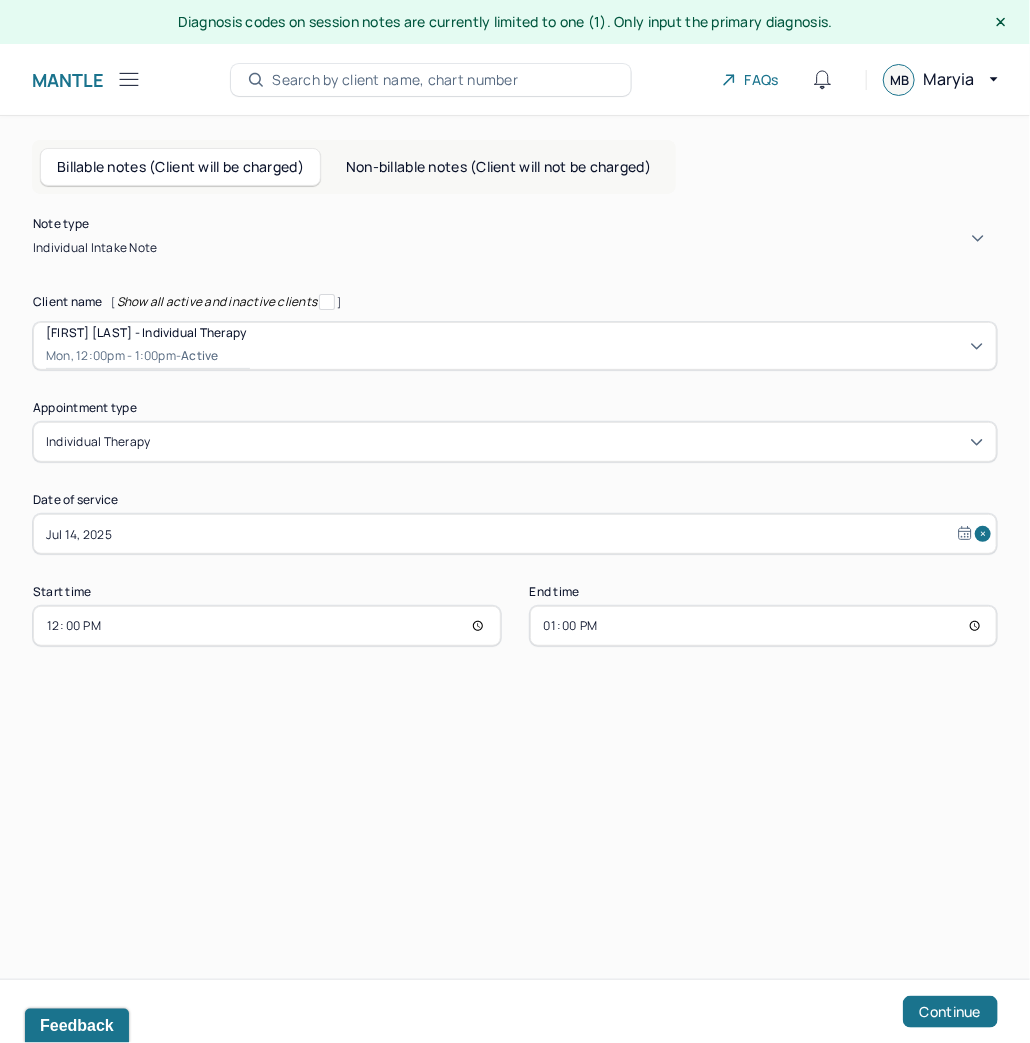 click on "Individual intake note" at bounding box center [95, 248] 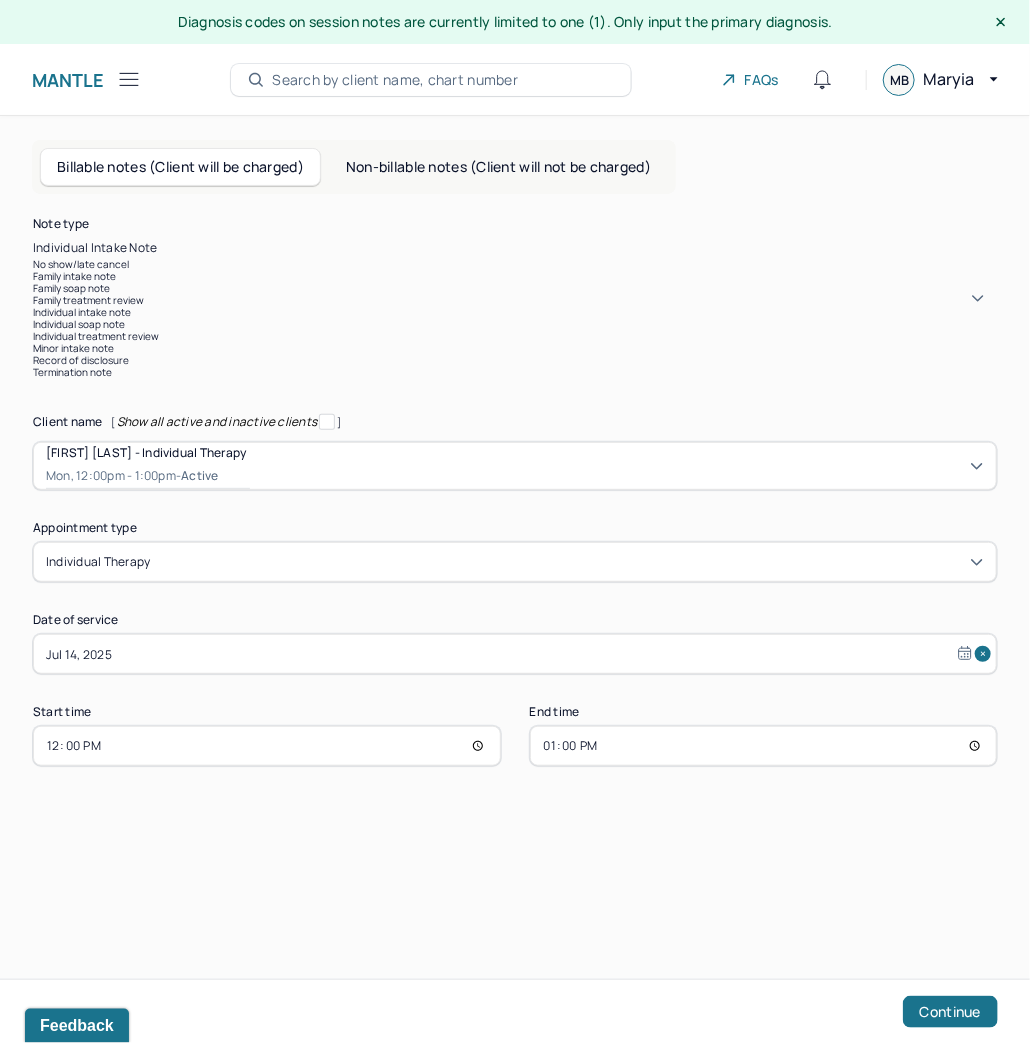click on "Individual soap note" at bounding box center [515, 324] 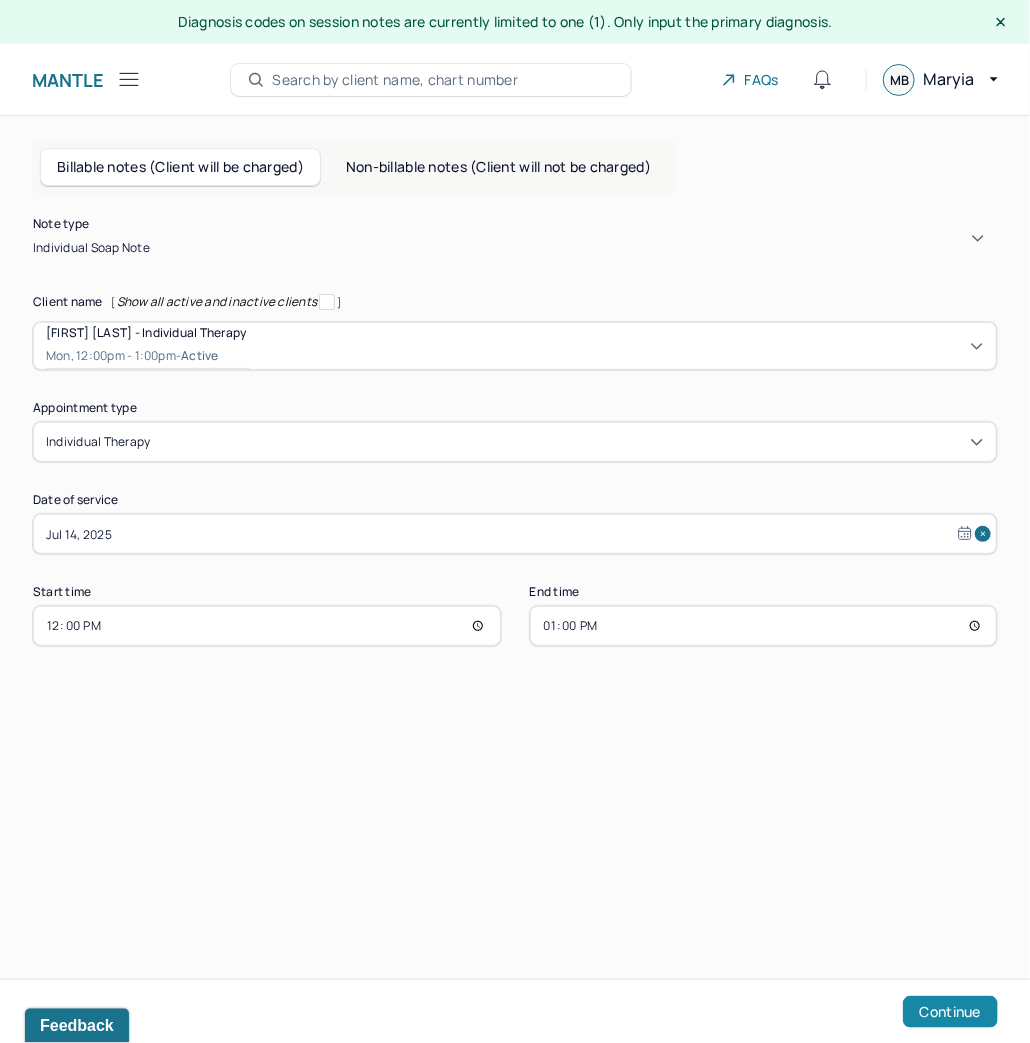 click on "Continue" at bounding box center [950, 1012] 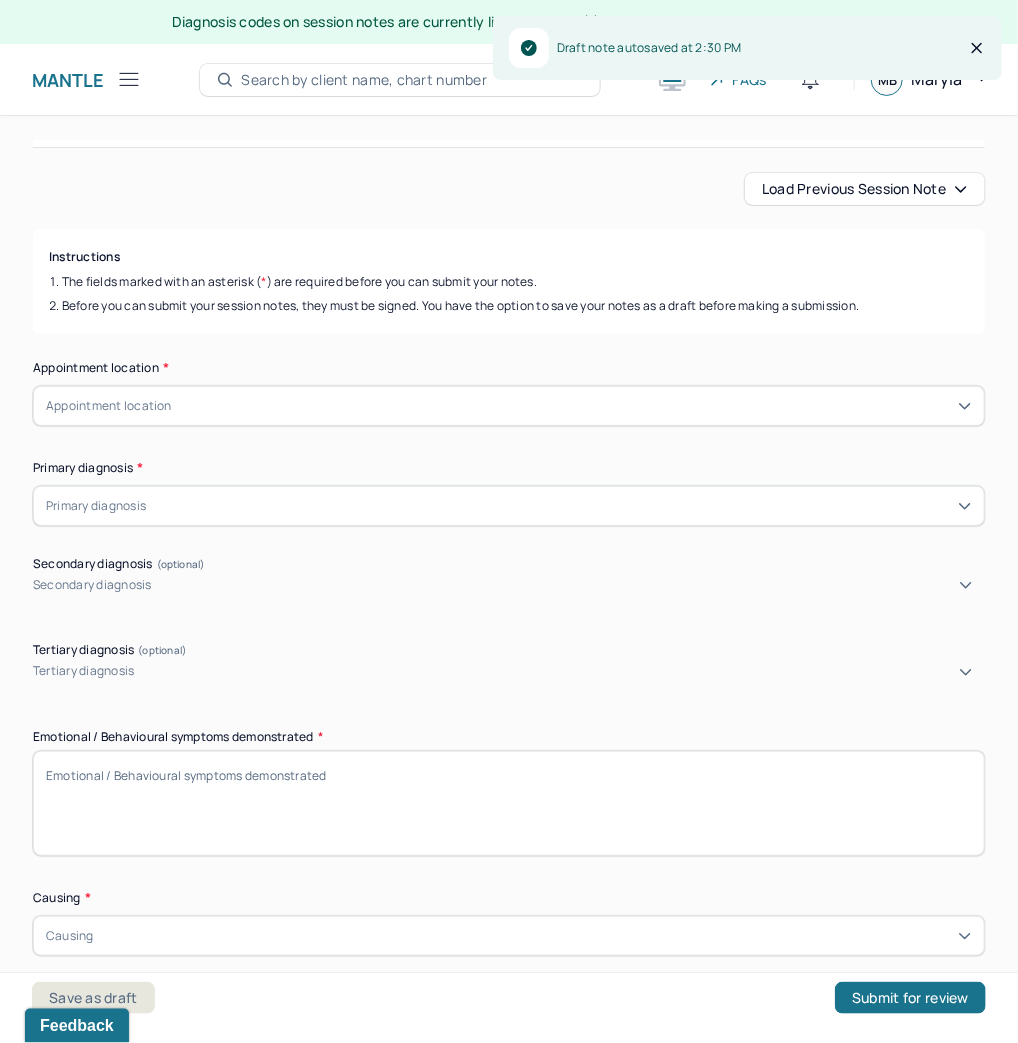 scroll, scrollTop: 320, scrollLeft: 0, axis: vertical 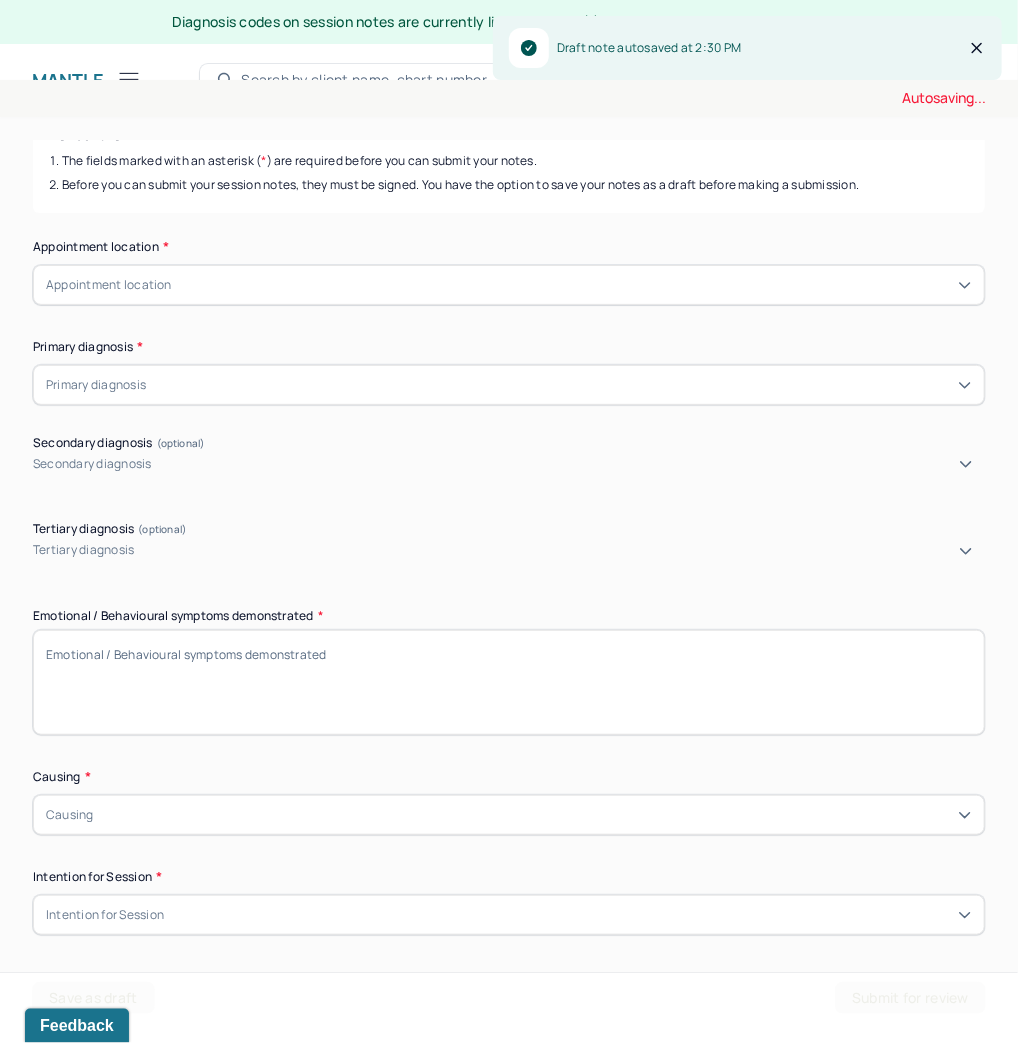 click on "Appointment location" at bounding box center (509, 285) 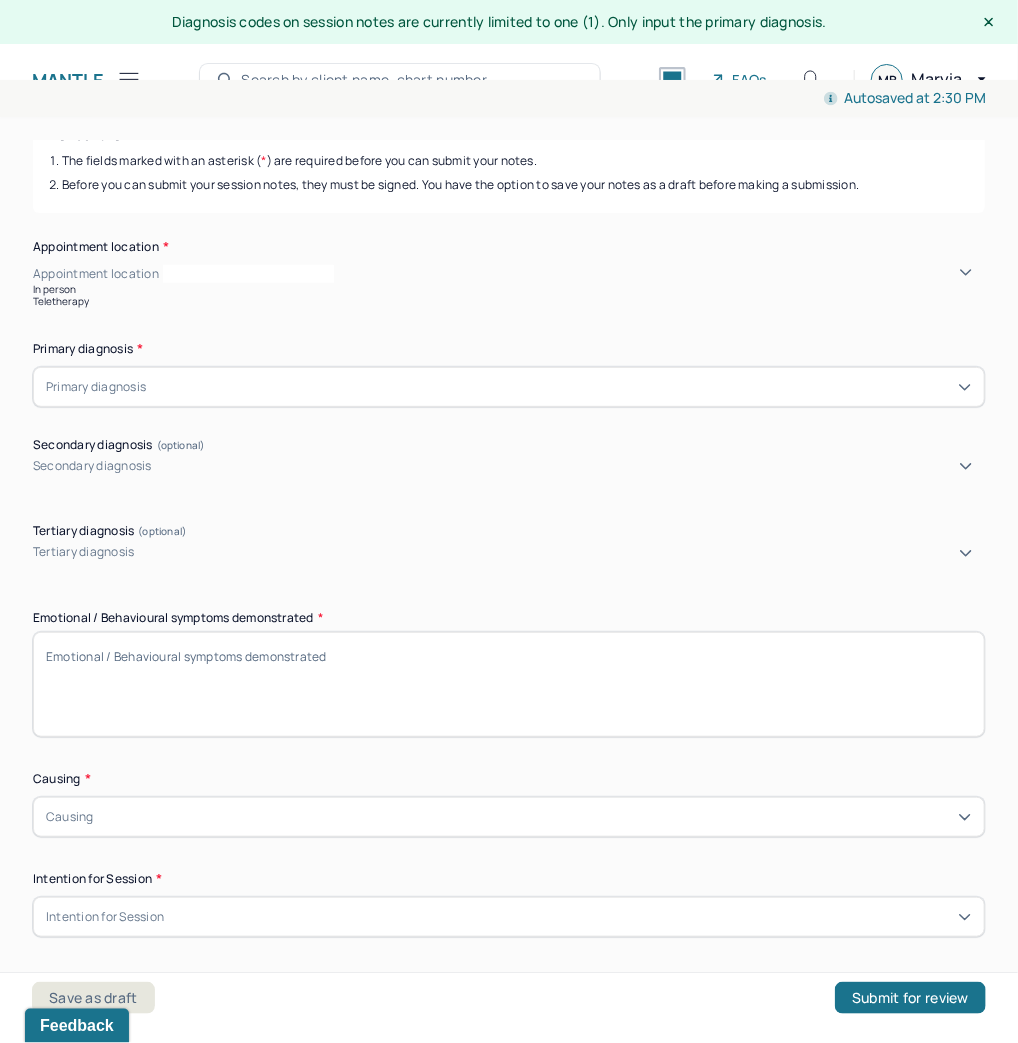 click on "Teletherapy" at bounding box center (509, 301) 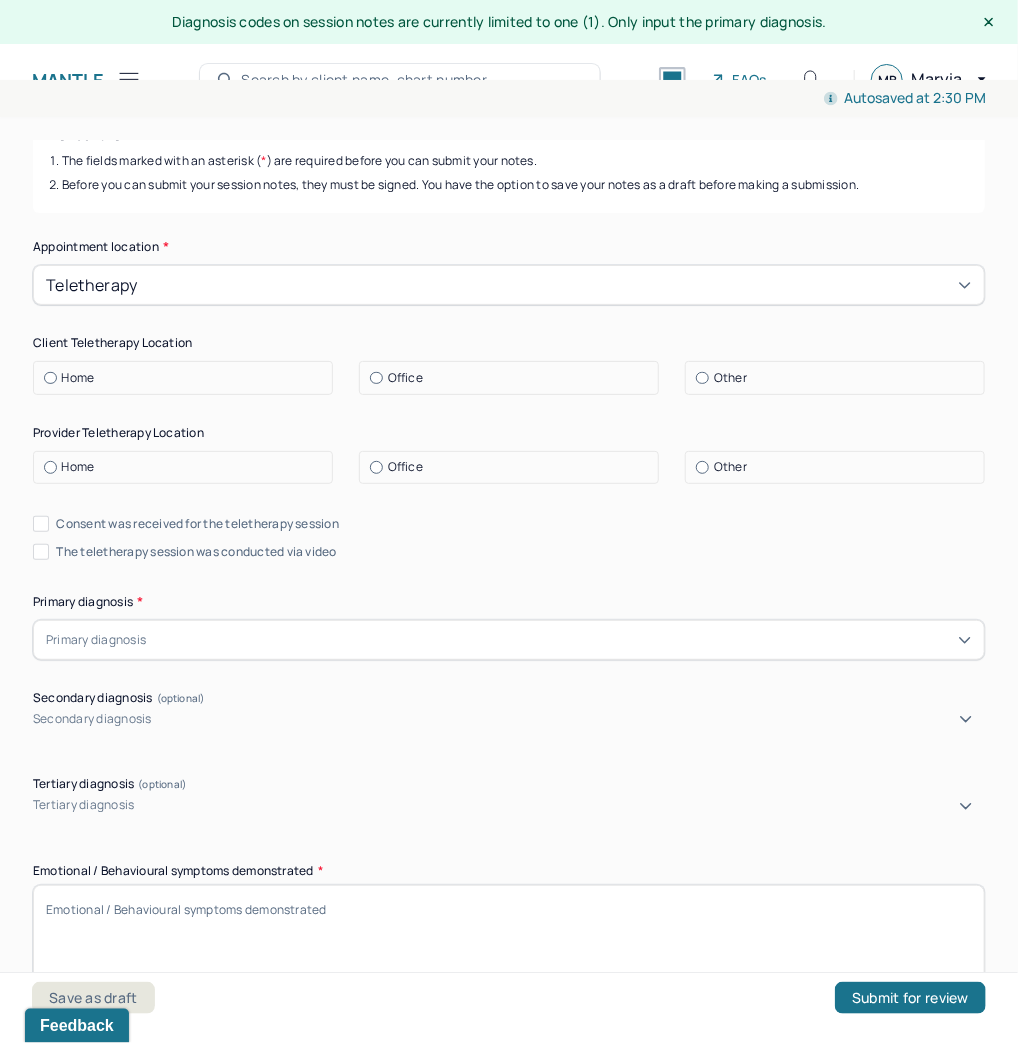 click on "Home" at bounding box center [188, 378] 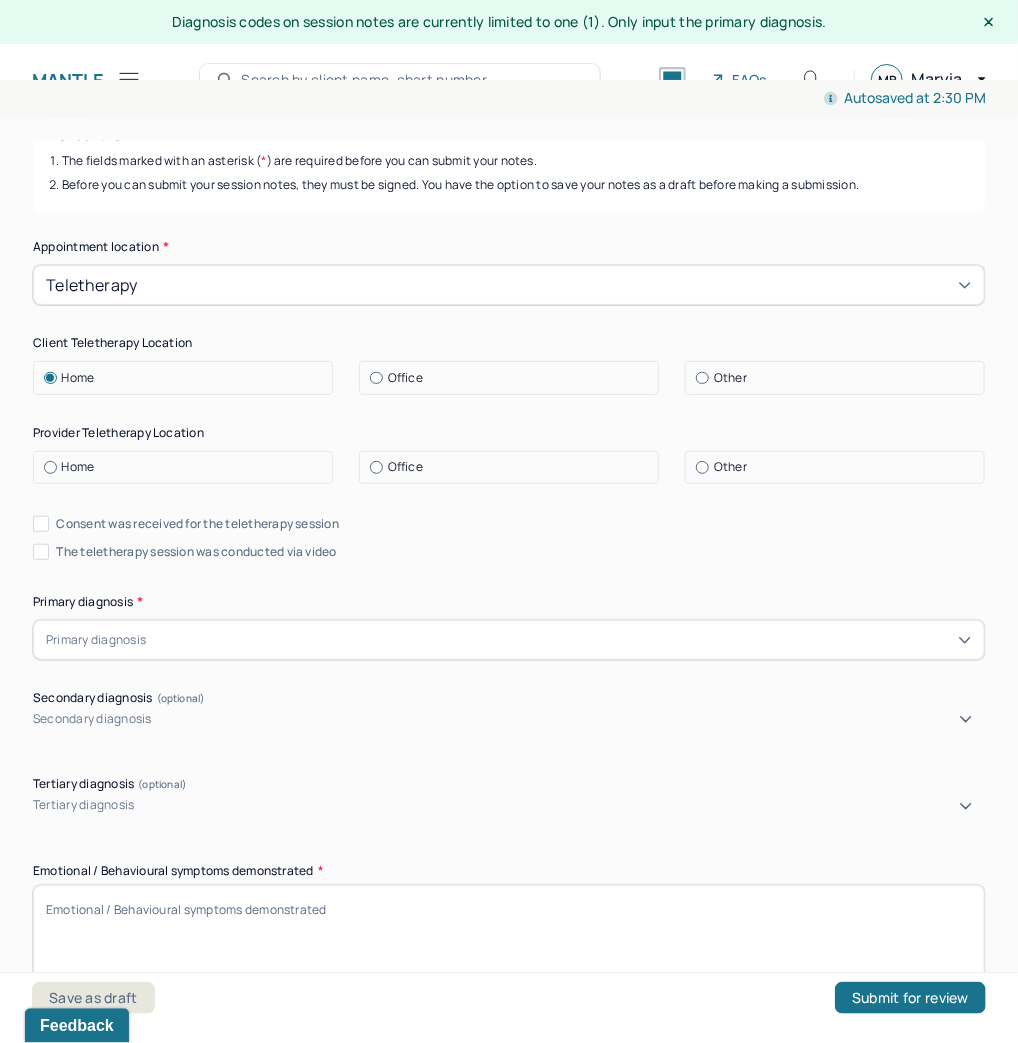 click on "Home" at bounding box center (188, 467) 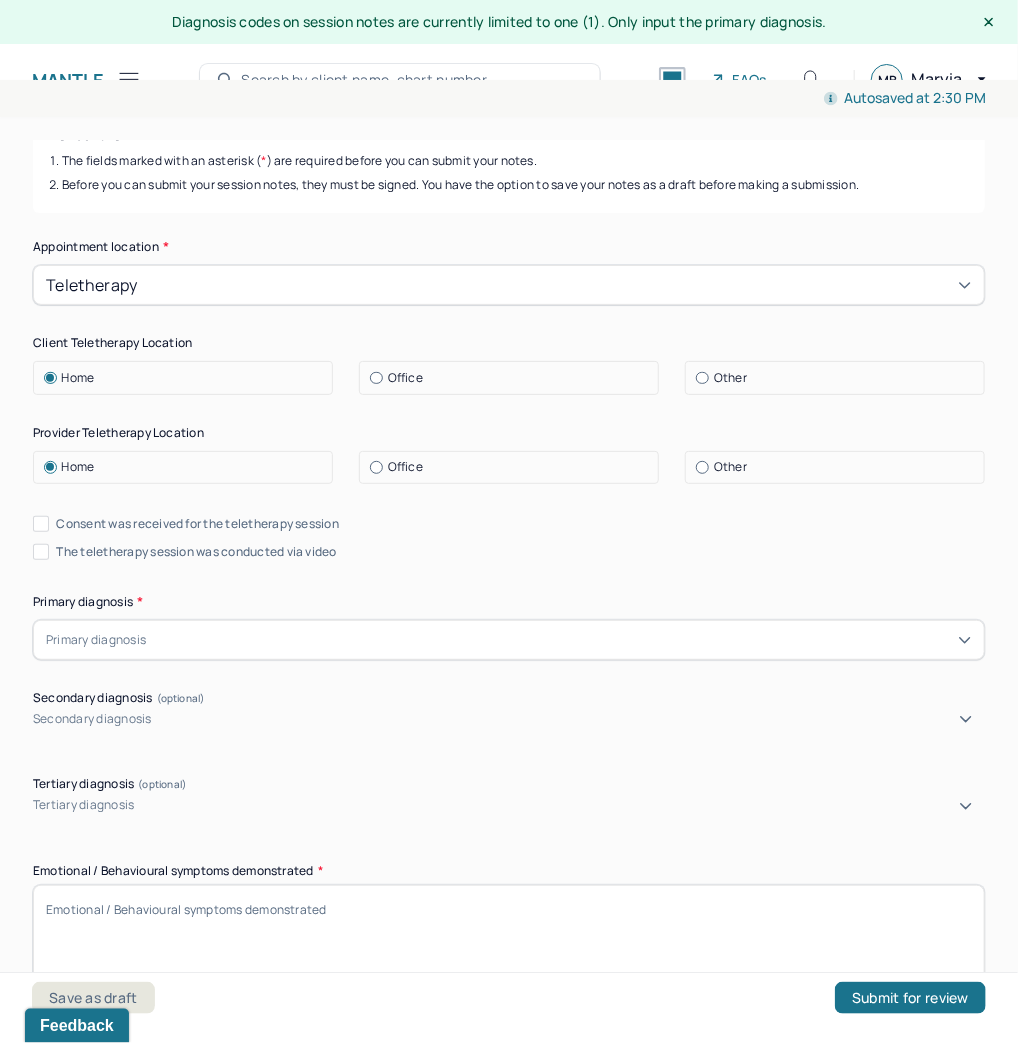 drag, startPoint x: 41, startPoint y: 517, endPoint x: 45, endPoint y: 528, distance: 11.7046995 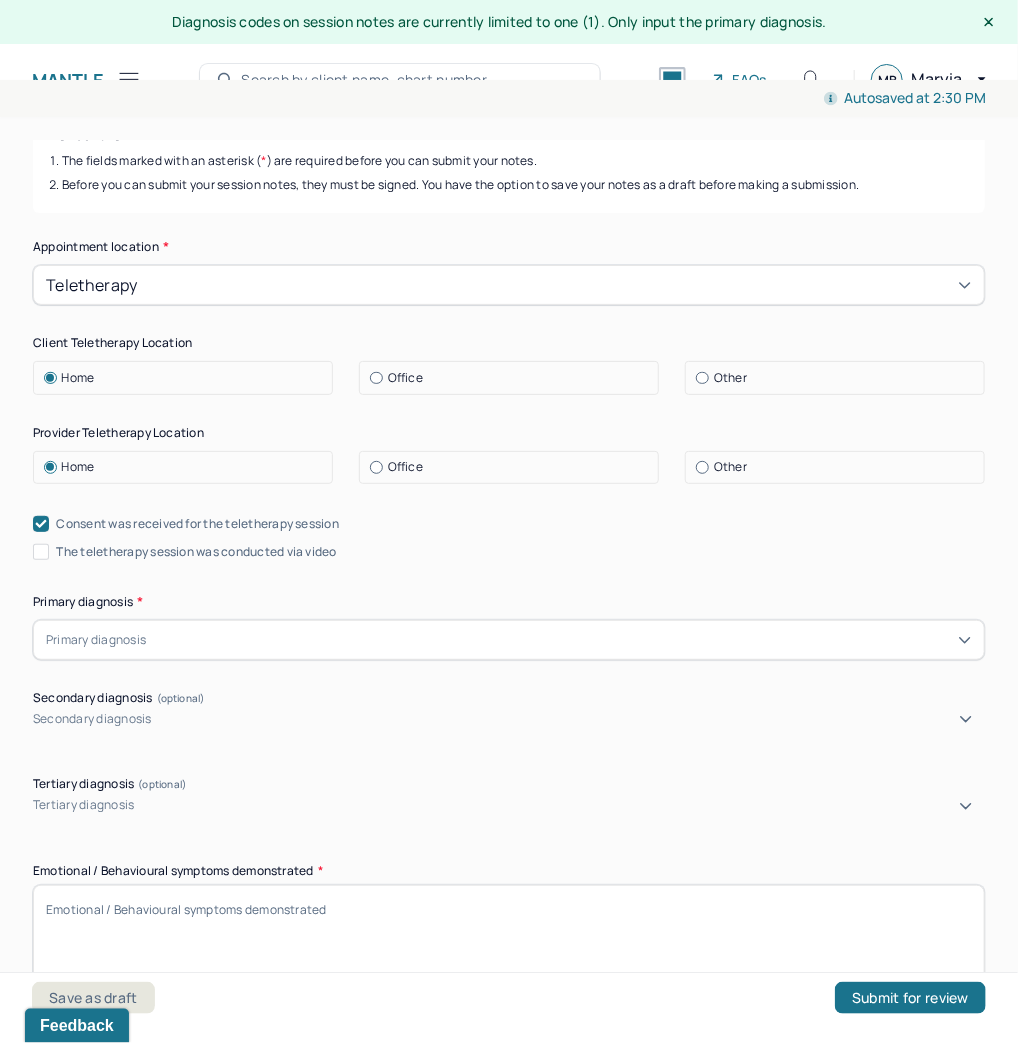 drag, startPoint x: 52, startPoint y: 561, endPoint x: 44, endPoint y: 554, distance: 10.630146 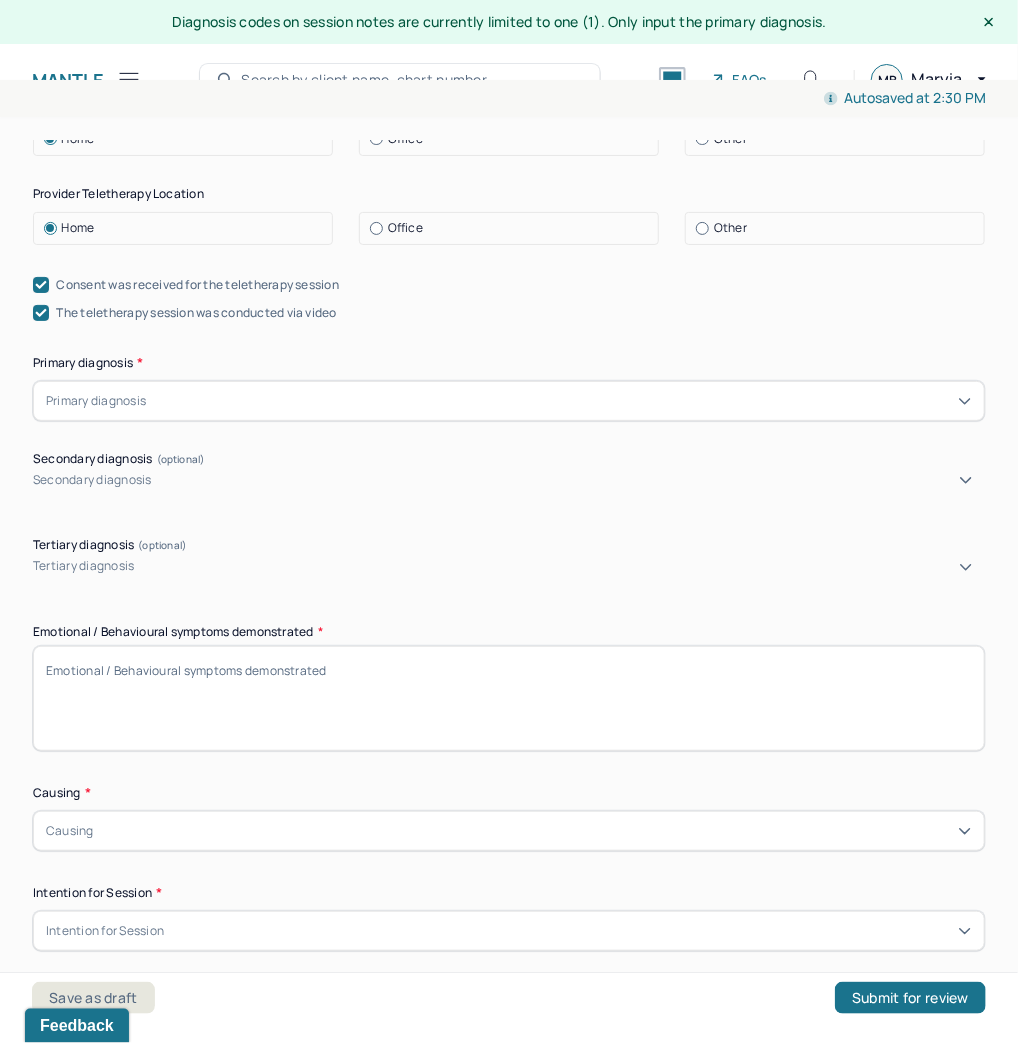 scroll, scrollTop: 560, scrollLeft: 0, axis: vertical 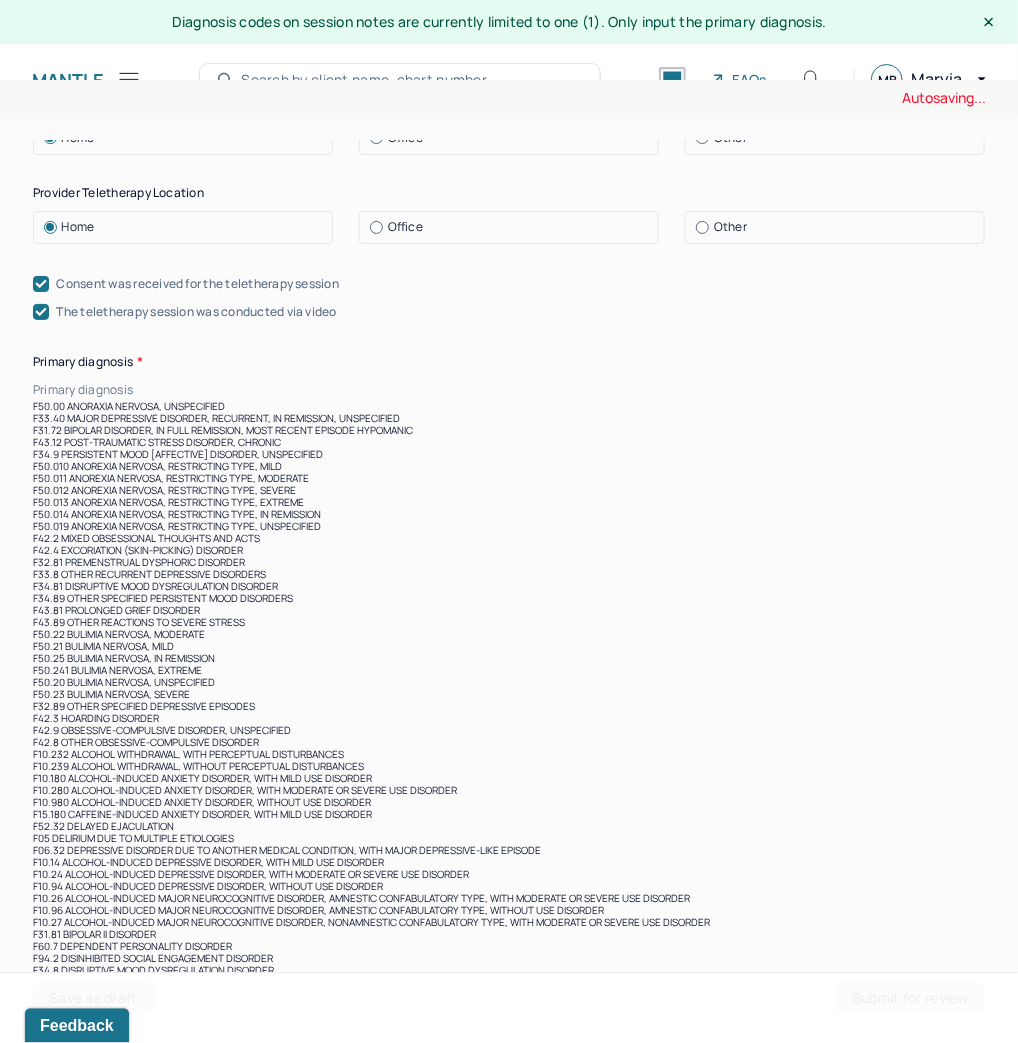 click on "Primary diagnosis" at bounding box center [509, 390] 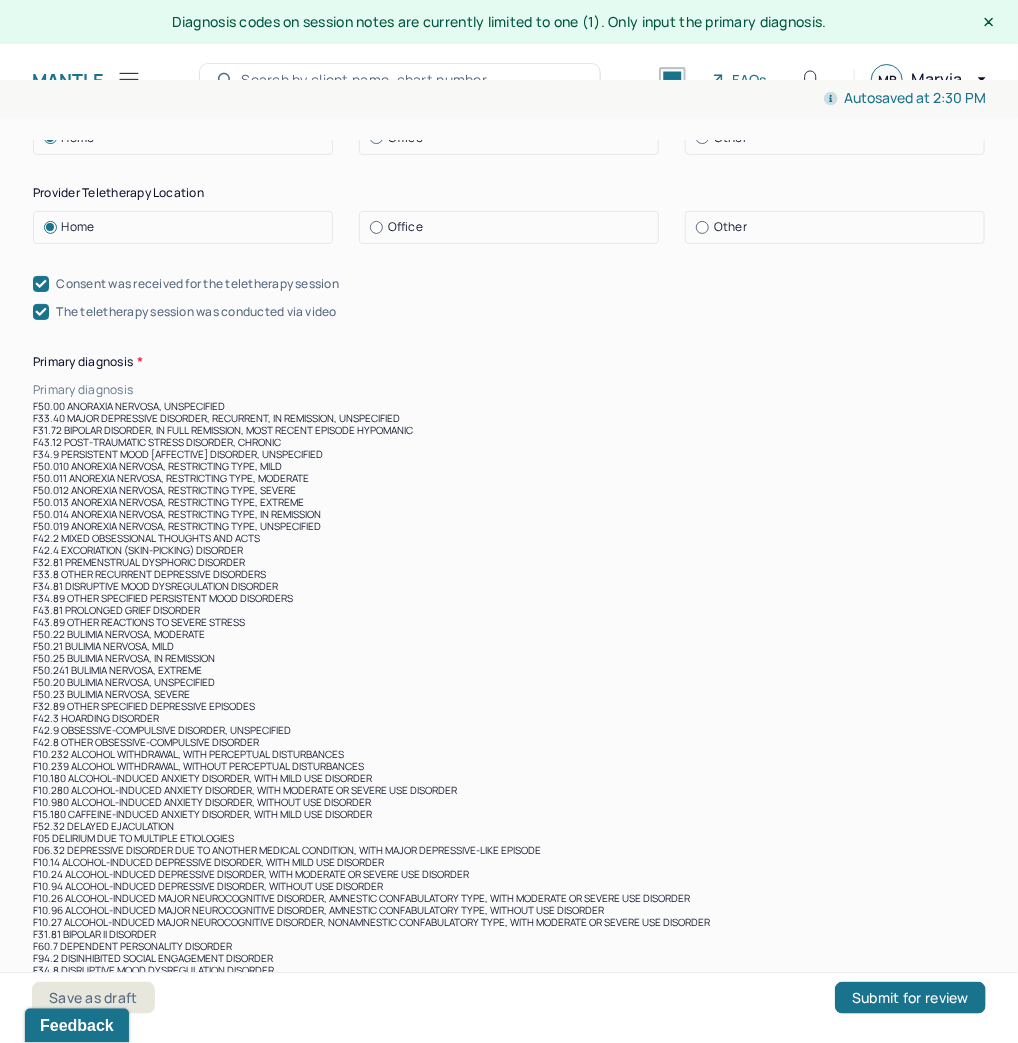 scroll, scrollTop: 0, scrollLeft: 0, axis: both 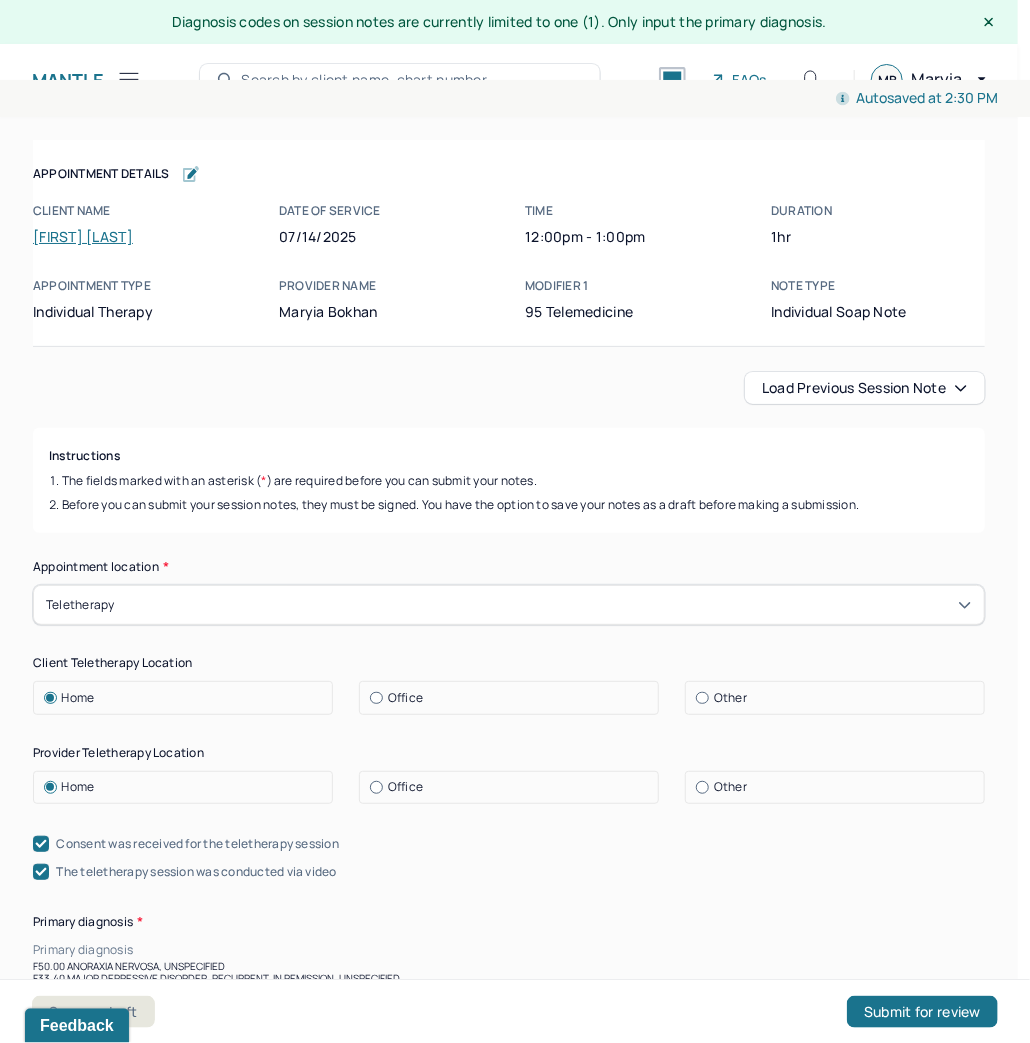 click on "Load previous session note" at bounding box center (865, 388) 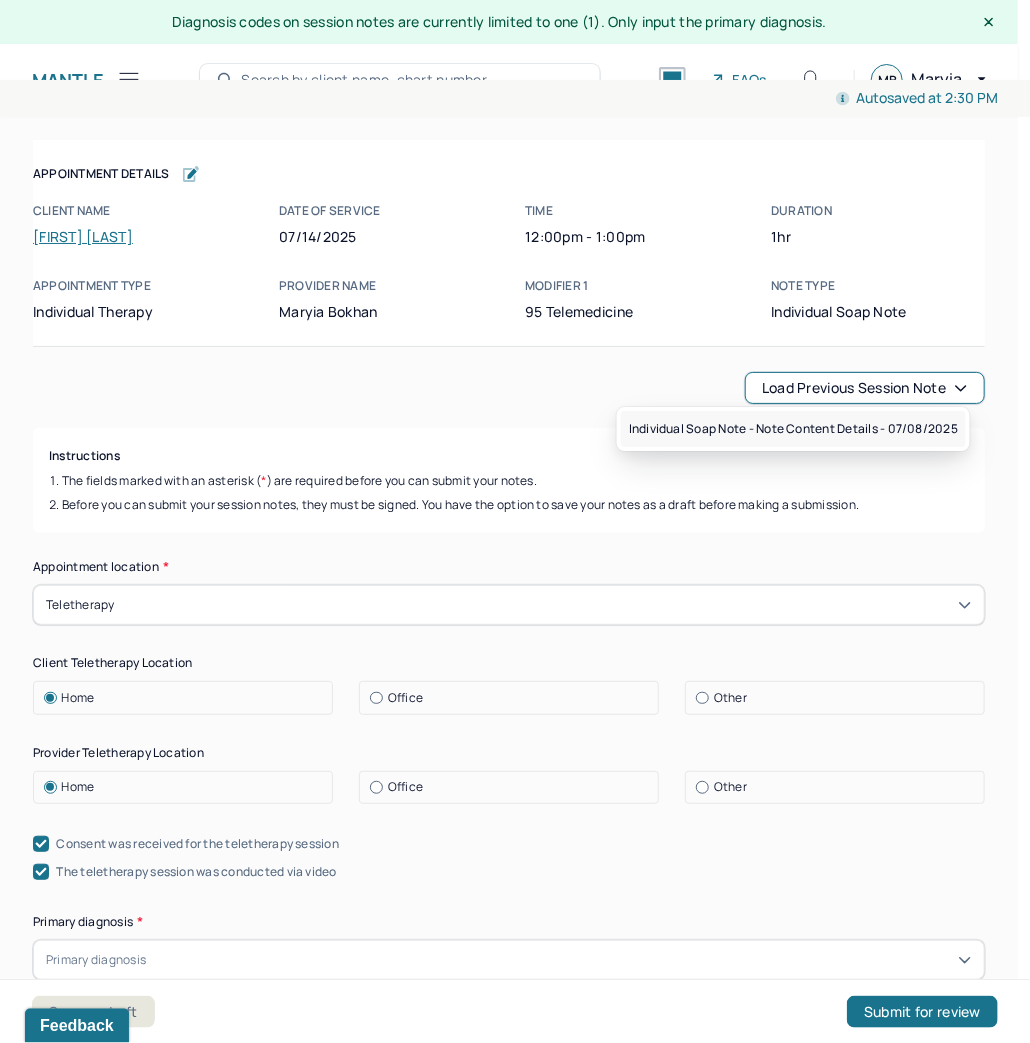 click on "Individual soap note   - Note content Details -   07/08/2025" at bounding box center [793, 429] 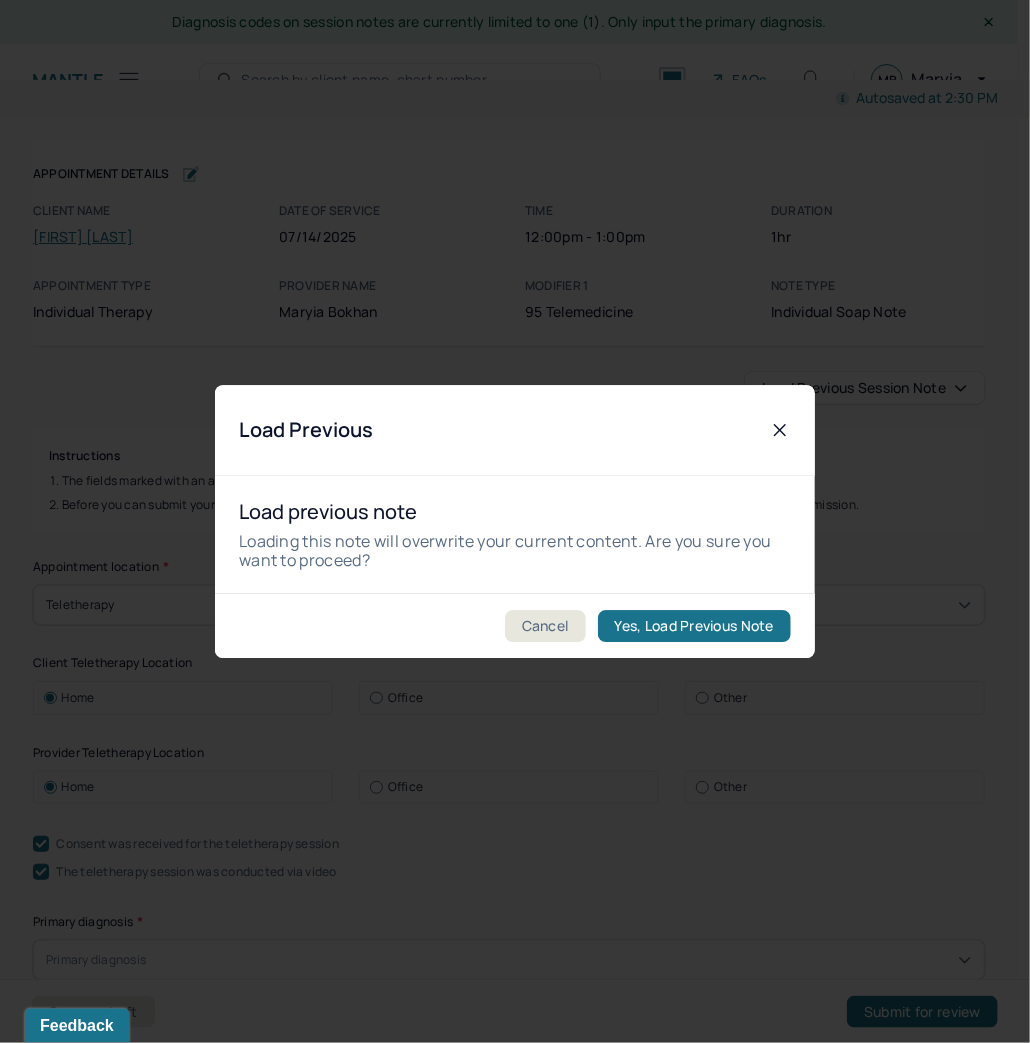 click on "Yes, Load Previous Note" at bounding box center [694, 626] 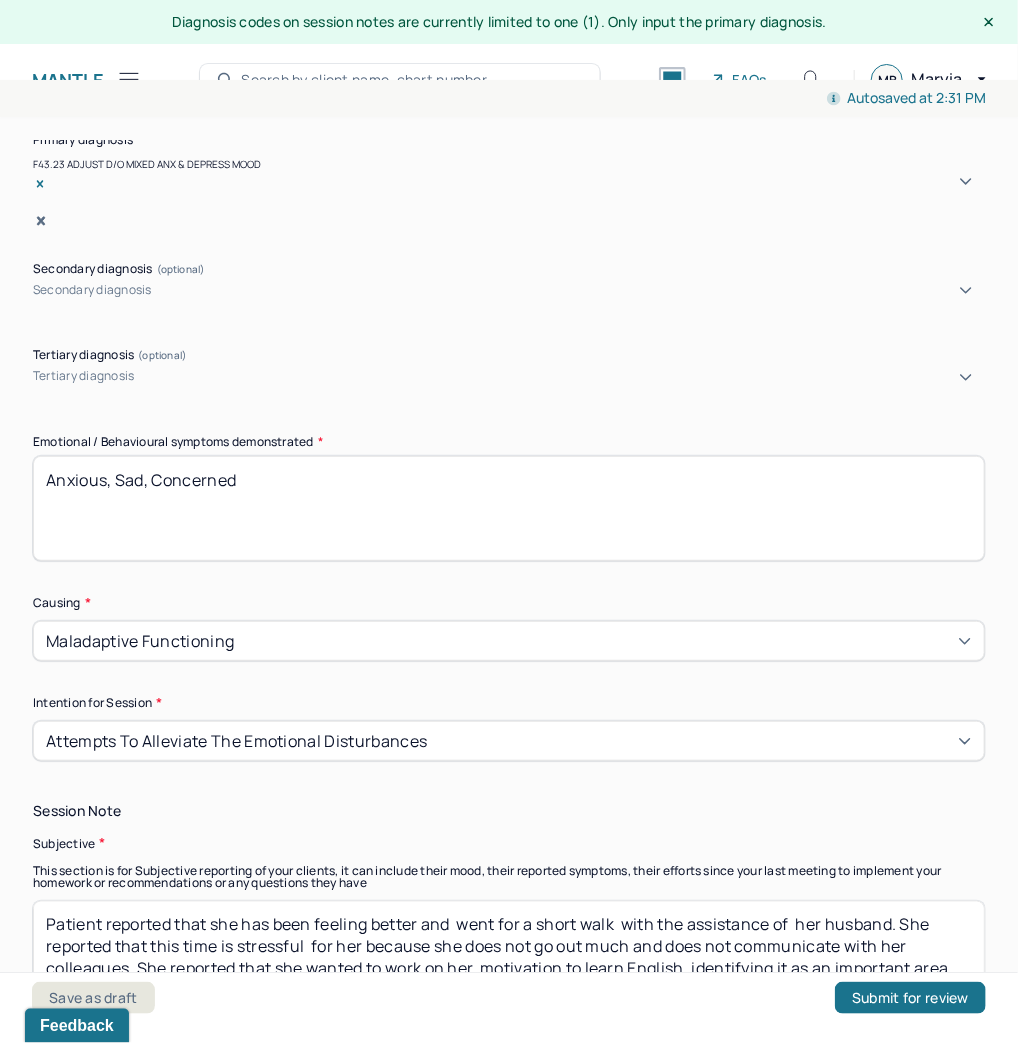 scroll, scrollTop: 800, scrollLeft: 0, axis: vertical 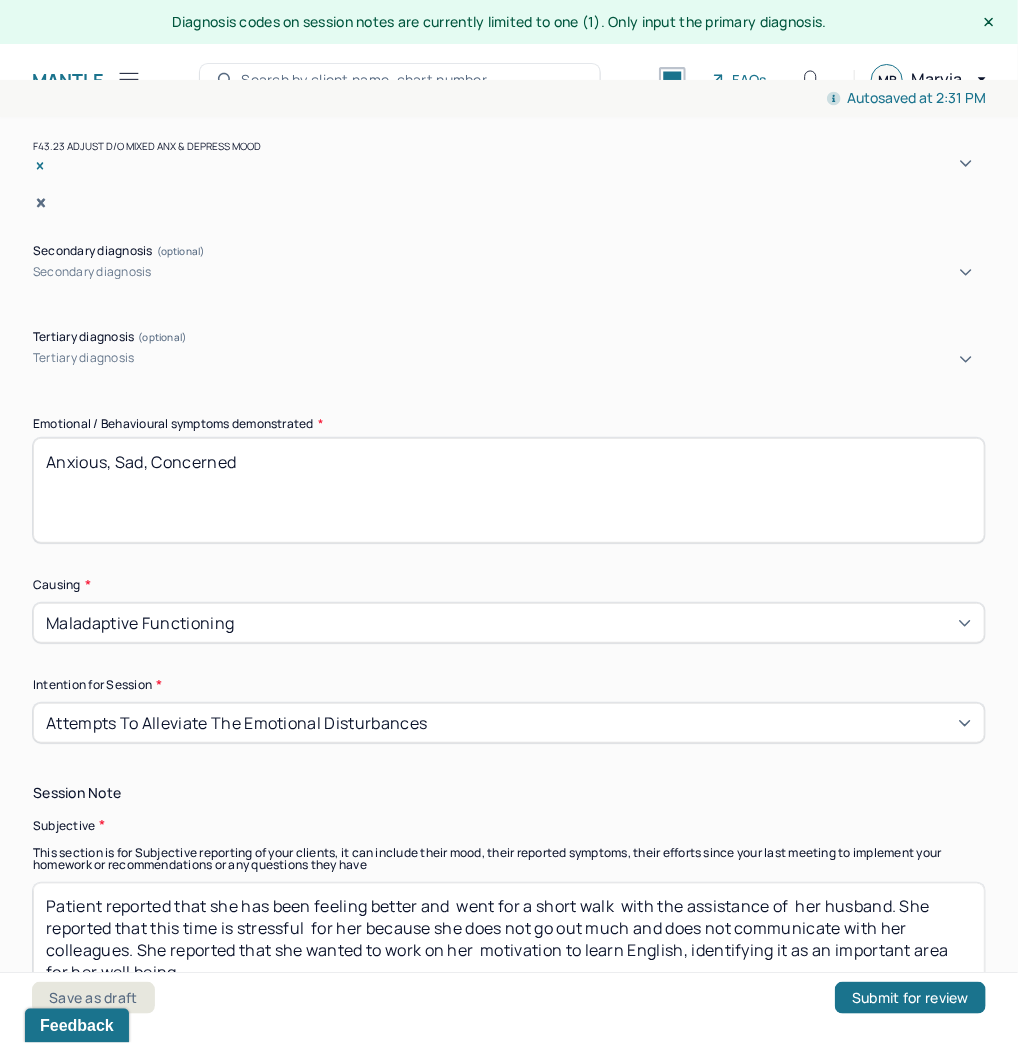 drag, startPoint x: 132, startPoint y: 448, endPoint x: -8, endPoint y: 448, distance: 140 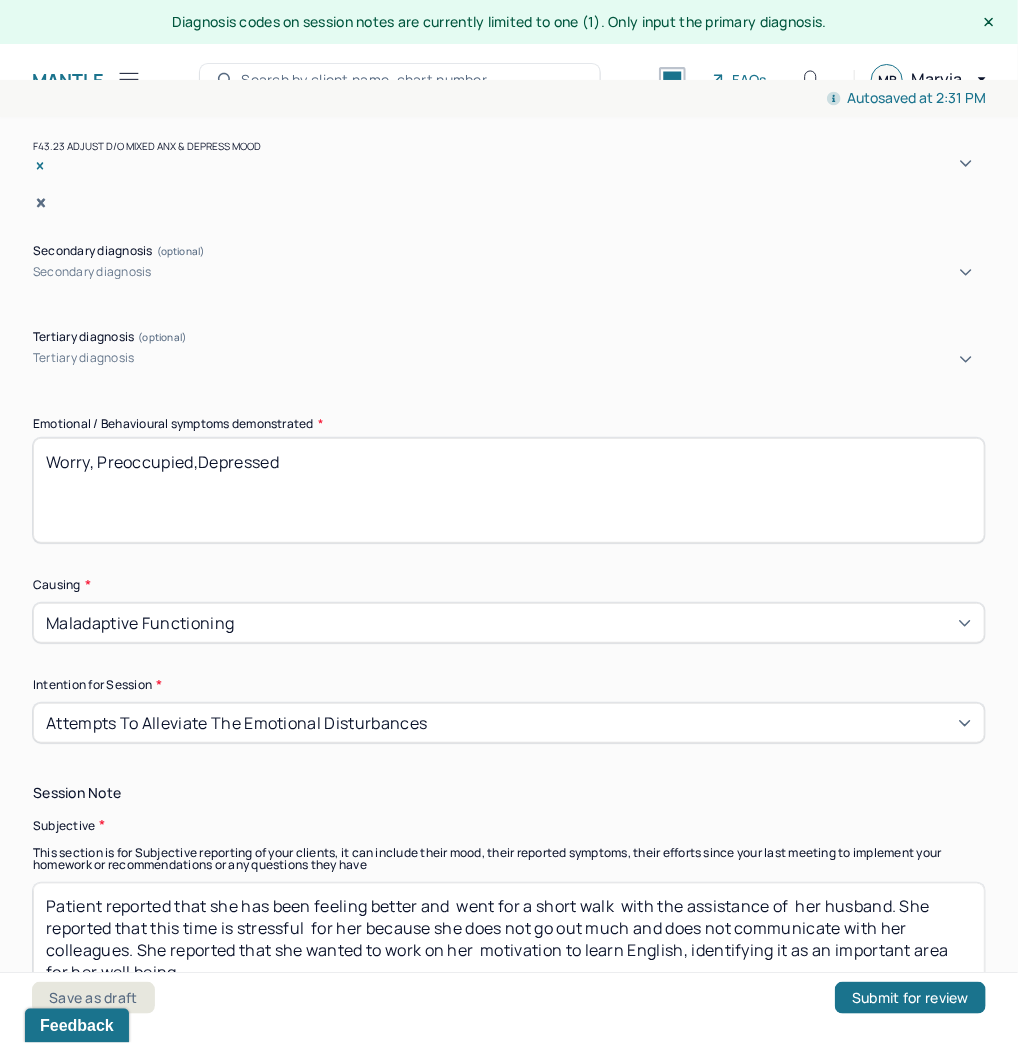 click on "Worry, Preoccupied,Depressed" at bounding box center [509, 490] 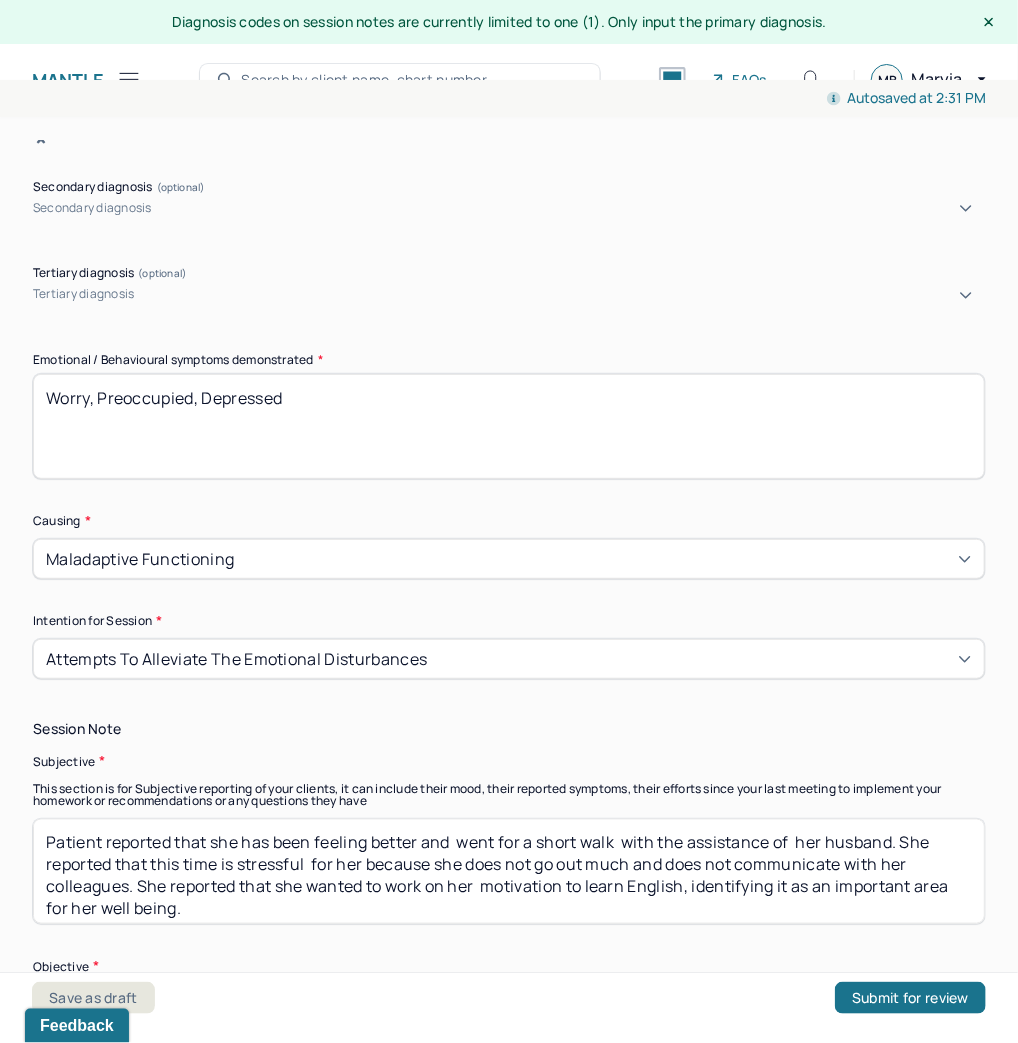 scroll, scrollTop: 1040, scrollLeft: 0, axis: vertical 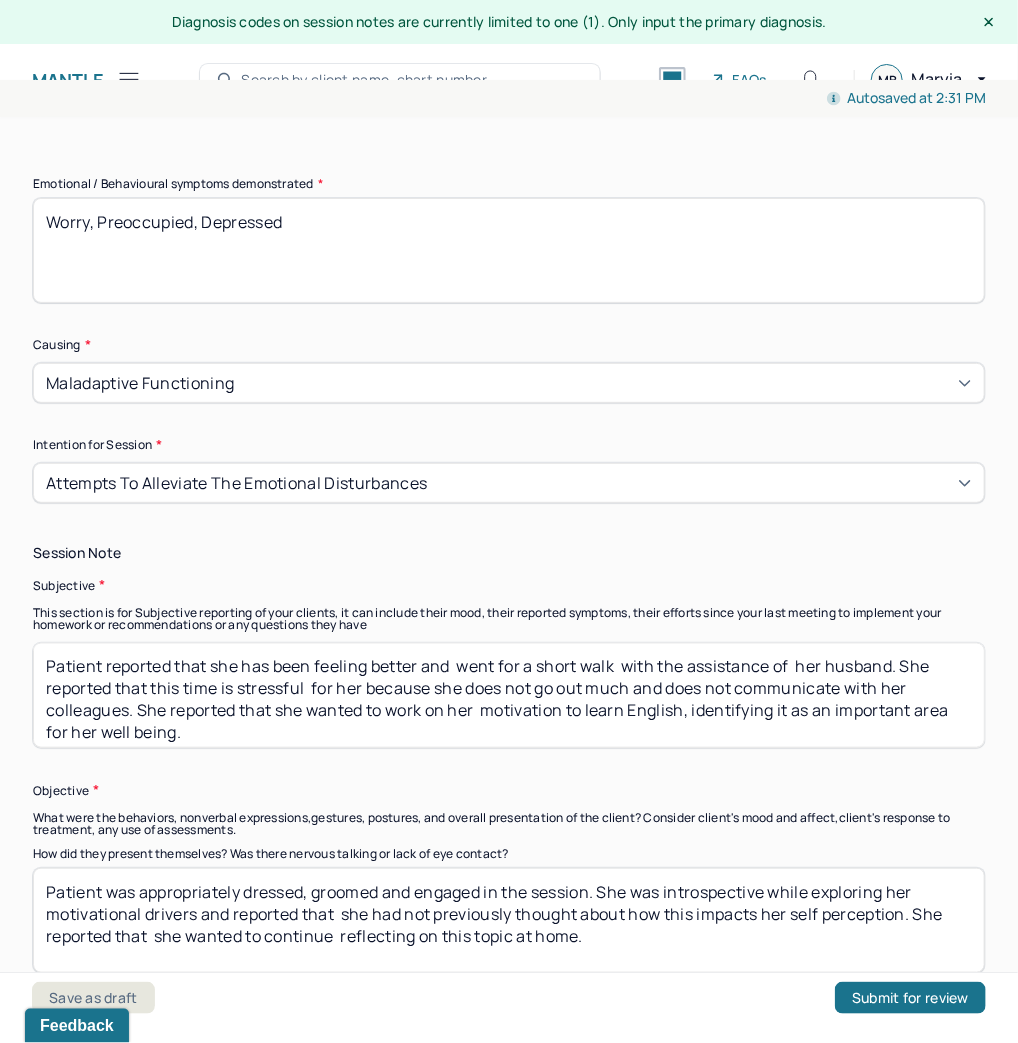 type on "Worry, Preoccupied, Depressed" 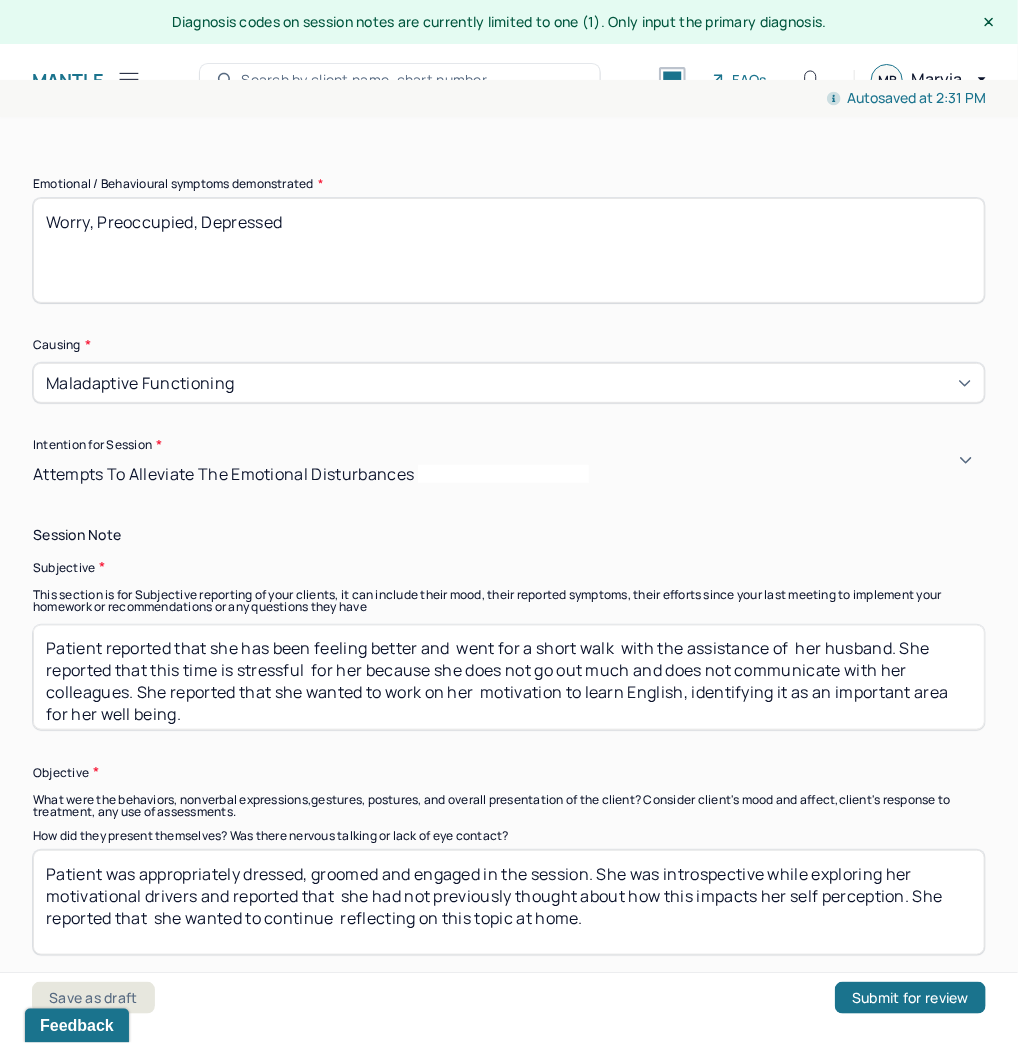 click on "Attempts to alleviate the emotional disturbances" at bounding box center (509, 474) 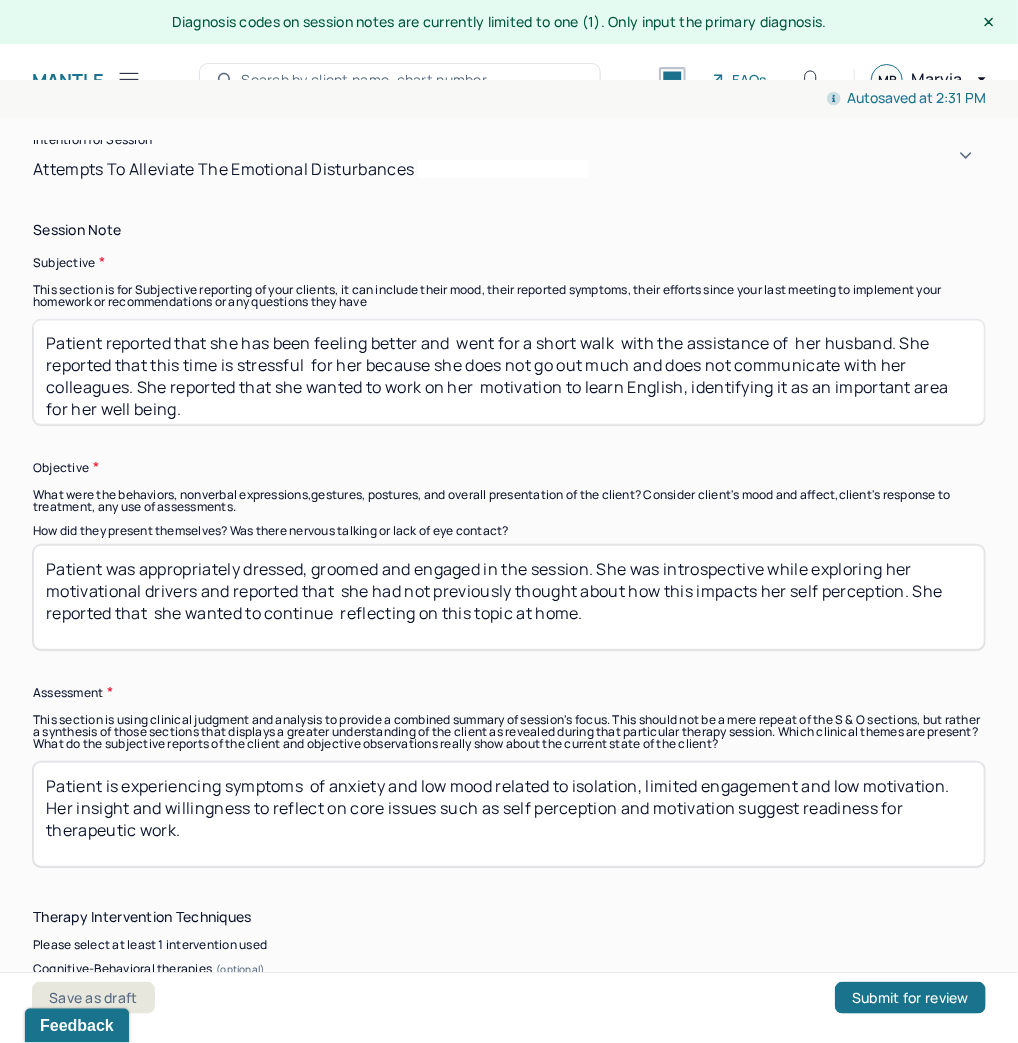 scroll, scrollTop: 1360, scrollLeft: 0, axis: vertical 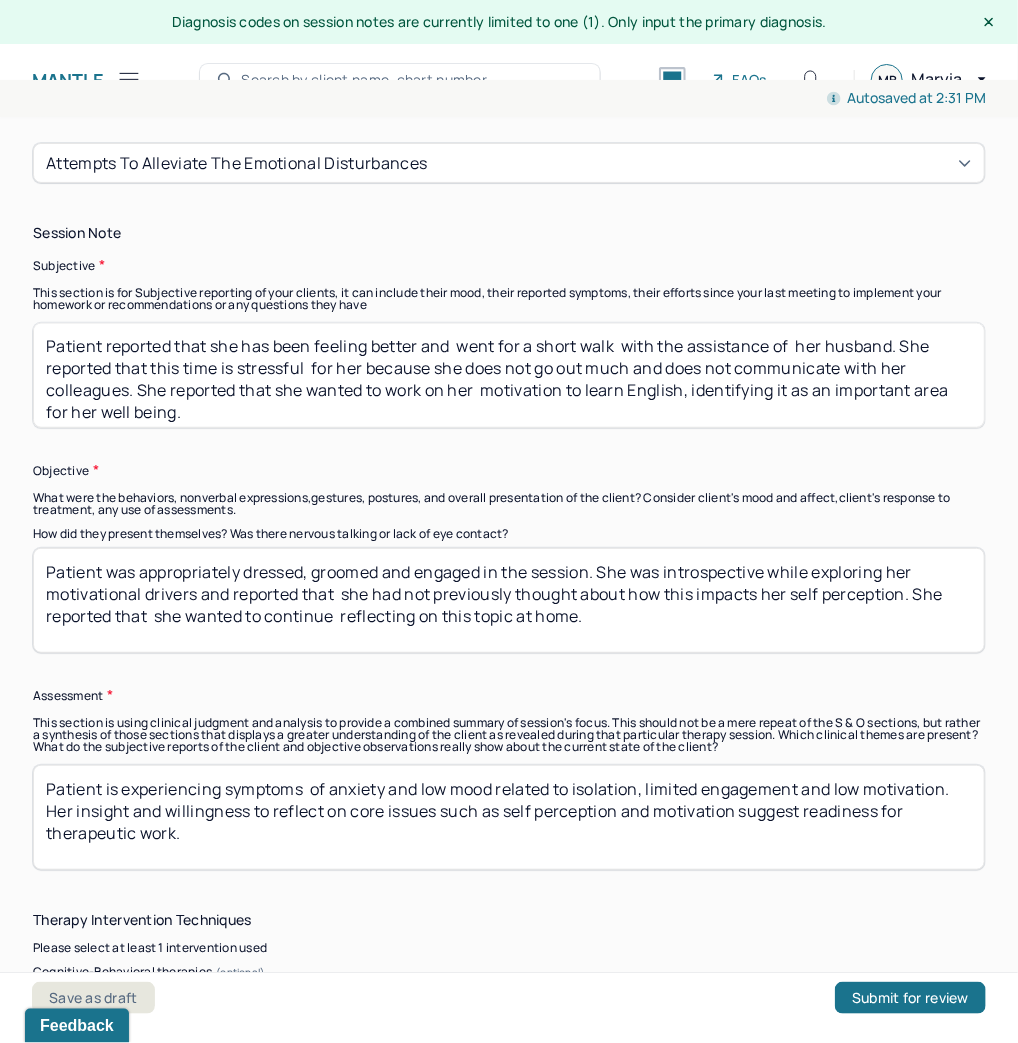 drag, startPoint x: 272, startPoint y: 361, endPoint x: 1, endPoint y: 274, distance: 284.62256 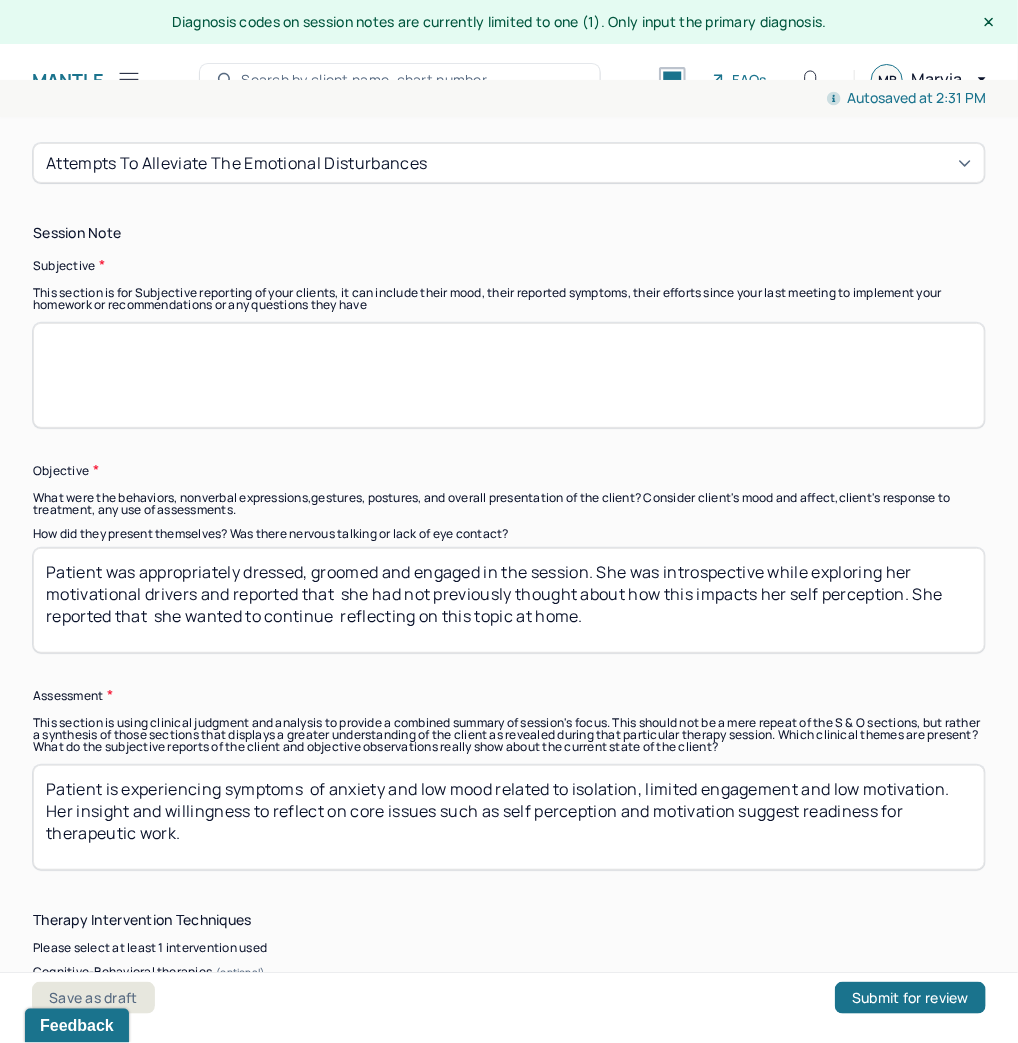 type 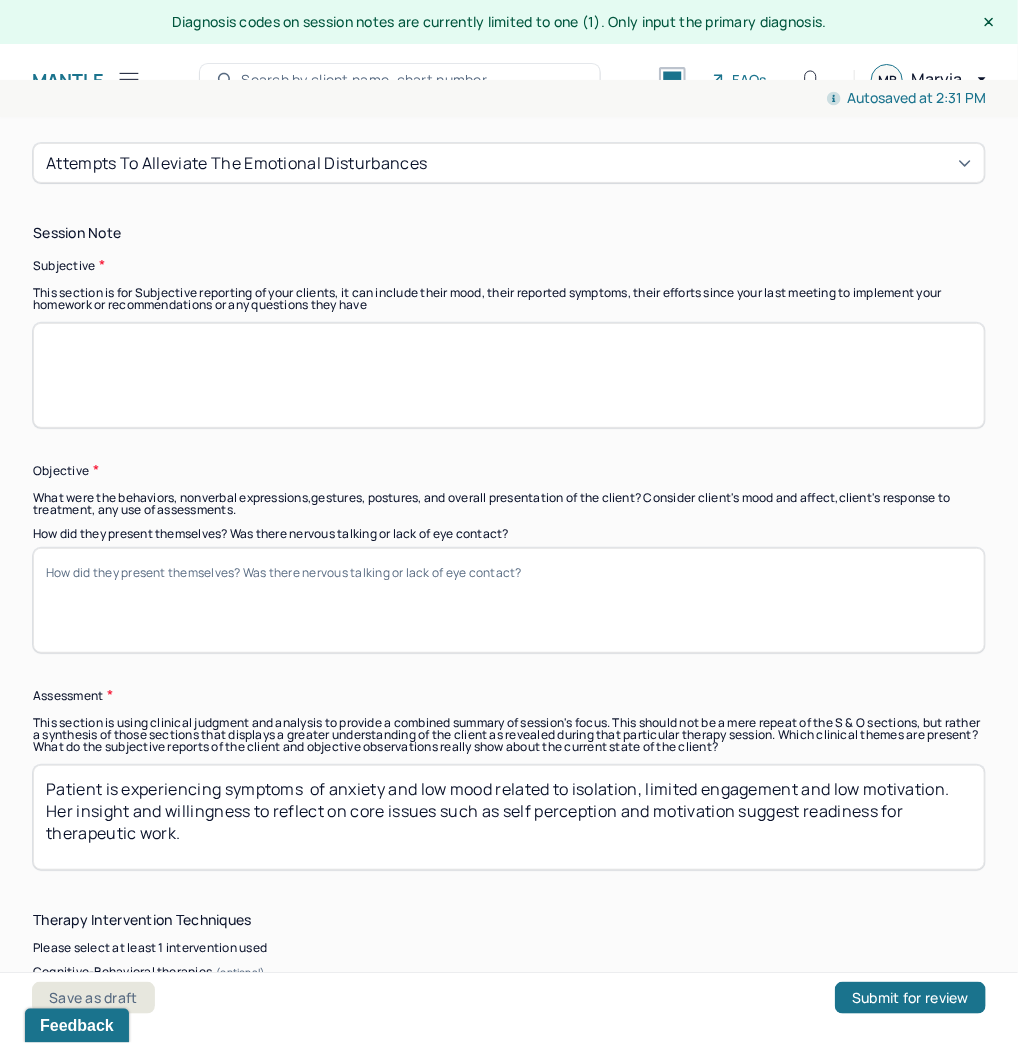 type 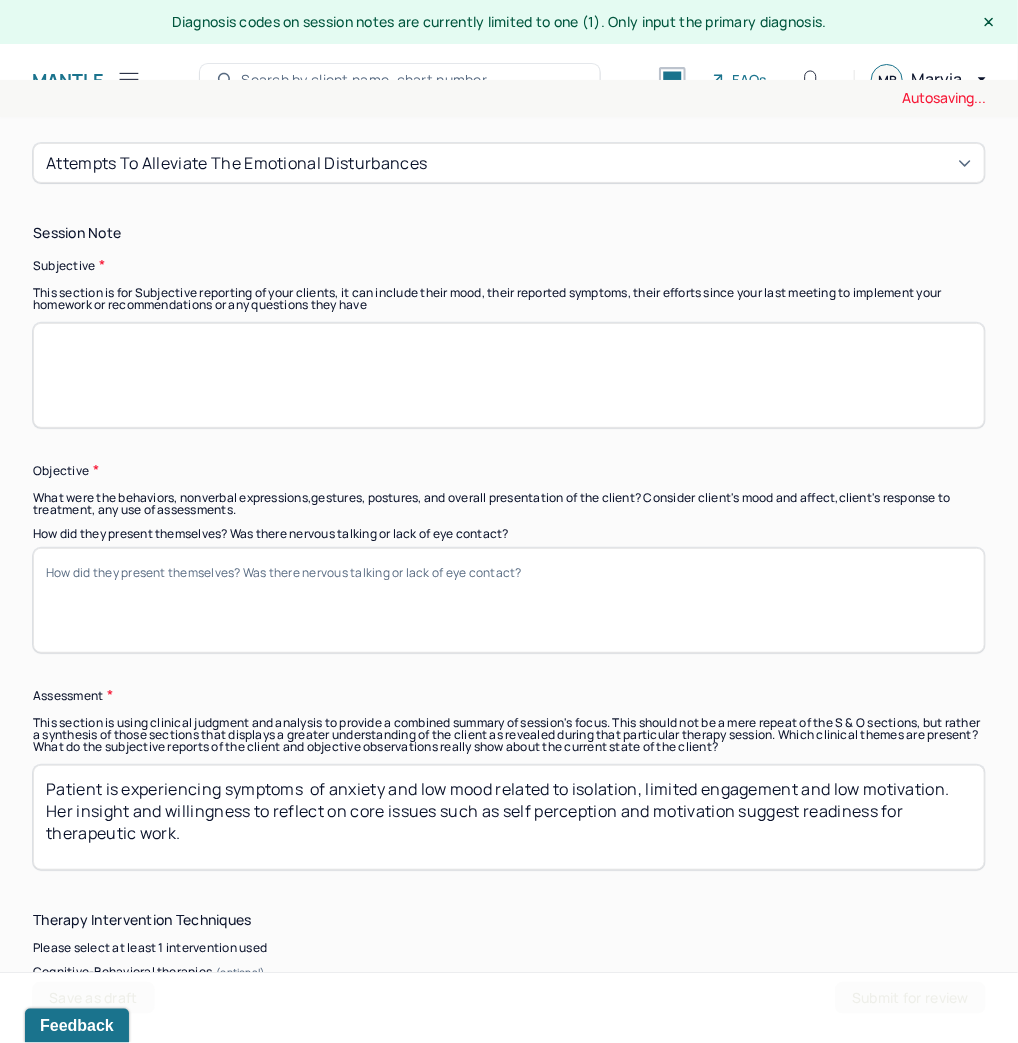drag, startPoint x: 581, startPoint y: 796, endPoint x: -8, endPoint y: 657, distance: 605.1793 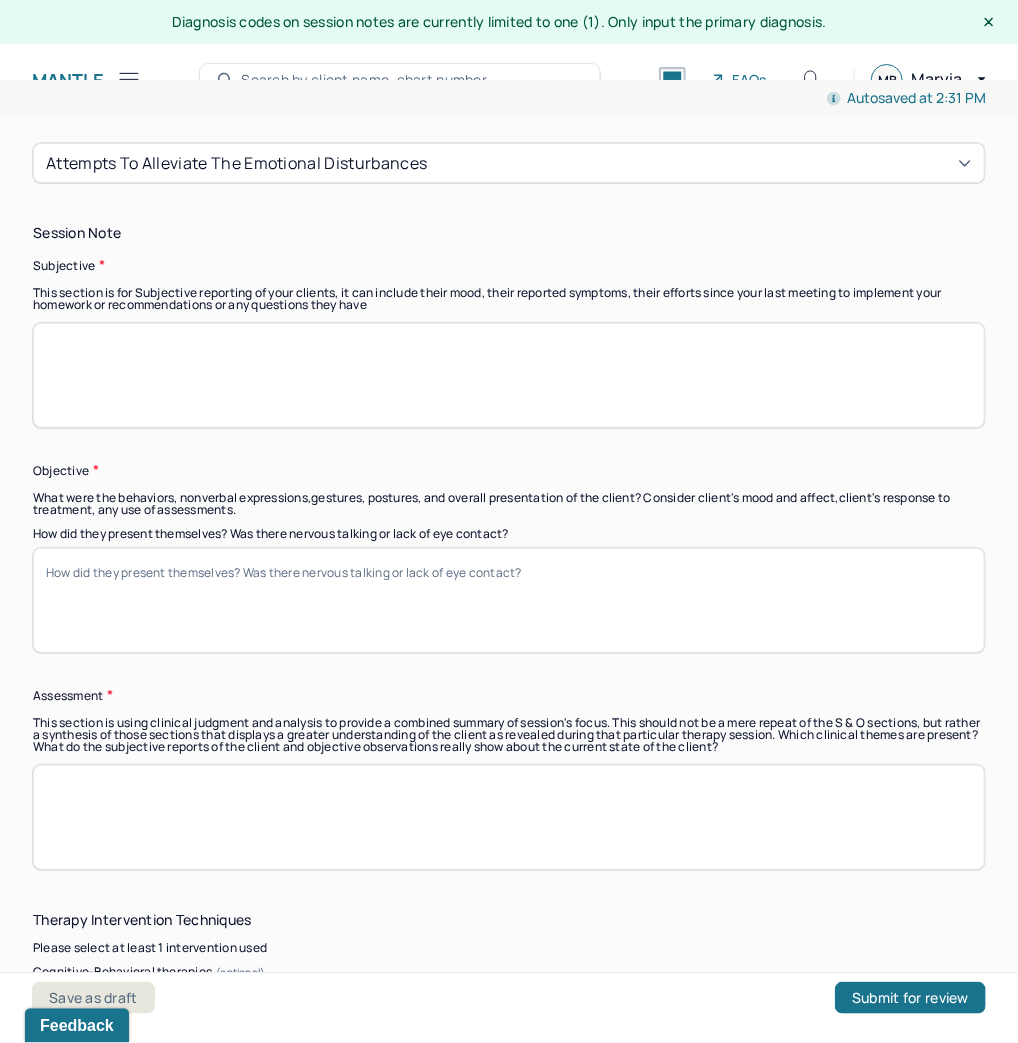 type 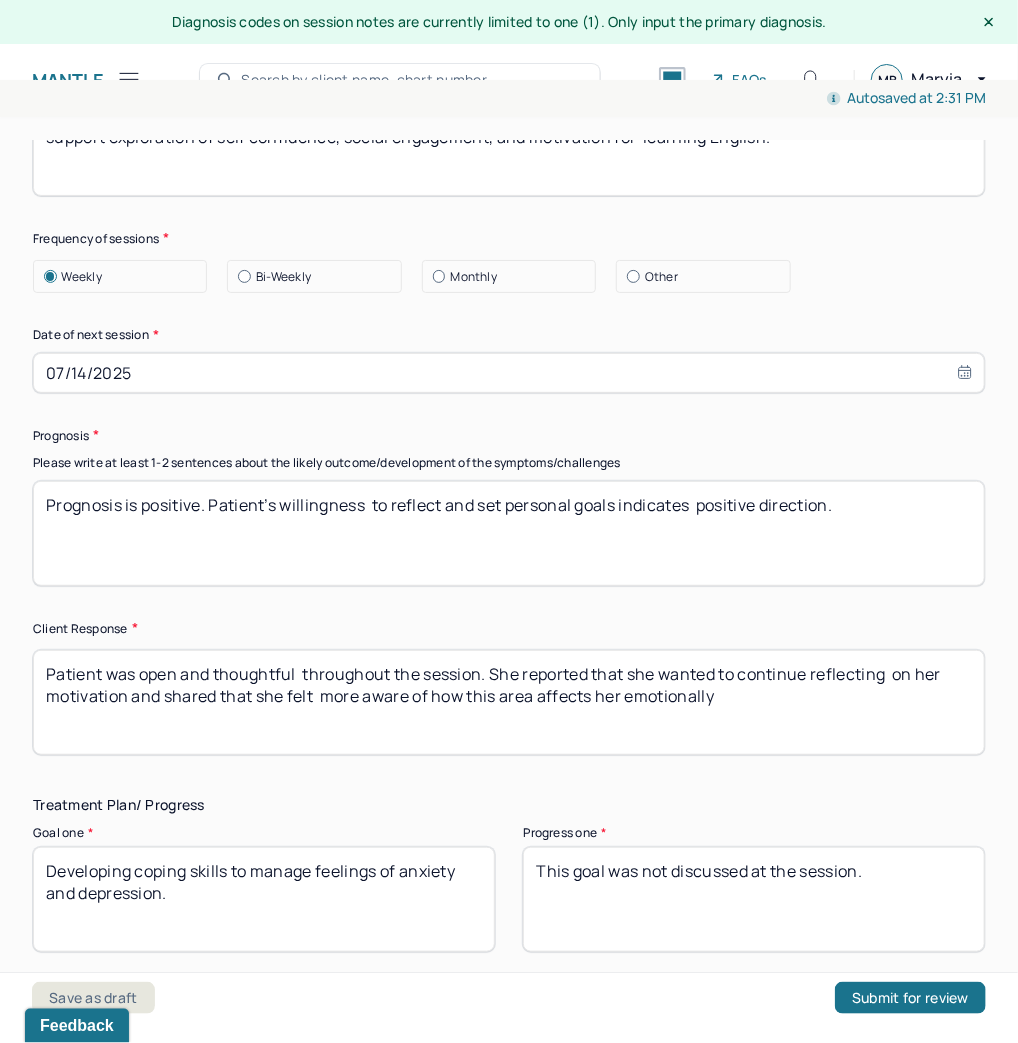 scroll, scrollTop: 2720, scrollLeft: 0, axis: vertical 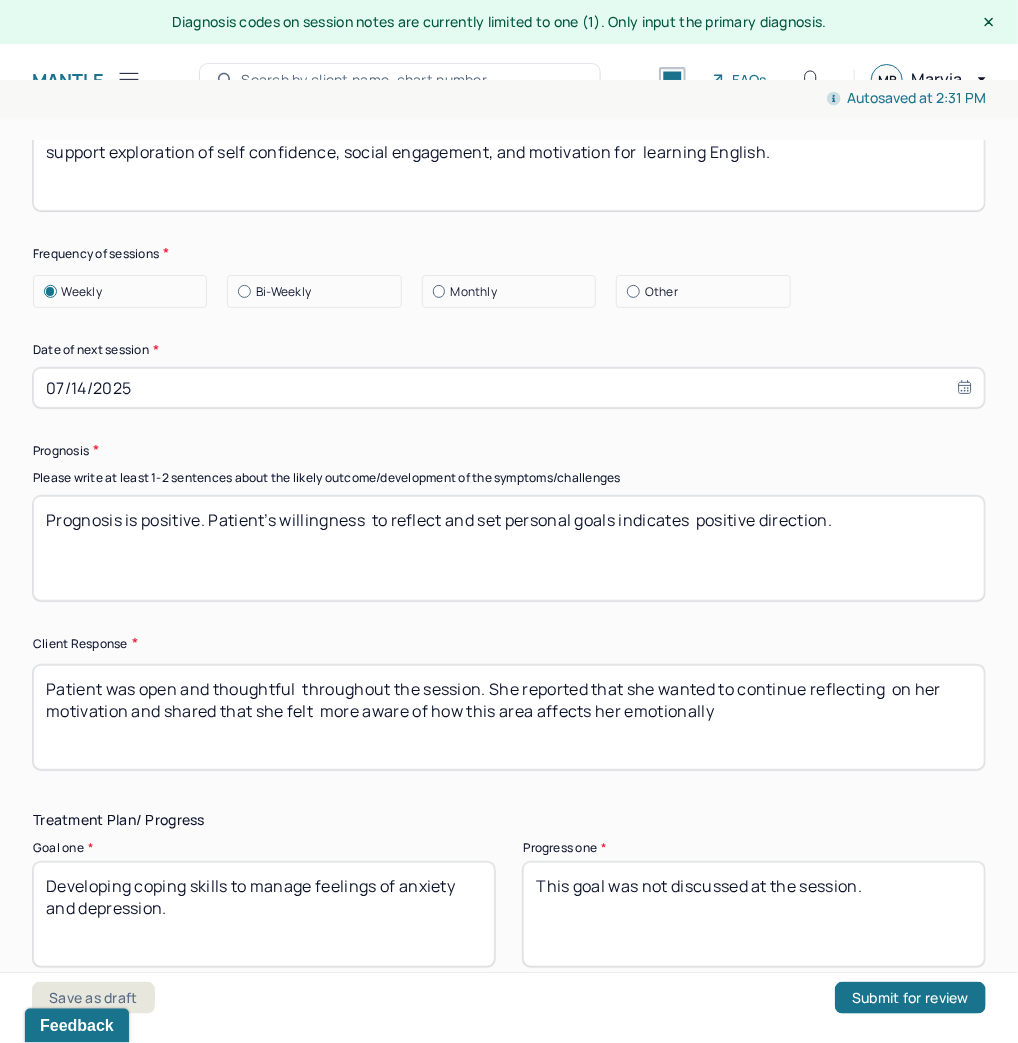 drag, startPoint x: 729, startPoint y: 497, endPoint x: -8, endPoint y: 500, distance: 737.0061 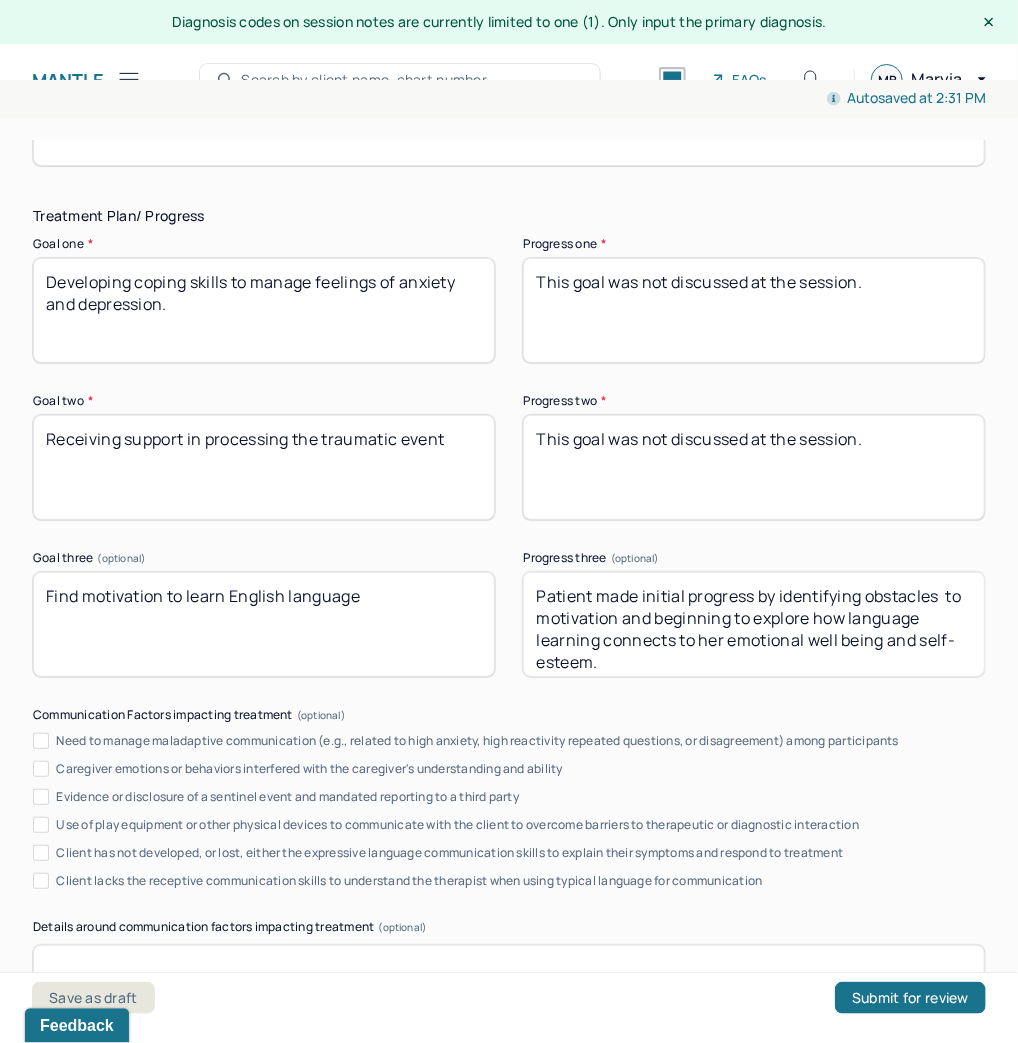 scroll, scrollTop: 3300, scrollLeft: 0, axis: vertical 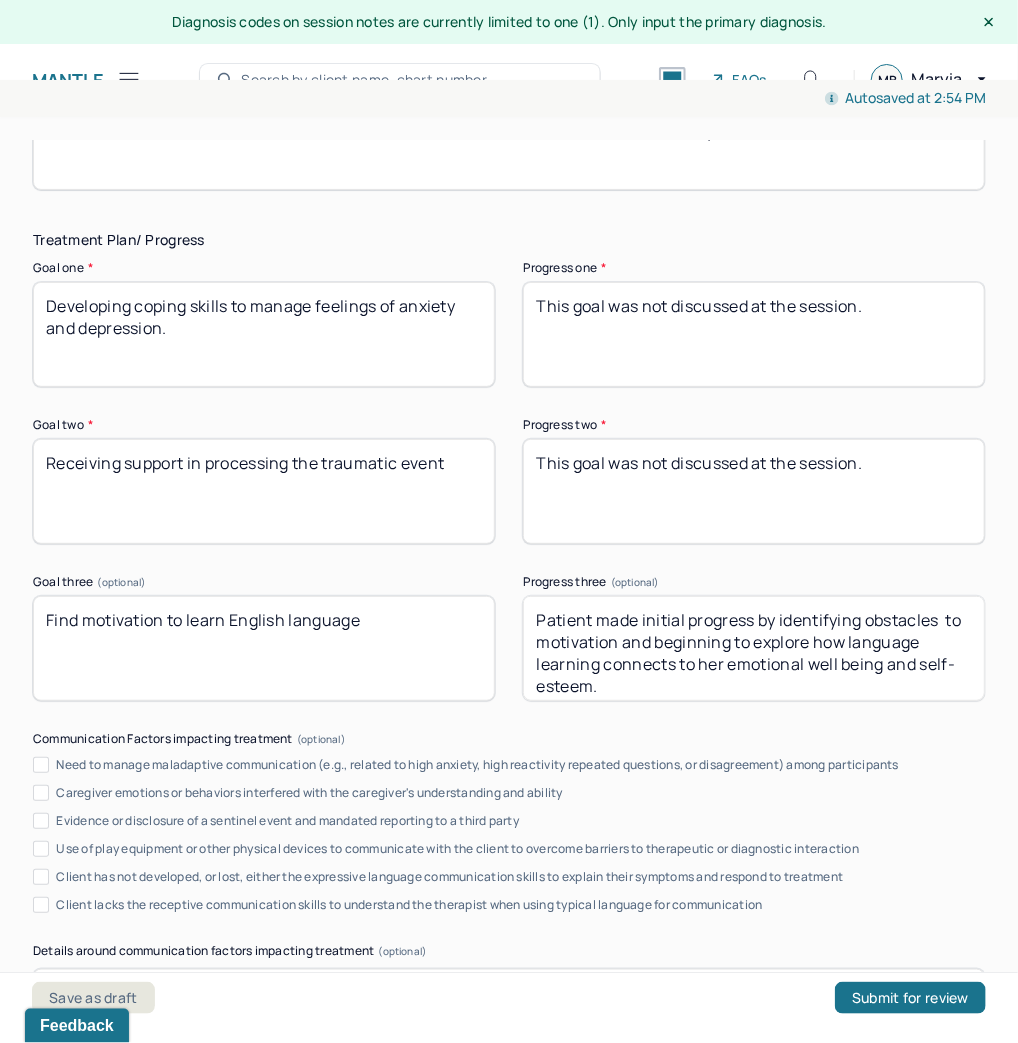 type 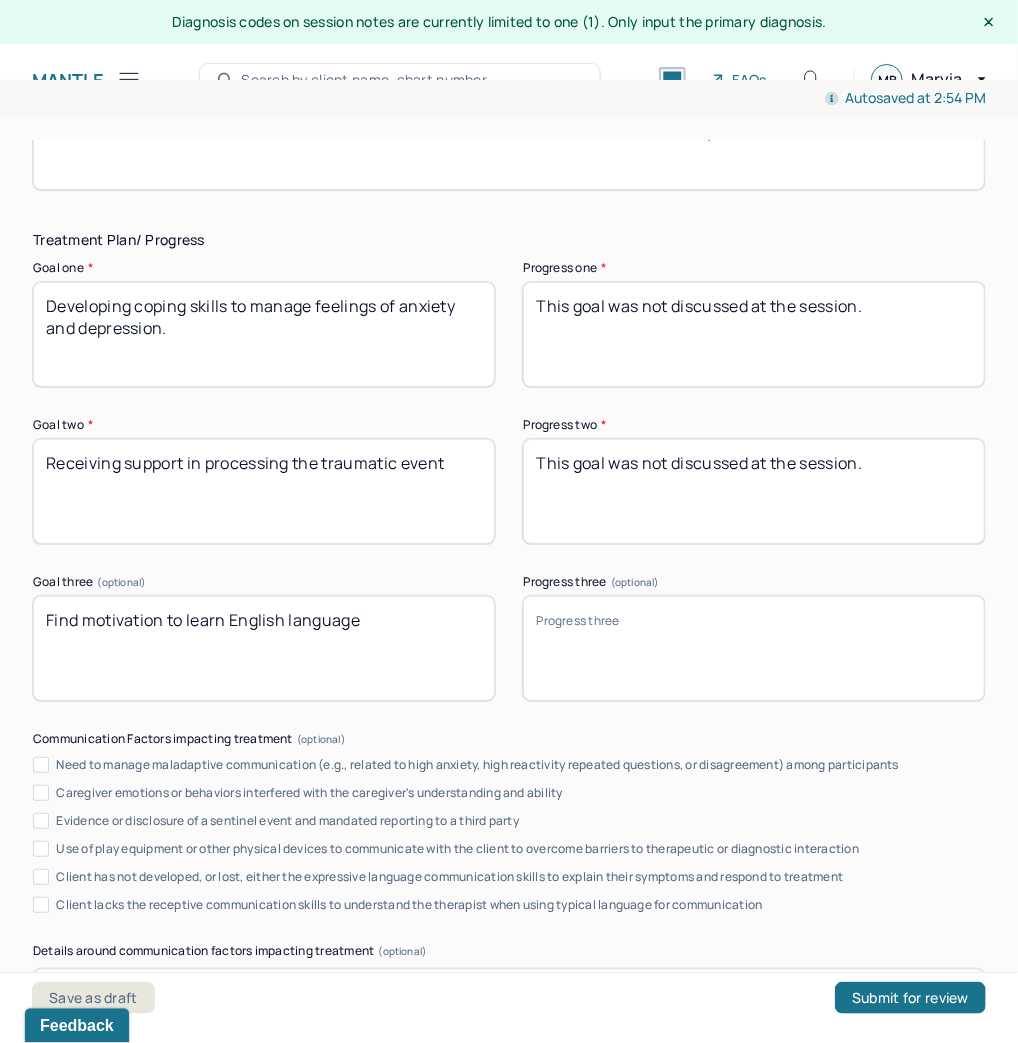 type 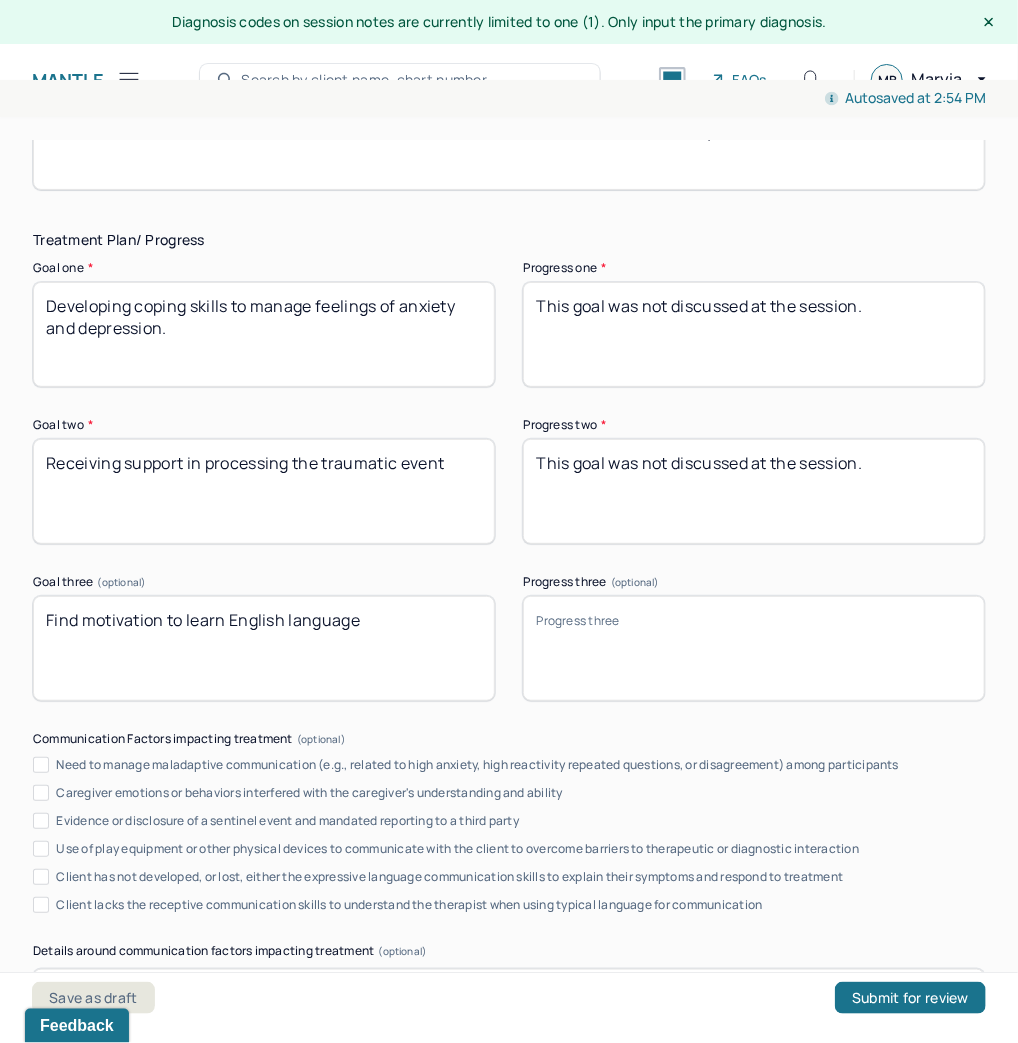 type 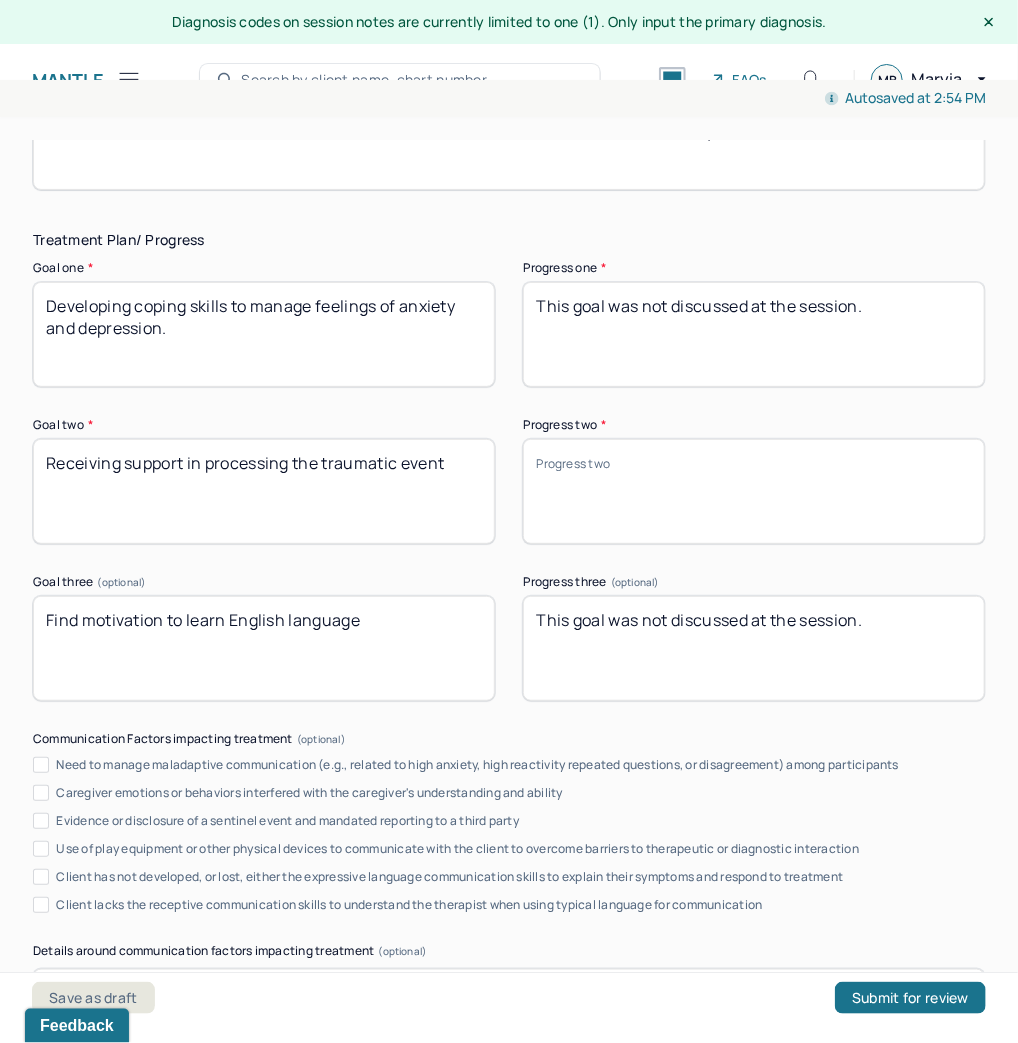 type on "This goal was not discussed at the session." 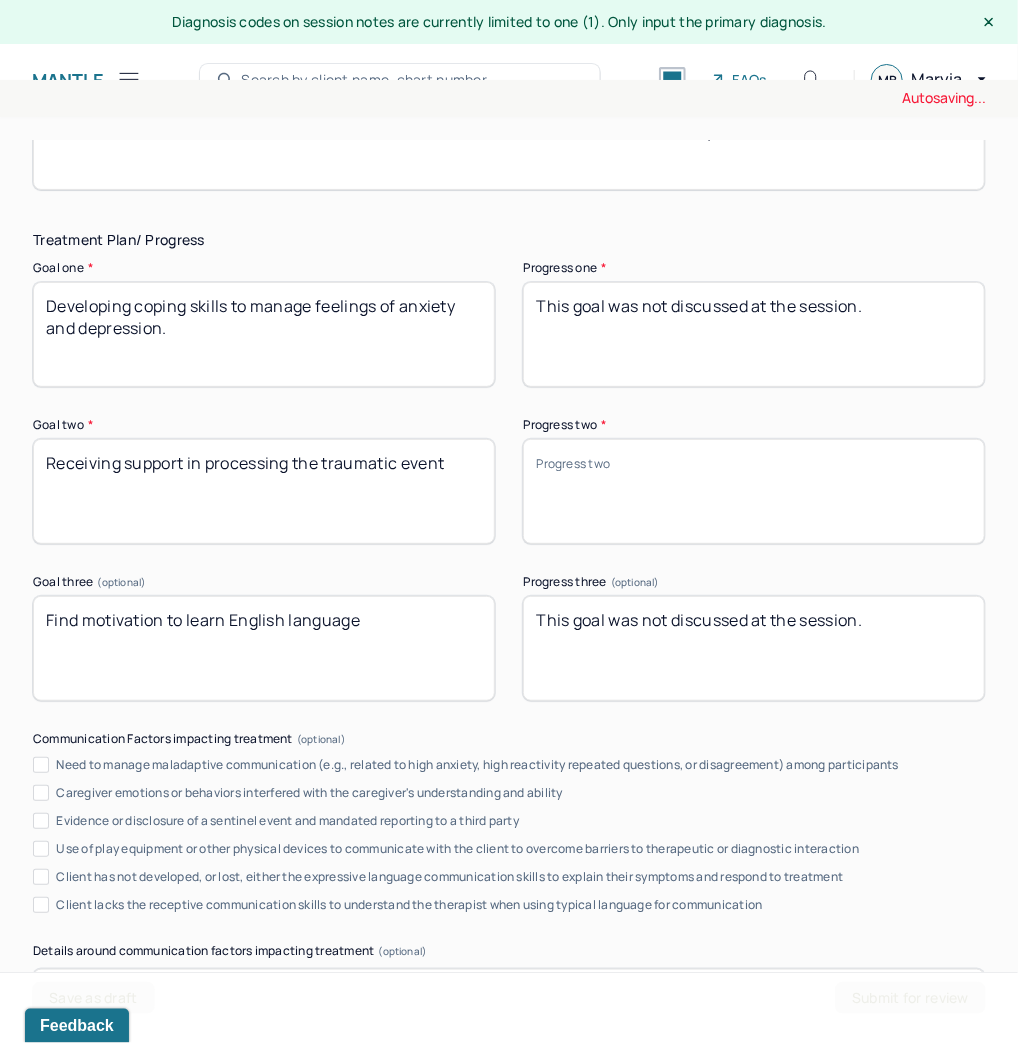 drag, startPoint x: 229, startPoint y: 454, endPoint x: 8, endPoint y: 442, distance: 221.32555 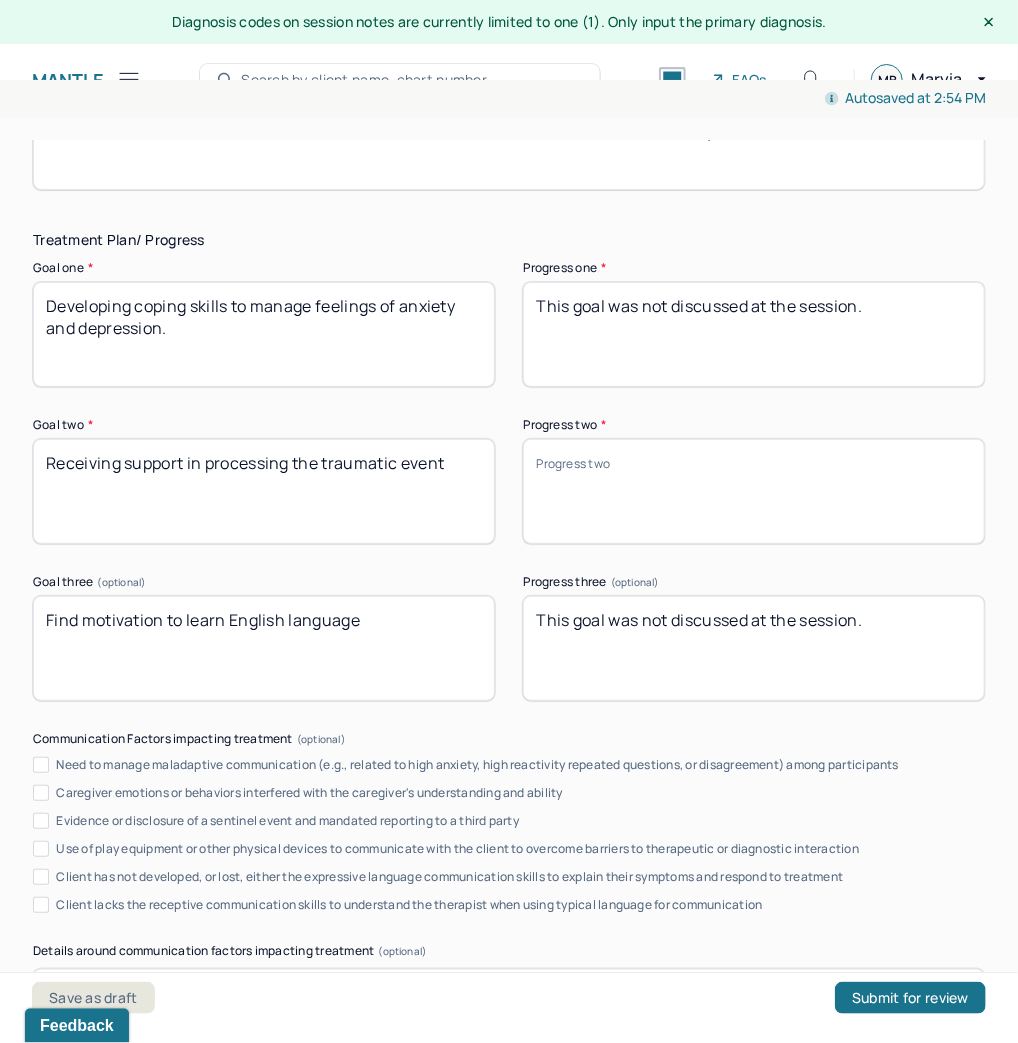 click on "Autosaved at 2:54 PM Appointment Details     Client name Irina Vafaeva Date of service 07/14/2025 Time 12:00pm - 1:00pm Duration 1hr Appointment type individual therapy Provider name Maryia Bokhan Modifier 1 95 Telemedicine Note type Individual soap note Appointment Details     Client name Irina Vafaeva Date of service 07/14/2025 Time 12:00pm - 1:00pm Duration 1hr Appointment type individual therapy Provider name Maryia Bokhan Modifier 1 95 Telemedicine Note type Individual soap note   Load previous session note   Instructions The fields marked with an asterisk ( * ) are required before you can submit your notes. Before you can submit your session notes, they must be signed. You have the option to save your notes as a draft before making a submission. Appointment location * Teletherapy Client Teletherapy Location Home Office Other Provider Teletherapy Location Home Office Other Consent was received for the teletherapy session The teletherapy session was conducted via video Primary diagnosis * (optional) * * *" at bounding box center (509, 597) 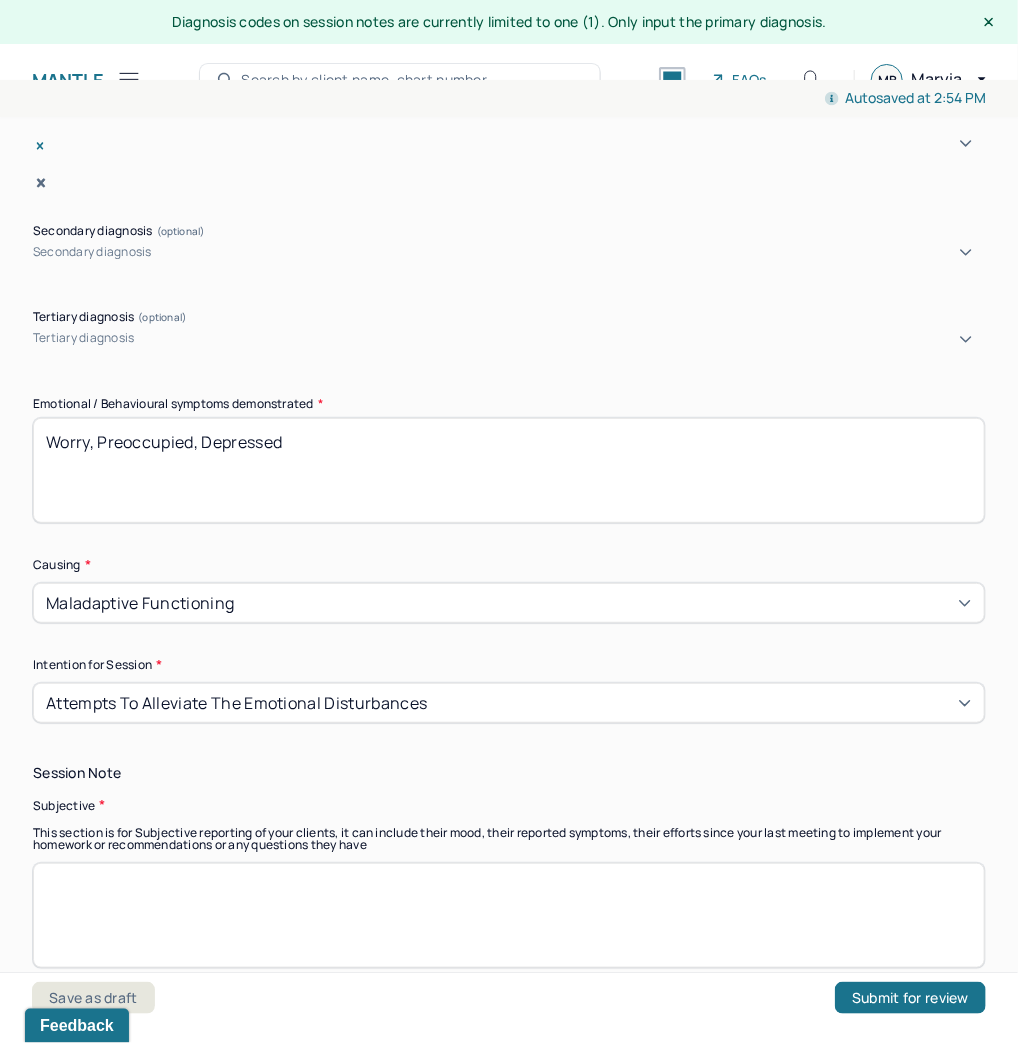 scroll, scrollTop: 1220, scrollLeft: 0, axis: vertical 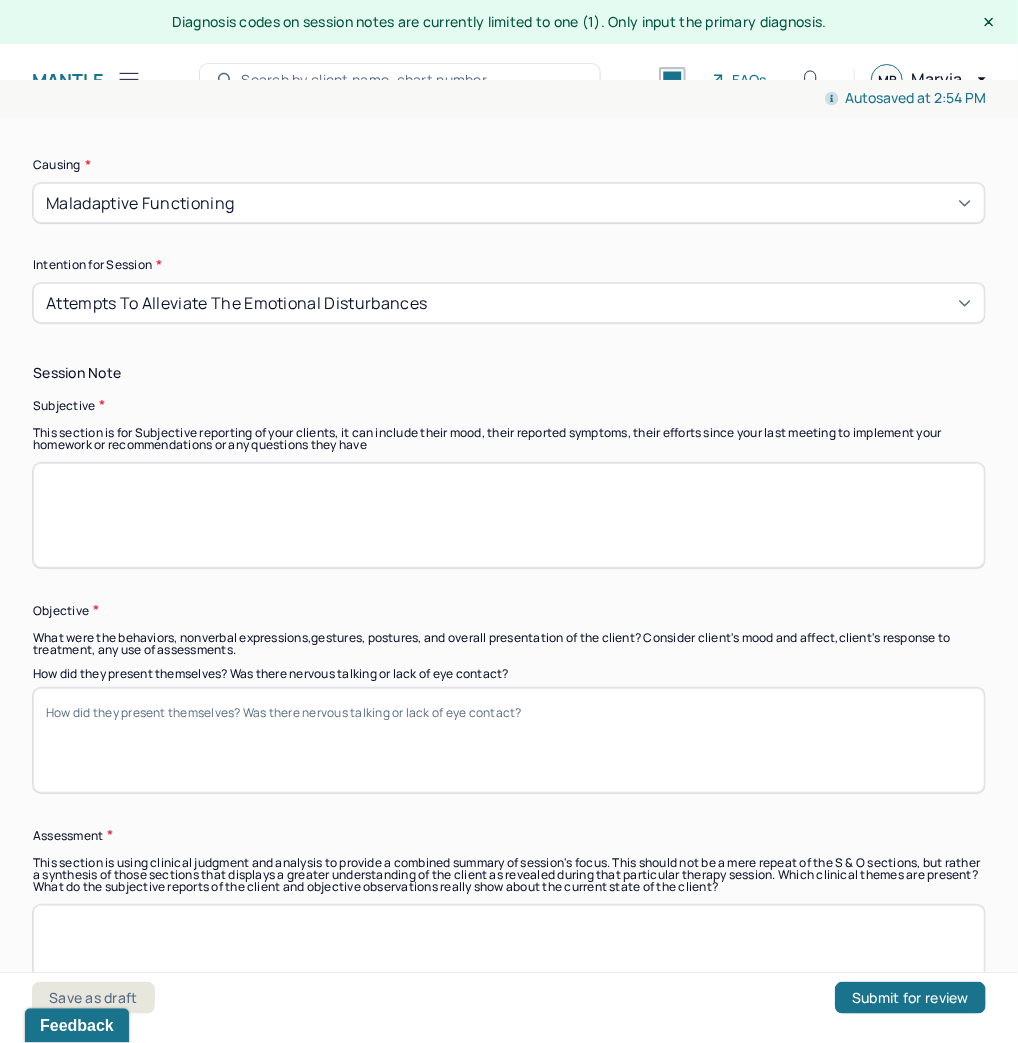 click at bounding box center (509, 515) 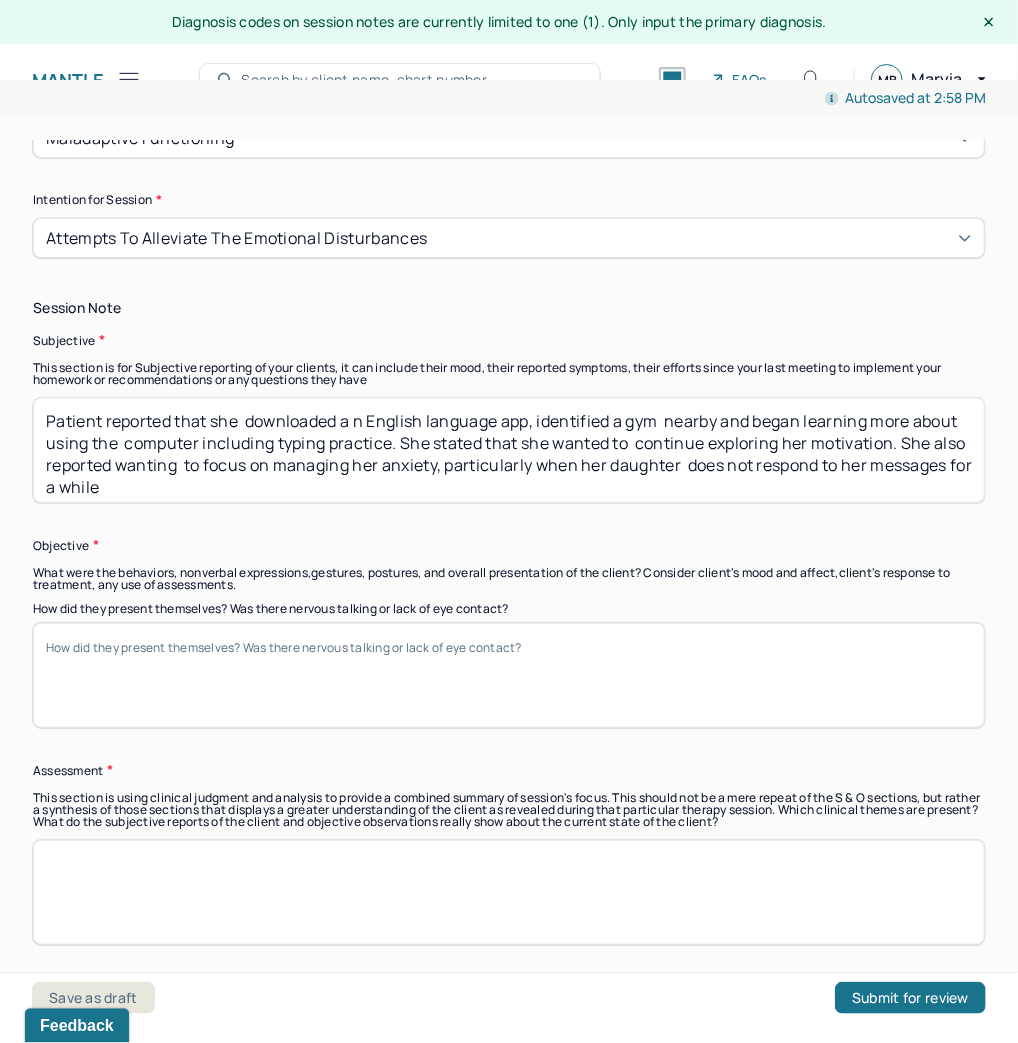 scroll, scrollTop: 1460, scrollLeft: 0, axis: vertical 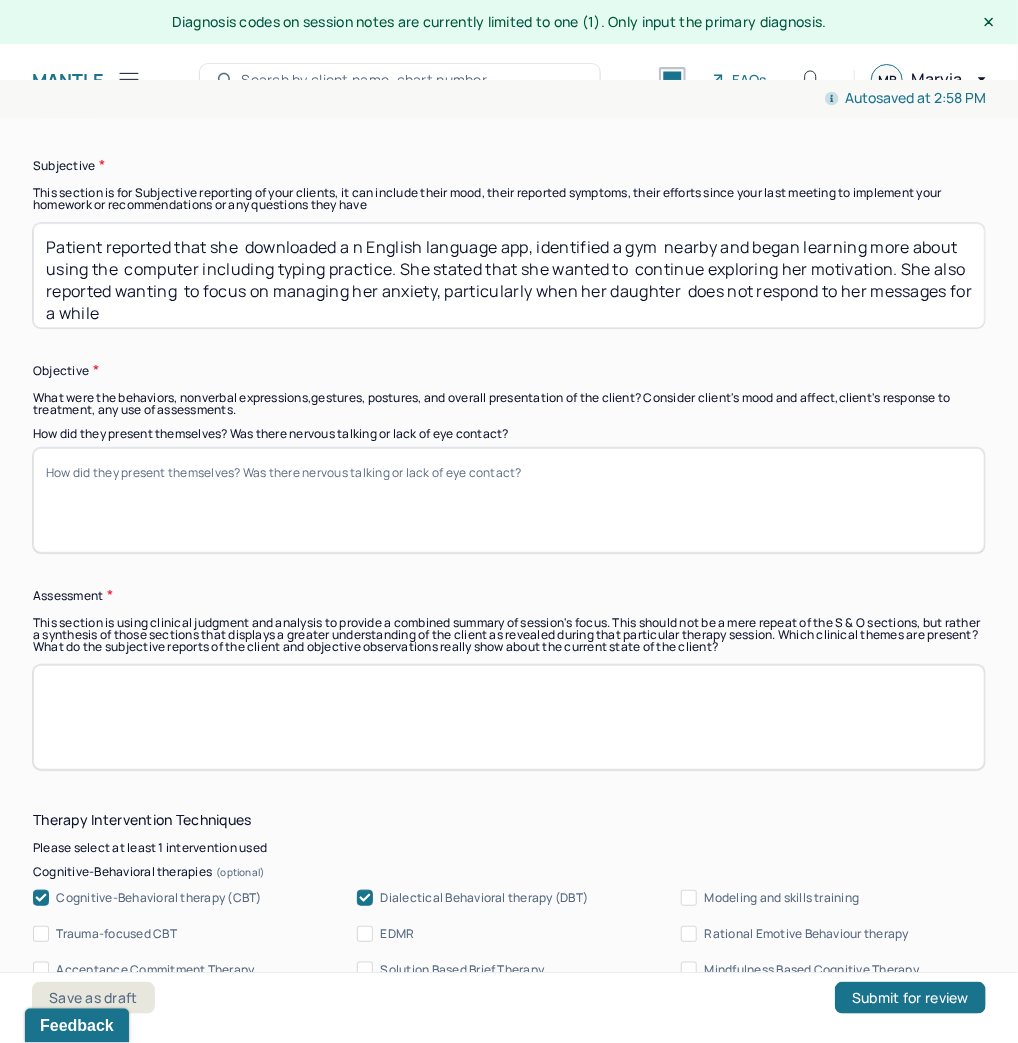 type on "Patient reported that she  downloaded a n English language app, identified a gym  nearby and began learning more about using the  computer including typing practice. She stated that she wanted to  continue exploring her motivation. She also reported wanting  to focus on managing her anxiety, particularly when her daughter  does not respond to her messages for a while" 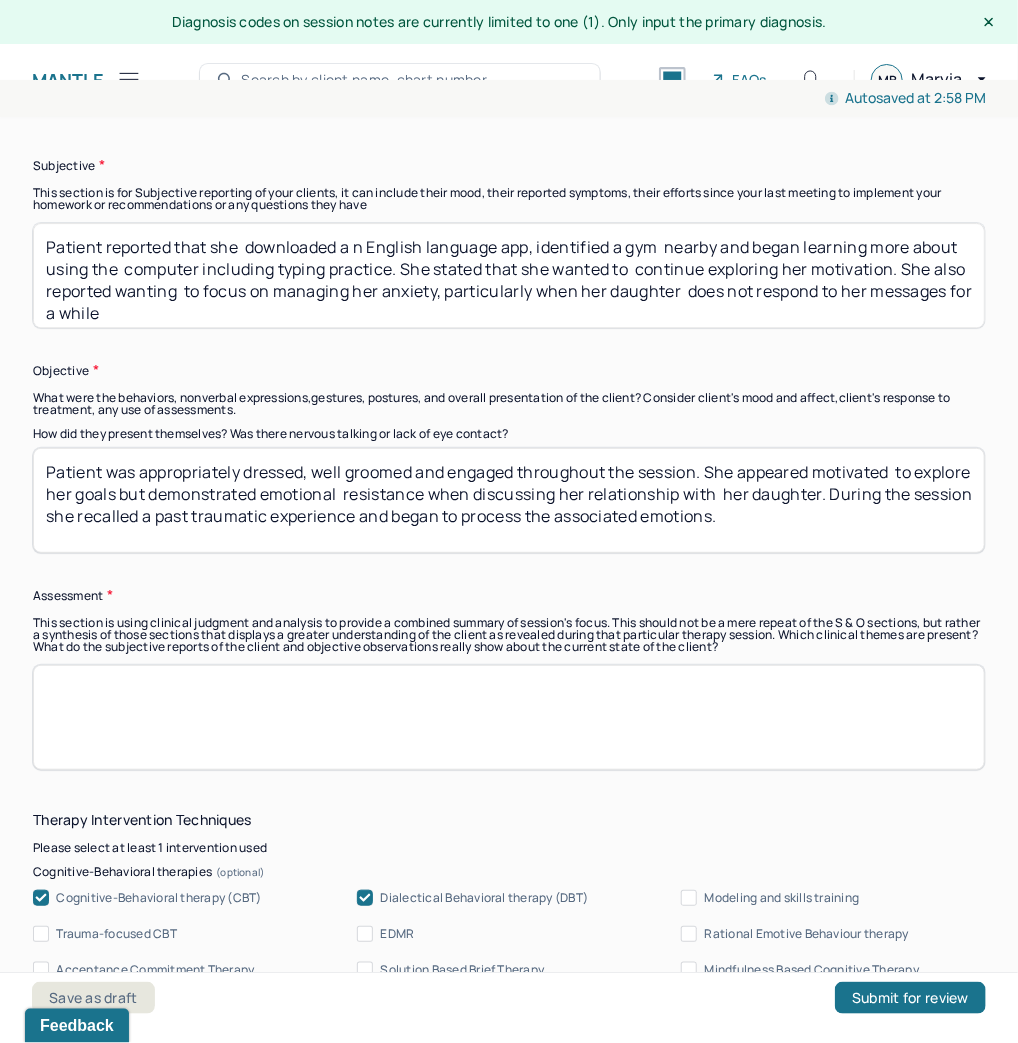 type on "Patient was appropriately dressed, well groomed and engaged throughout the session. She appeared motivated  to explore her goals but demonstrated emotional  resistance when discussing her relationship with  her daughter. During the session she recalled a past traumatic experience and began to process the associated emotions." 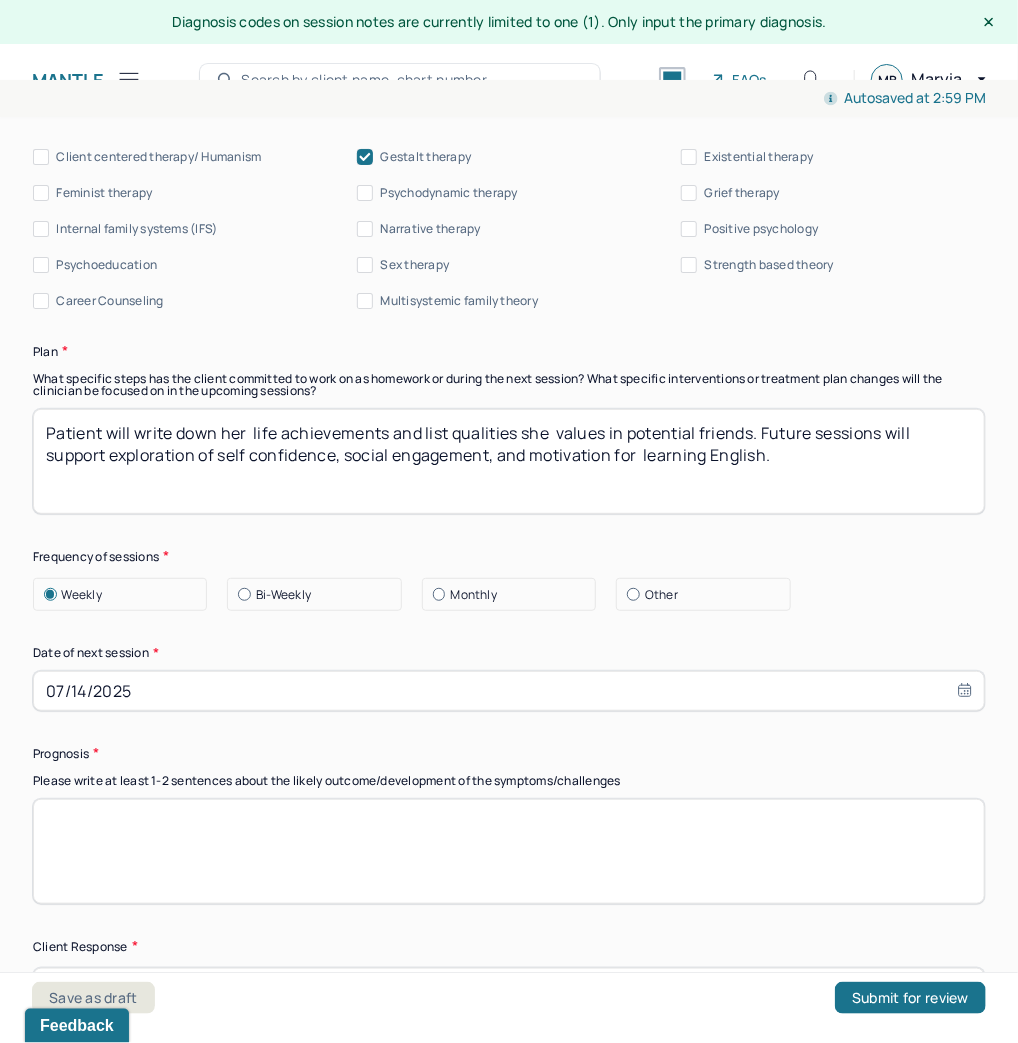 scroll, scrollTop: 2420, scrollLeft: 0, axis: vertical 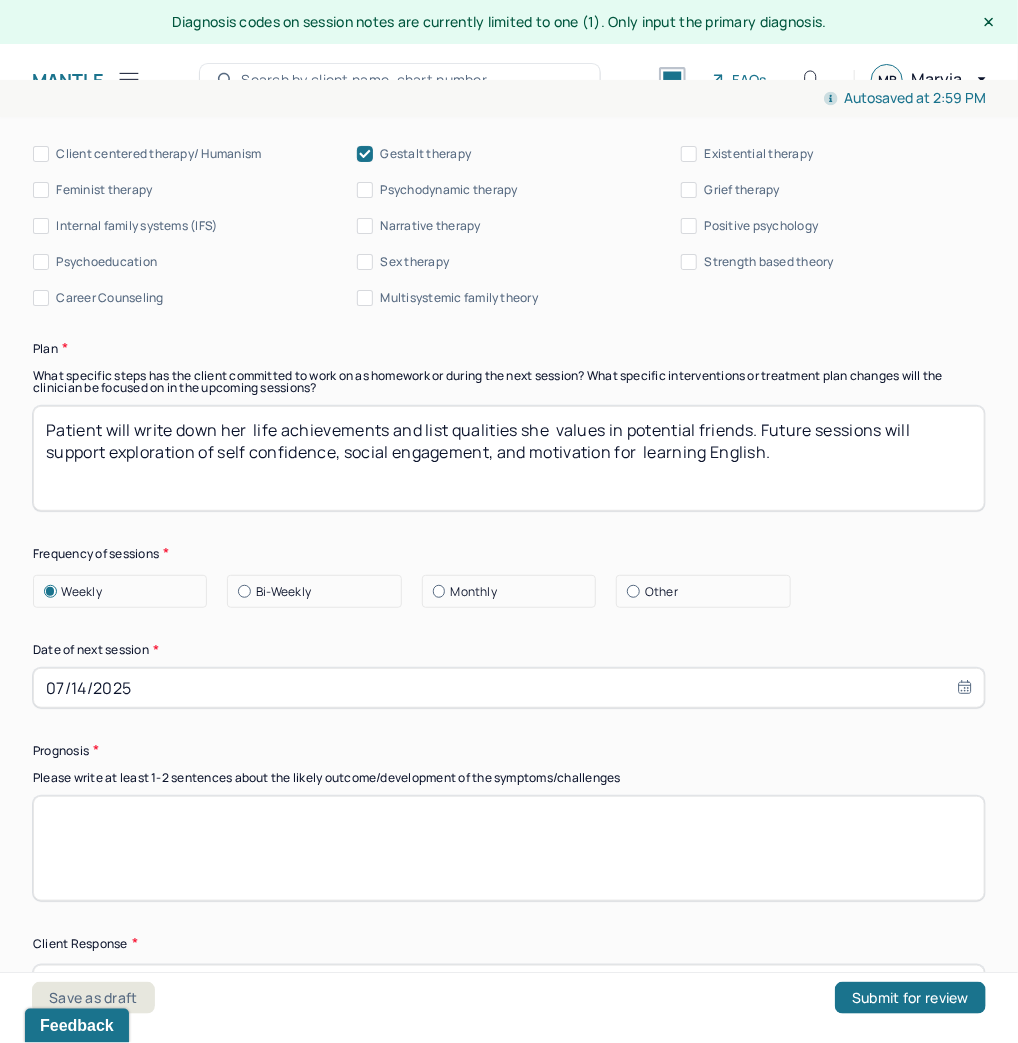 type on "Patient is presenting with anxiety and low  mood in response to ongoing relational stress and unresolved trauma.  Her active engagement and emerging self awareness indicate readiness to address underlying  emotional triggers and build coping strategies." 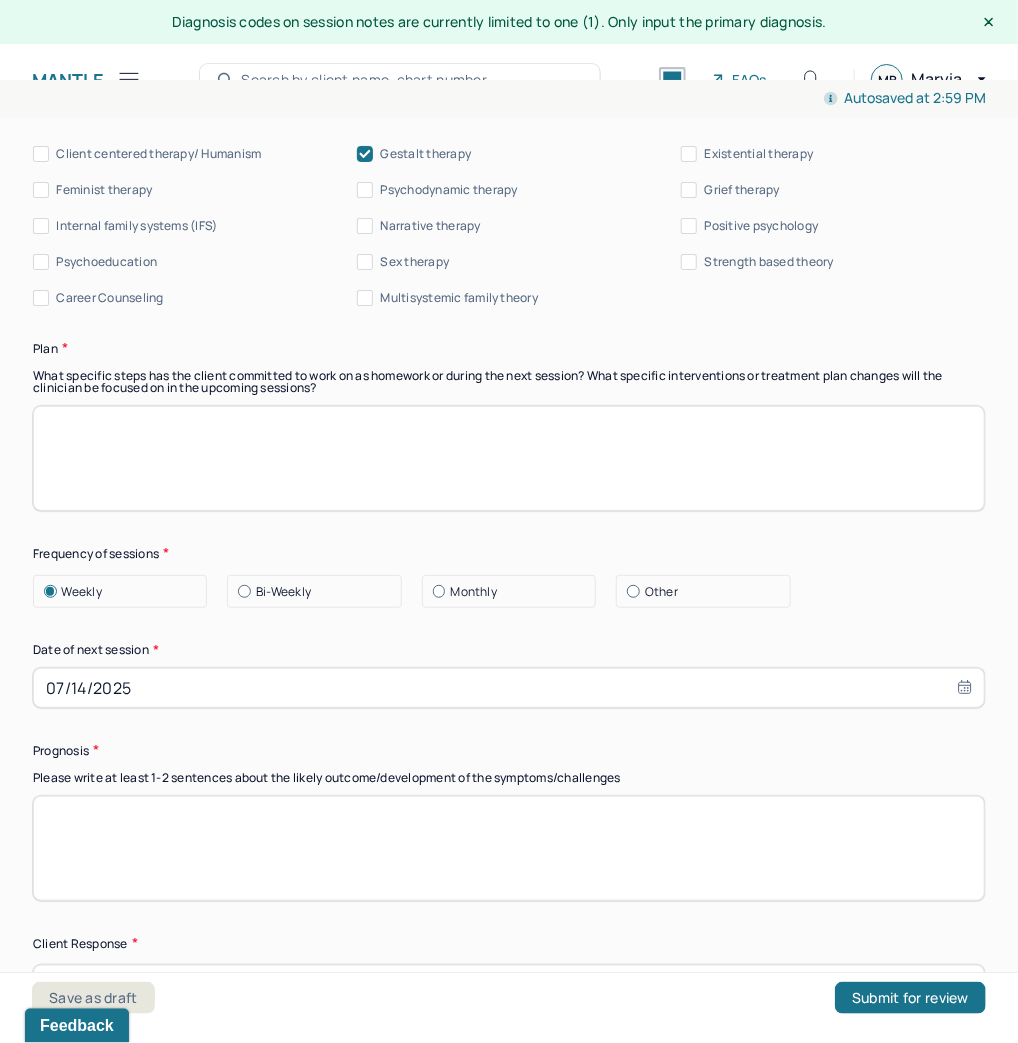 click at bounding box center (509, 458) 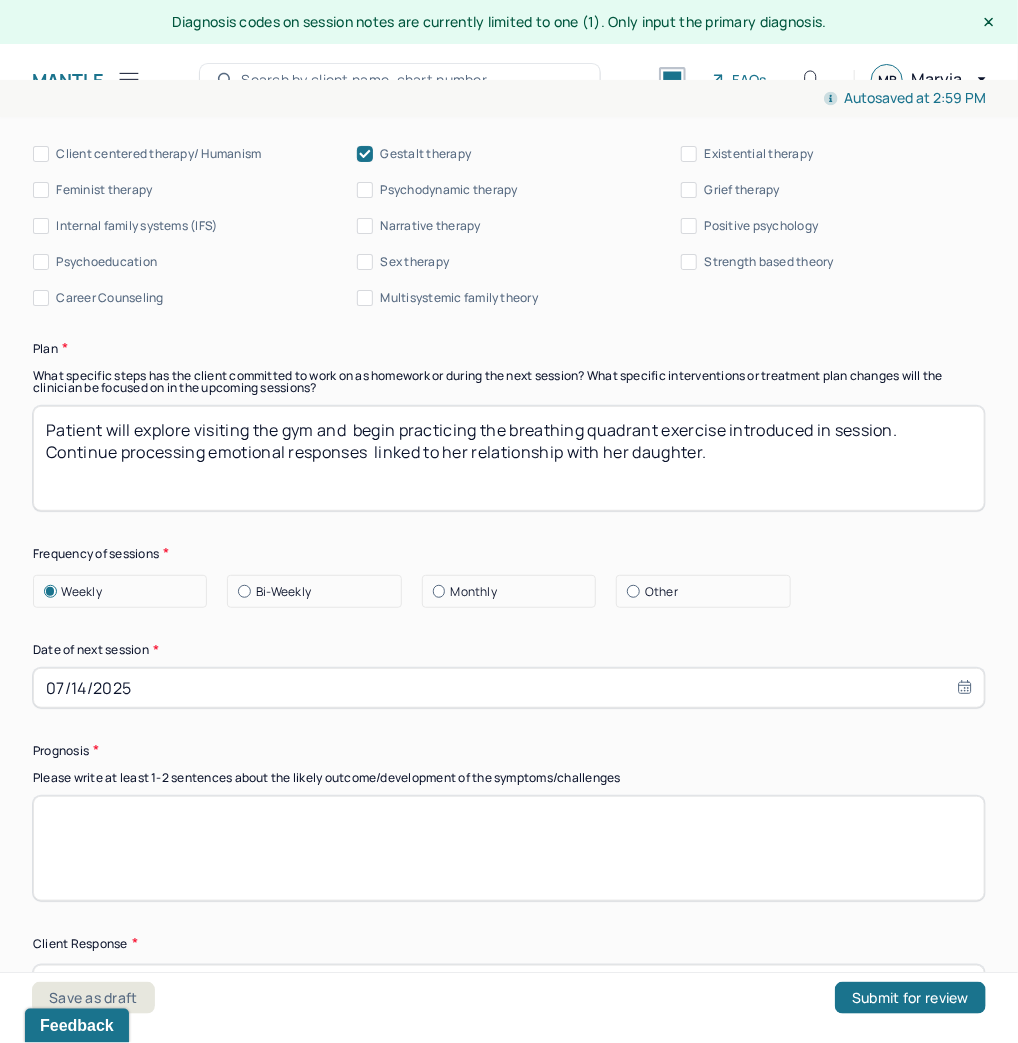 type on "Patient will explore visiting the gym and  begin practicing the breathing quadrant exercise introduced in session.  Continue processing emotional responses  linked to her relationship with her daughter." 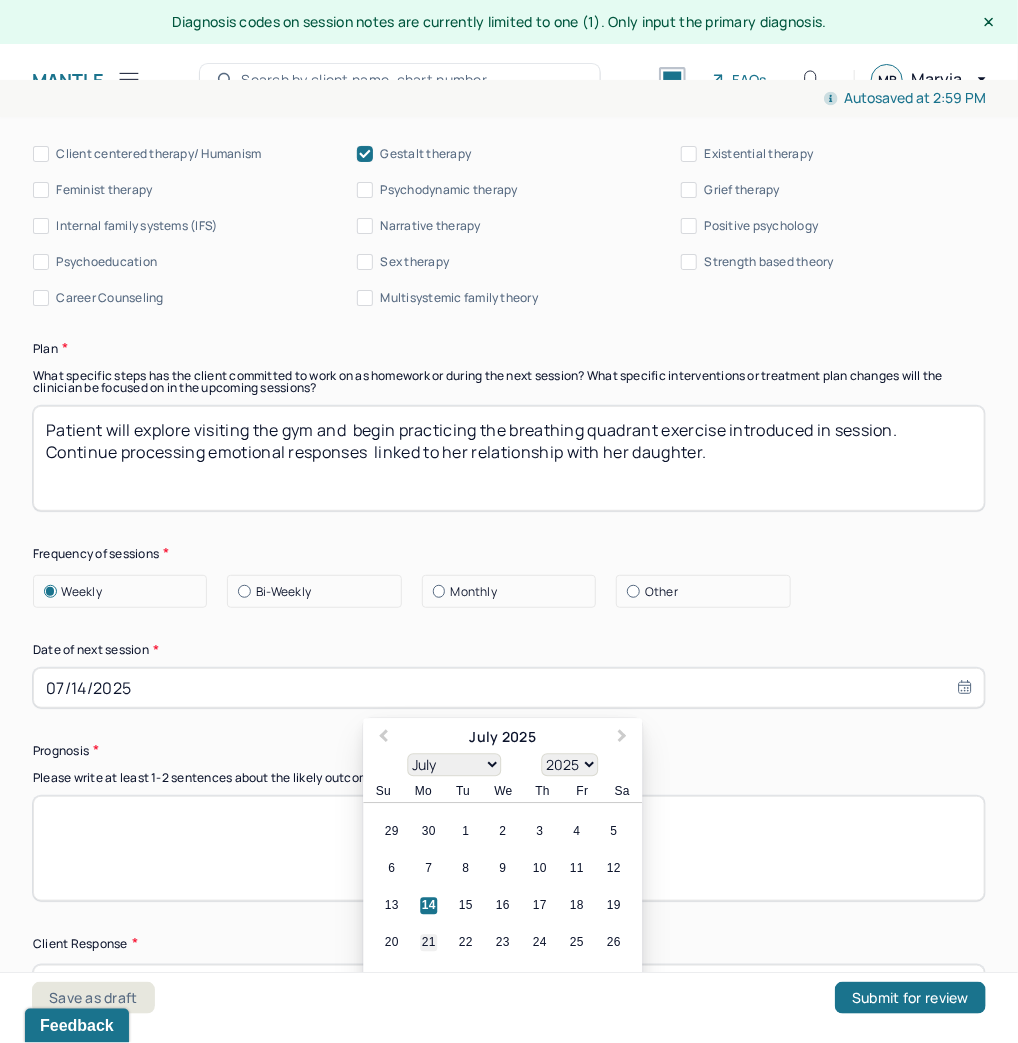 click on "21" at bounding box center (428, 942) 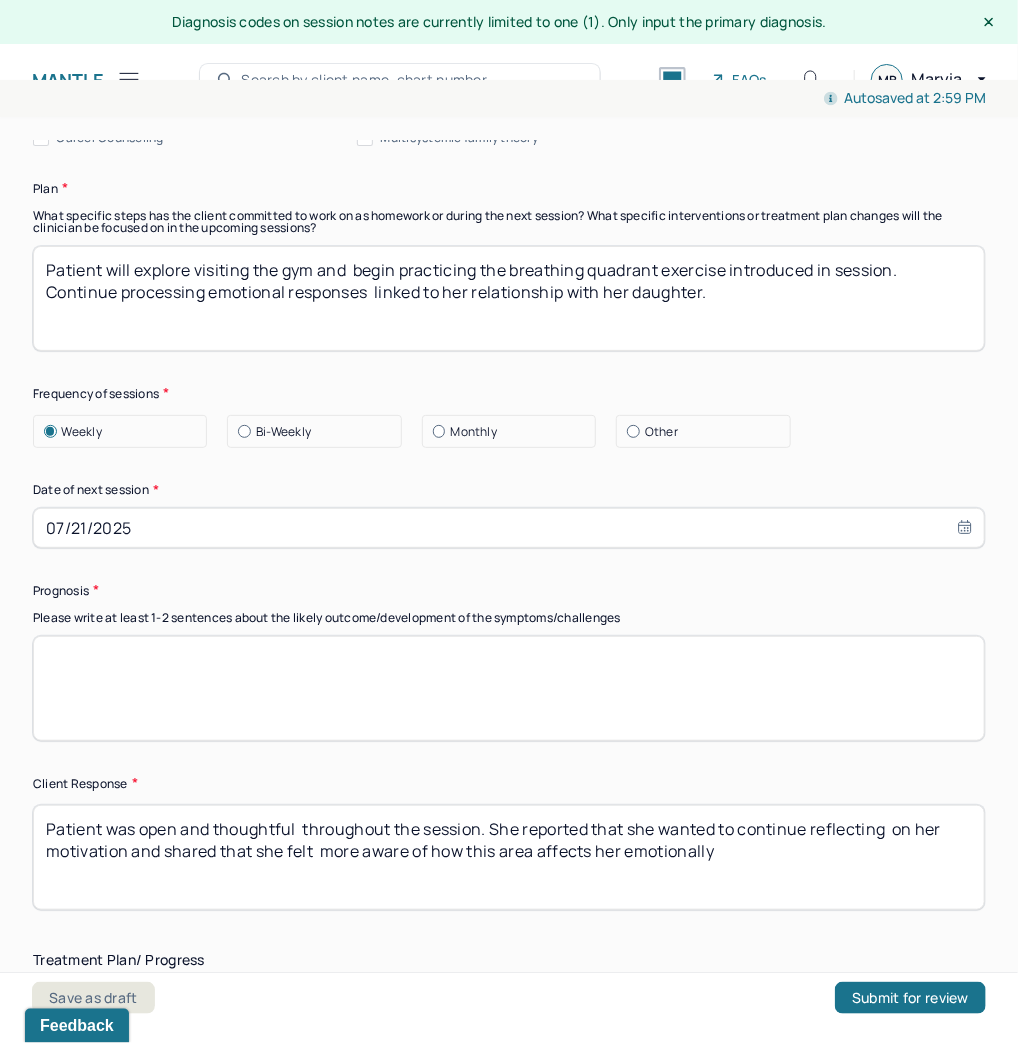scroll, scrollTop: 2660, scrollLeft: 0, axis: vertical 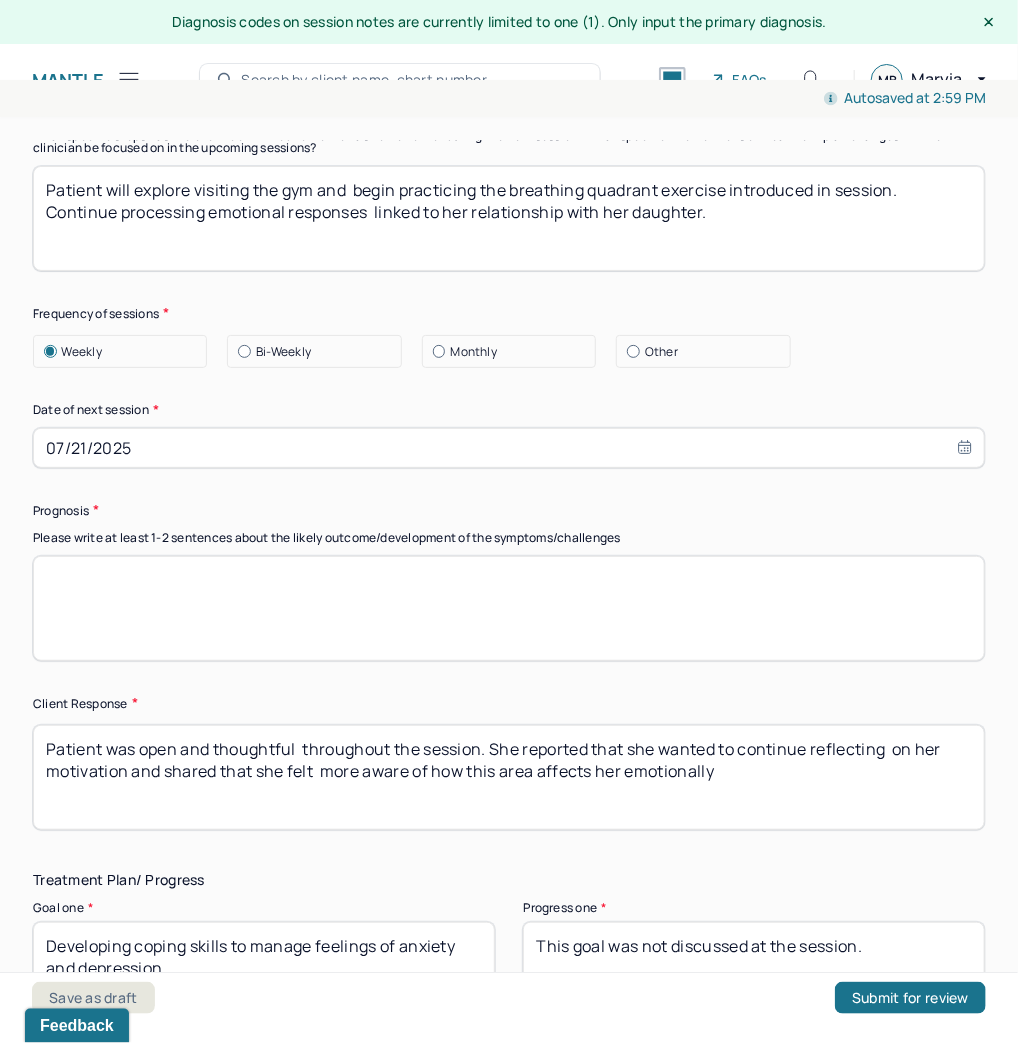 click at bounding box center [509, 608] 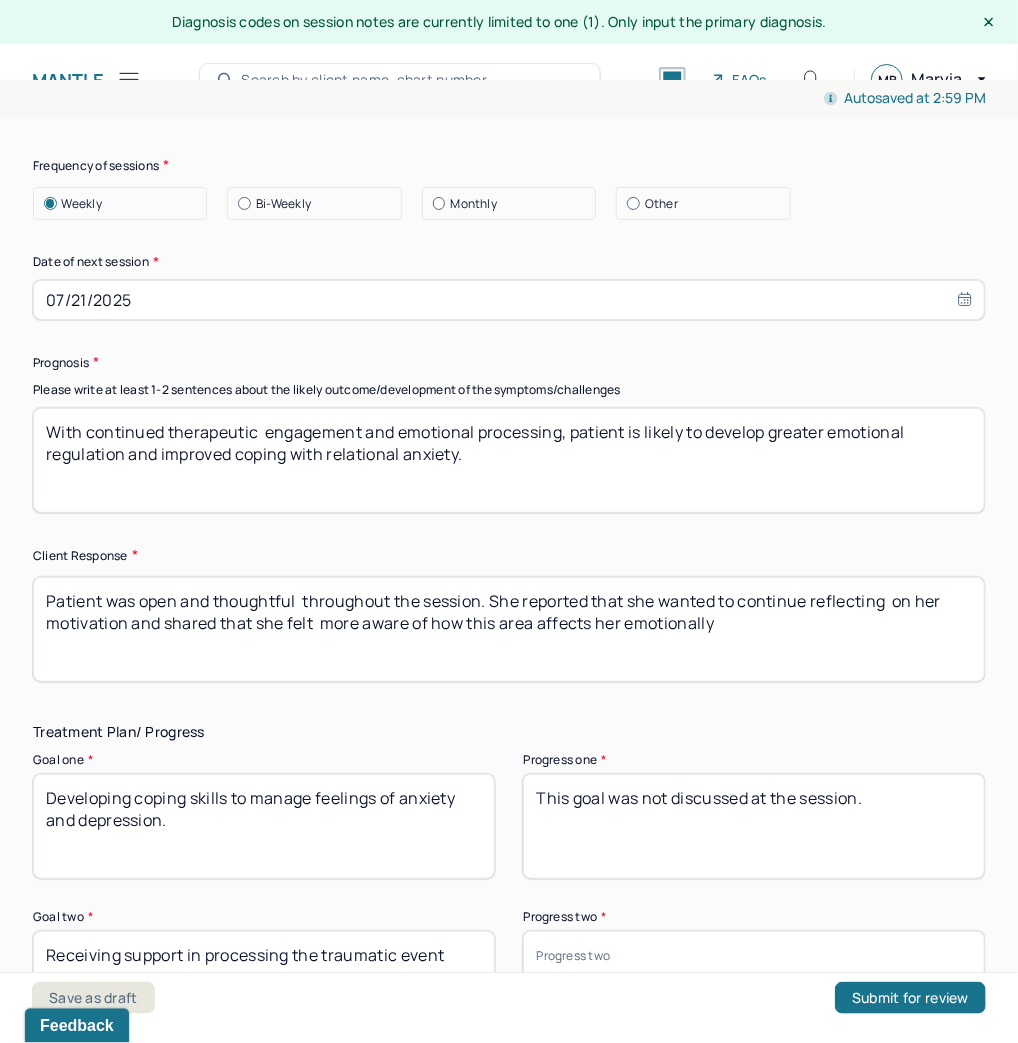 scroll, scrollTop: 2820, scrollLeft: 0, axis: vertical 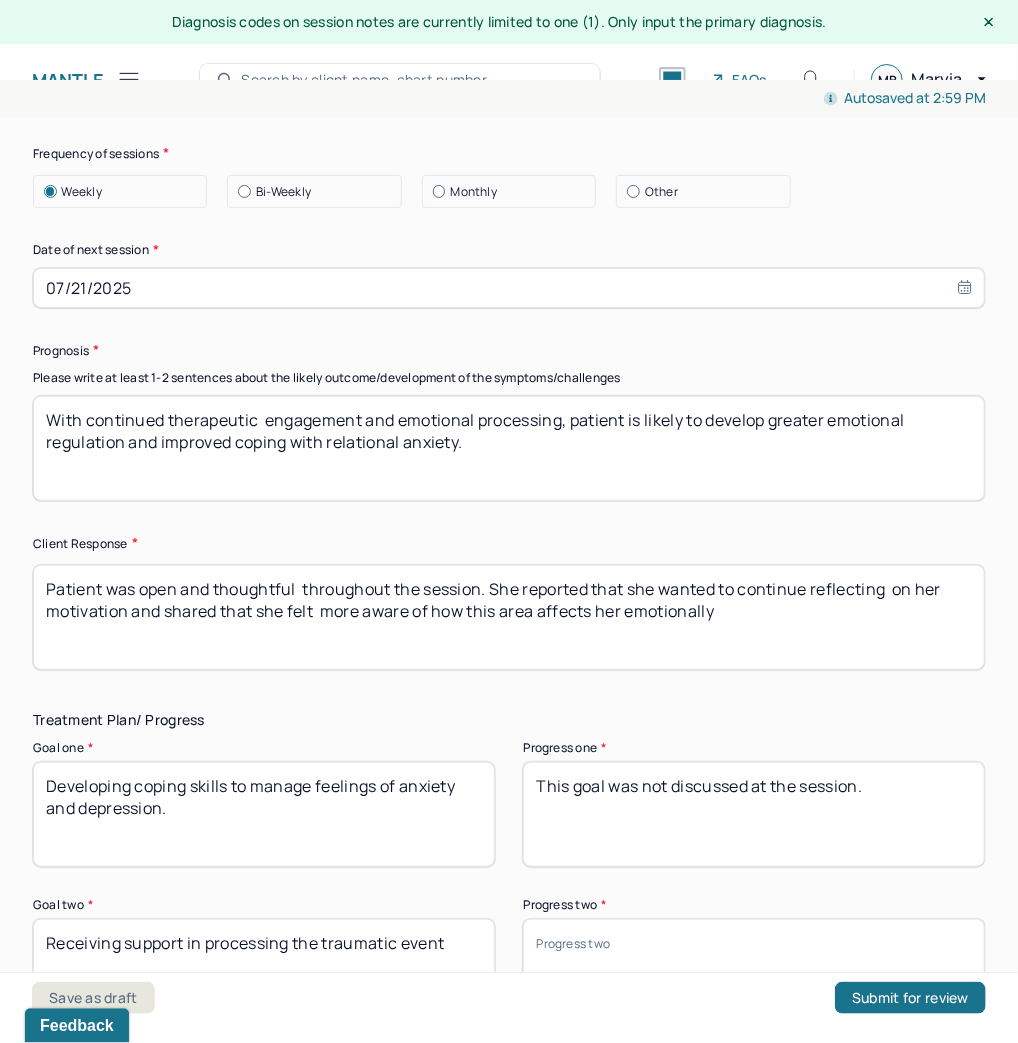 type on "With continued therapeutic  engagement and emotional processing, patient is likely to develop greater emotional regulation and improved coping with relational anxiety." 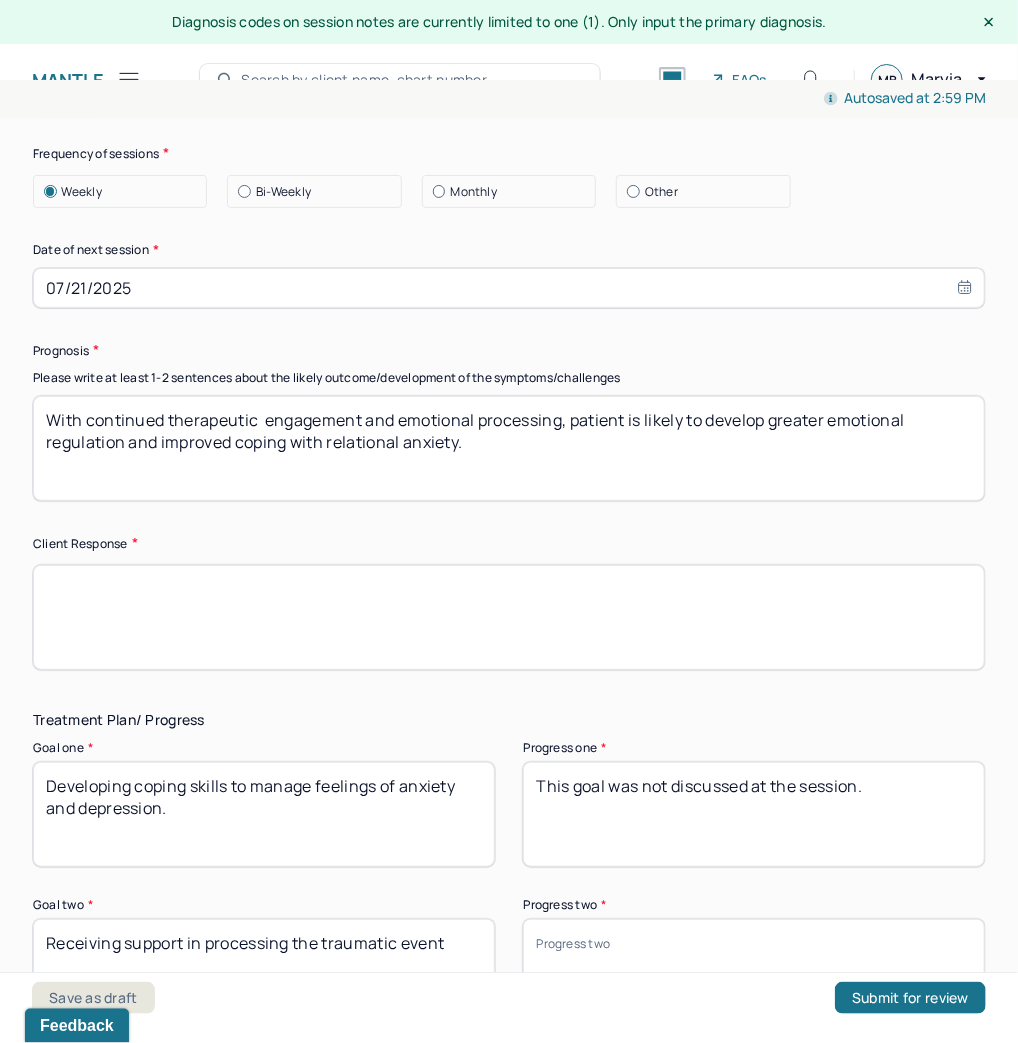 click at bounding box center [509, 617] 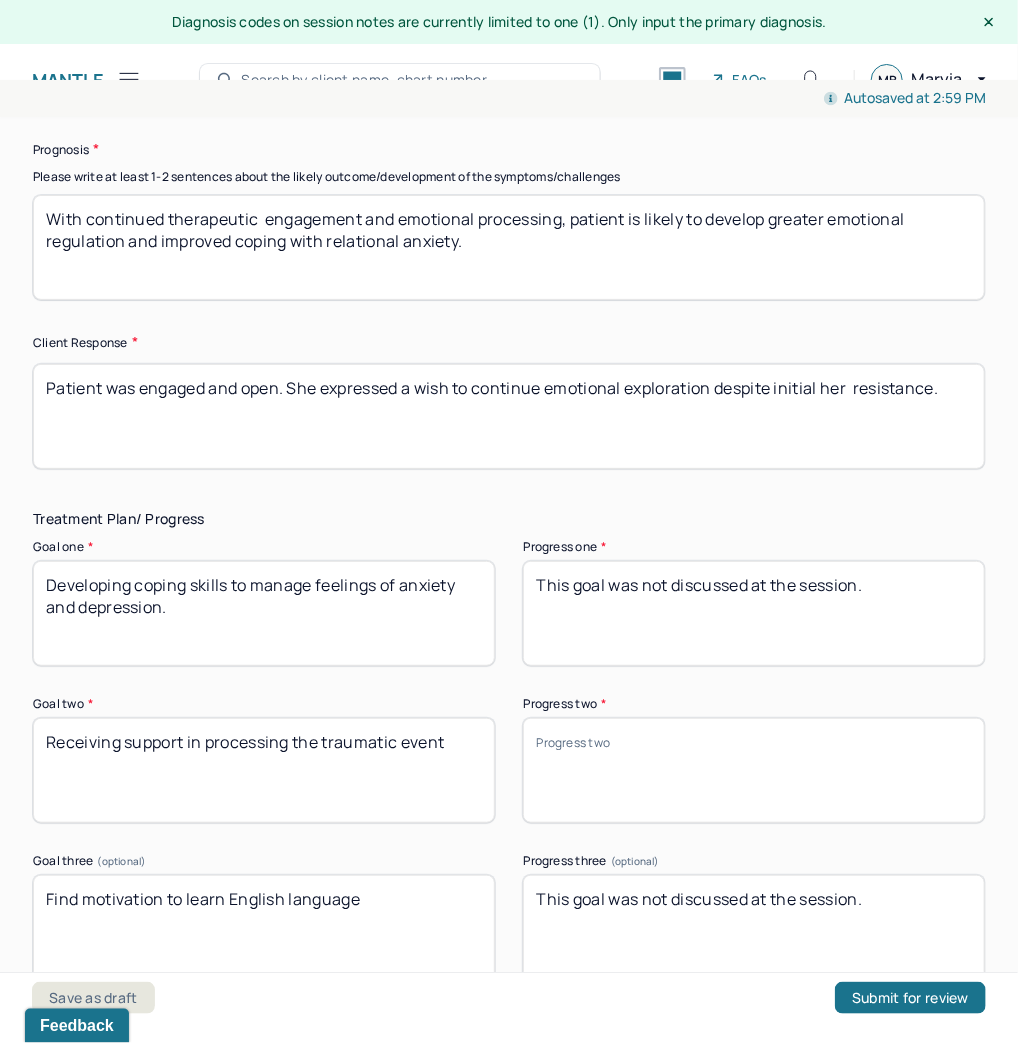 scroll, scrollTop: 3140, scrollLeft: 0, axis: vertical 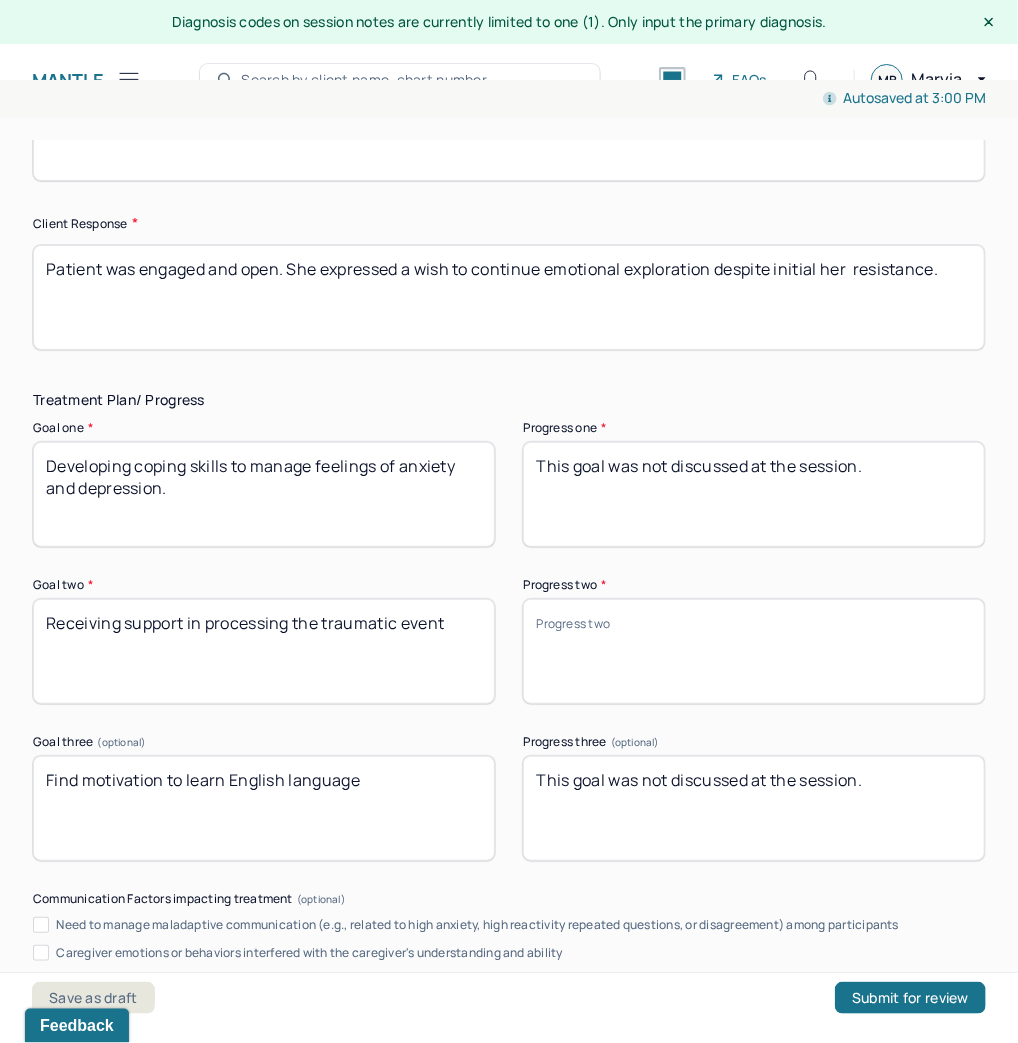 type on "Patient was engaged and open. She expressed a wish to continue emotional exploration despite initial her  resistance." 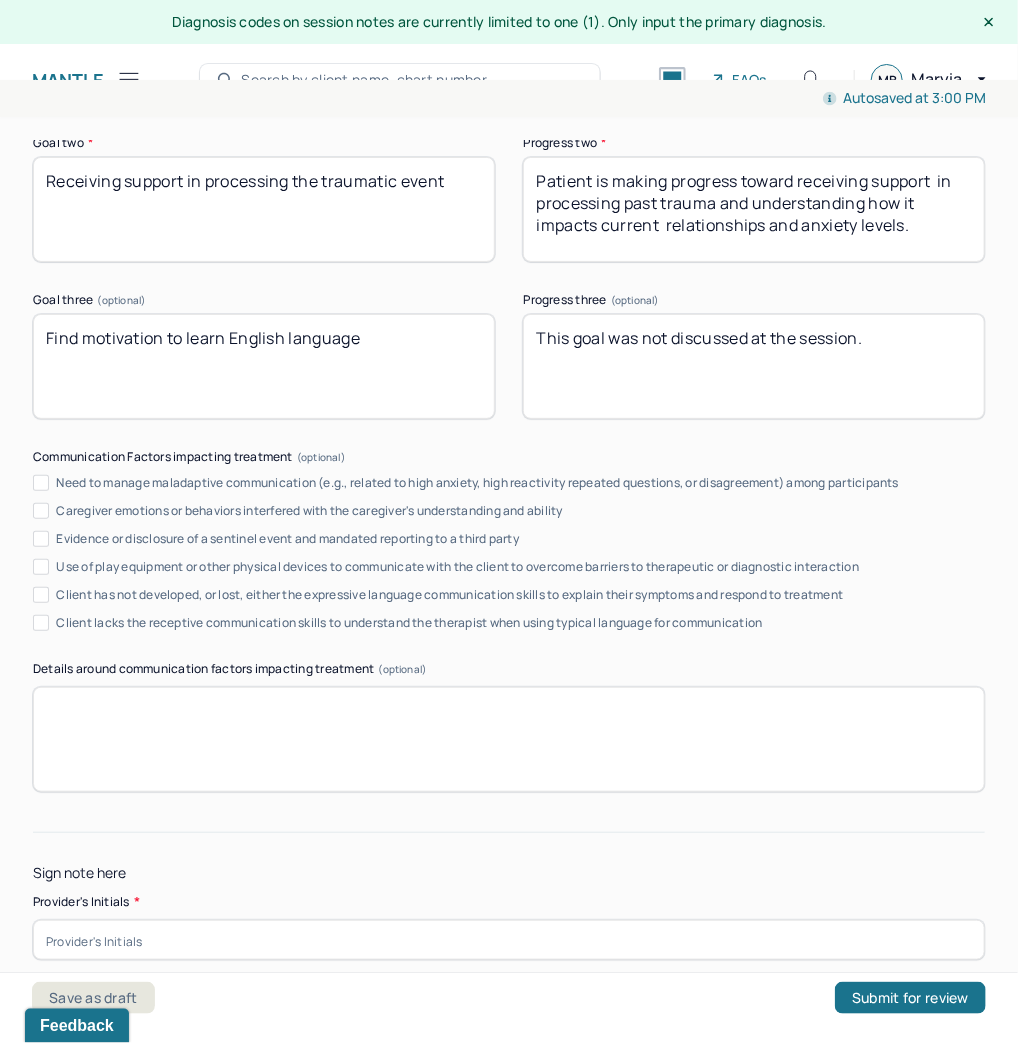 scroll, scrollTop: 3620, scrollLeft: 0, axis: vertical 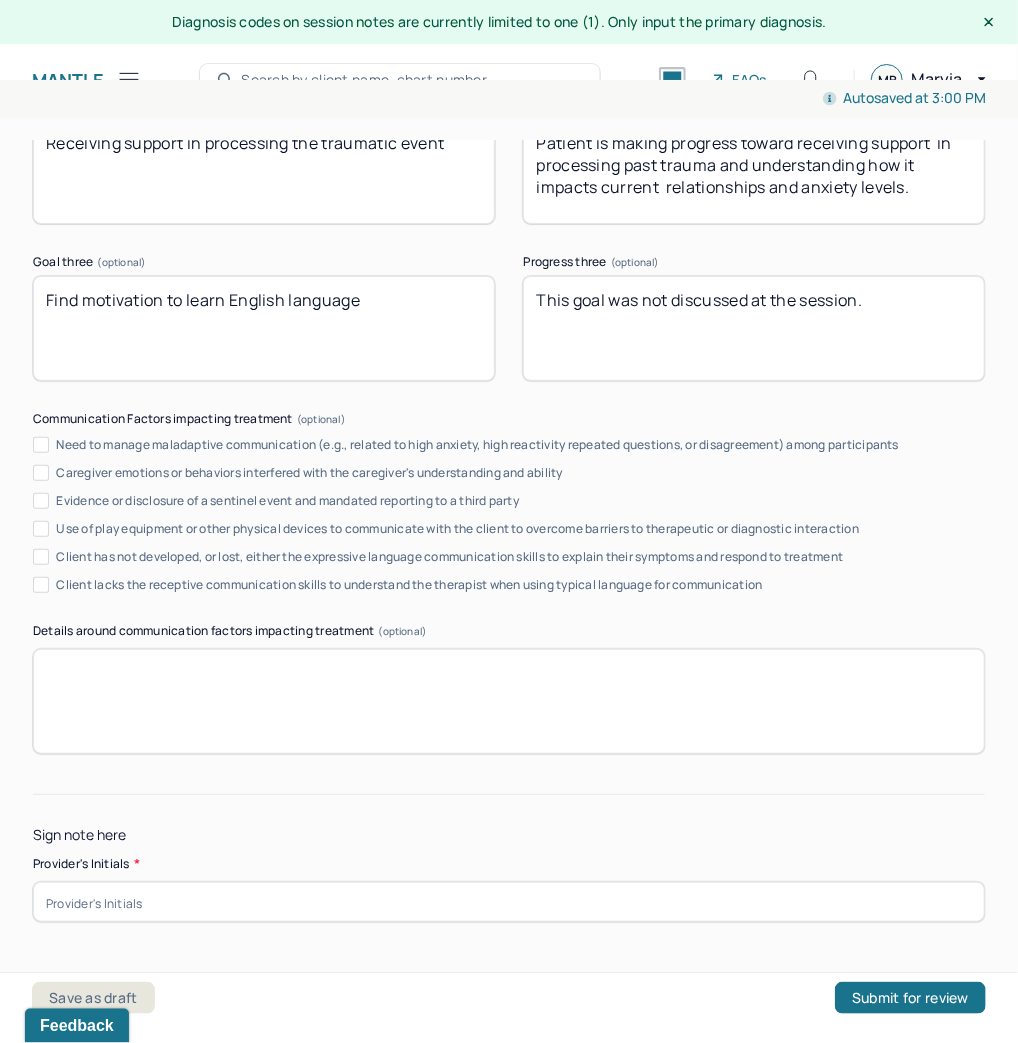 type on "Patient is making progress toward receiving support  in processing past trauma and understanding how it impacts current  relationships and anxiety levels." 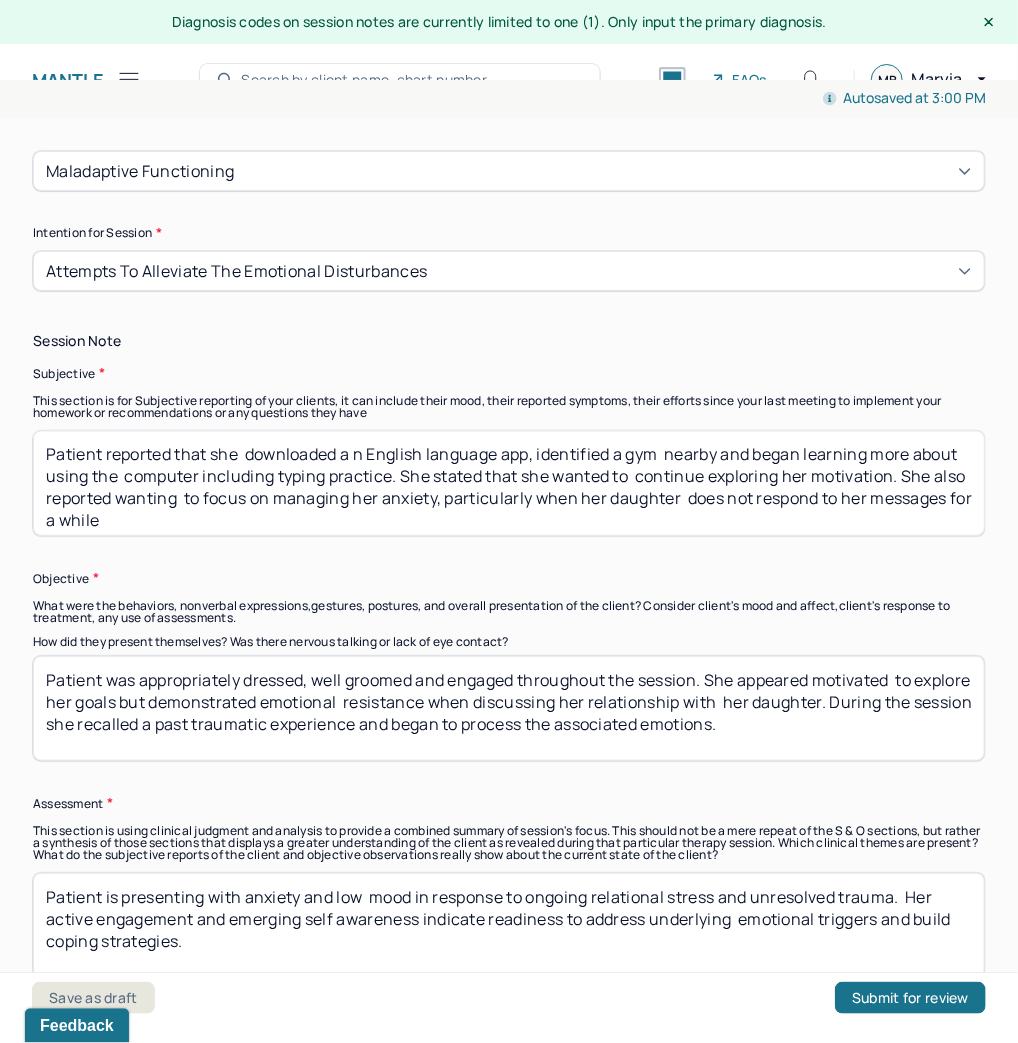 scroll, scrollTop: 1280, scrollLeft: 0, axis: vertical 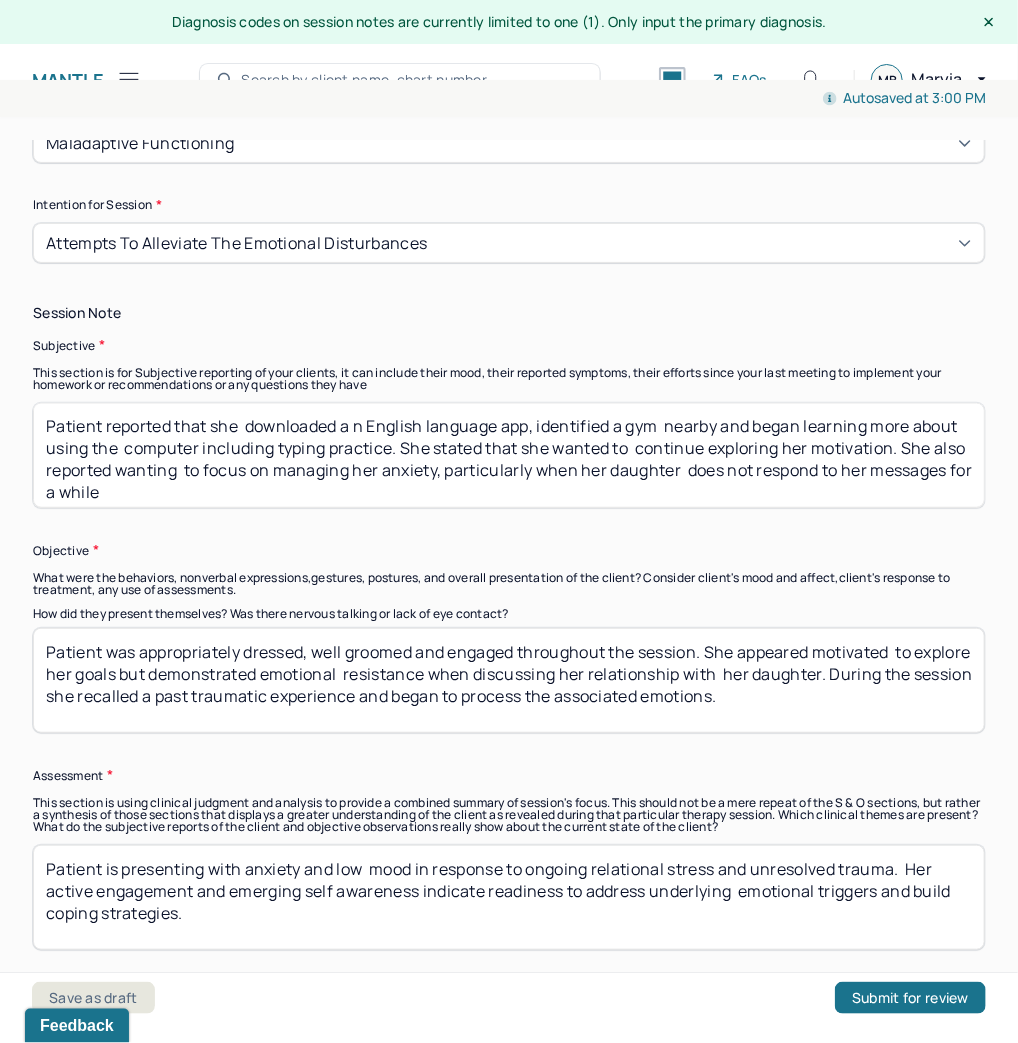 type on "MB" 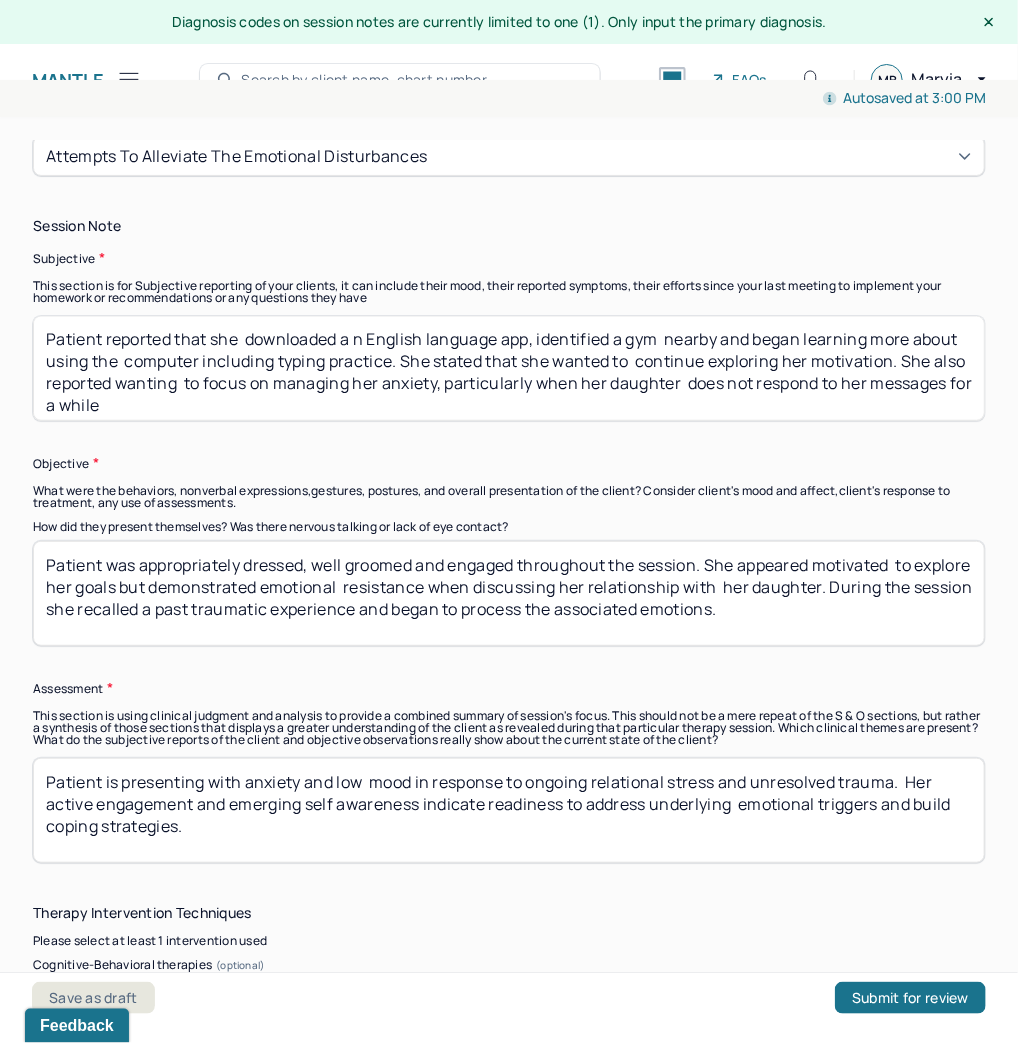 scroll, scrollTop: 1520, scrollLeft: 0, axis: vertical 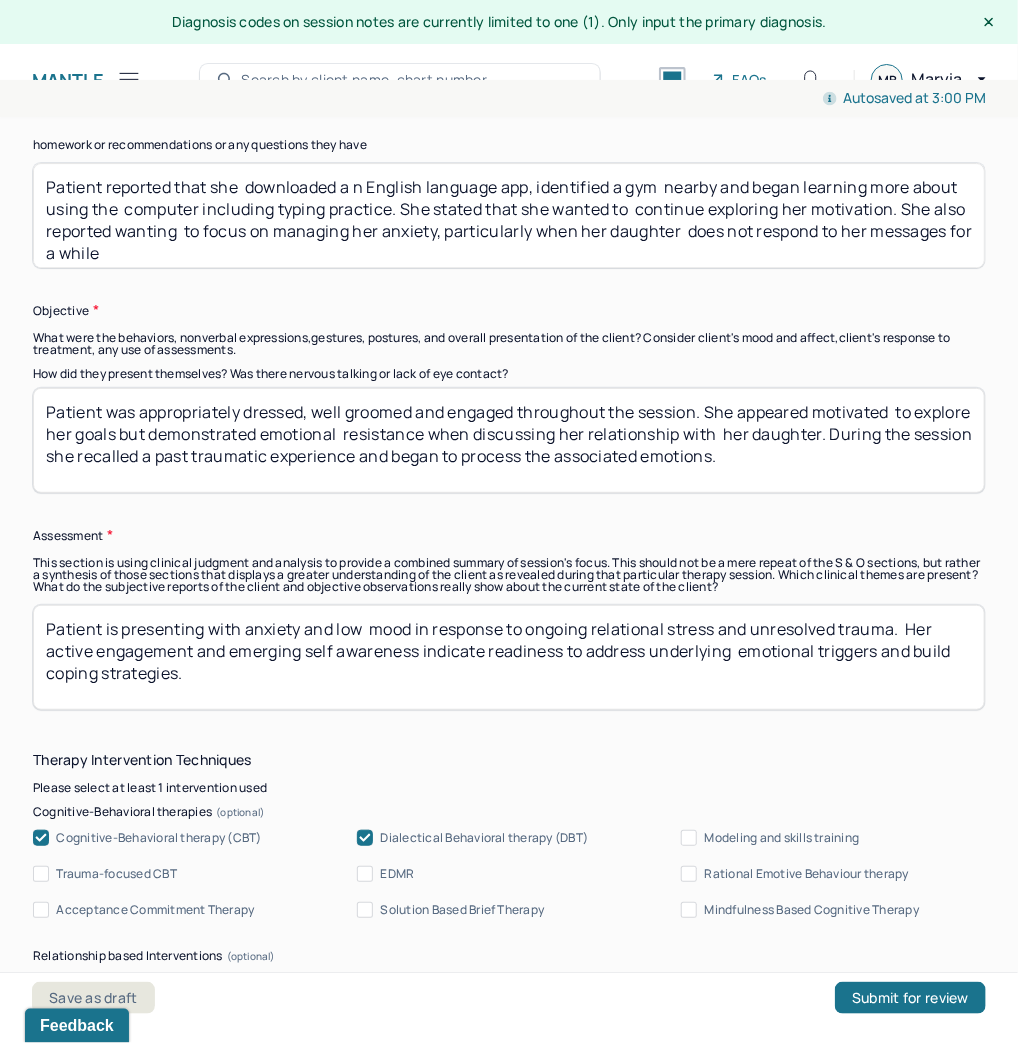 click on "Patient was appropriately dressed, well groomed and engaged throughout the session. She appeared motivated  to explore her goals but demonstrated emotional  resistance when discussing her relationship with  her daughter. During the session she recalled a past traumatic experience and began to process the associated emotions." at bounding box center (509, 440) 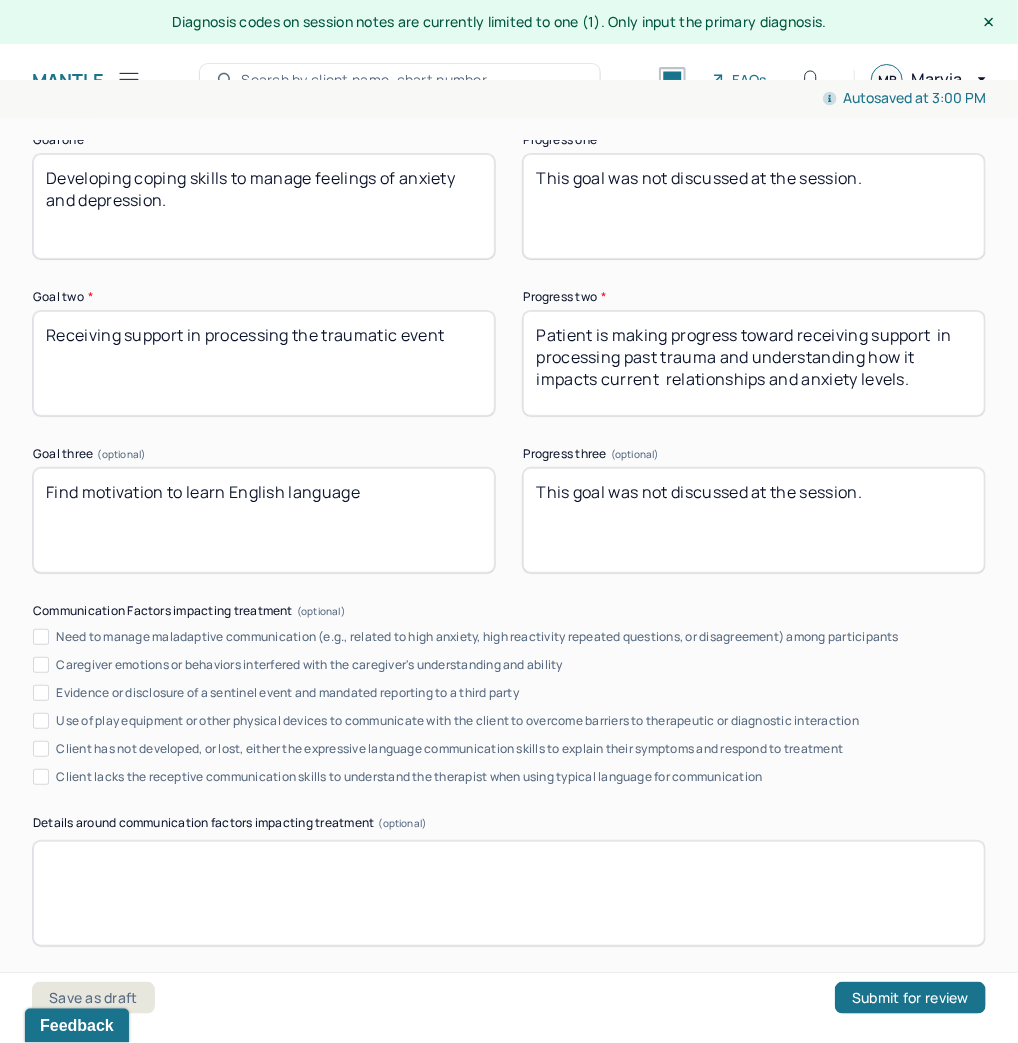 scroll, scrollTop: 3620, scrollLeft: 0, axis: vertical 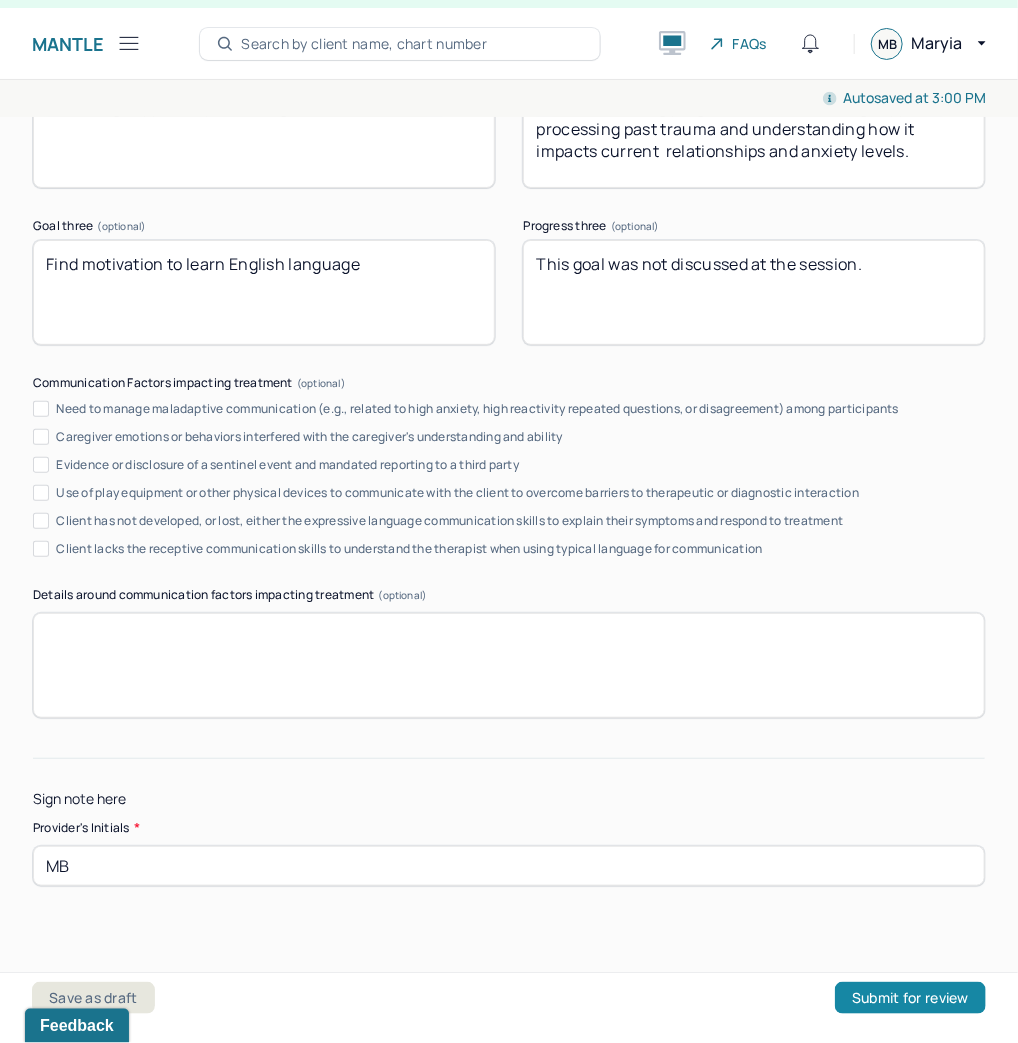 click on "Submit for review" at bounding box center (910, 998) 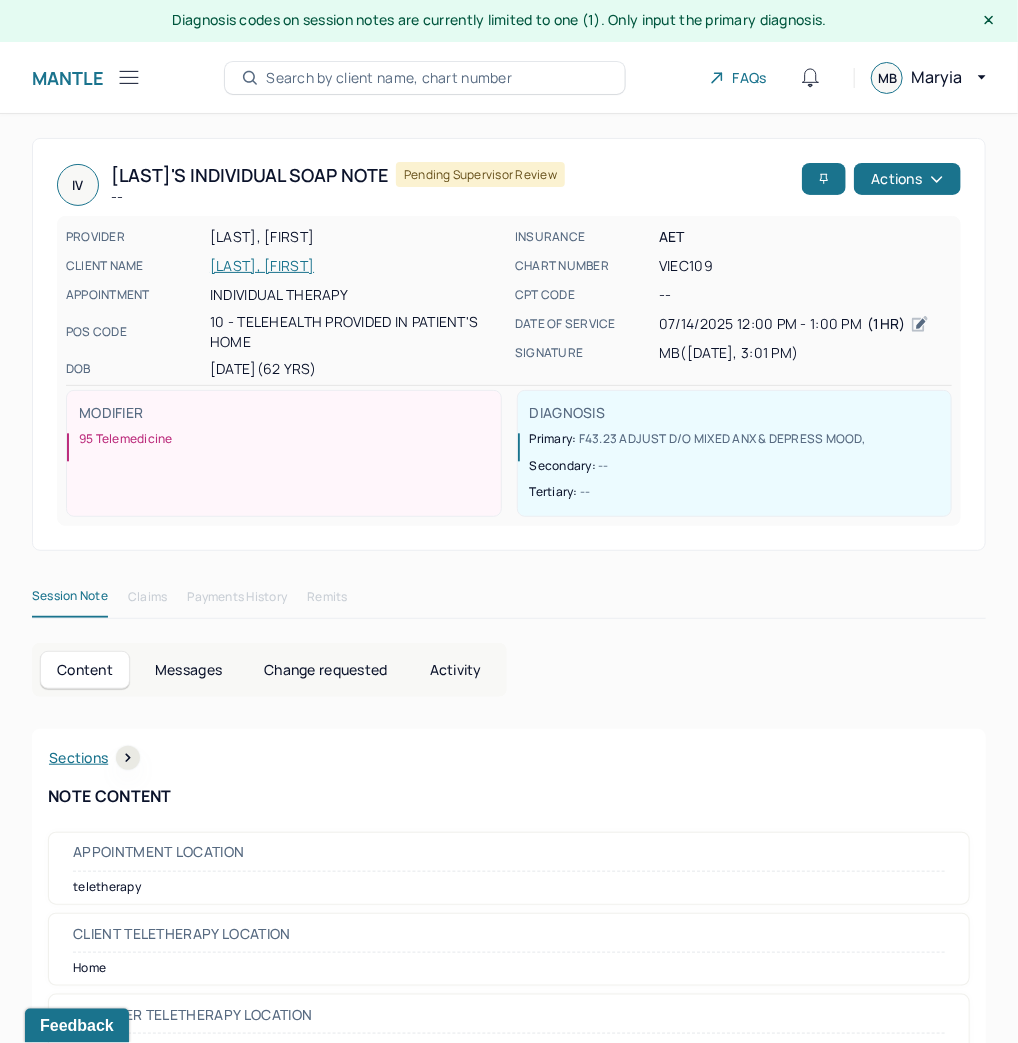 scroll, scrollTop: 0, scrollLeft: 0, axis: both 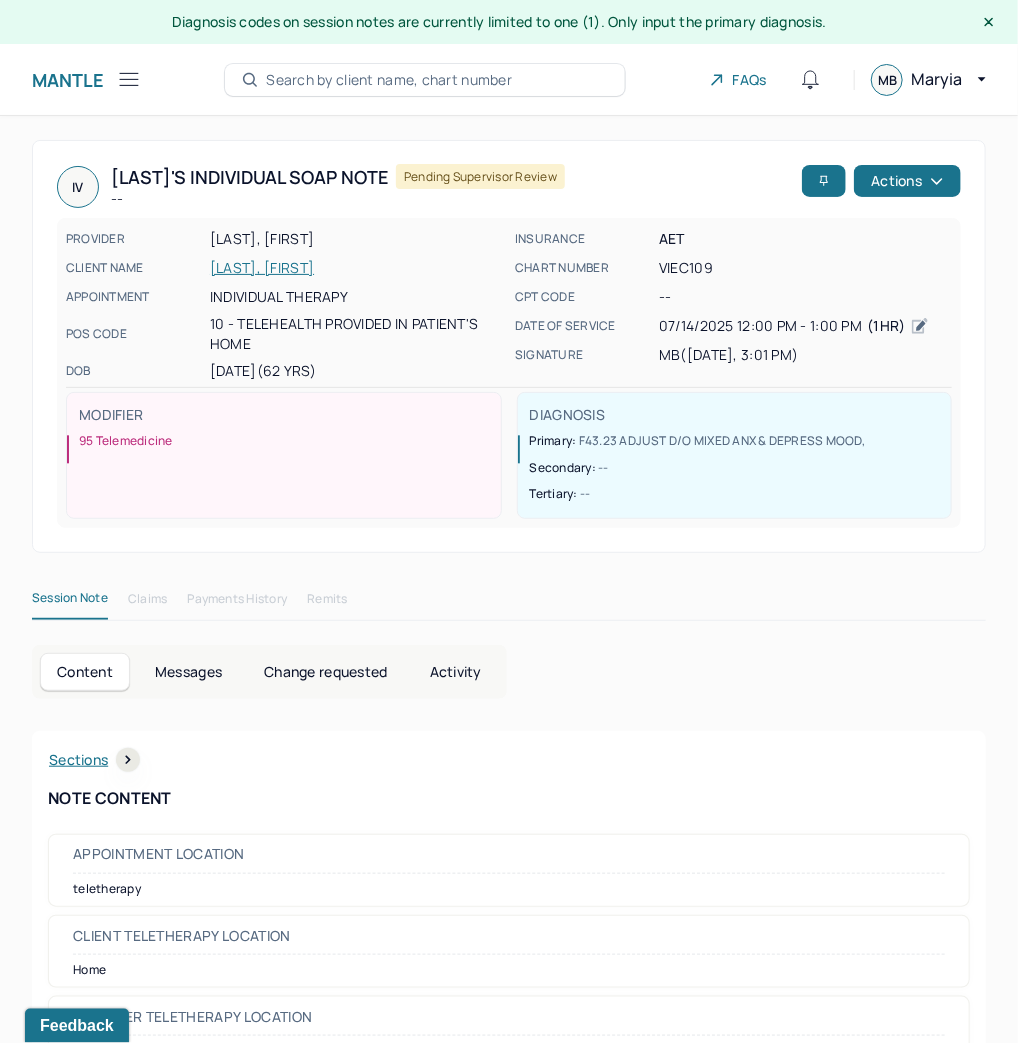 click on "Mantle" at bounding box center (68, 80) 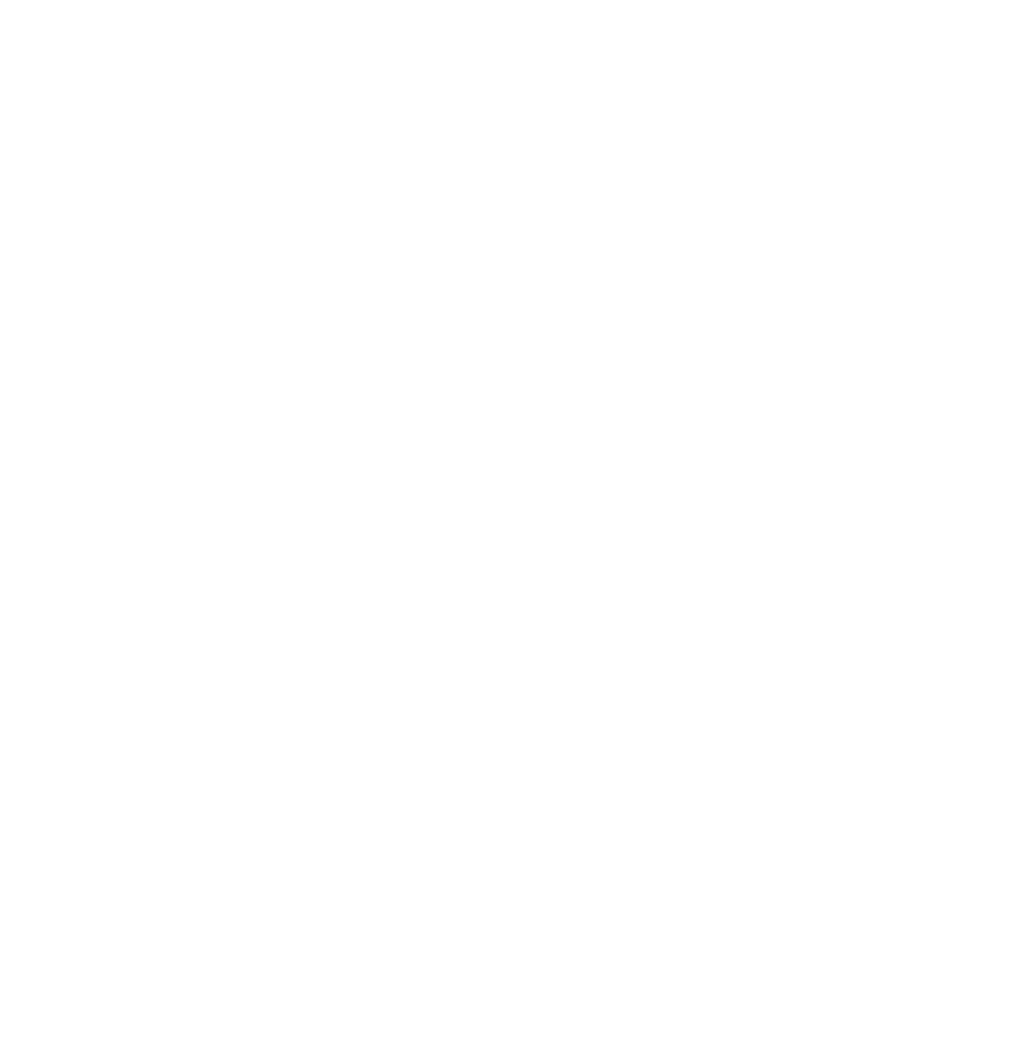 scroll, scrollTop: 0, scrollLeft: 0, axis: both 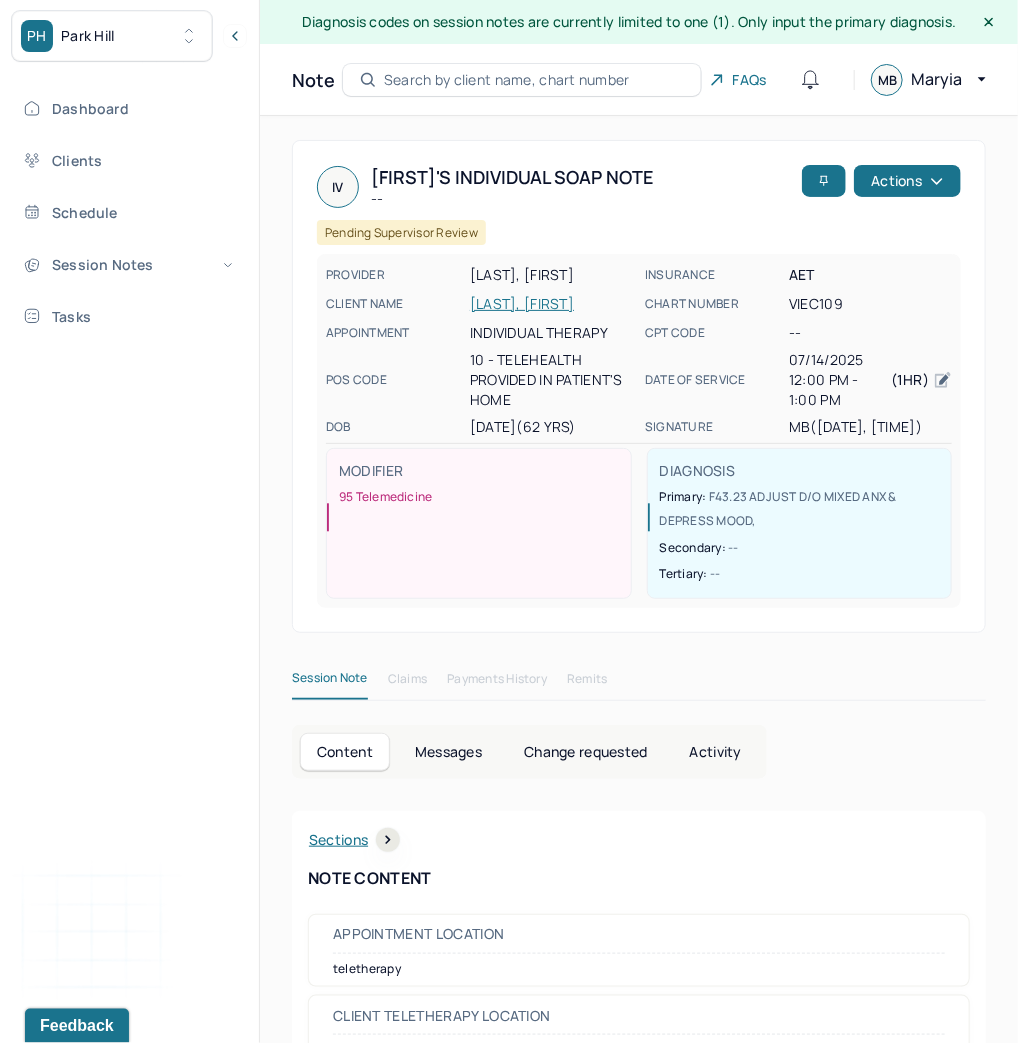 click on "Park Hill" at bounding box center (88, 36) 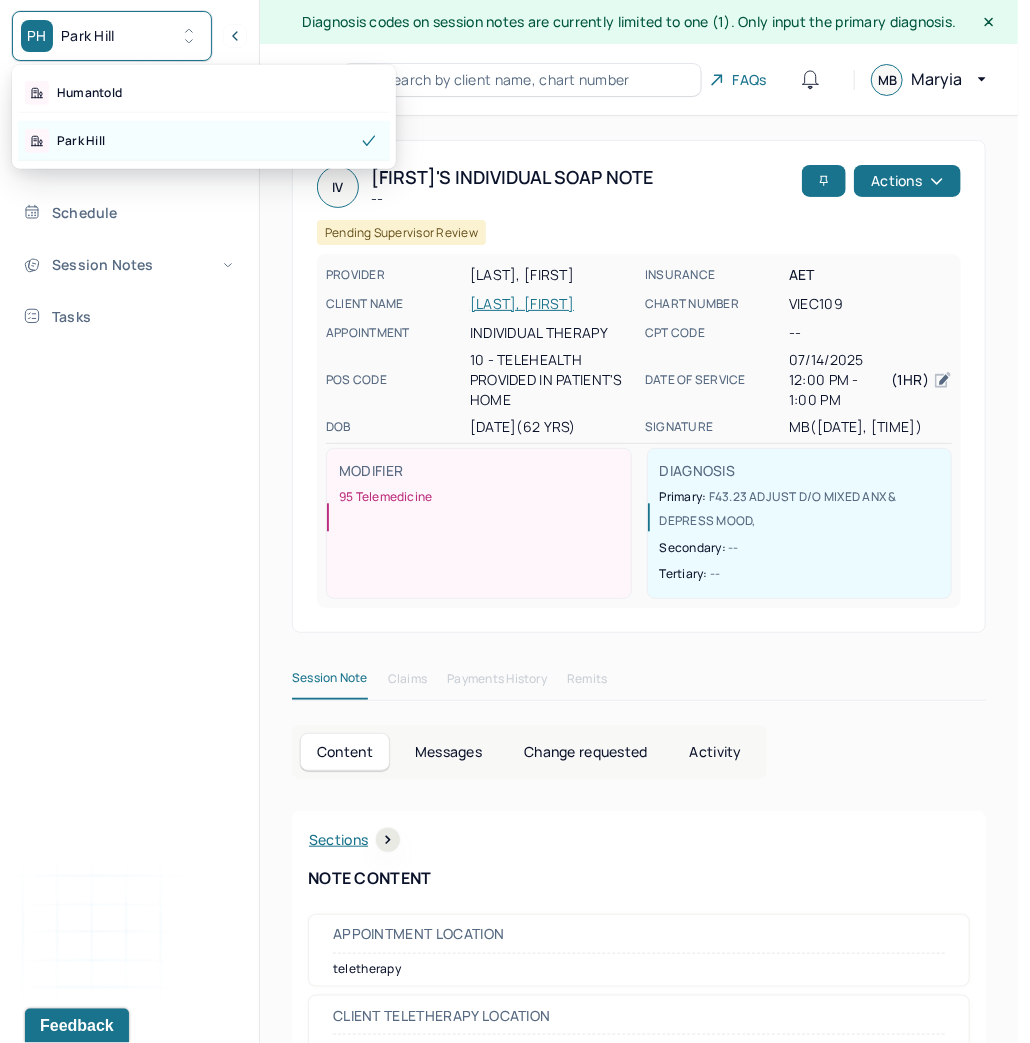 click on "Park Hill" at bounding box center [81, 141] 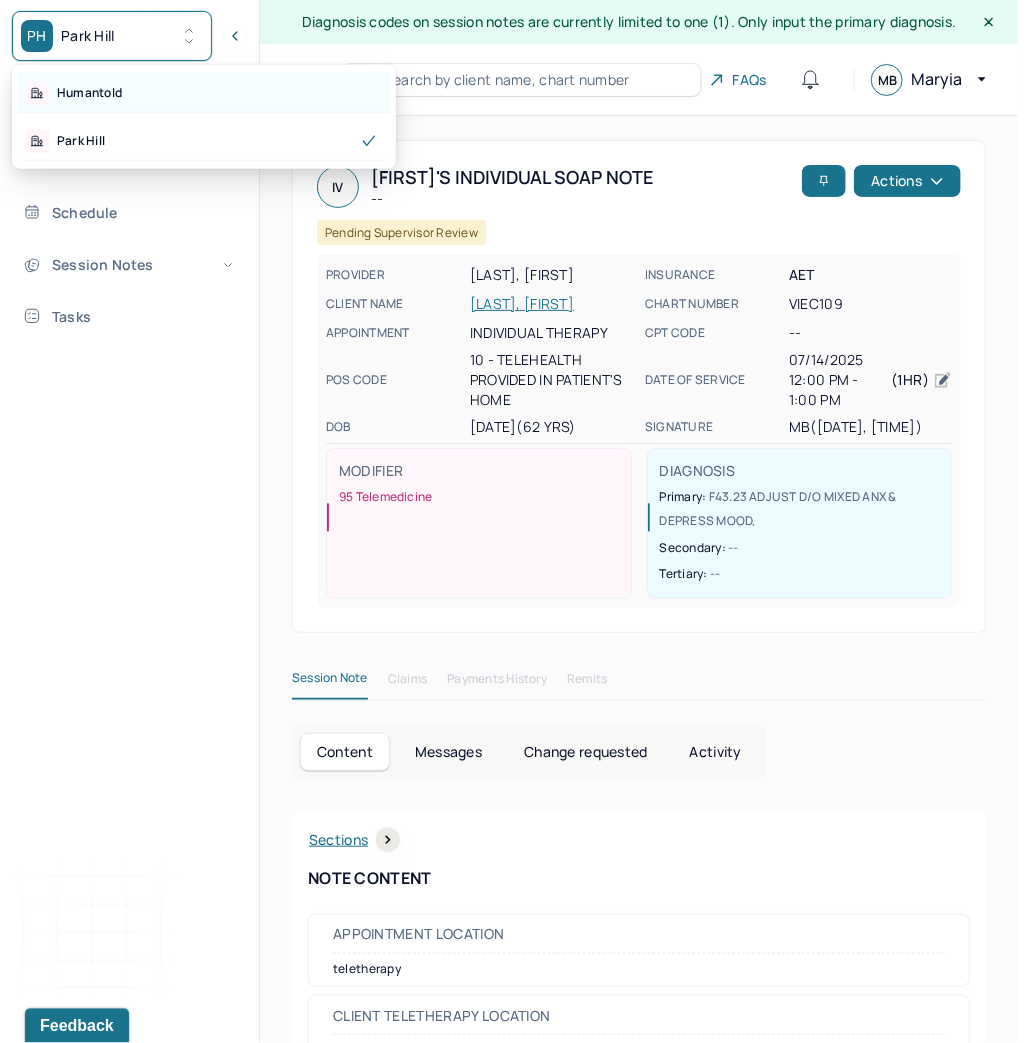 click on "Humantold" at bounding box center (89, 93) 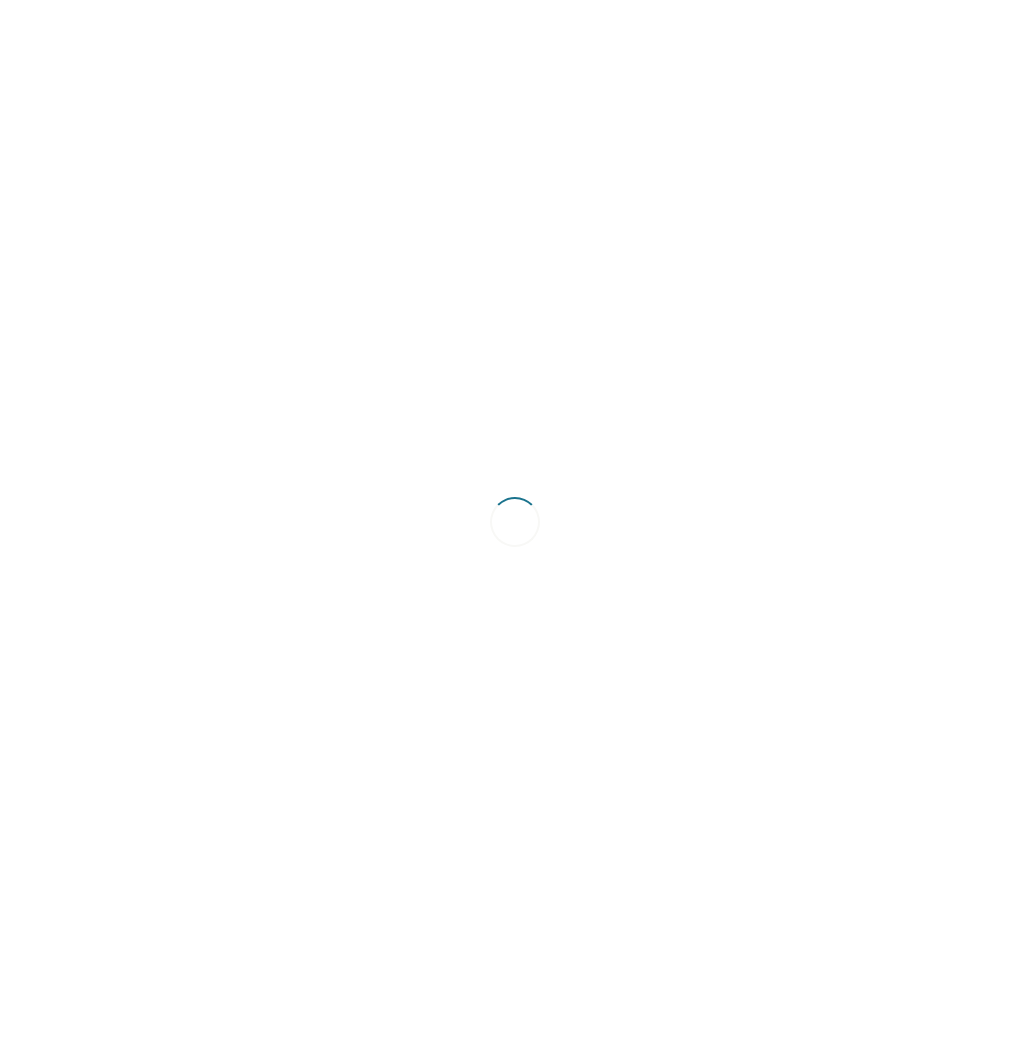 scroll, scrollTop: 0, scrollLeft: 0, axis: both 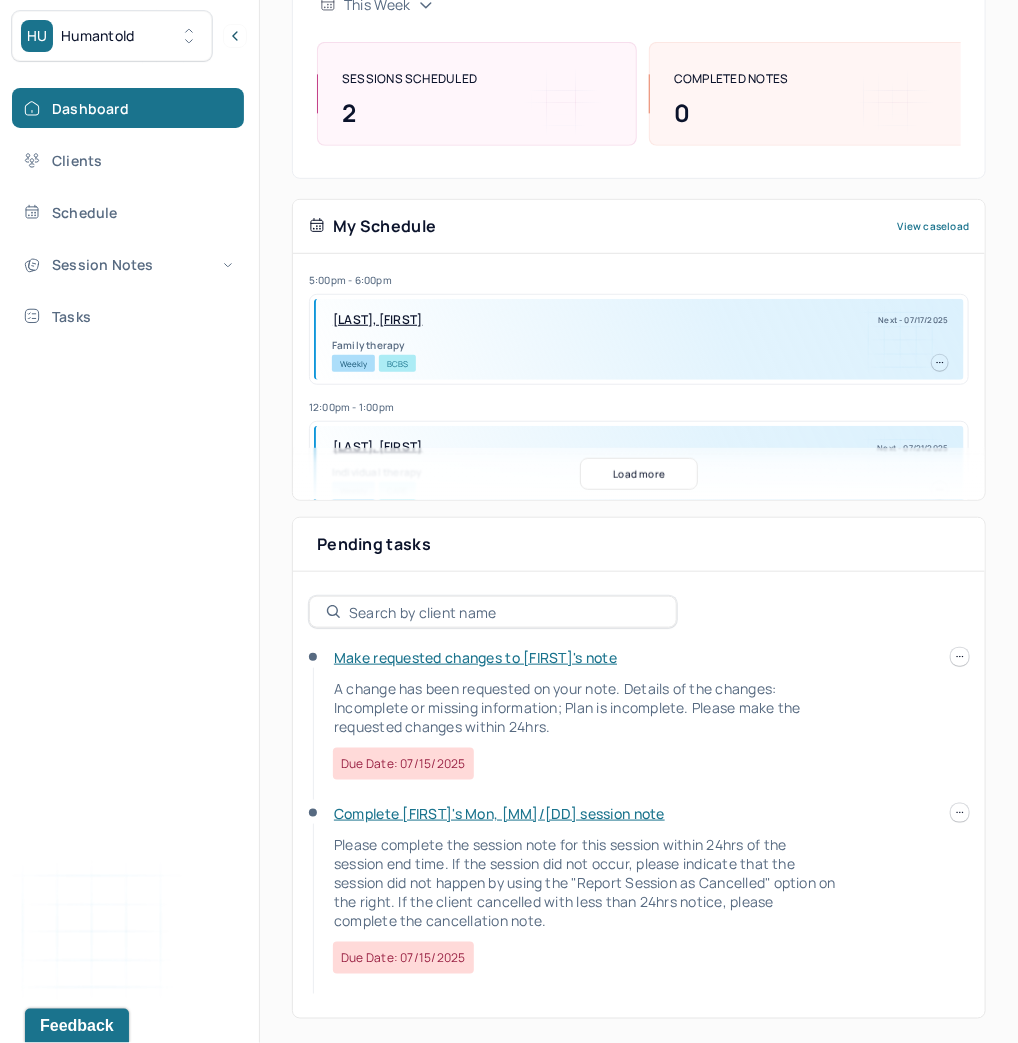 click on "HU Humantold       Dashboard Clients Schedule Session Notes Tasks MB Maryia   Bokhan provider   Logout   Diagnosis codes on session notes are currently limited to one (1). Only input the primary diagnosis.       Search by client name, chart number     FAQs     MB Maryia Let’s get you started 🚀 You can manage your caseload and availability here   this week   SESSIONS SCHEDULED 2 COMPLETED NOTES 0 LATE NOTES 0 My Schedule View caseload 5:00pm - 6:00pm   BAXTER, MICHAEL   Next - 07/17/2025 Family therapy Weekly BCBS     12:00pm - 1:00pm   KITANO, CHRISTINE   Next - 07/21/2025 Individual therapy Weekly CARE     4:00pm - 5:00pm   AUSTIN, MARISSA   Next - 09/05/2025 Individual therapy Weekly Pending Task CARE     3:00pm - 4:00pm   ALFORD, JAMES   Next - 09/05/2025 Individual therapy Weekly Pending Task CARE     1:00pm - 2:00pm   CAPPUCCIO-BAER, MARK   Next - 09/05/2025 Individual therapy Weekly Pending Task CARE     5:00pm - 6:00pm   SAMOYEDNY, SCOTT   Next - 09/05/2025 Individual therapy" at bounding box center [509, 388] 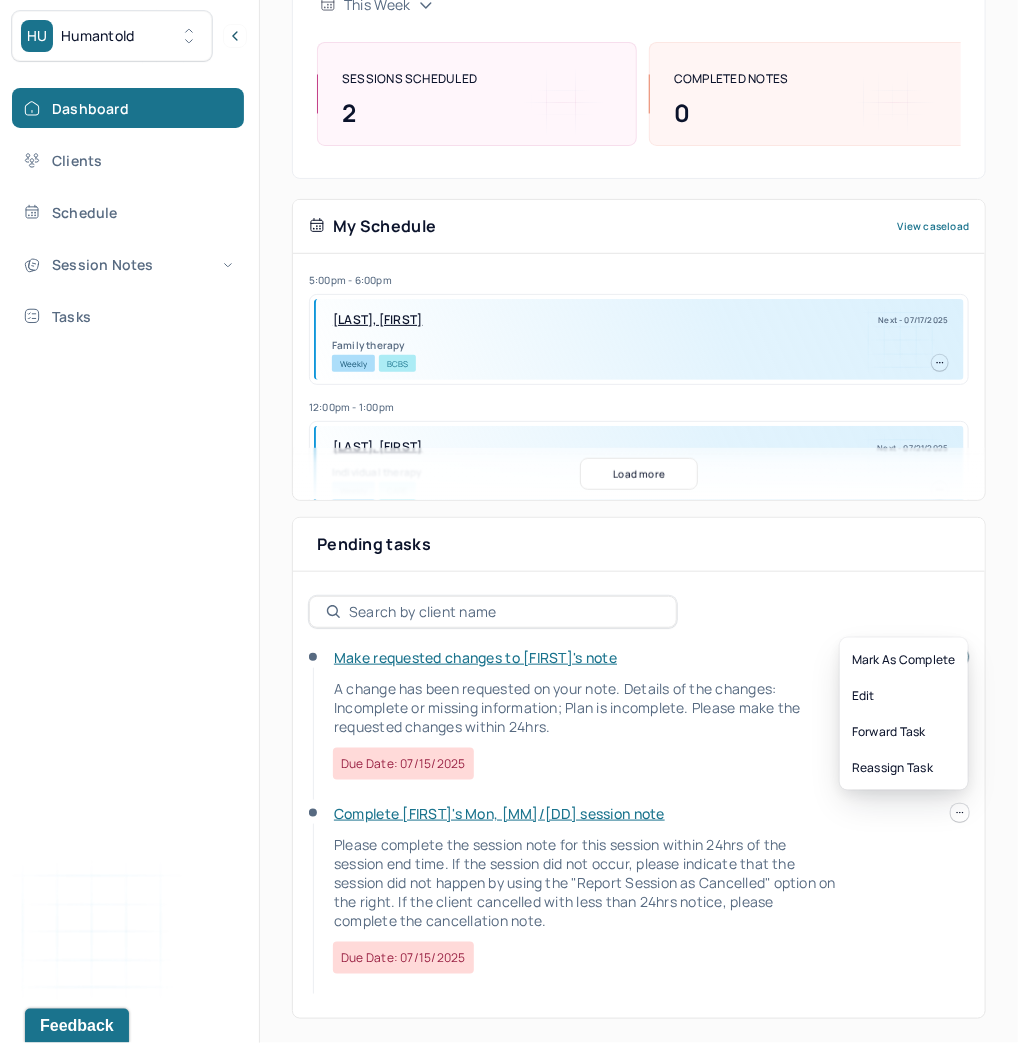 click on "Make requested changes to Marissa's note" at bounding box center [475, 657] 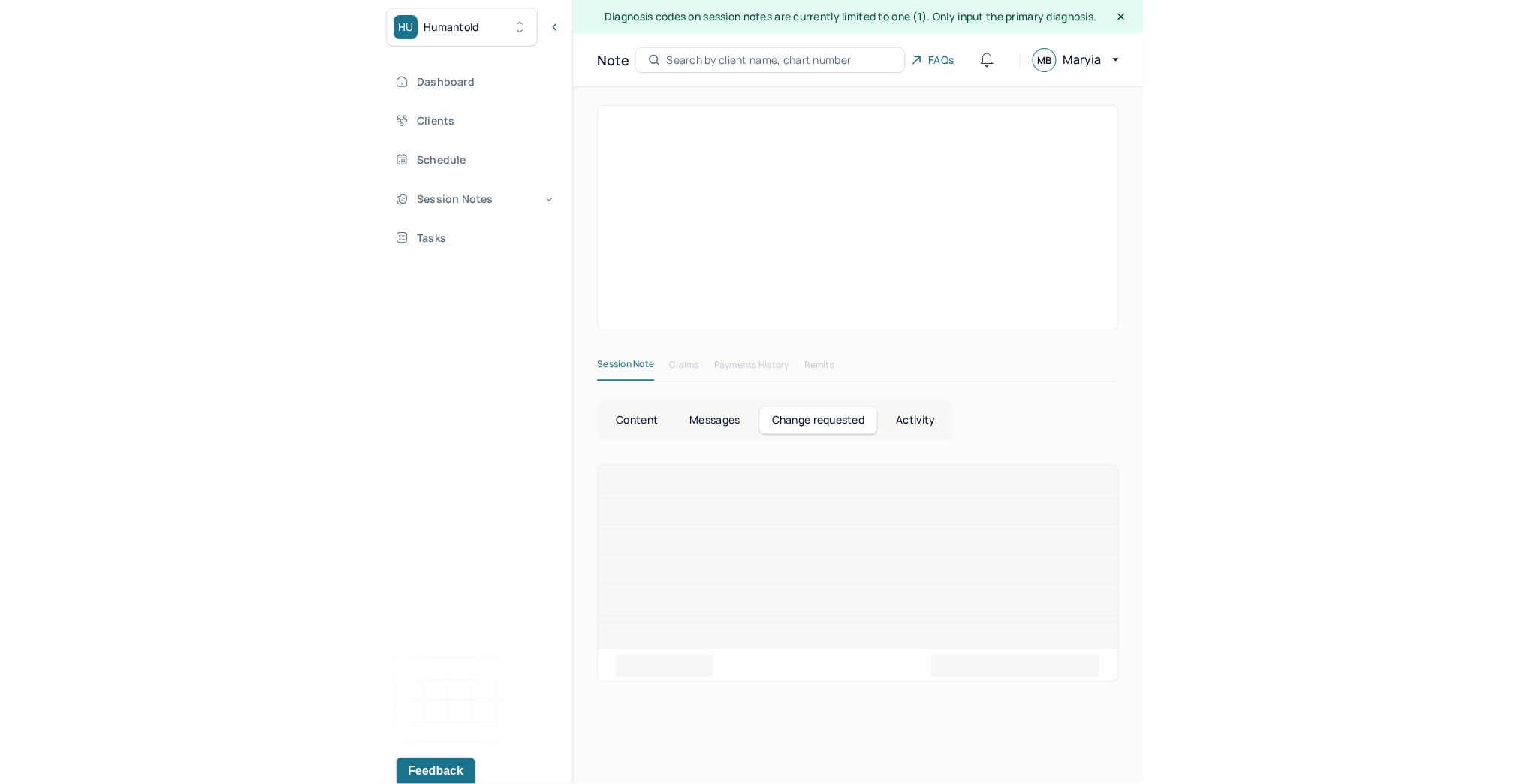 scroll, scrollTop: 0, scrollLeft: 0, axis: both 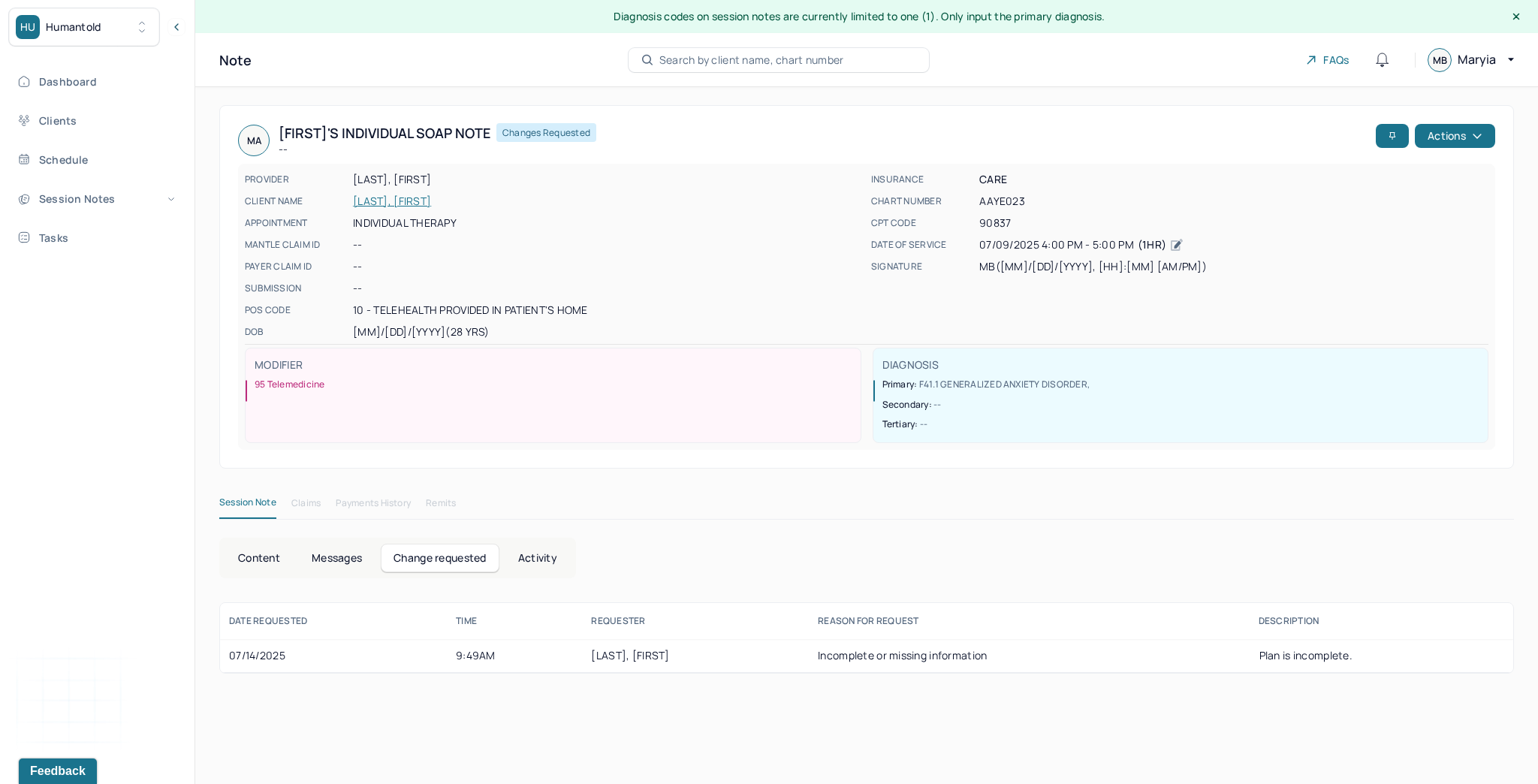 click on "Plan is incomplete." at bounding box center (1306, 655) 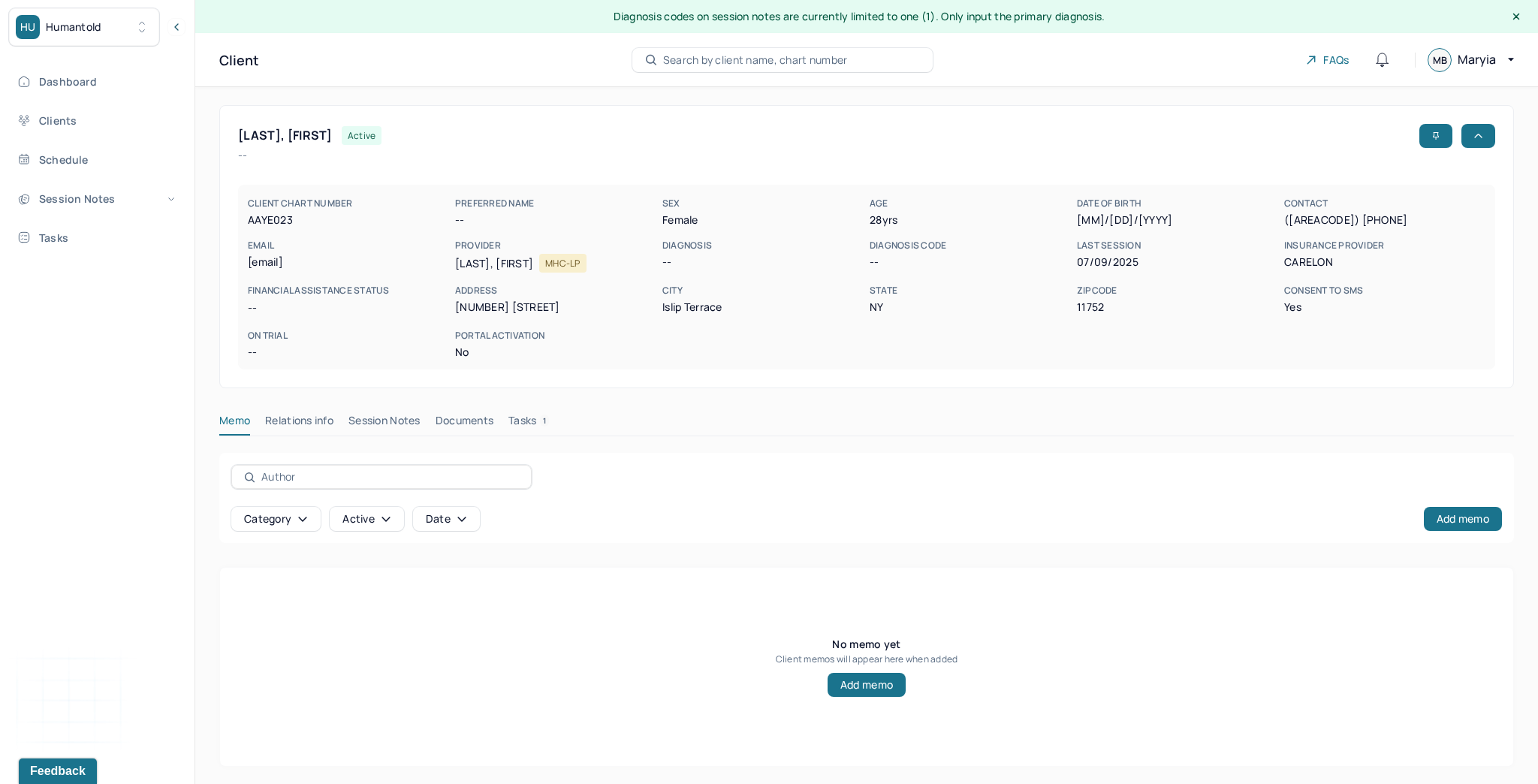 drag, startPoint x: 526, startPoint y: 418, endPoint x: 550, endPoint y: 427, distance: 25.63201 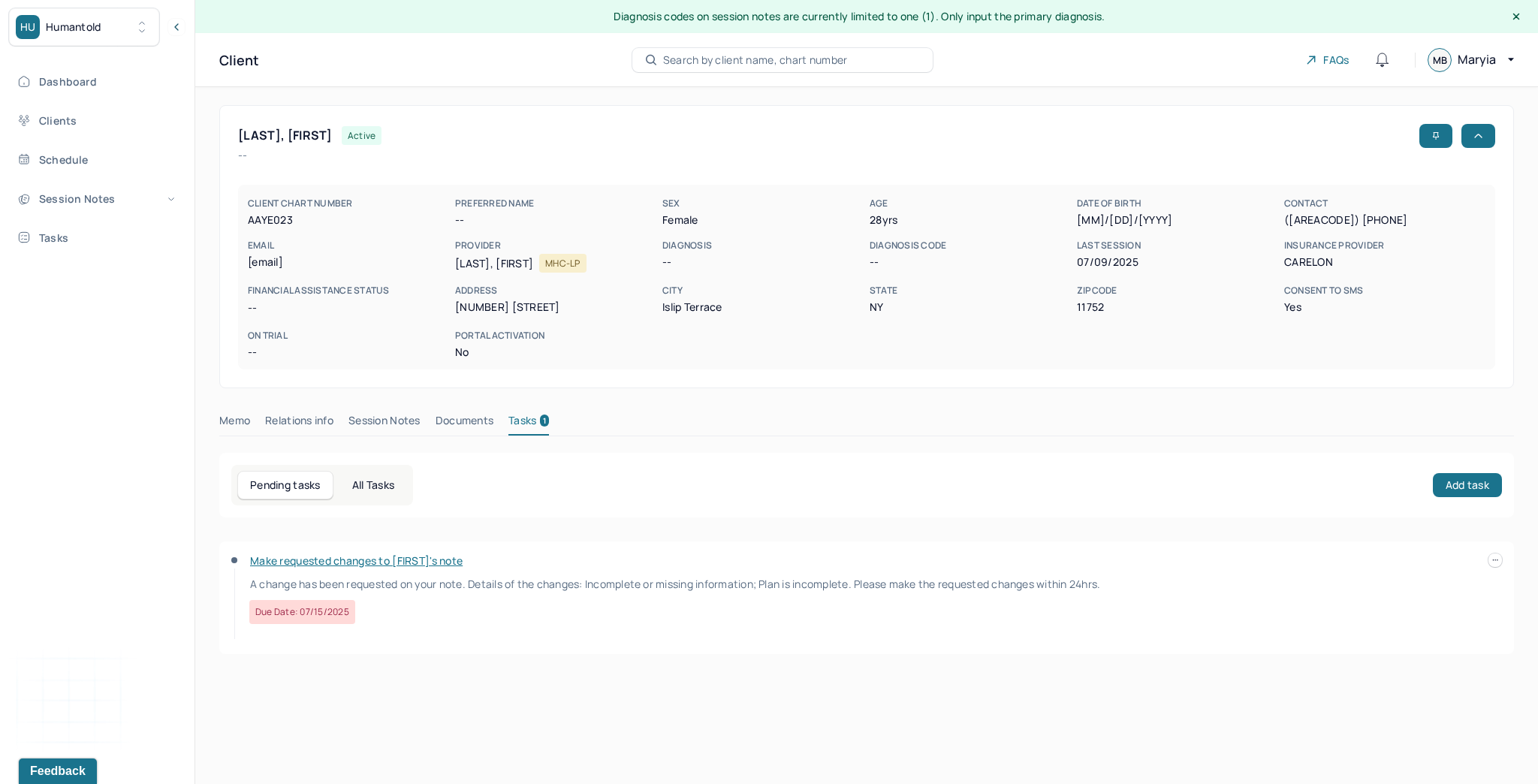click on "Make requested changes to Marissa's note" at bounding box center (356, 560) 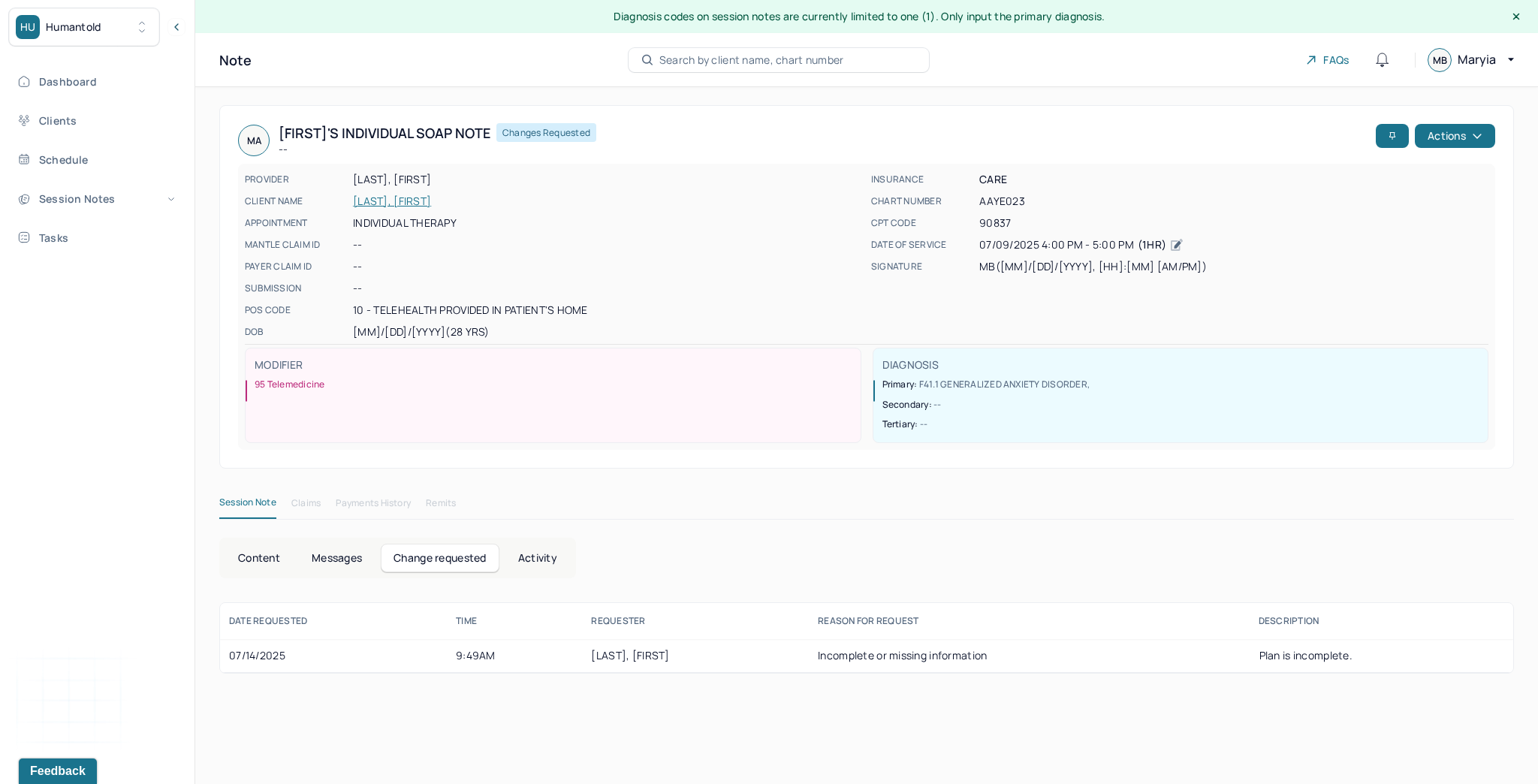 click on "Incomplete or missing information" at bounding box center [1029, 656] 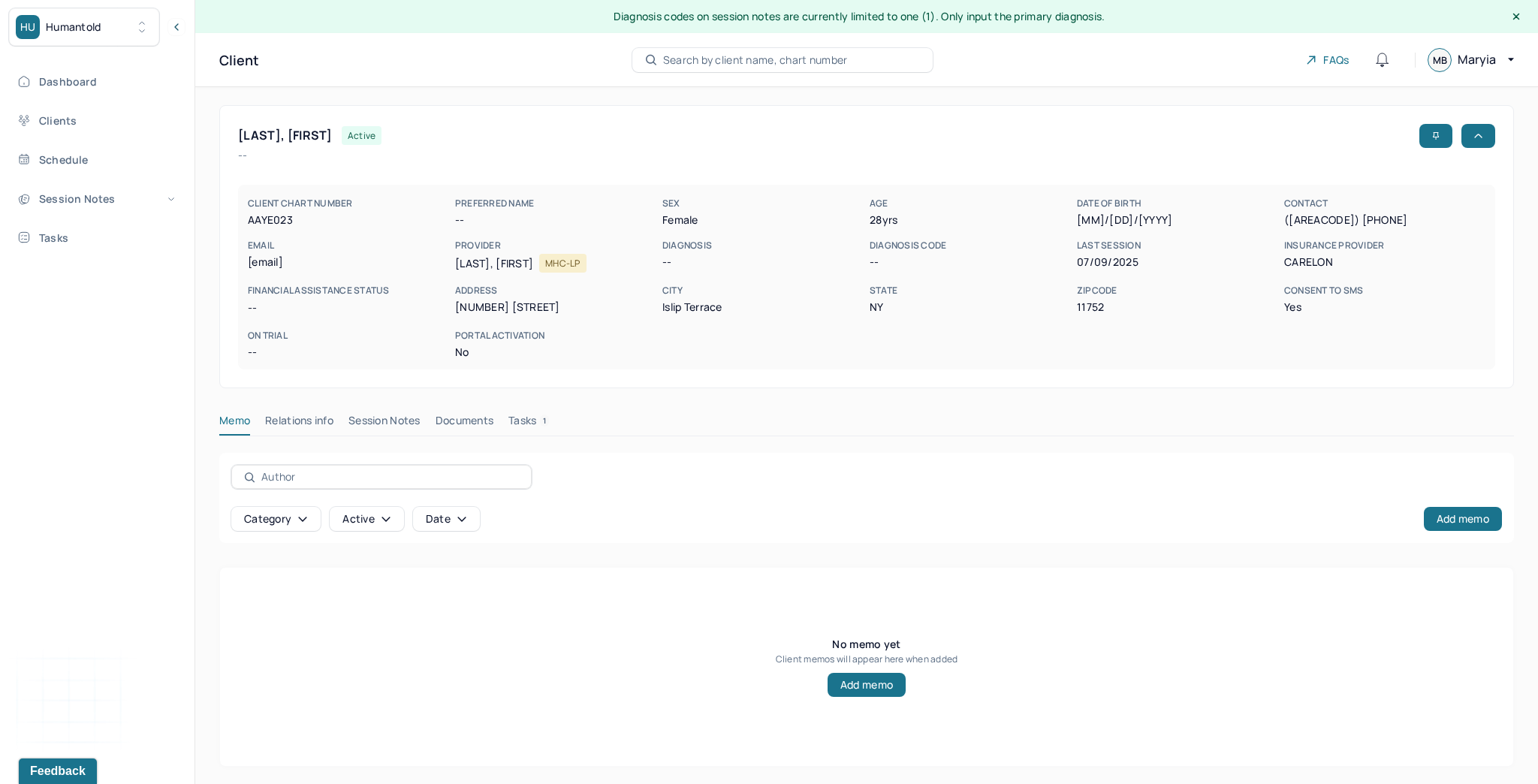 click on "Session Notes" at bounding box center [384, 424] 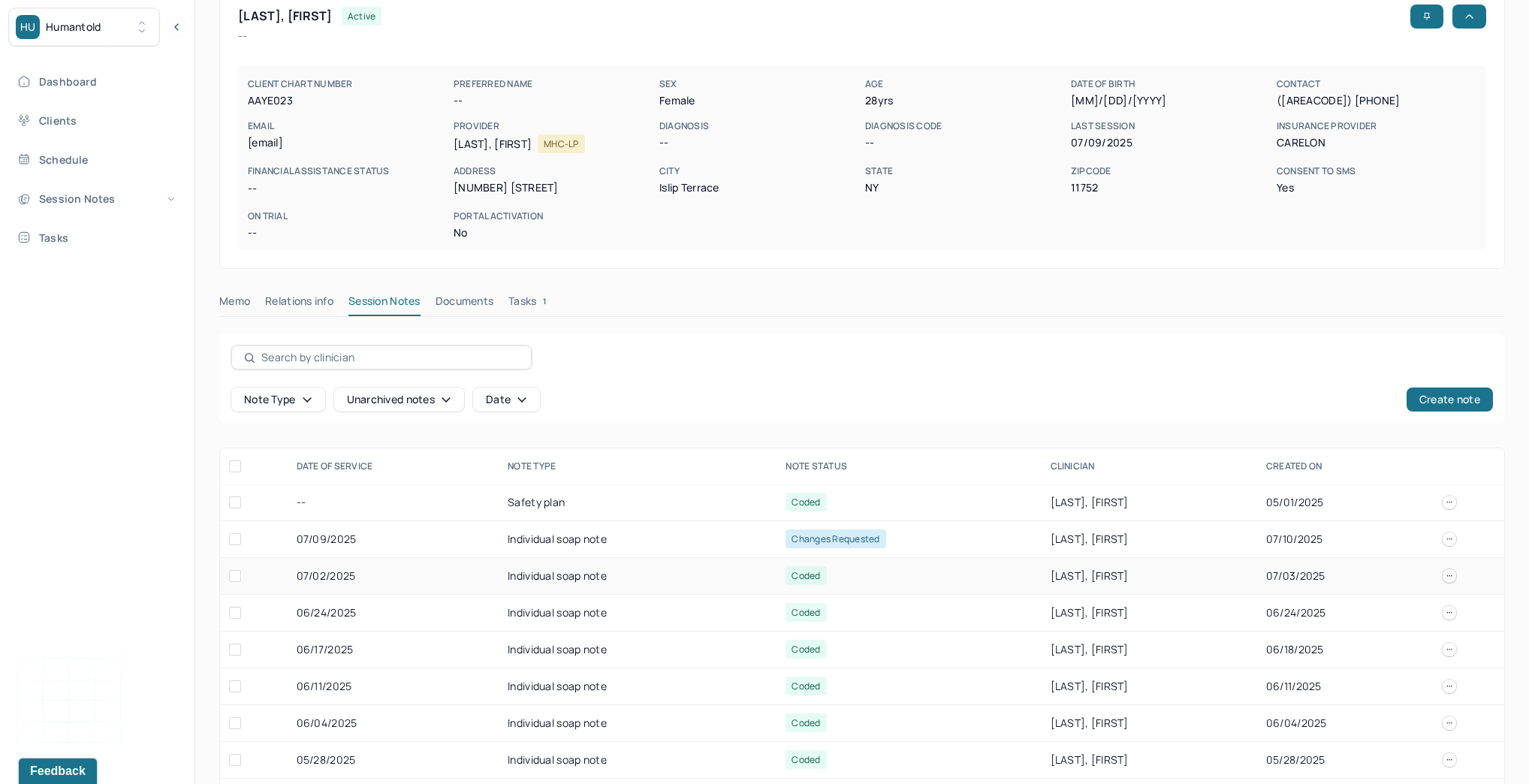 scroll, scrollTop: 120, scrollLeft: 0, axis: vertical 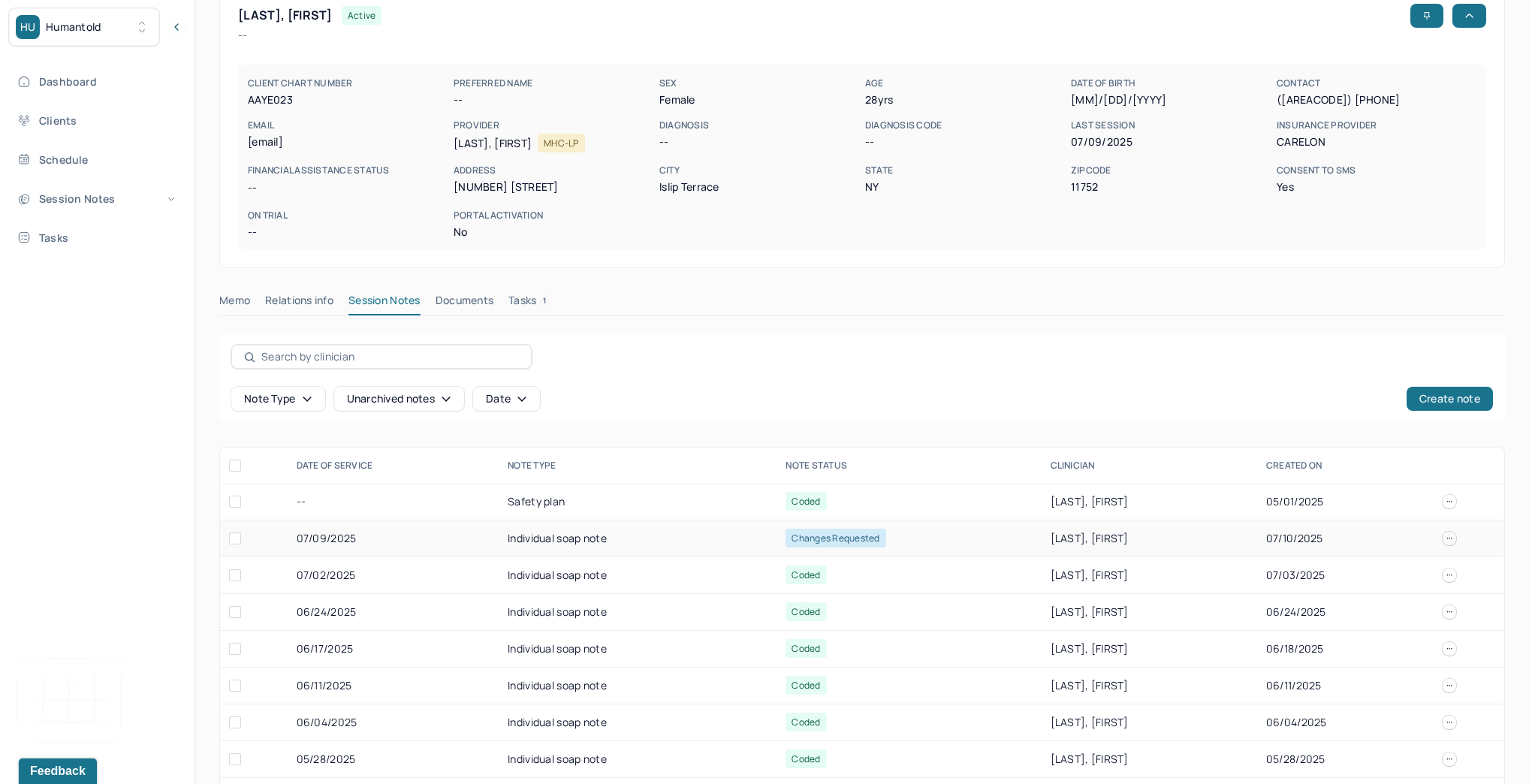click on "Individual soap note" at bounding box center [638, 538] 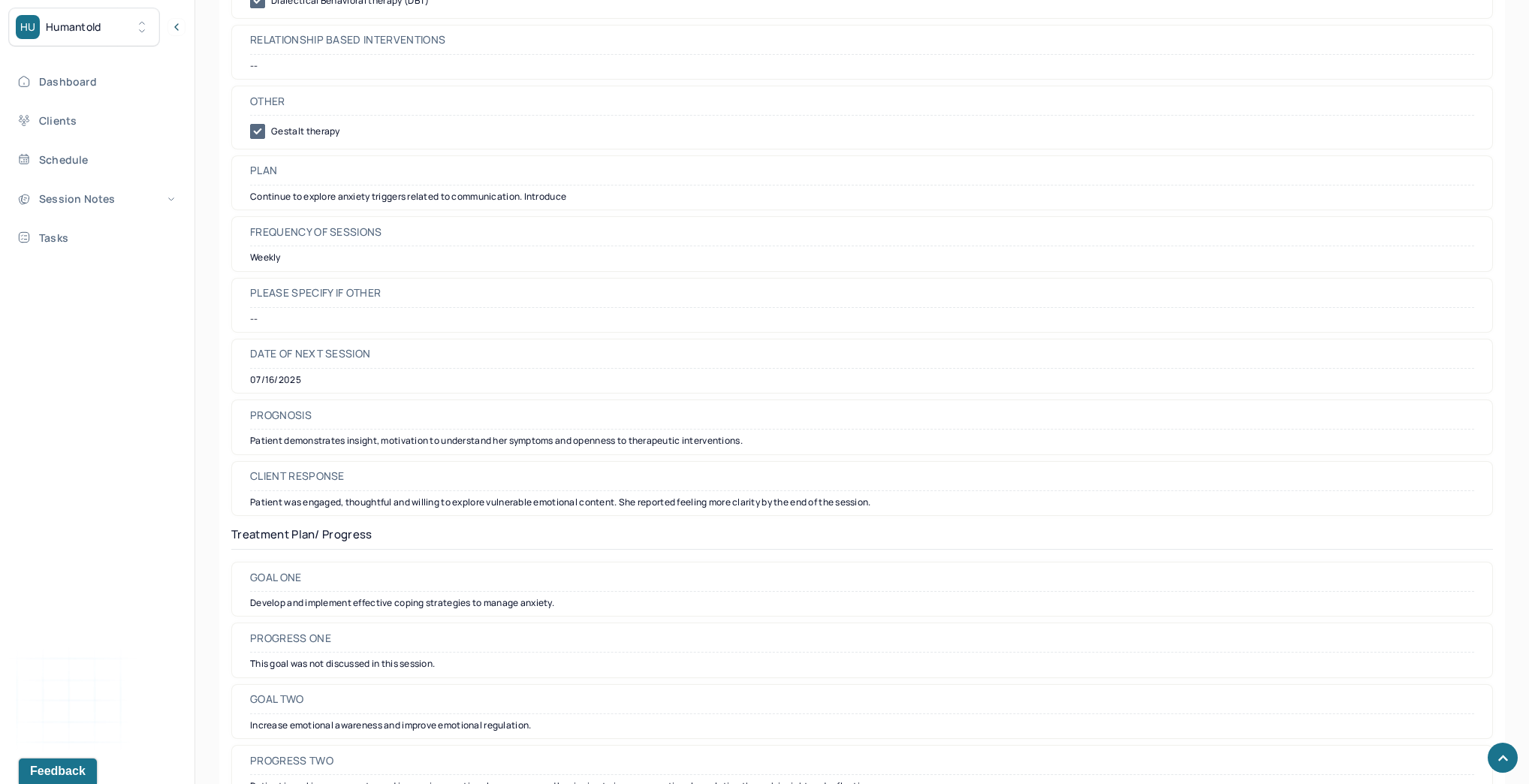 scroll, scrollTop: 1802, scrollLeft: 0, axis: vertical 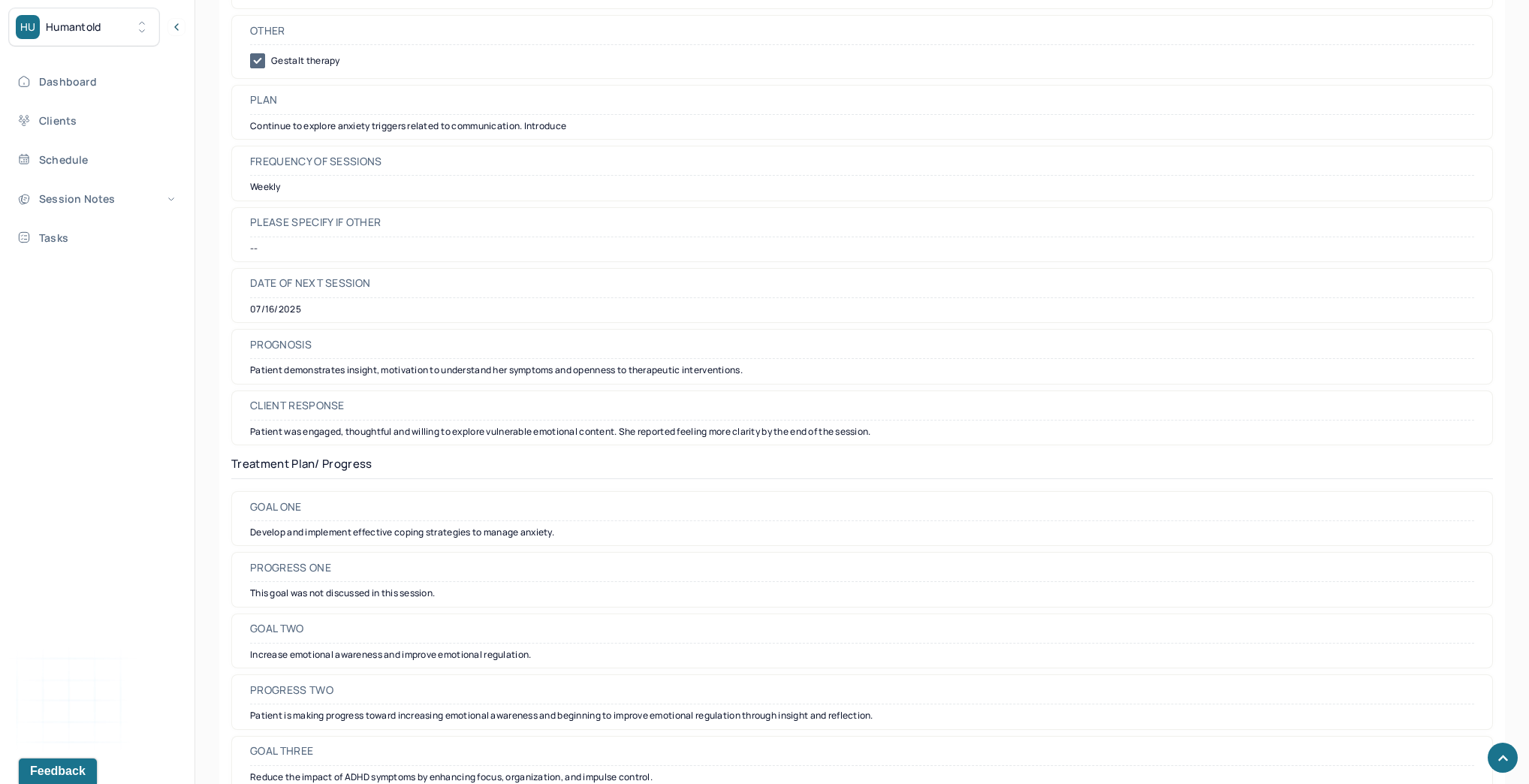 click on "Treatment Plan/ Progress" at bounding box center (862, 468) 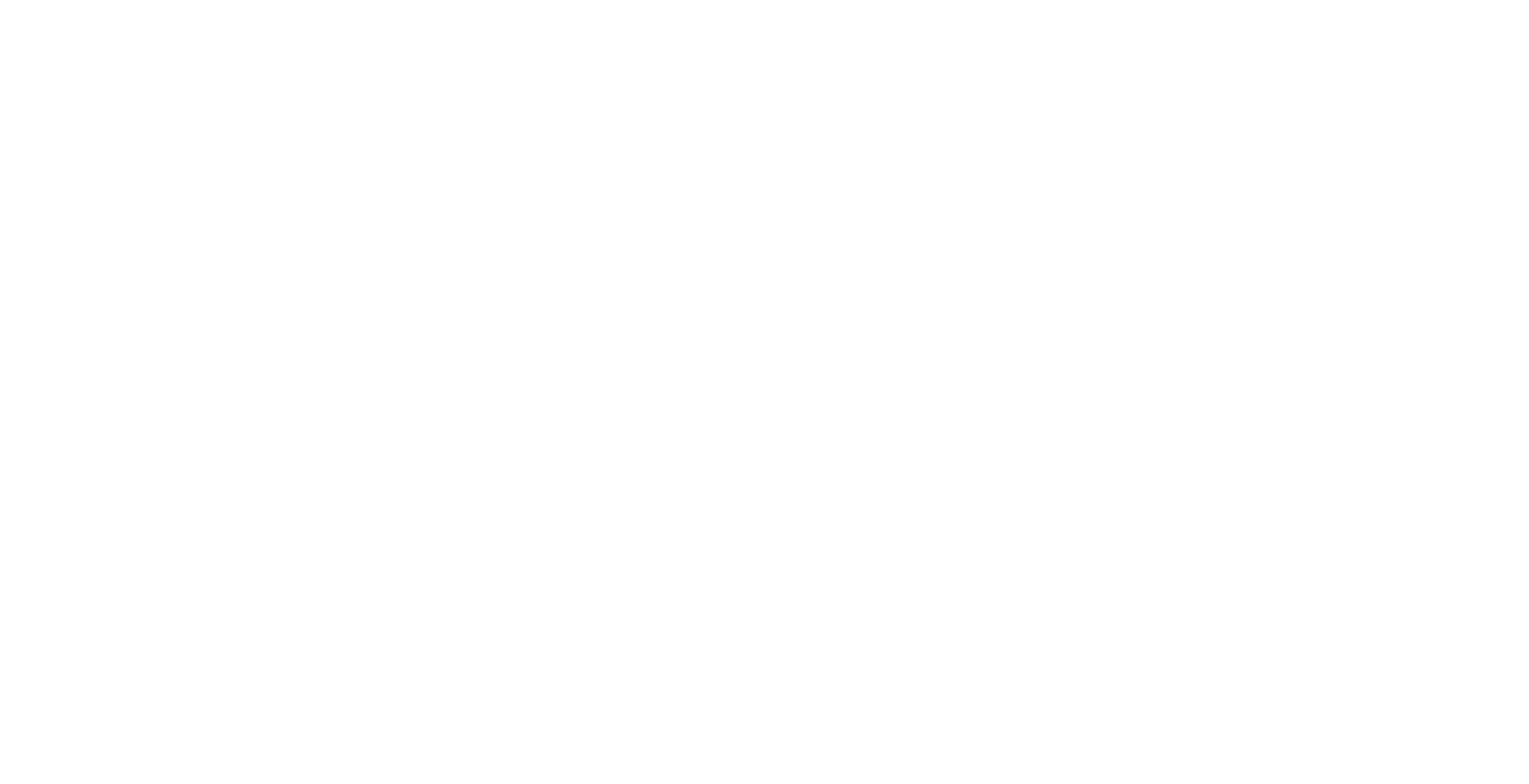 scroll, scrollTop: 0, scrollLeft: 0, axis: both 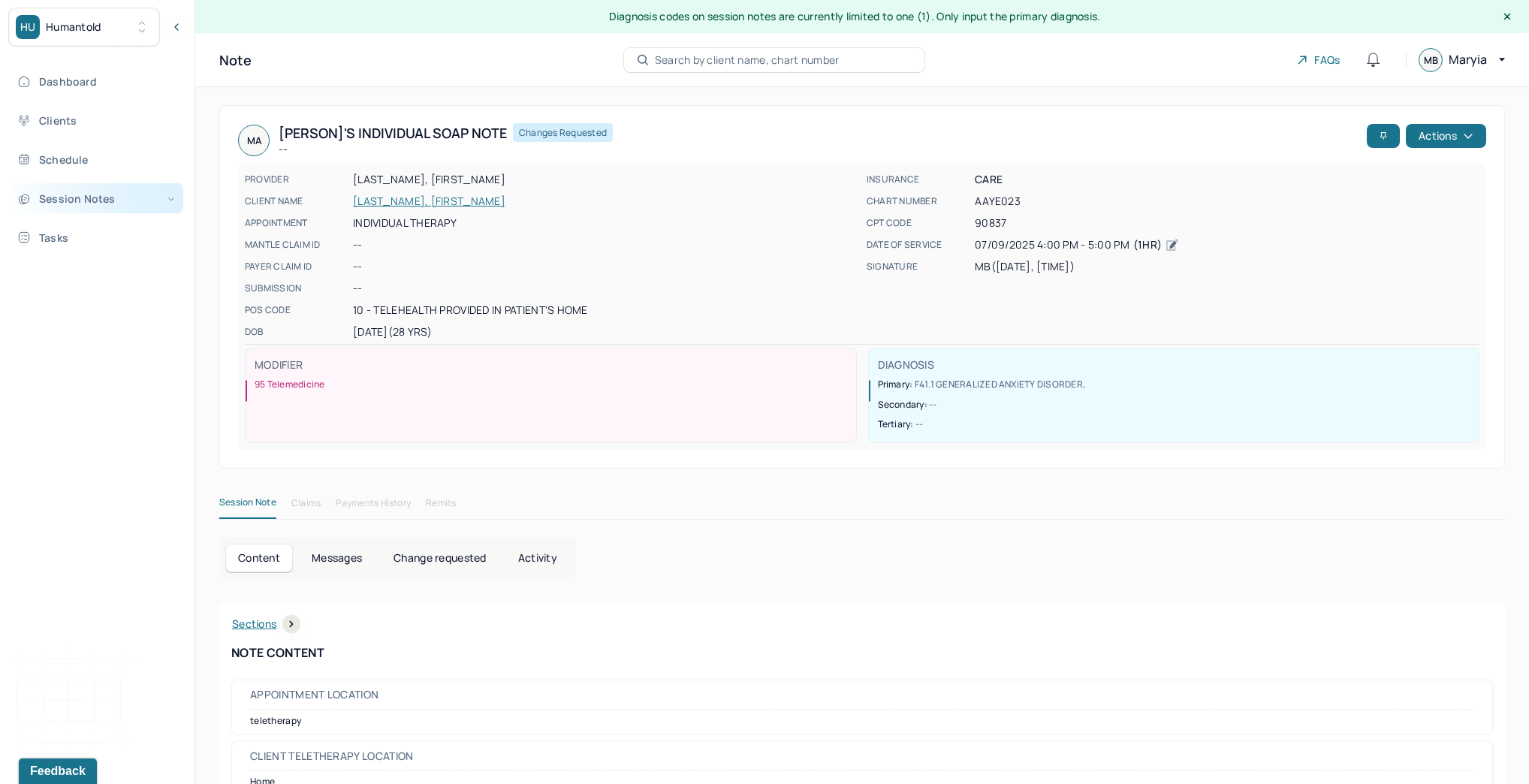 click on "Session Notes" at bounding box center [96, 198] 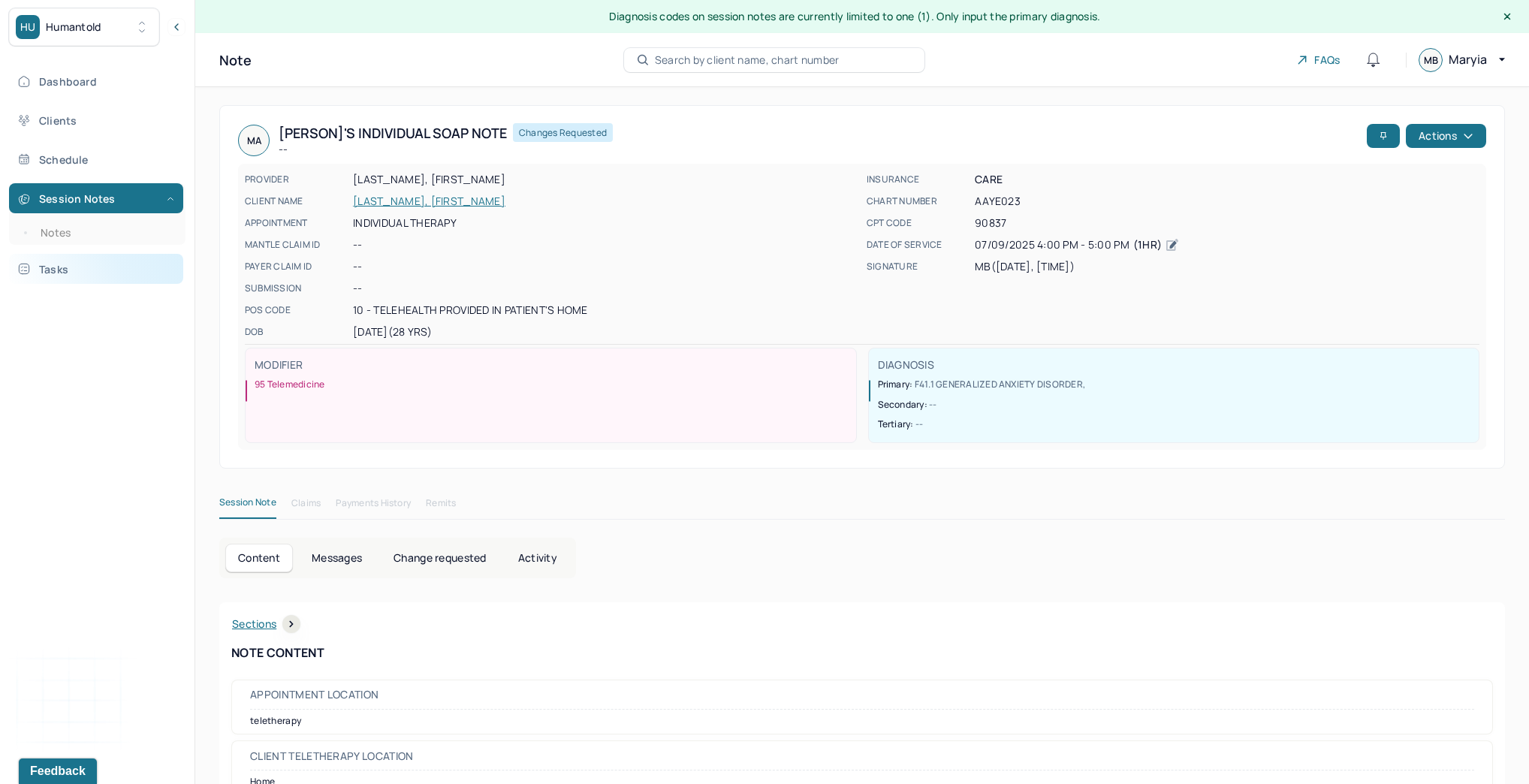 click on "Tasks" at bounding box center (96, 269) 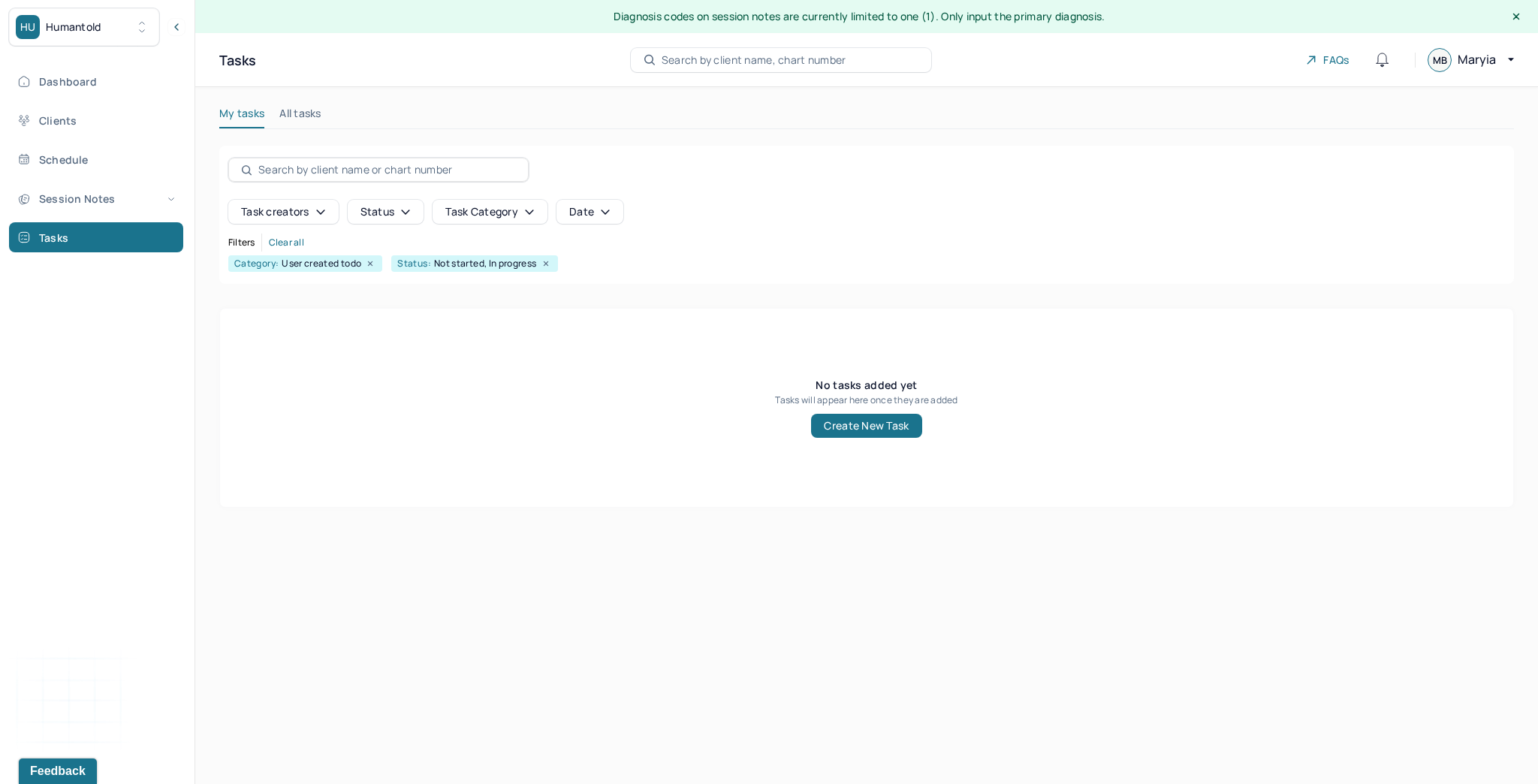 click on "Task category" at bounding box center (490, 212) 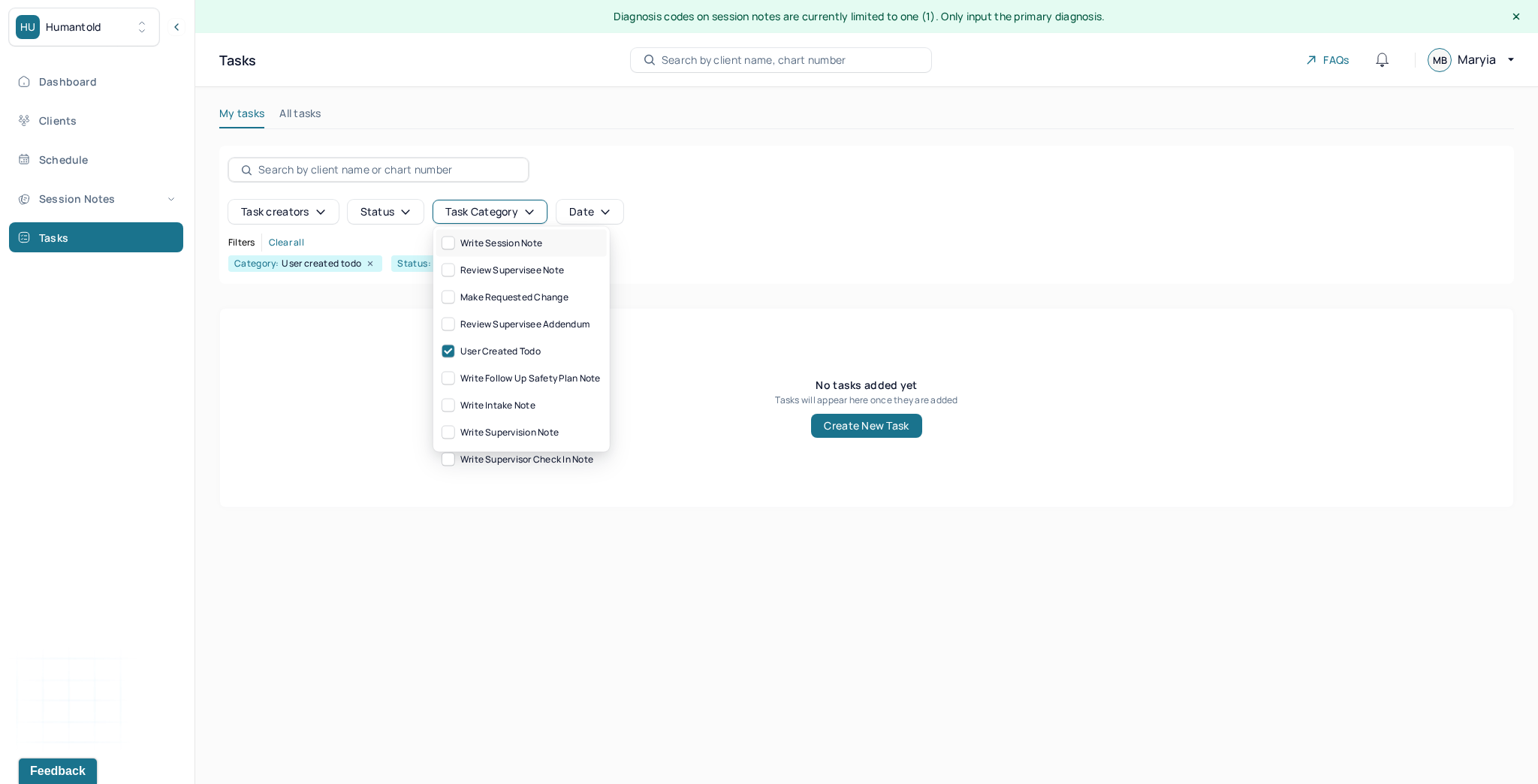 click on "write session note" at bounding box center [492, 243] 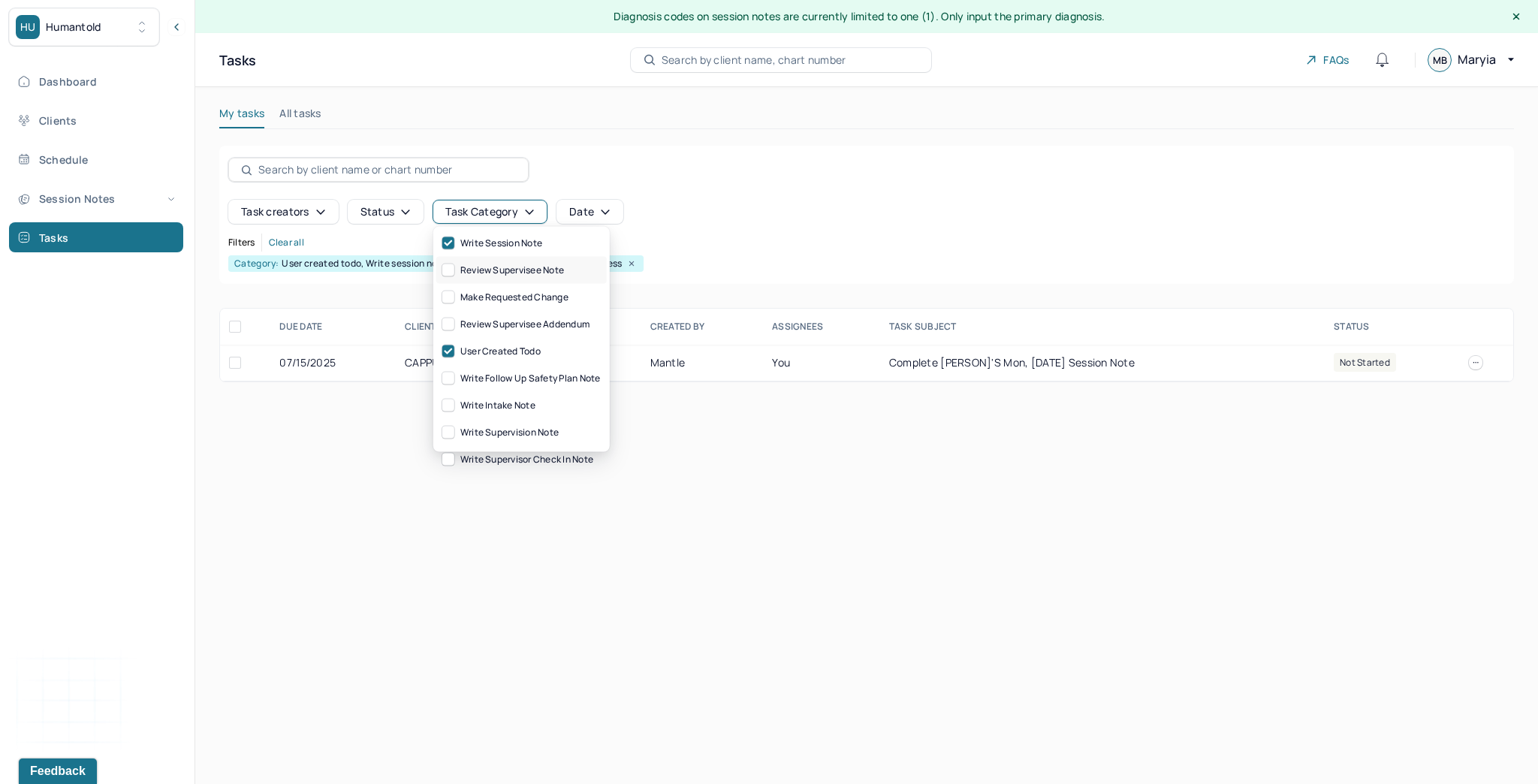 click on "review supervisee note" at bounding box center [503, 270] 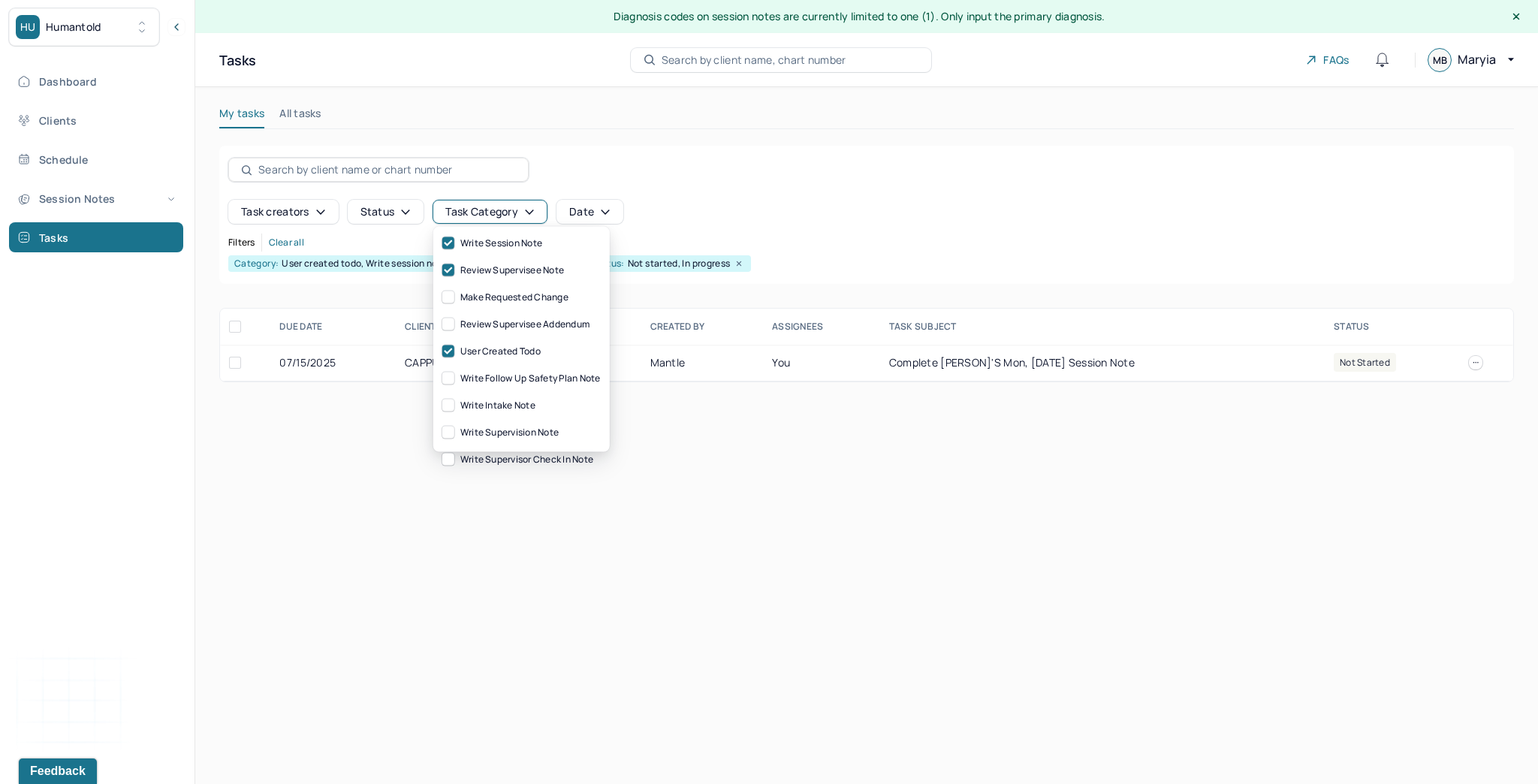 drag, startPoint x: 997, startPoint y: 529, endPoint x: 985, endPoint y: 511, distance: 21.633308 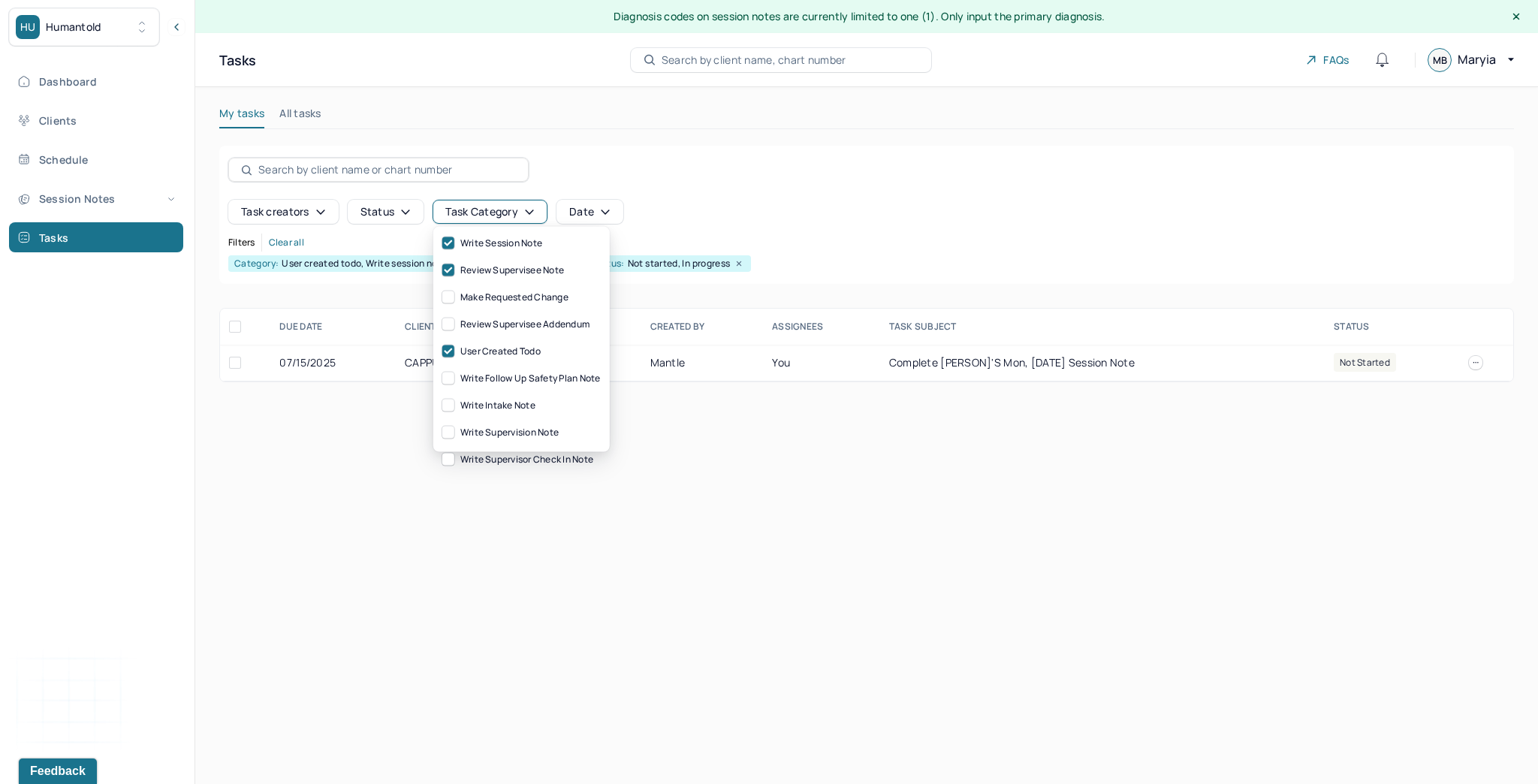 click on "Task category" at bounding box center (490, 212) 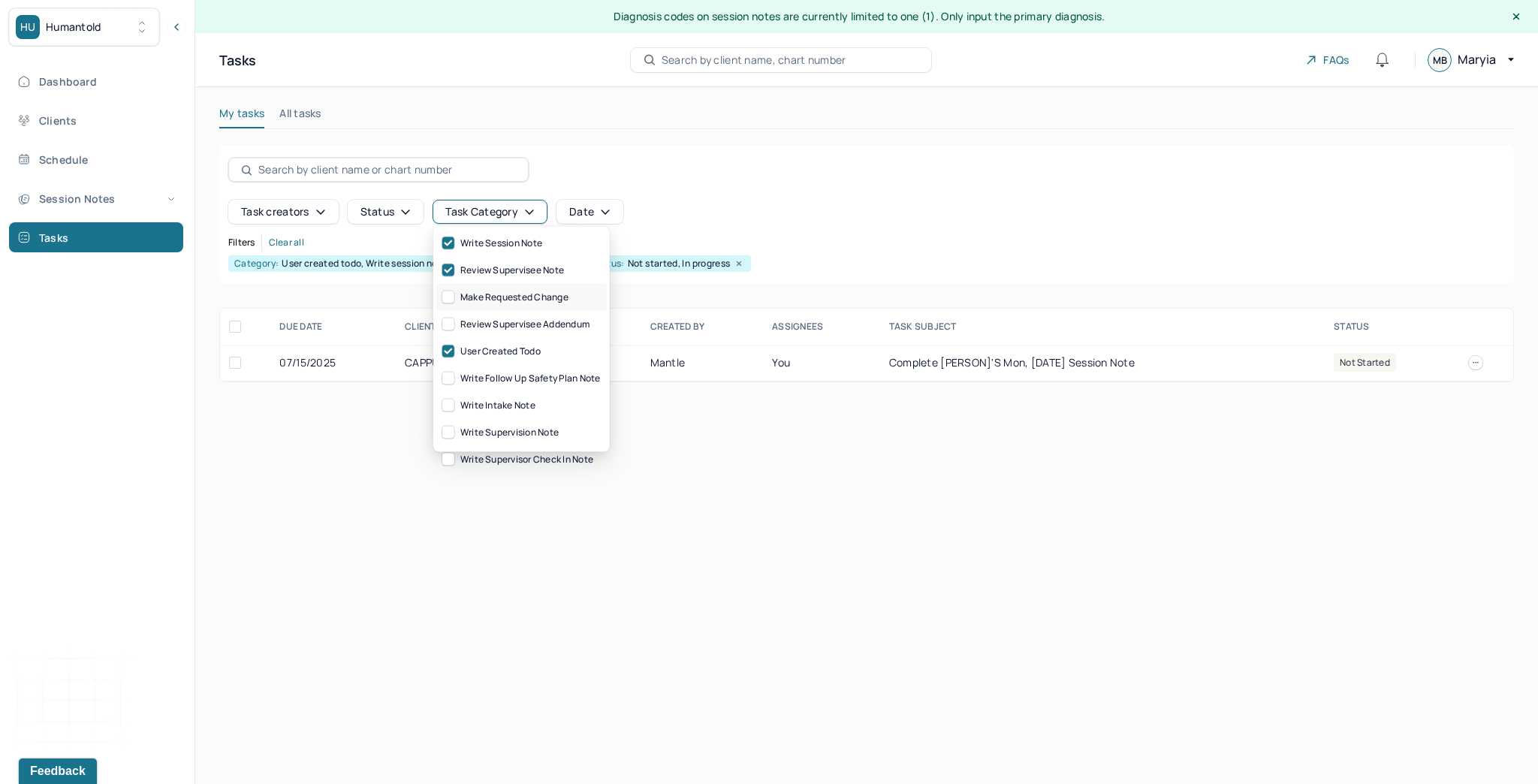 click on "make requested change" at bounding box center (505, 297) 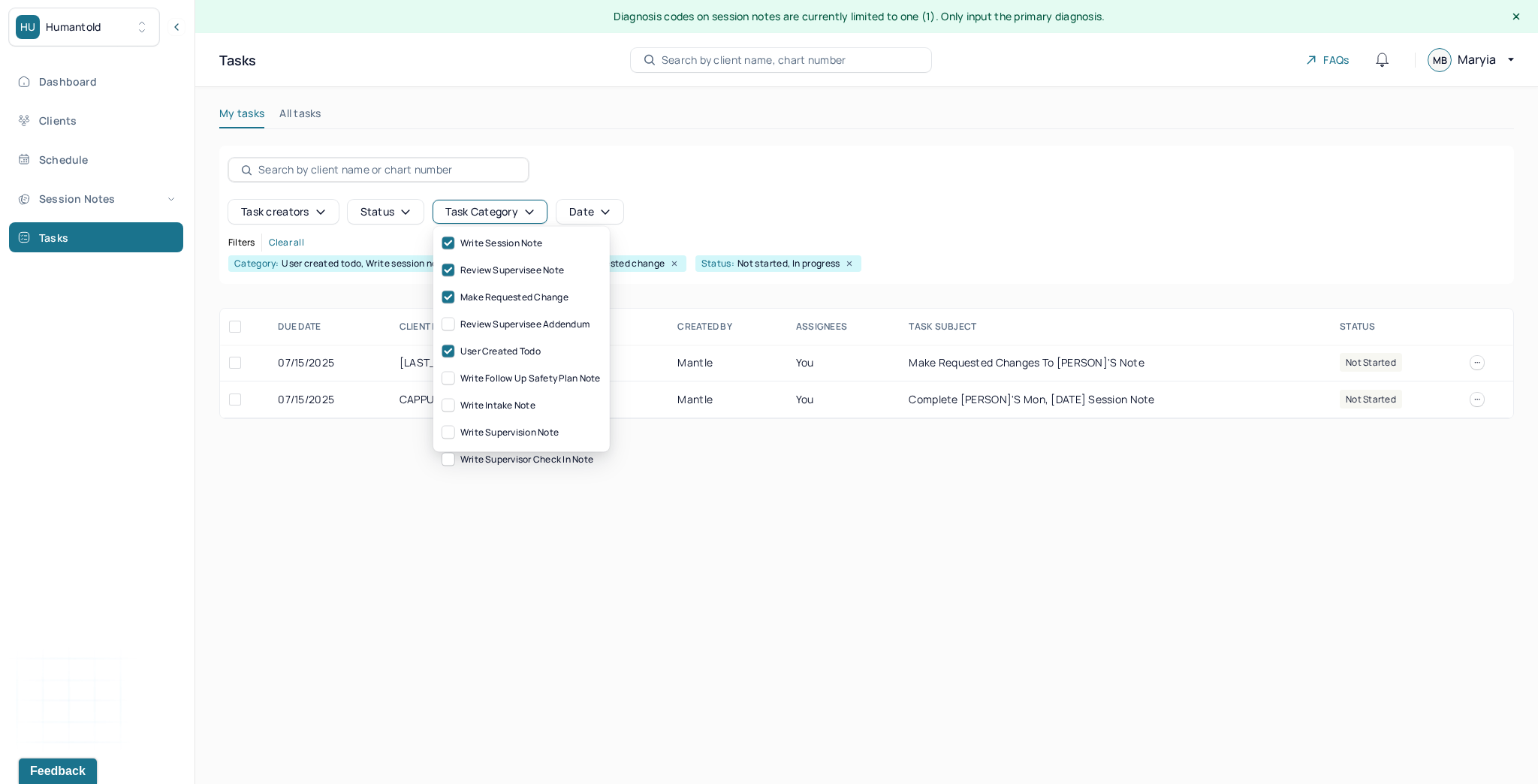 click on "Diagnosis codes on session notes are currently limited to one (1). Only input the primary diagnosis.     Tasks   Search by client name, chart number     FAQs     MB Maryia   My tasks     All tasks     Task creators     Status     Task category     Date   Filters   Clear all   Category: User created todo, Write session note, Review supervisee note, Make requested change     Status: Not started, In progress     DUE DATE CLIENT NAME CREATED BY Assignees TASK SUBJECT STATUS 07/15/2025 AUSTIN, MARISSA Mantle You Make requested changes to Marissa's note not started     07/15/2025 CAPPUCCIO-BAER, MARK Mantle You Complete Mark's Mon, 07/14 session note not started" at bounding box center (867, 392) 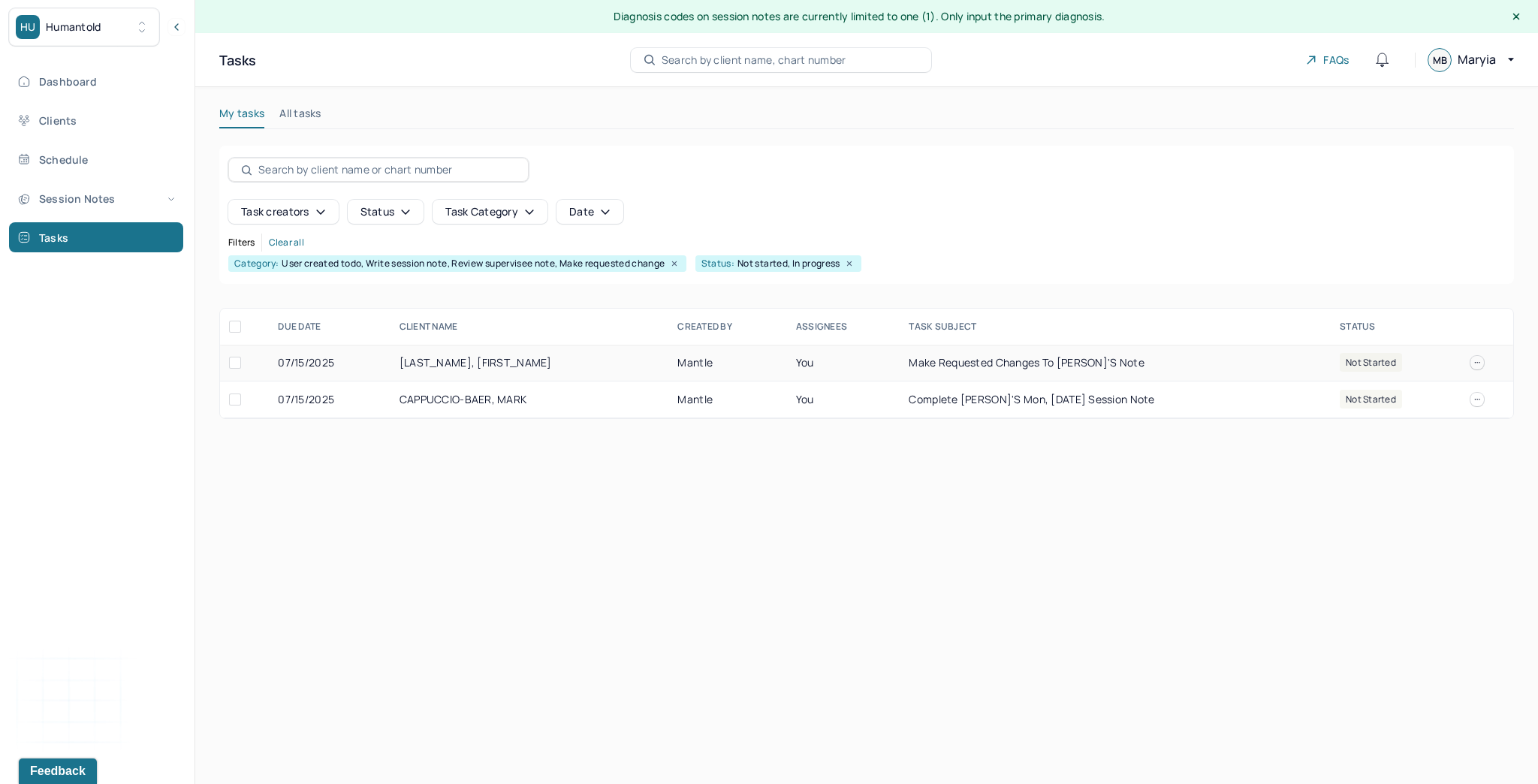 click at bounding box center (1477, 363) 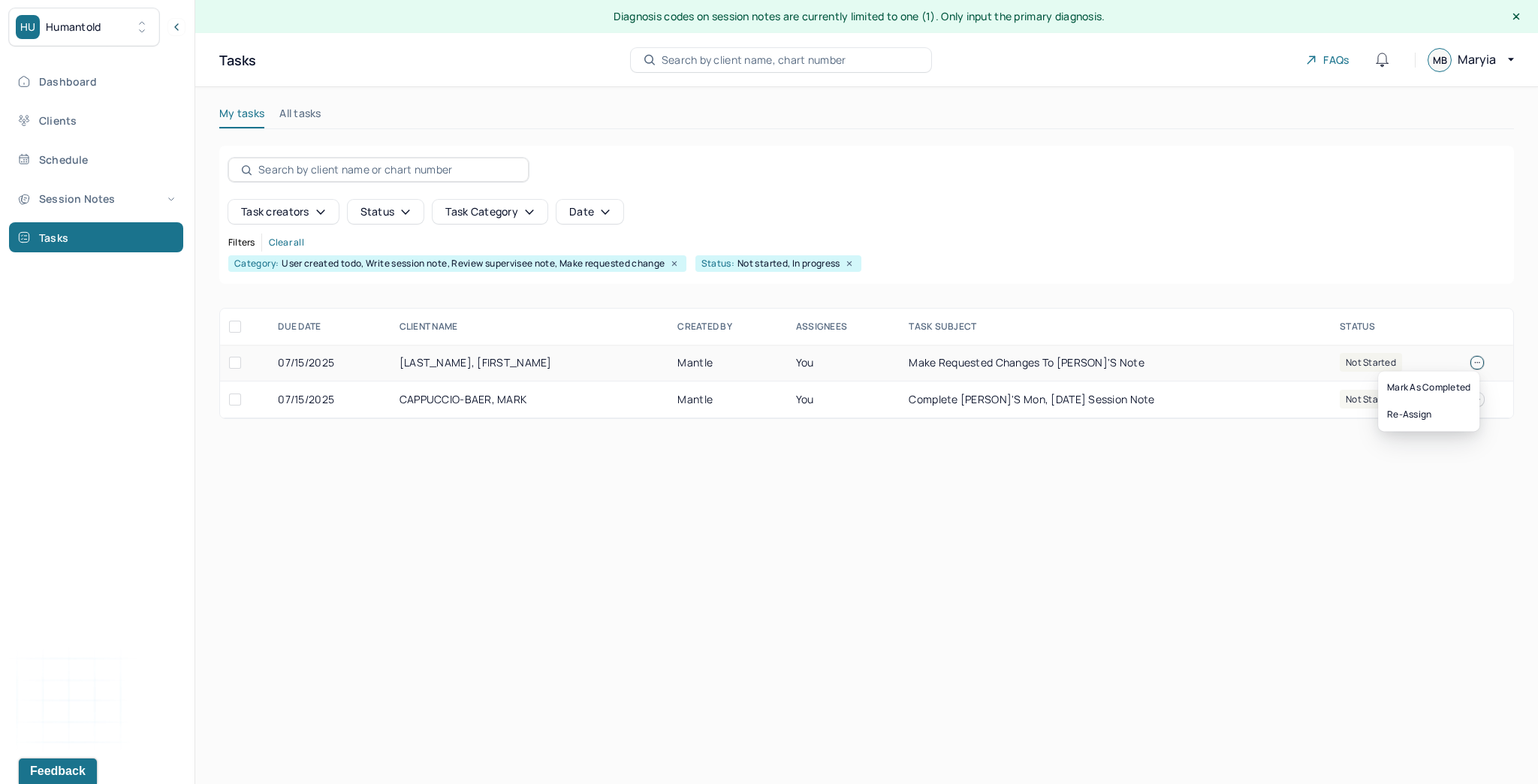 click on "[CITY], [FIRST]" at bounding box center [529, 363] 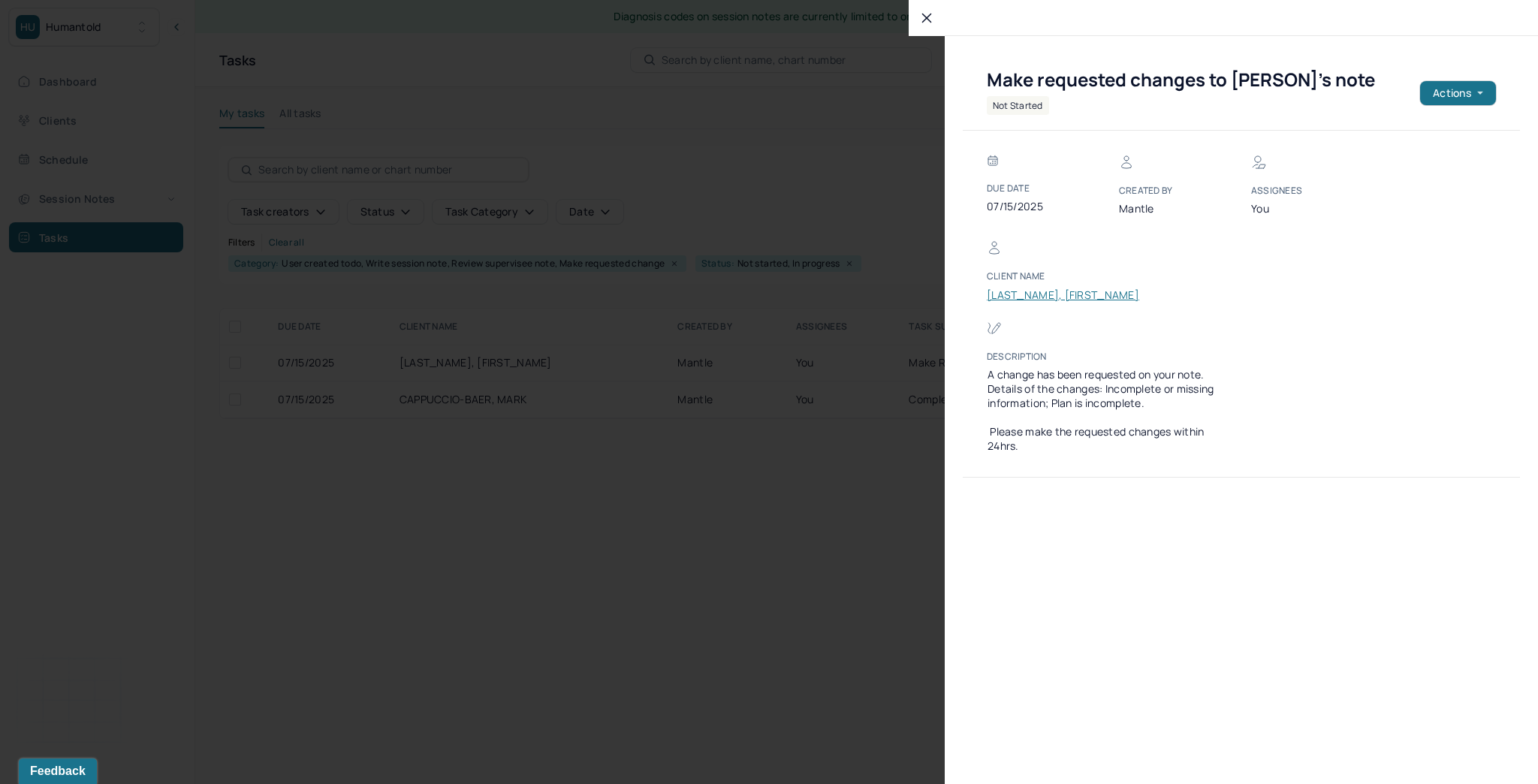 click on "[CITY], [FIRST]" at bounding box center (1063, 295) 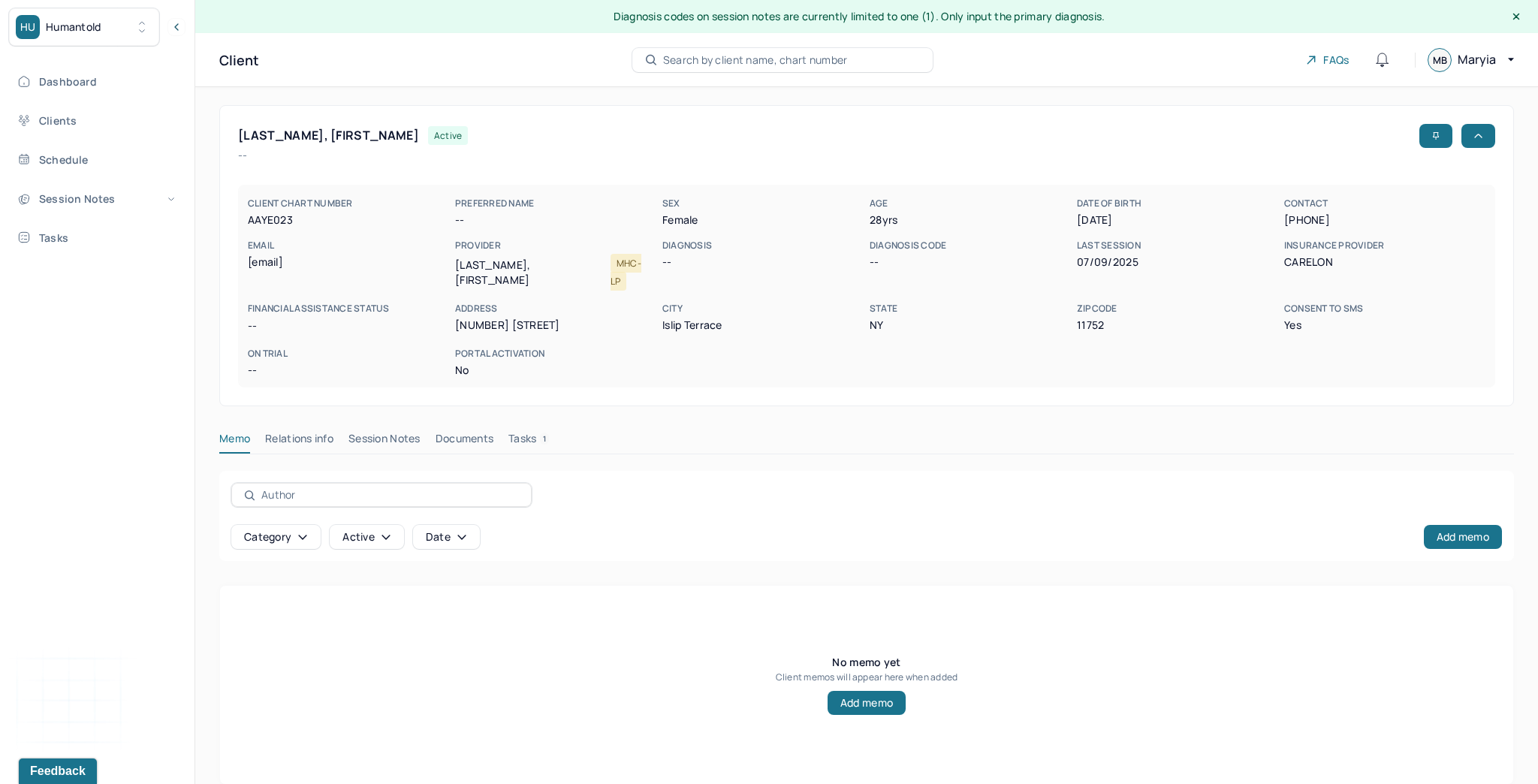 click on "Tasks 1" at bounding box center (529, 442) 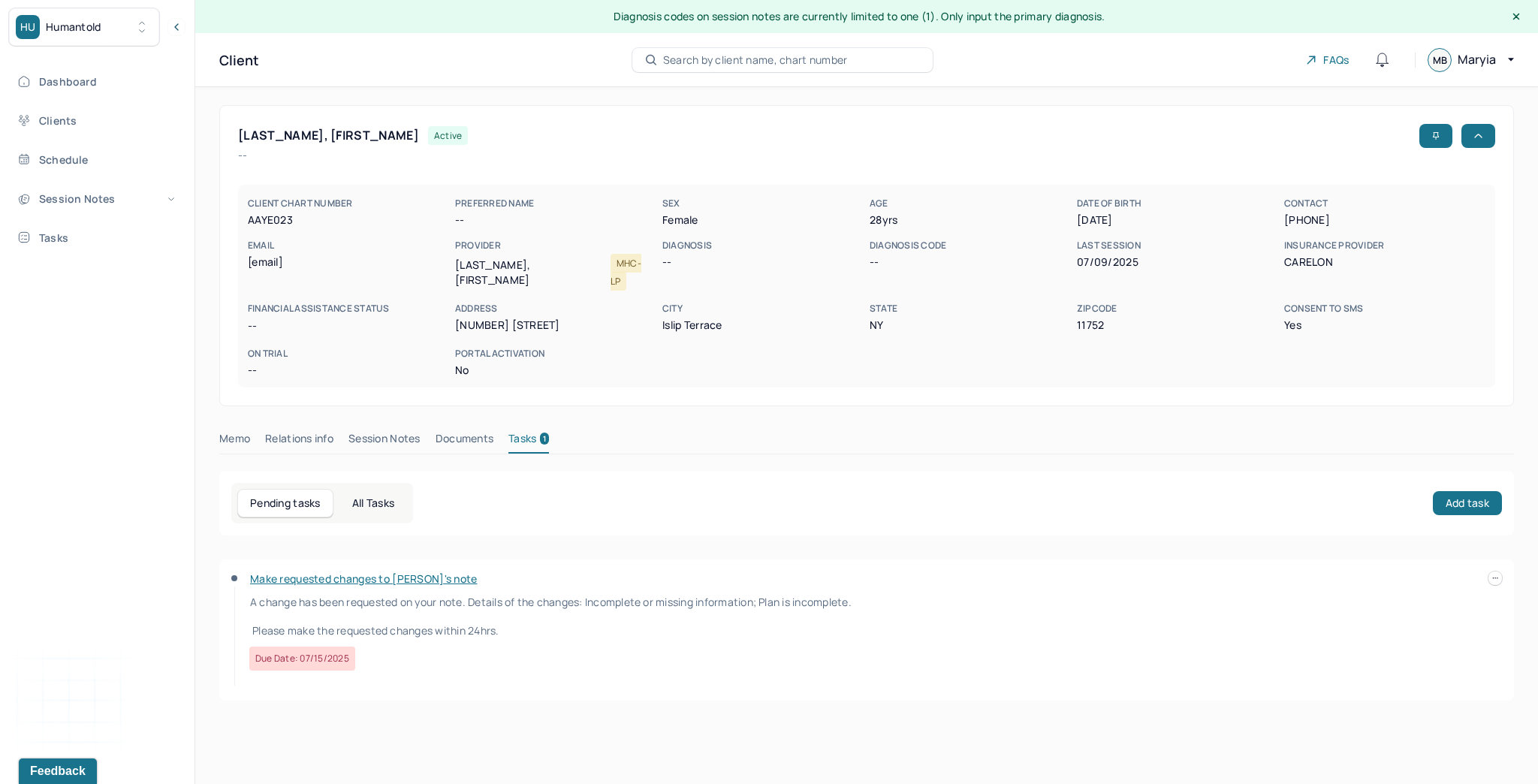 click 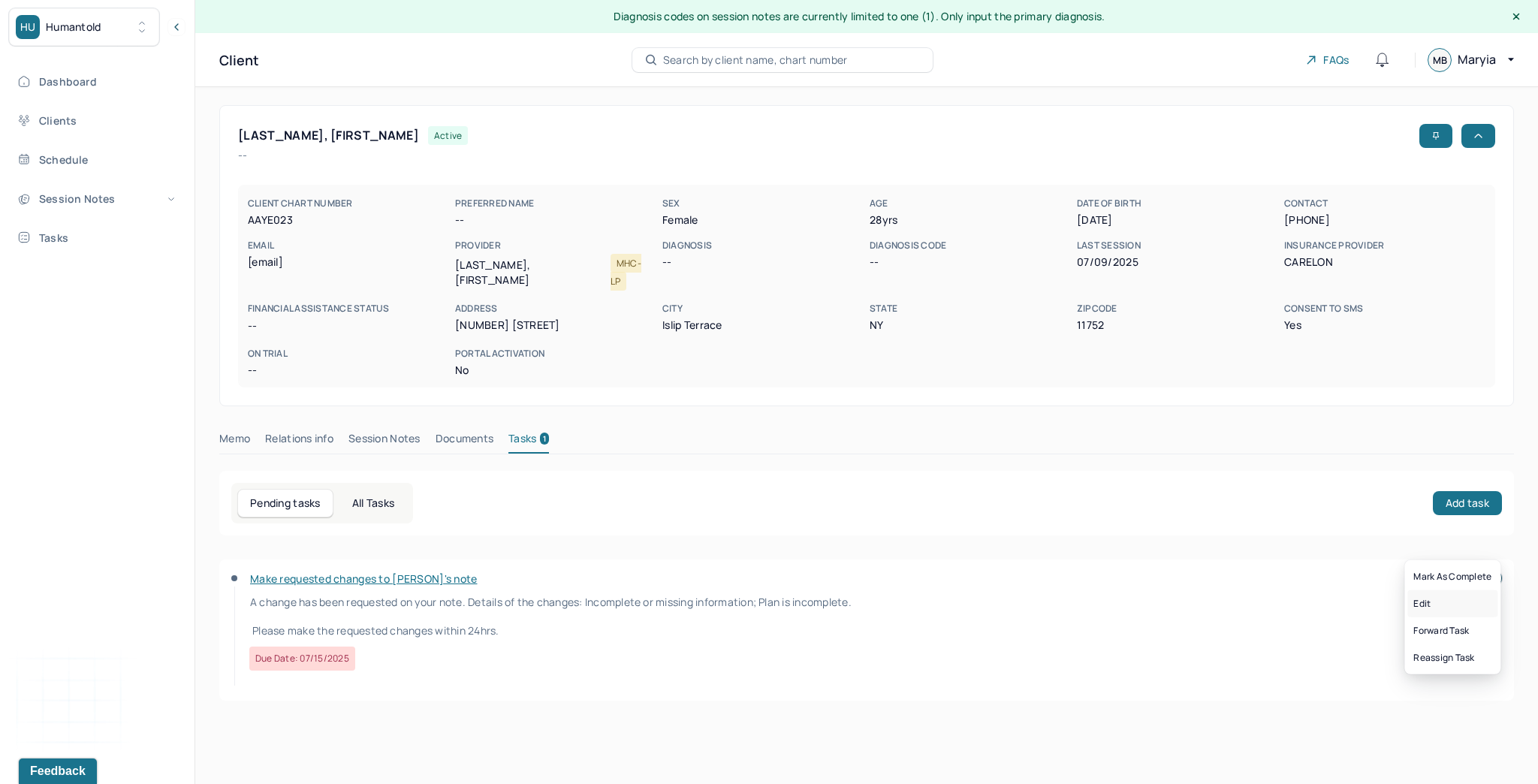 click on "Edit" at bounding box center [1452, 604] 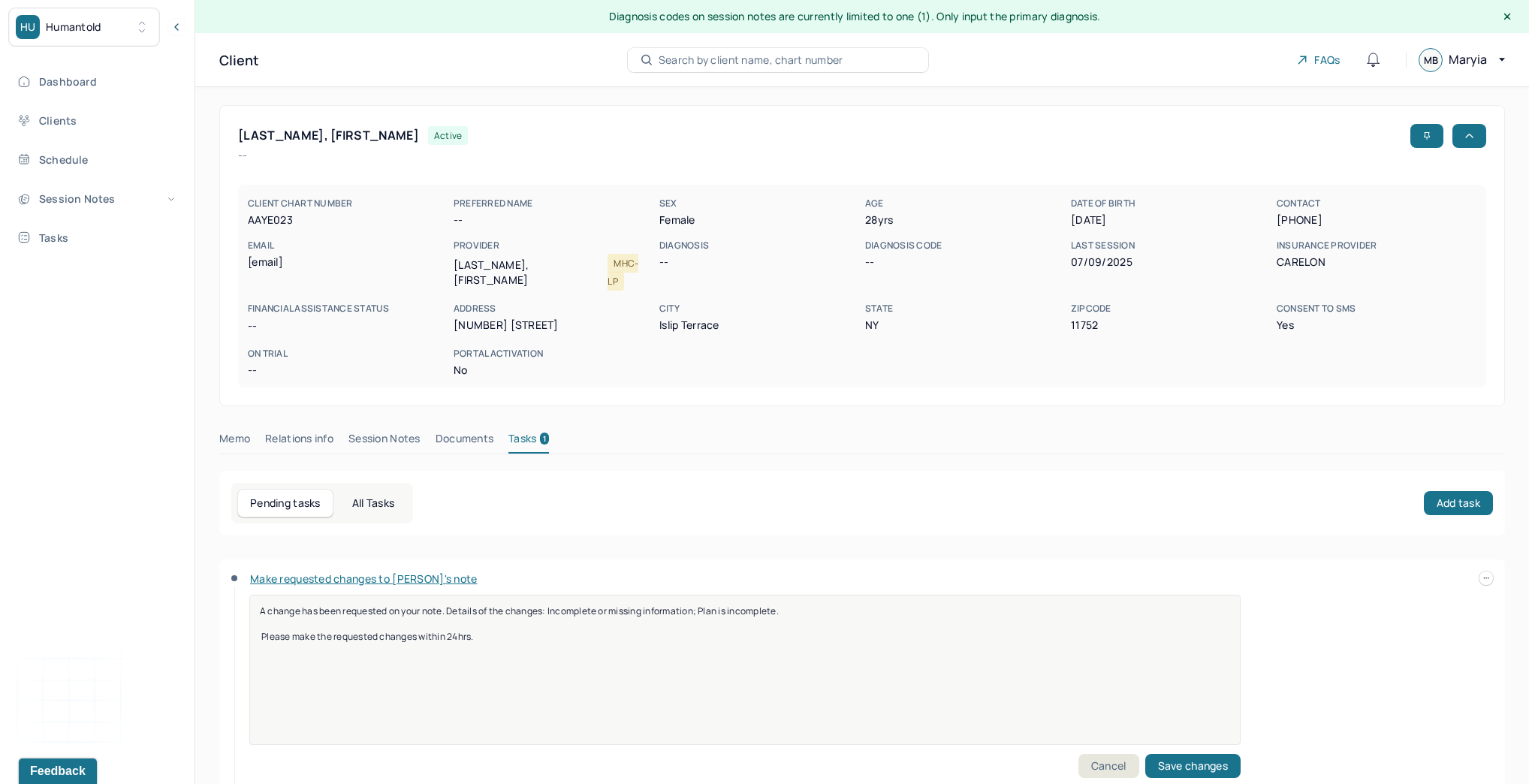 click on "Make requested changes to Marissa's note" at bounding box center [363, 578] 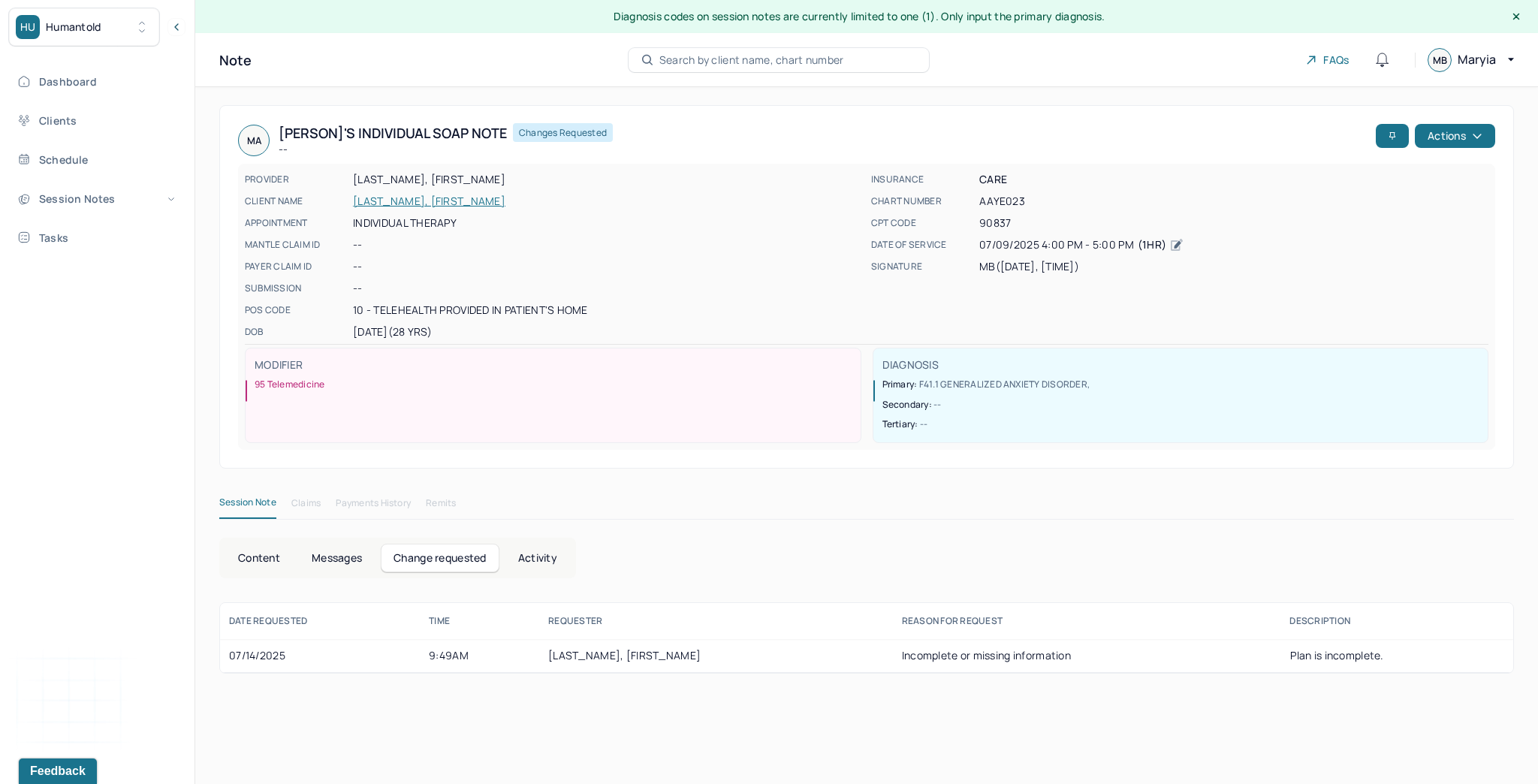 click on "Incomplete or missing information" at bounding box center [1087, 656] 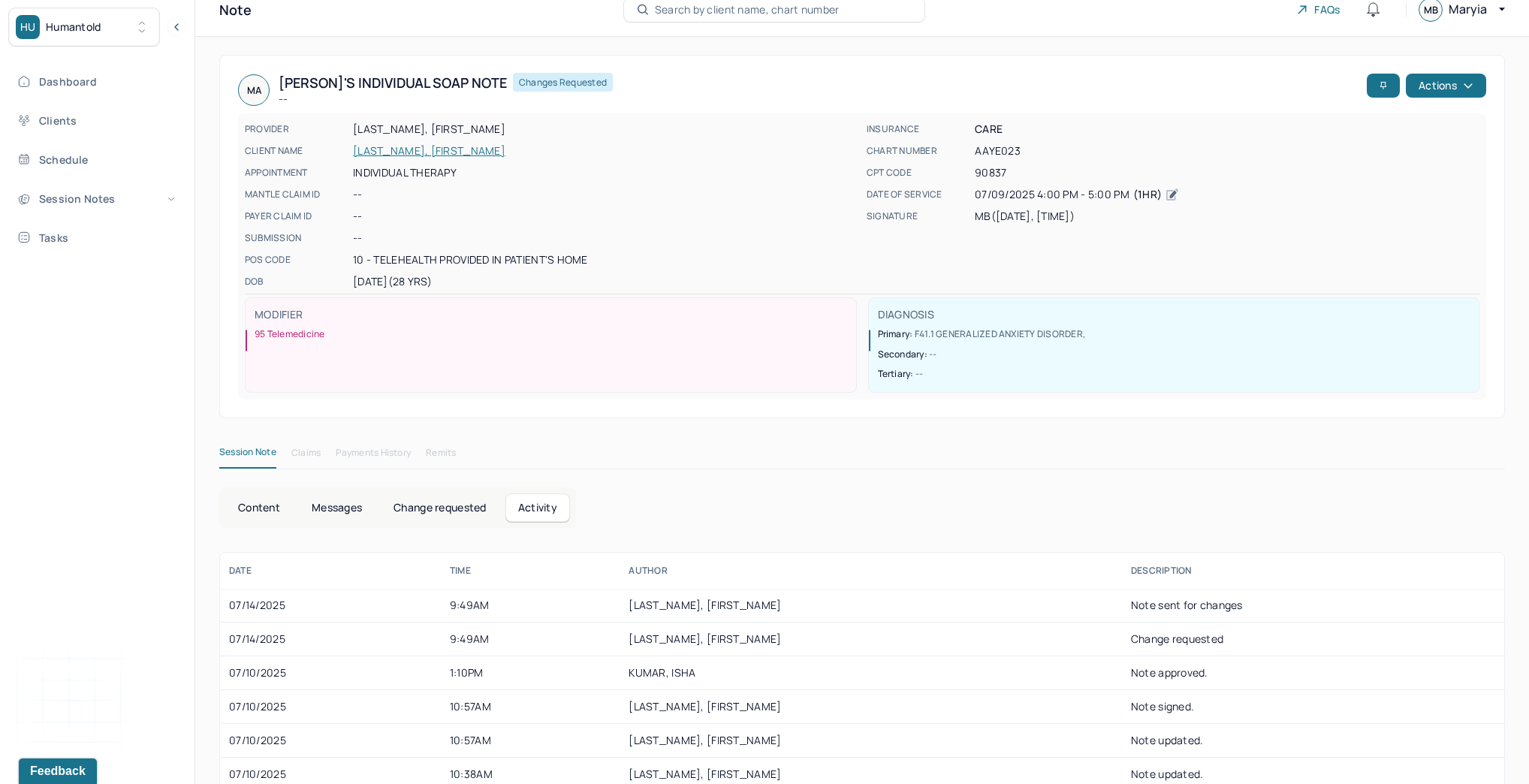 scroll, scrollTop: 0, scrollLeft: 0, axis: both 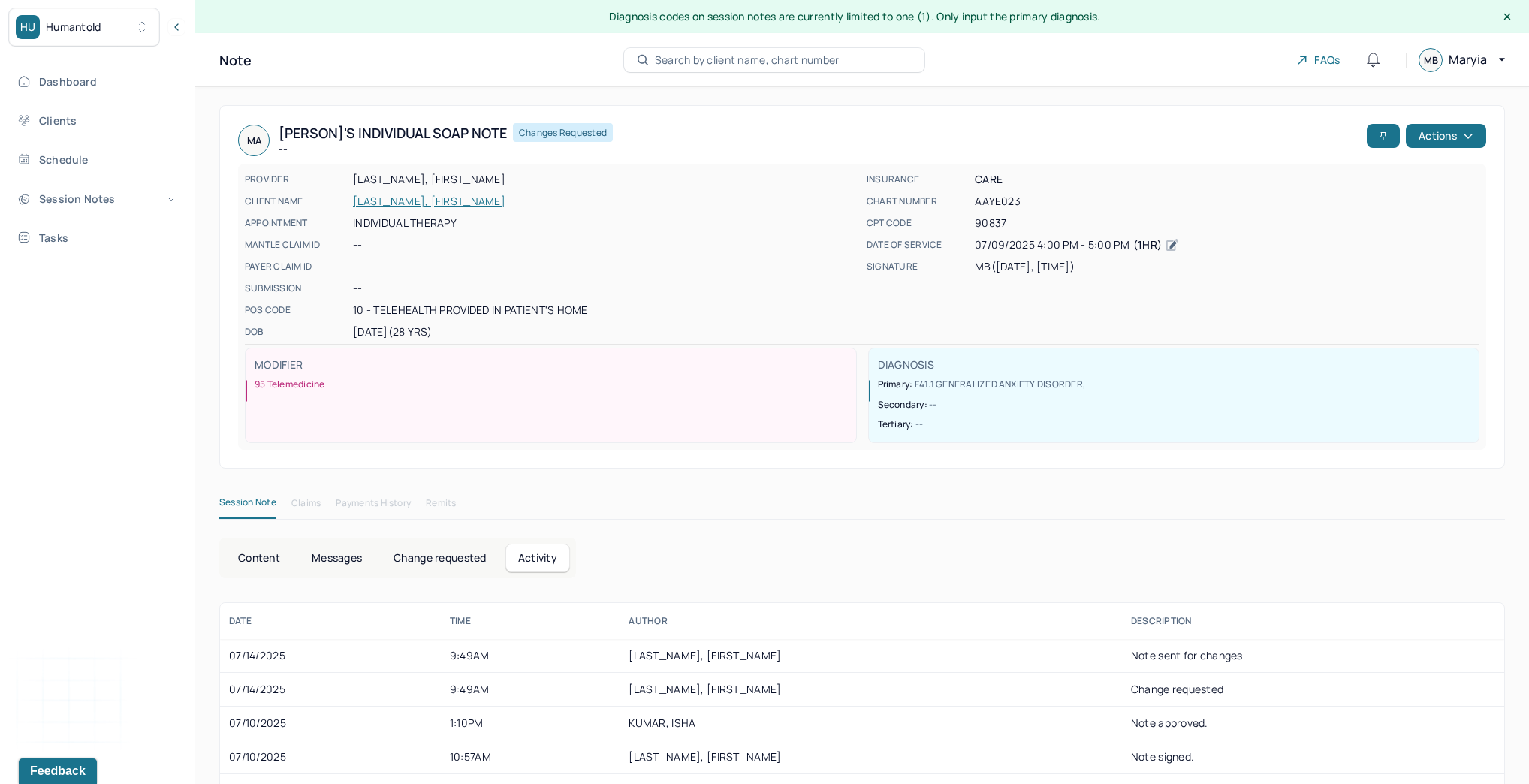 click on "date Time AUTHOR DESCRIPTION 07/14/2025 9:49AM MILBURN, DIANA Note sent for changes 07/14/2025 9:49AM MILBURN, DIANA Change requested 07/10/2025 1:10PM KUMAR, ISHA Note approved. 07/10/2025 10:57AM BOKHAN, MARYIA Note signed. 07/10/2025 10:57AM BOKHAN, MARYIA Note updated. 07/10/2025 10:38AM BOKHAN, MARYIA Note updated. 07/10/2025 10:38AM BOKHAN, MARYIA Note created." at bounding box center [862, 739] 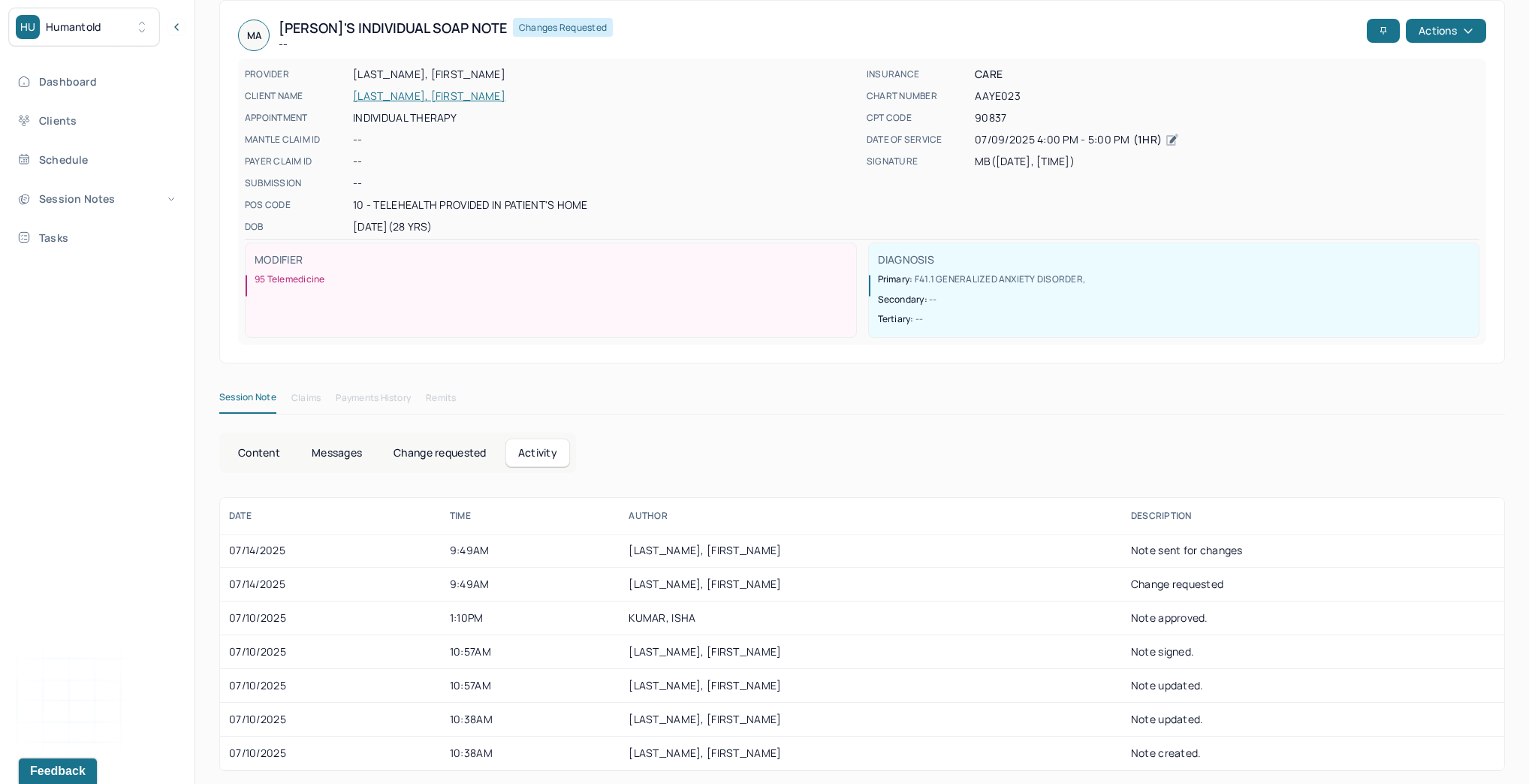 scroll, scrollTop: 107, scrollLeft: 0, axis: vertical 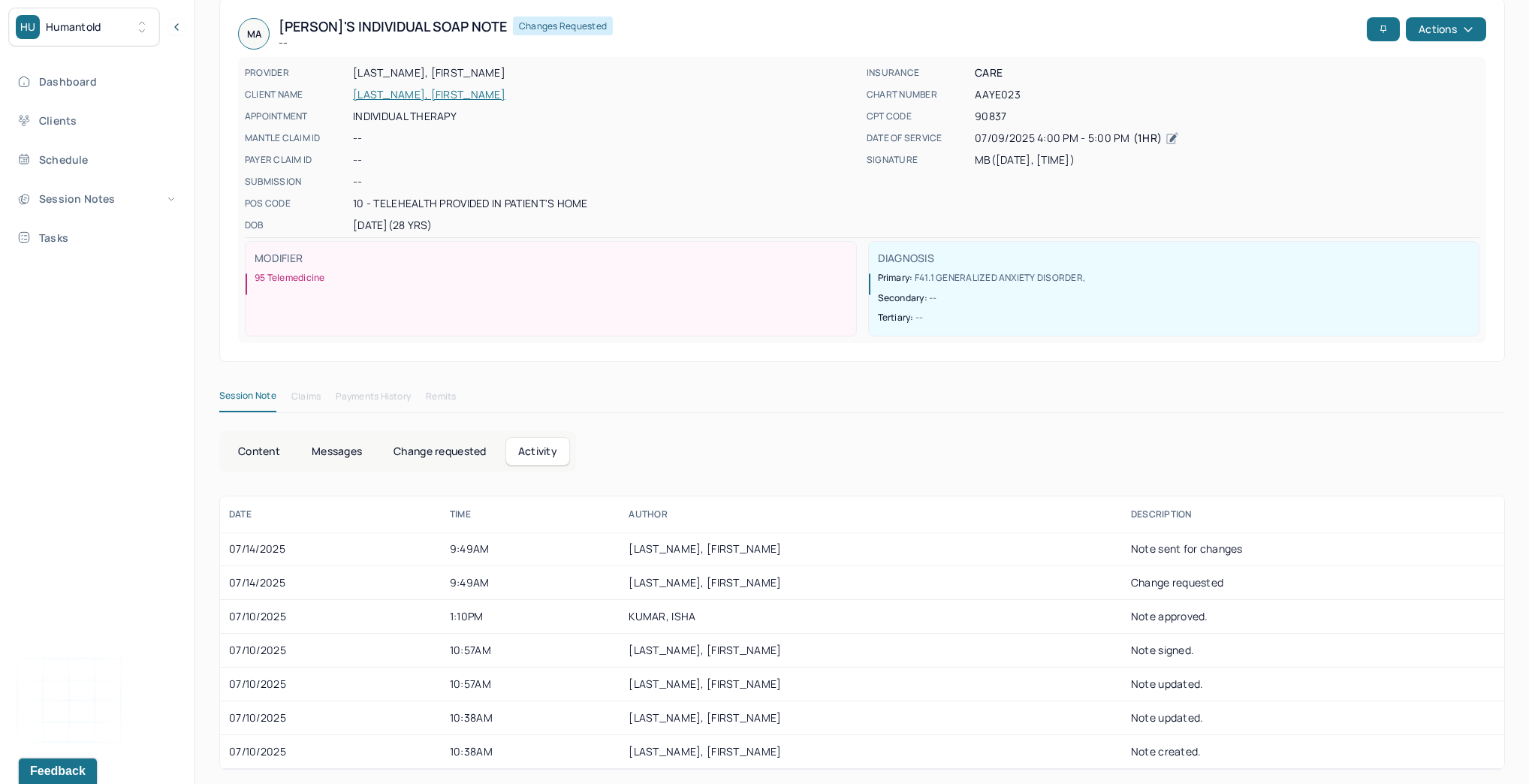 click on "date Time AUTHOR DESCRIPTION 07/14/2025 9:49AM MILBURN, DIANA Note sent for changes 07/14/2025 9:49AM MILBURN, DIANA Change requested 07/10/2025 1:10PM KUMAR, ISHA Note approved. 07/10/2025 10:57AM BOKHAN, MARYIA Note signed. 07/10/2025 10:57AM BOKHAN, MARYIA Note updated. 07/10/2025 10:38AM BOKHAN, MARYIA Note updated. 07/10/2025 10:38AM BOKHAN, MARYIA Note created." at bounding box center [862, 632] 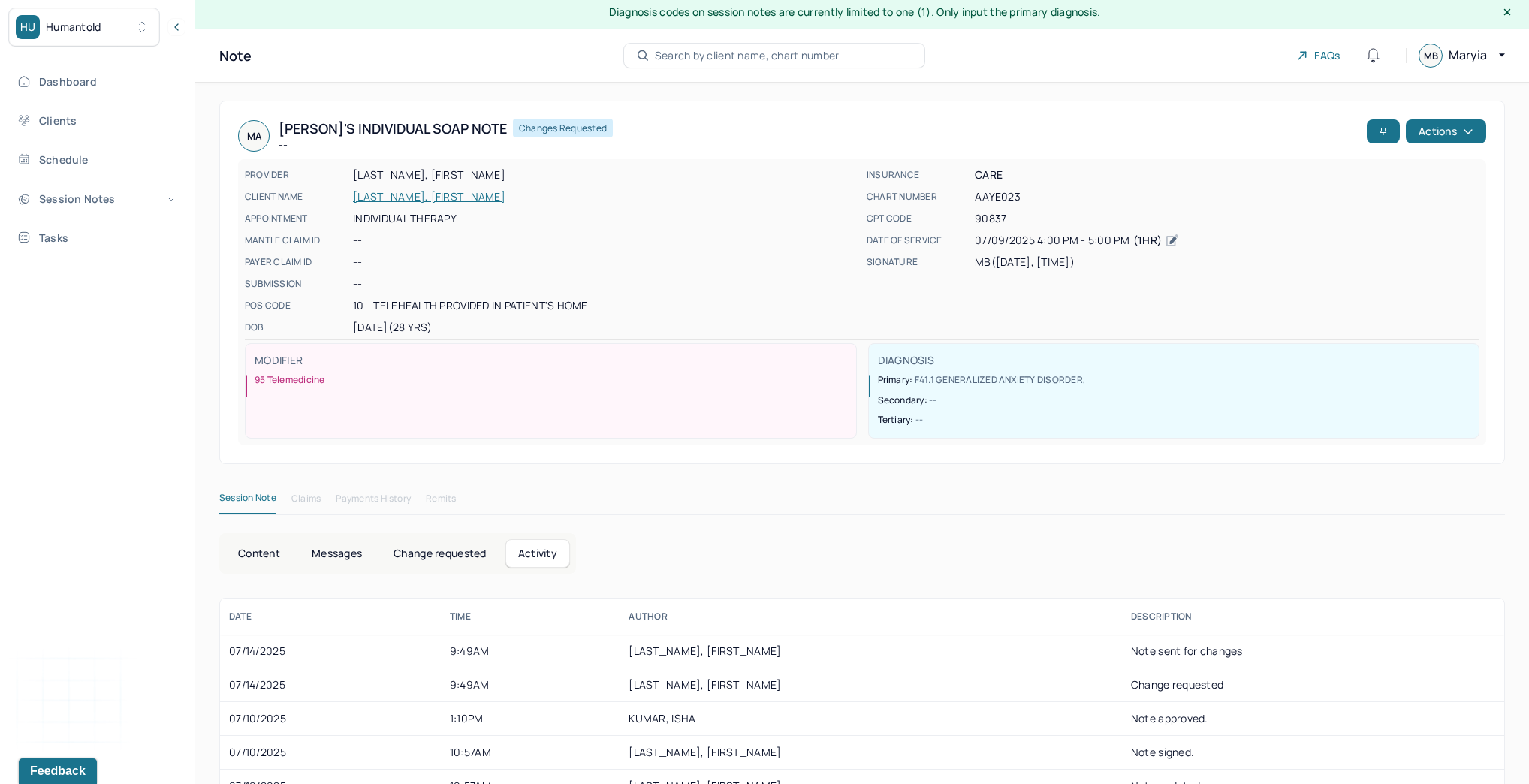 scroll, scrollTop: 0, scrollLeft: 0, axis: both 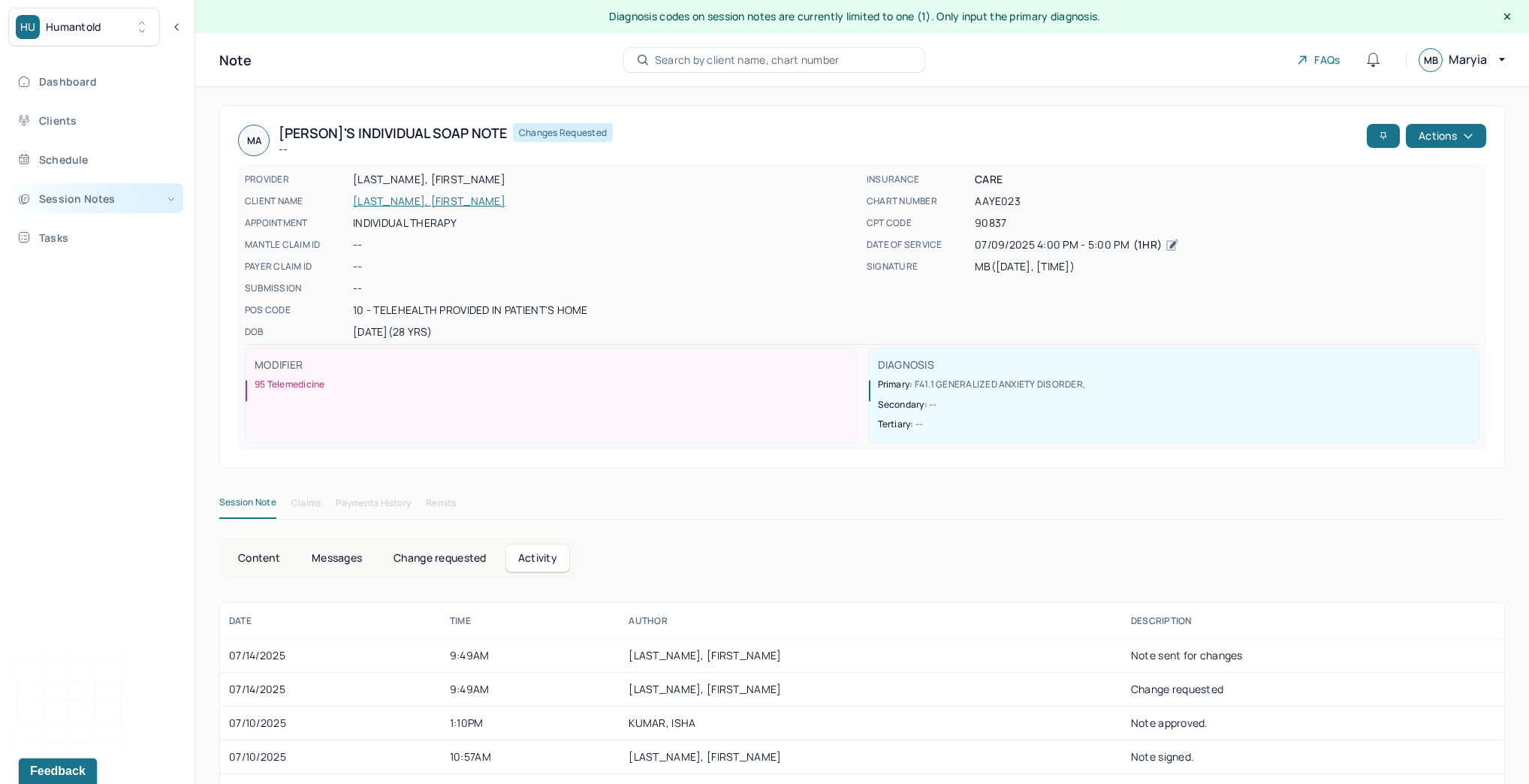 click on "Session Notes" at bounding box center (96, 198) 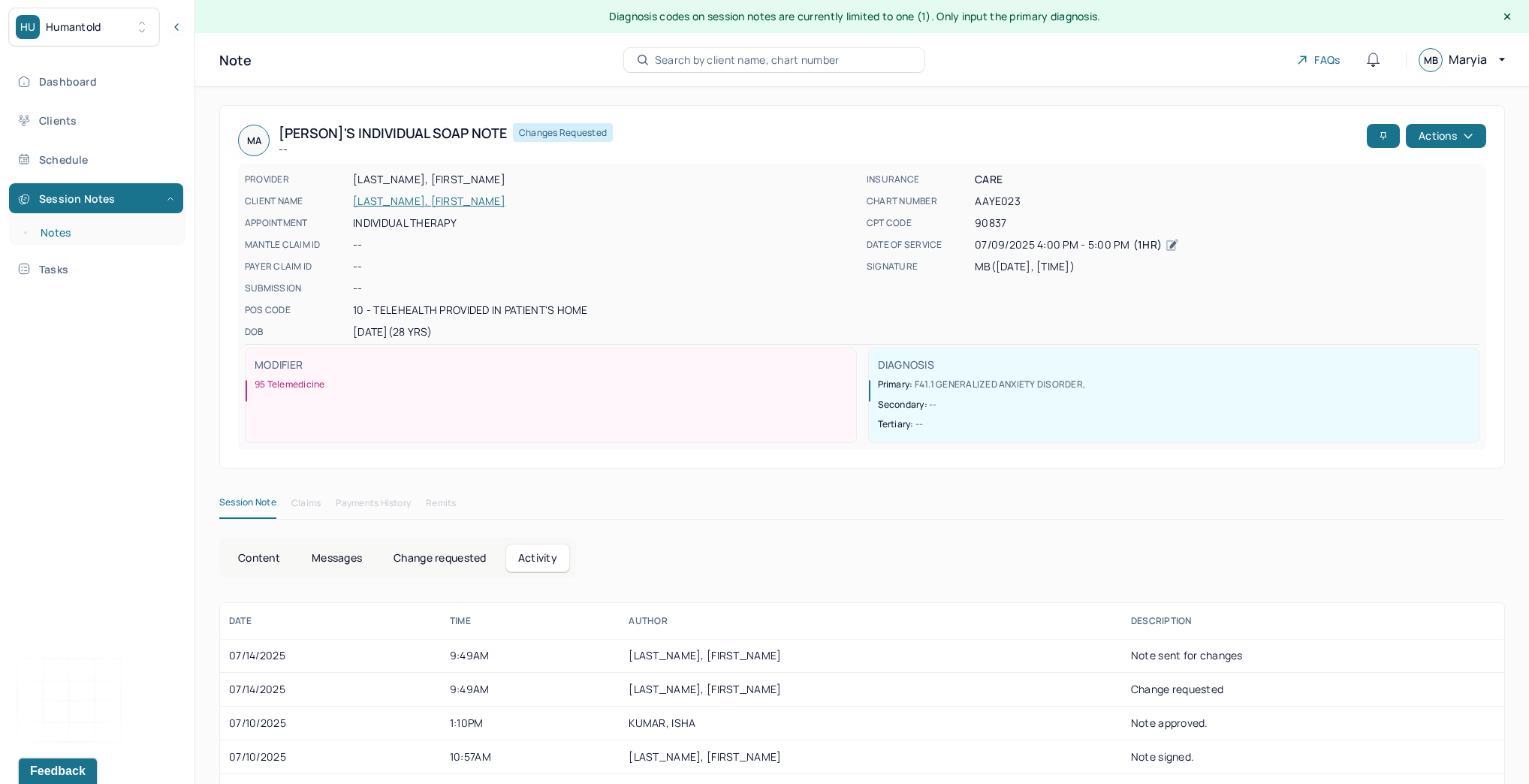 click on "Notes" at bounding box center [104, 233] 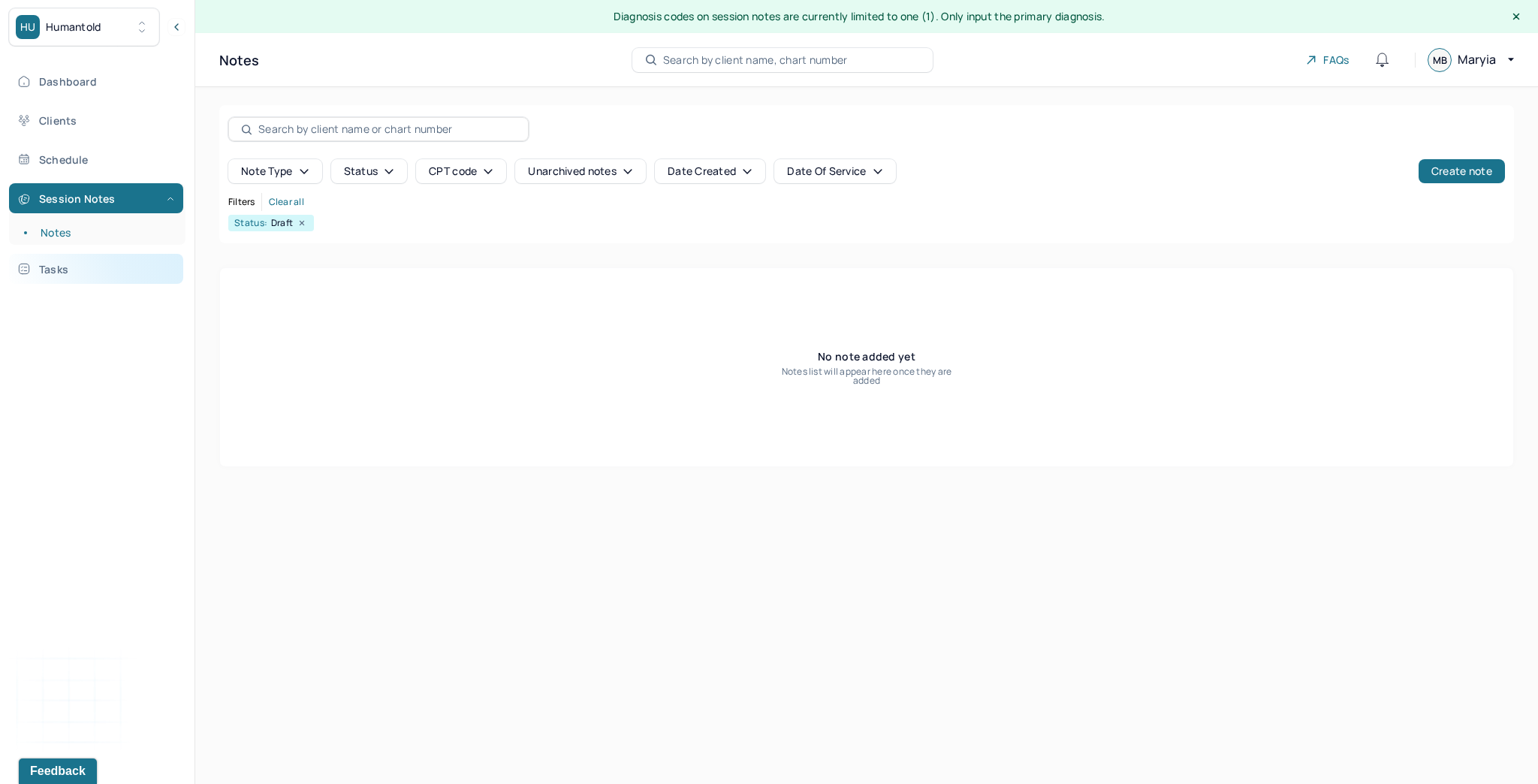 click on "Tasks" at bounding box center [96, 269] 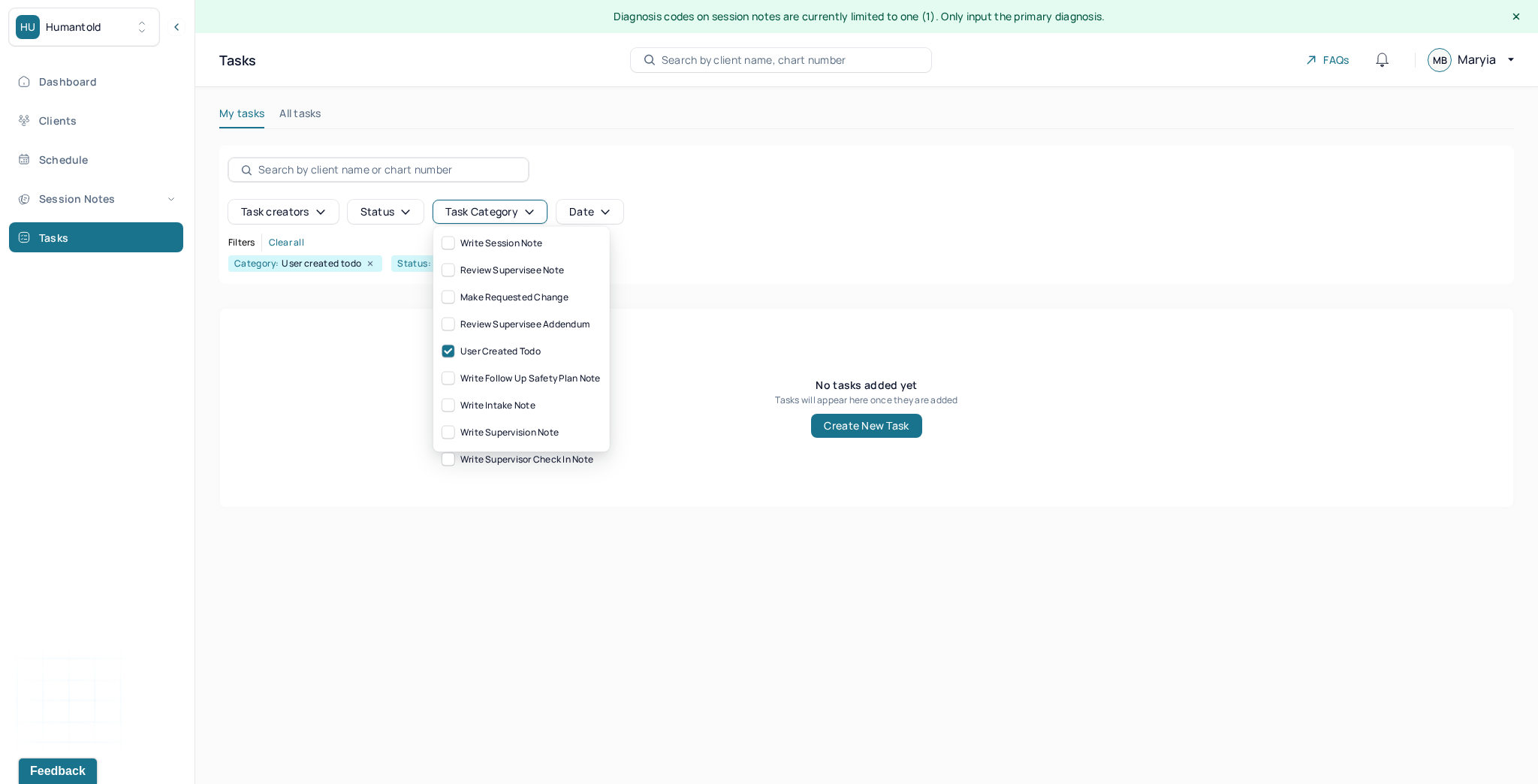 click on "Task category" at bounding box center (490, 212) 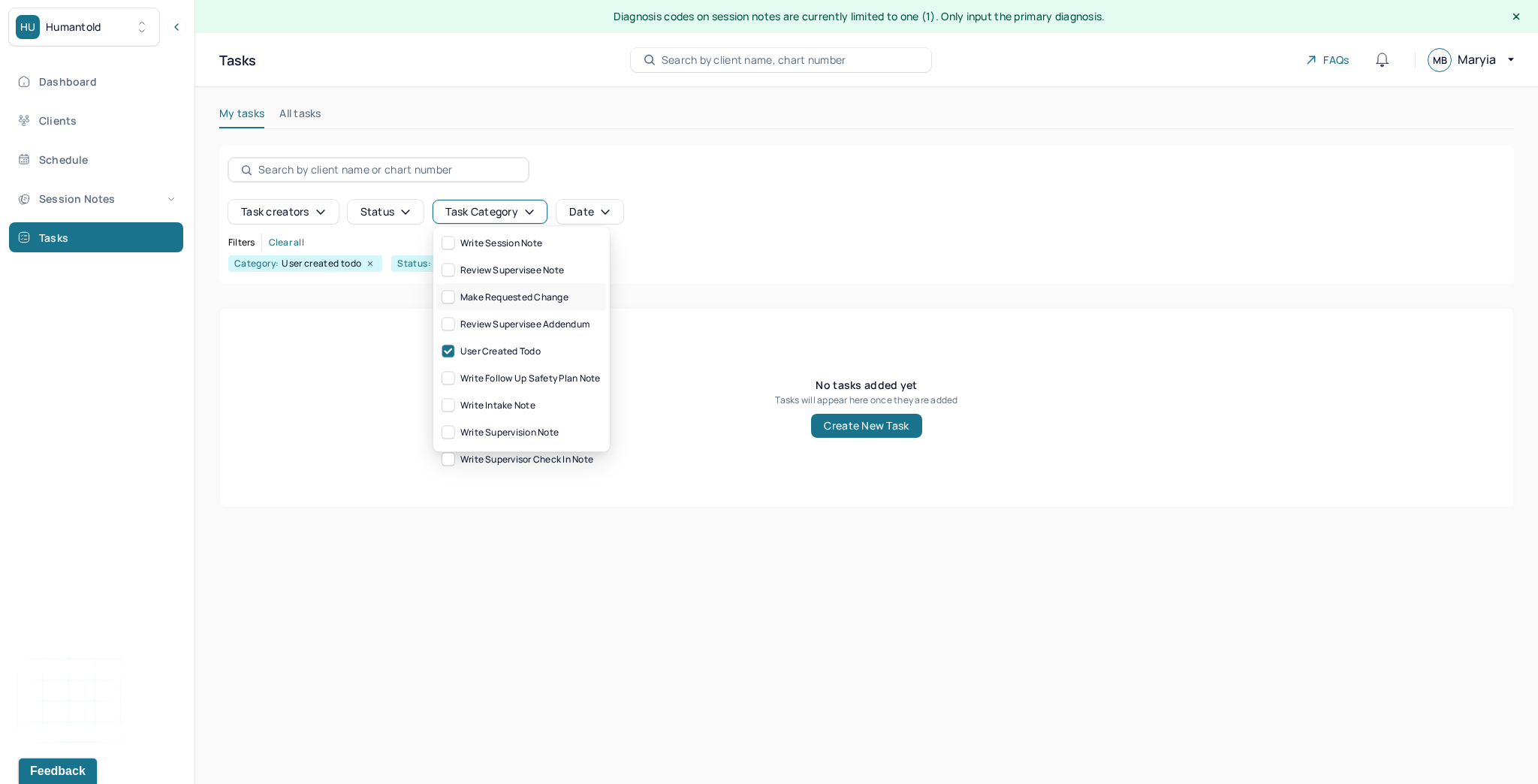 click on "make requested change" at bounding box center [505, 297] 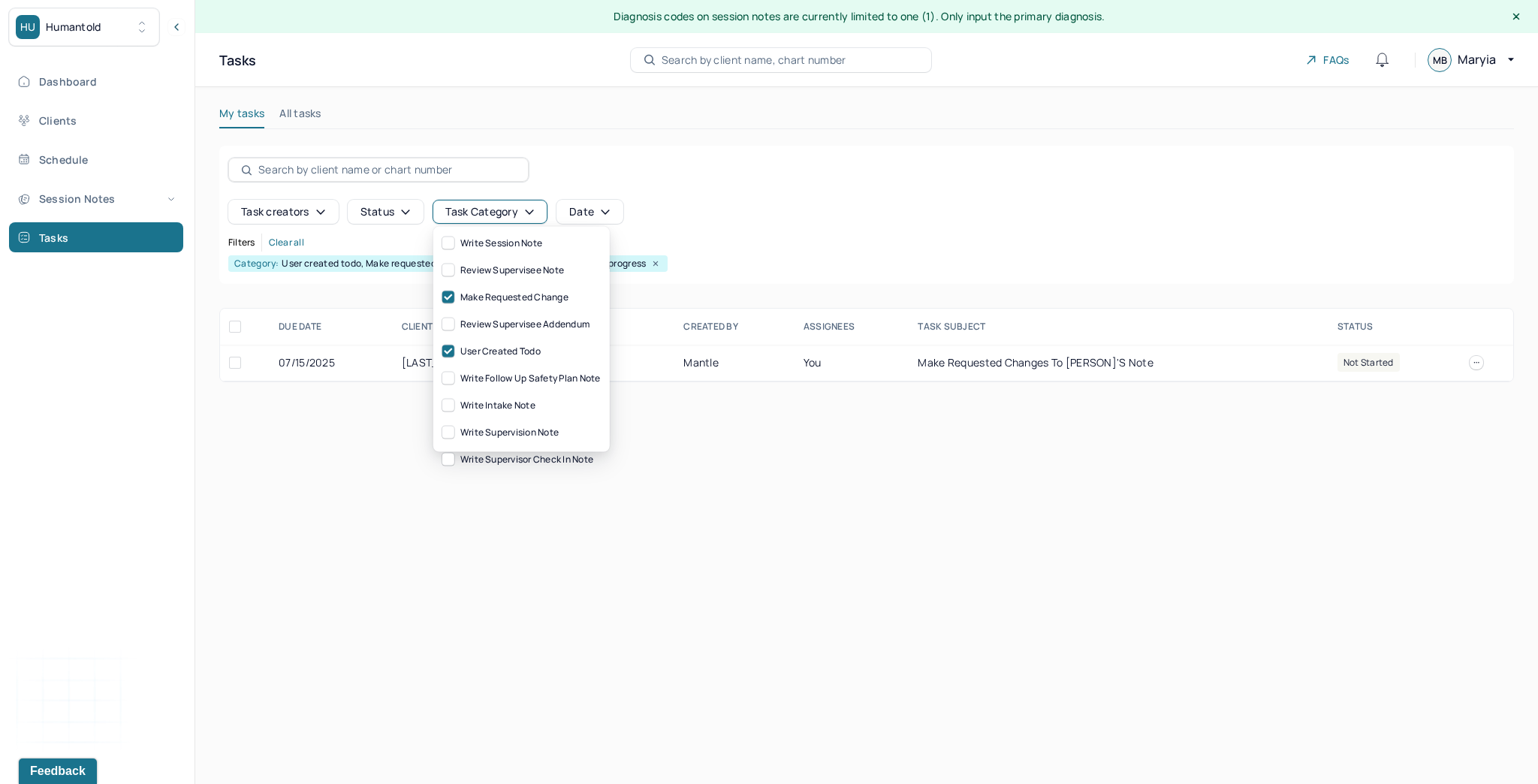 click on "Diagnosis codes on session notes are currently limited to one (1). Only input the primary diagnosis.     Tasks   Search by client name, chart number     FAQs     MB Maryia   My tasks     All tasks     Task creators     Status     Task category     Date   Filters   Clear all   Category: User created todo, Make requested change     Status: Not started, In progress     DUE DATE CLIENT NAME CREATED BY Assignees TASK SUBJECT STATUS 07/15/2025 AUSTIN, MARISSA Mantle You Make requested changes to Marissa's note not started" at bounding box center [867, 392] 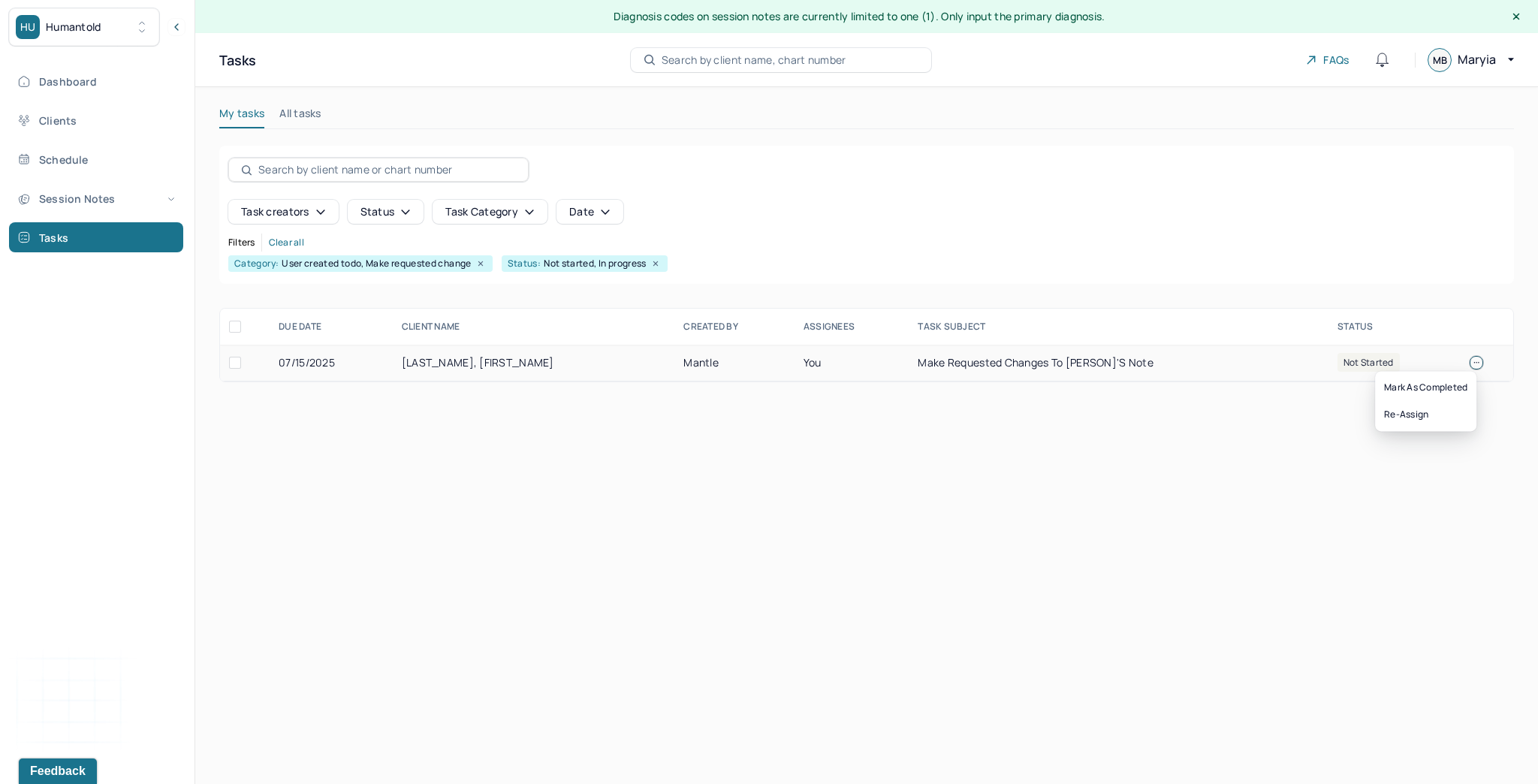 click at bounding box center (1476, 363) 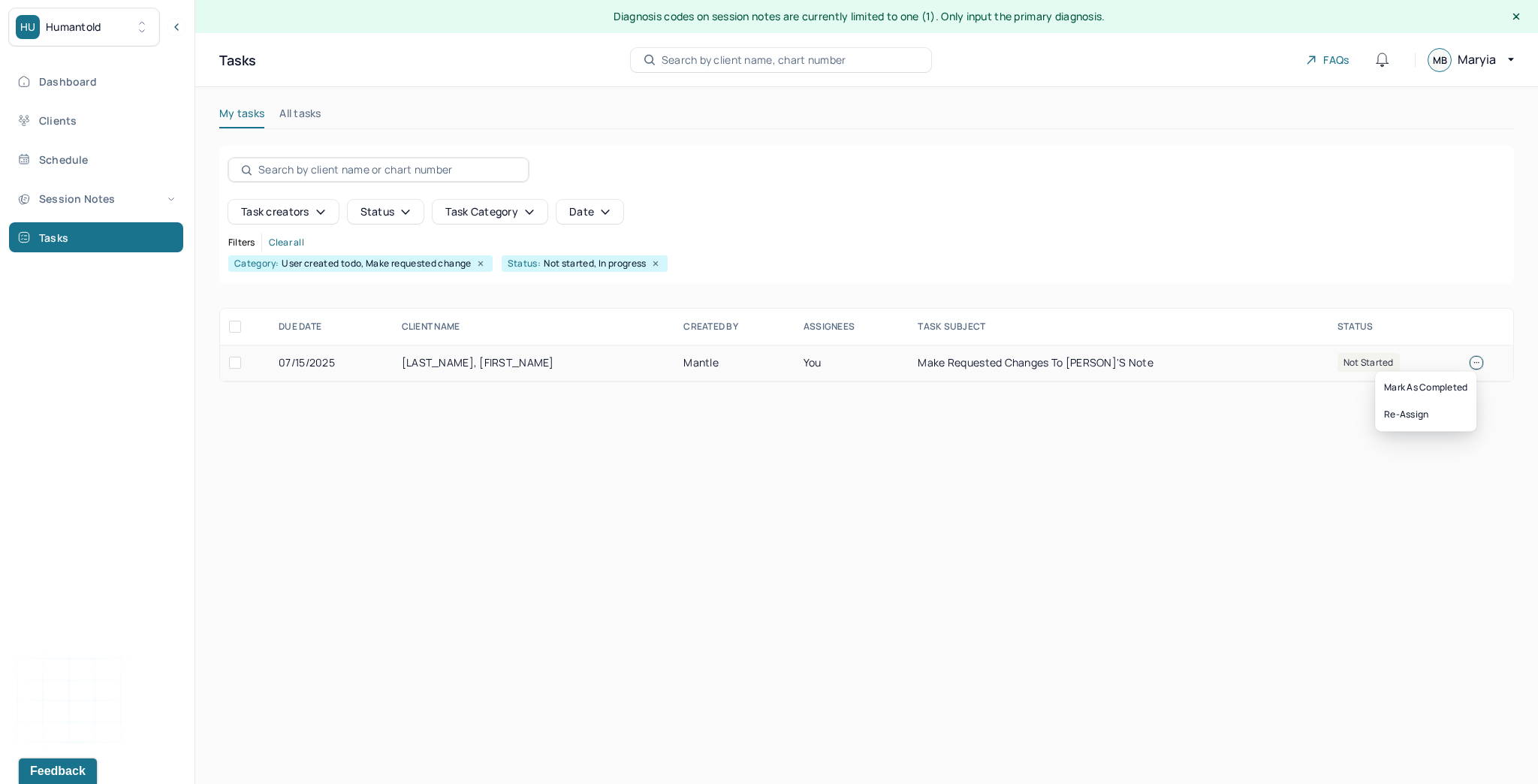 click on "[LAST], [FIRST]" at bounding box center [534, 363] 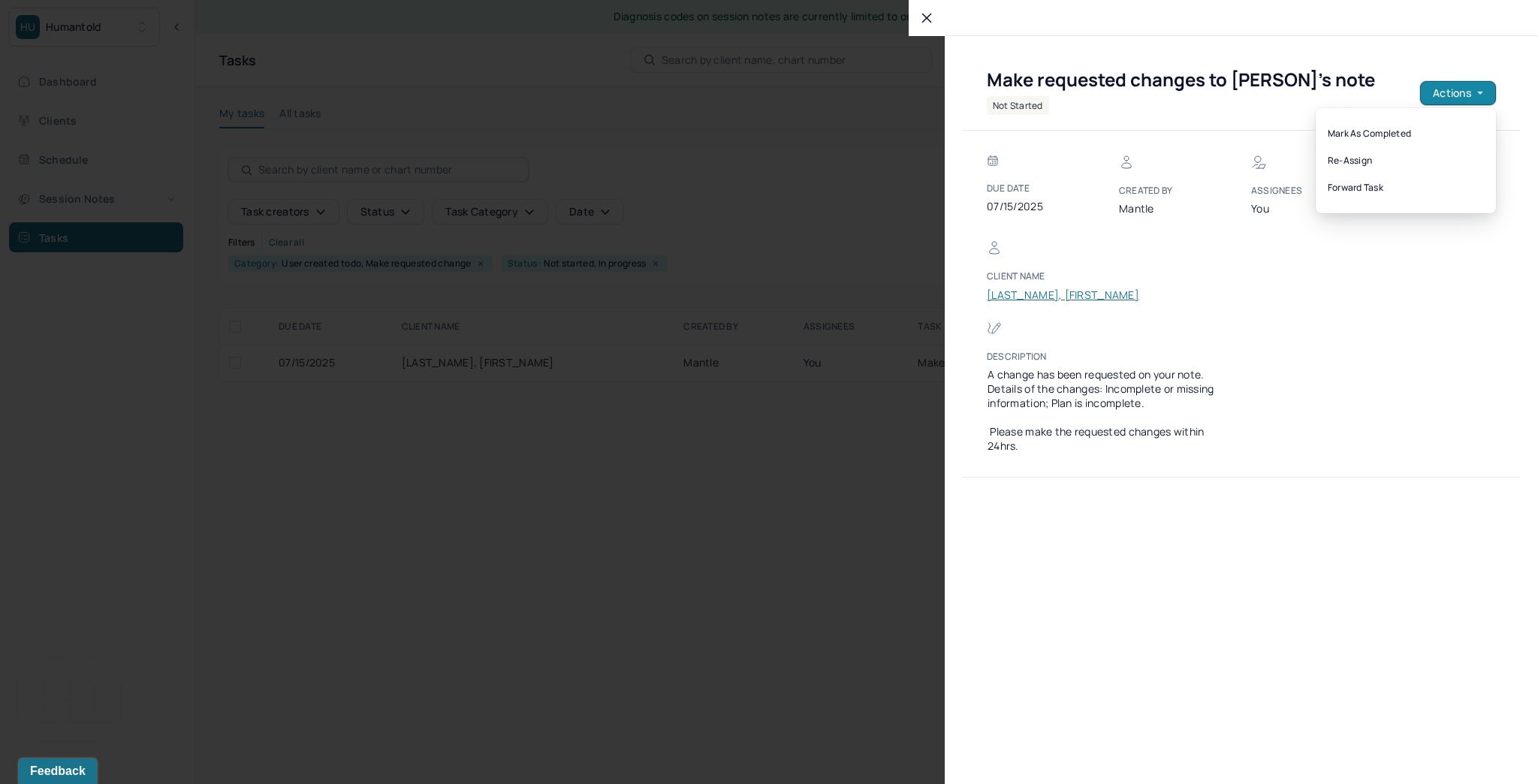 click on "Actions" at bounding box center (1458, 93) 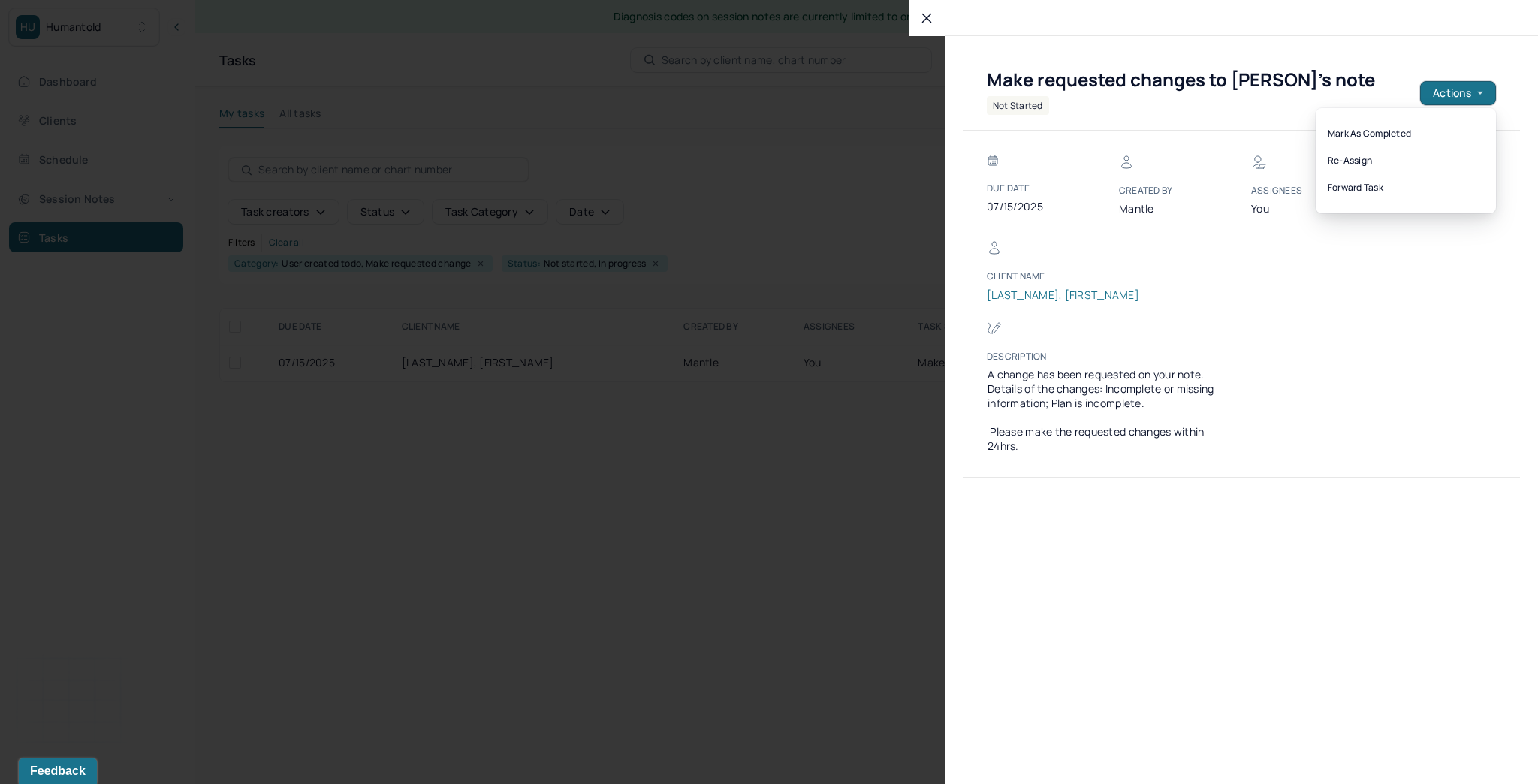 click on "Due Date 07/15/2025 Created by Mantle Assignees You Client Name AUSTIN, MARISSA Description A change has been requested on your note. Details of the changes: Incomplete or missing information; Plan is incomplete.
Please make the requested changes within 24hrs." at bounding box center [1241, 304] 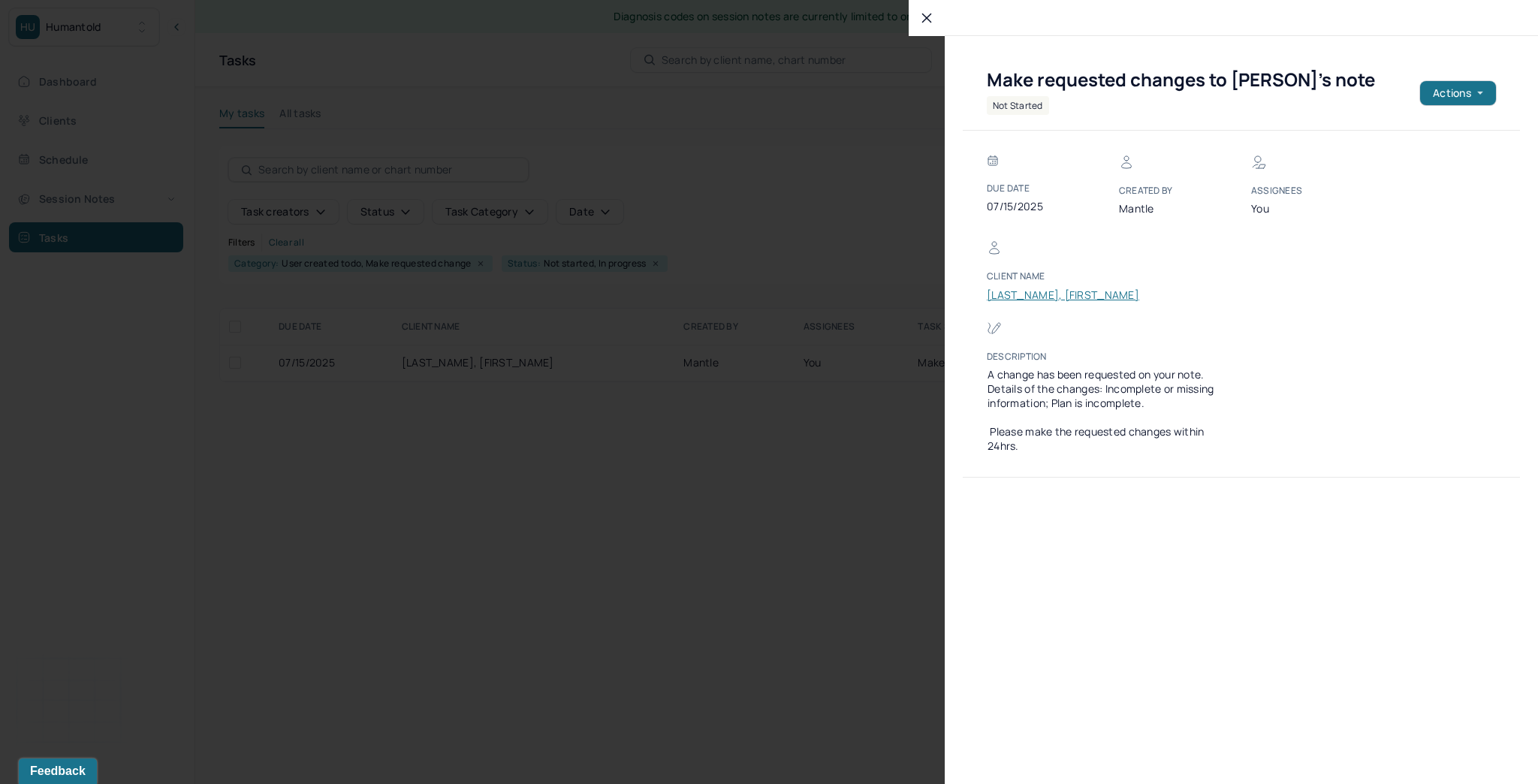 click on "[LAST], [FIRST]" at bounding box center (1063, 295) 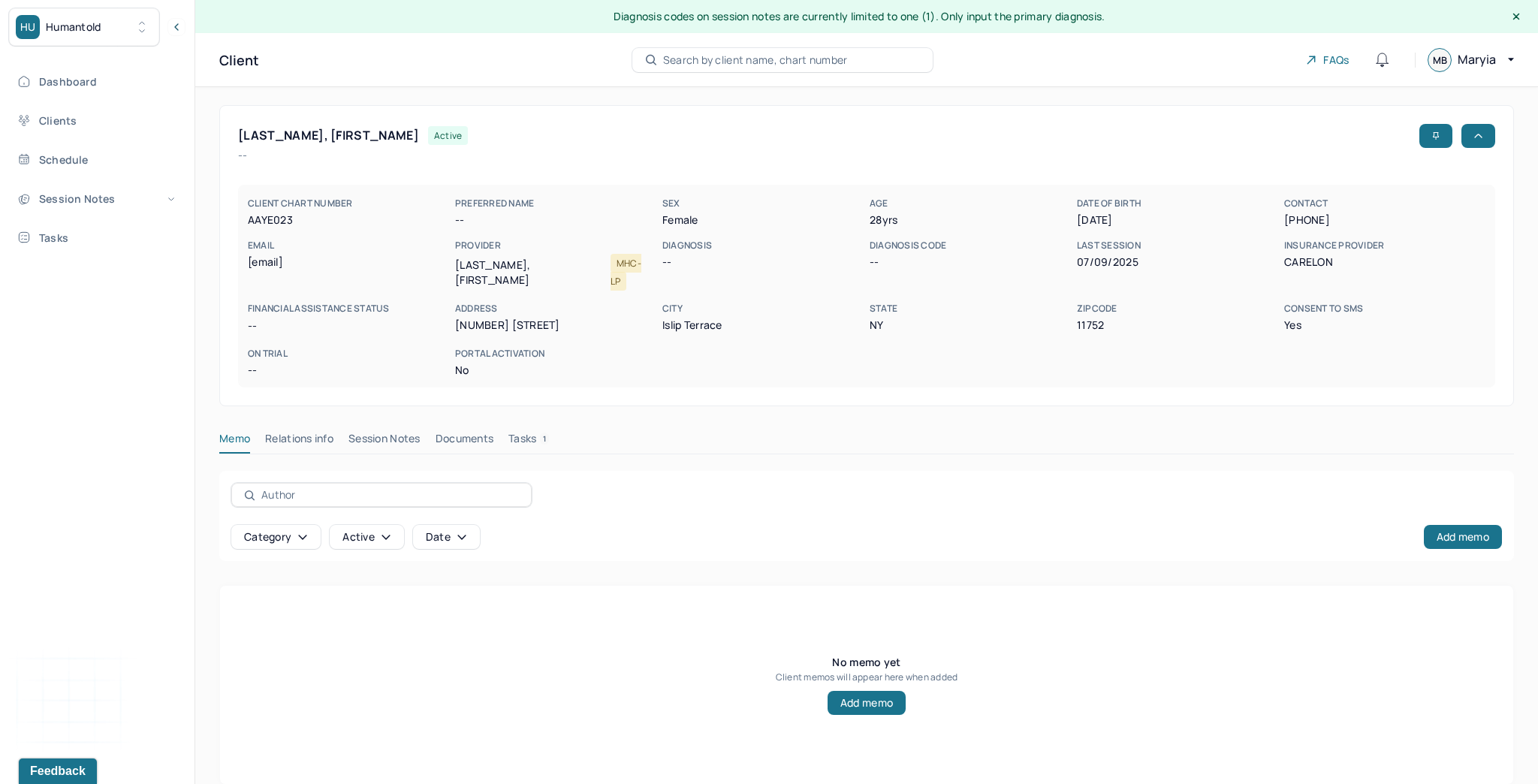click on "Documents" at bounding box center [465, 442] 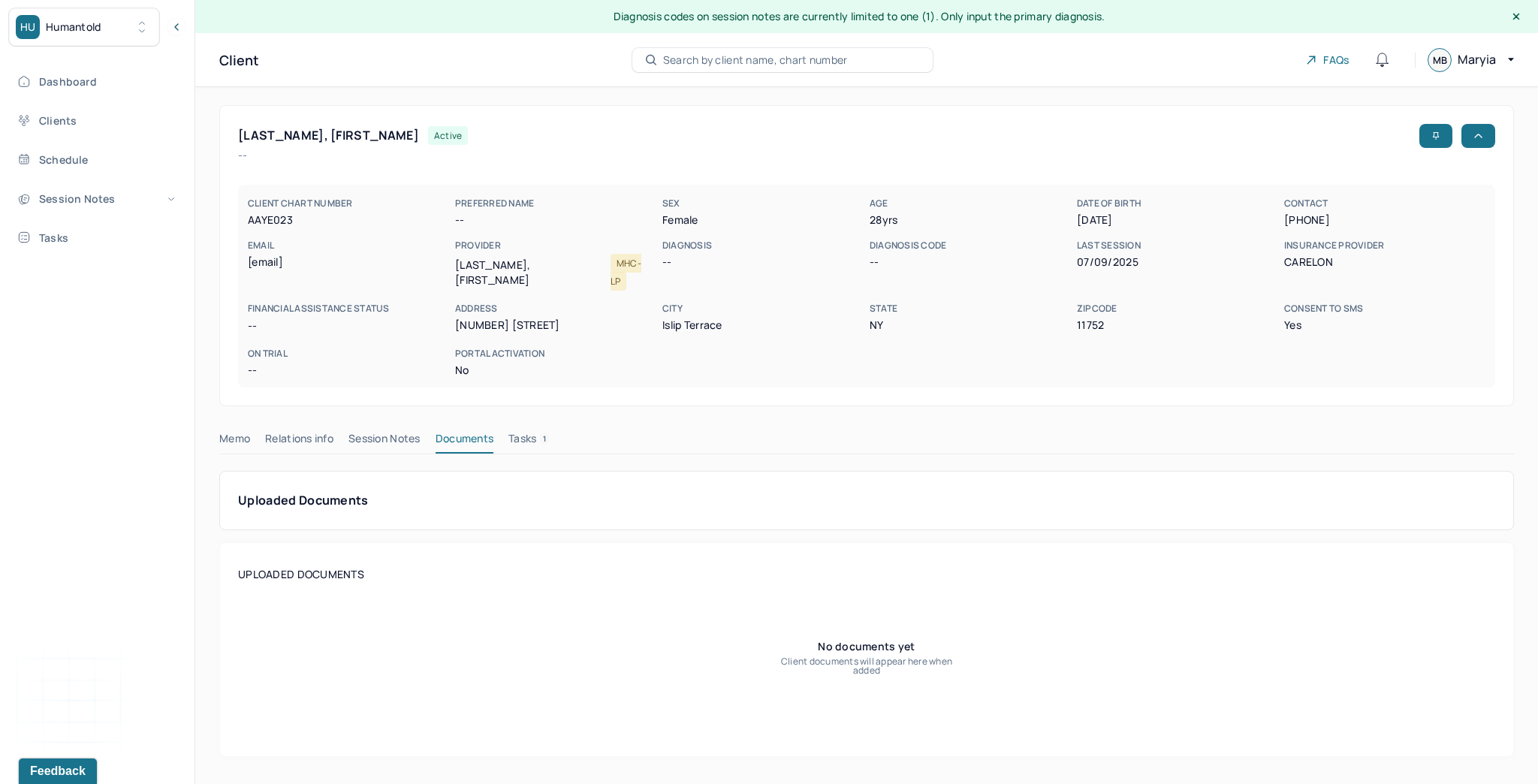 click on "Tasks 1" at bounding box center [529, 442] 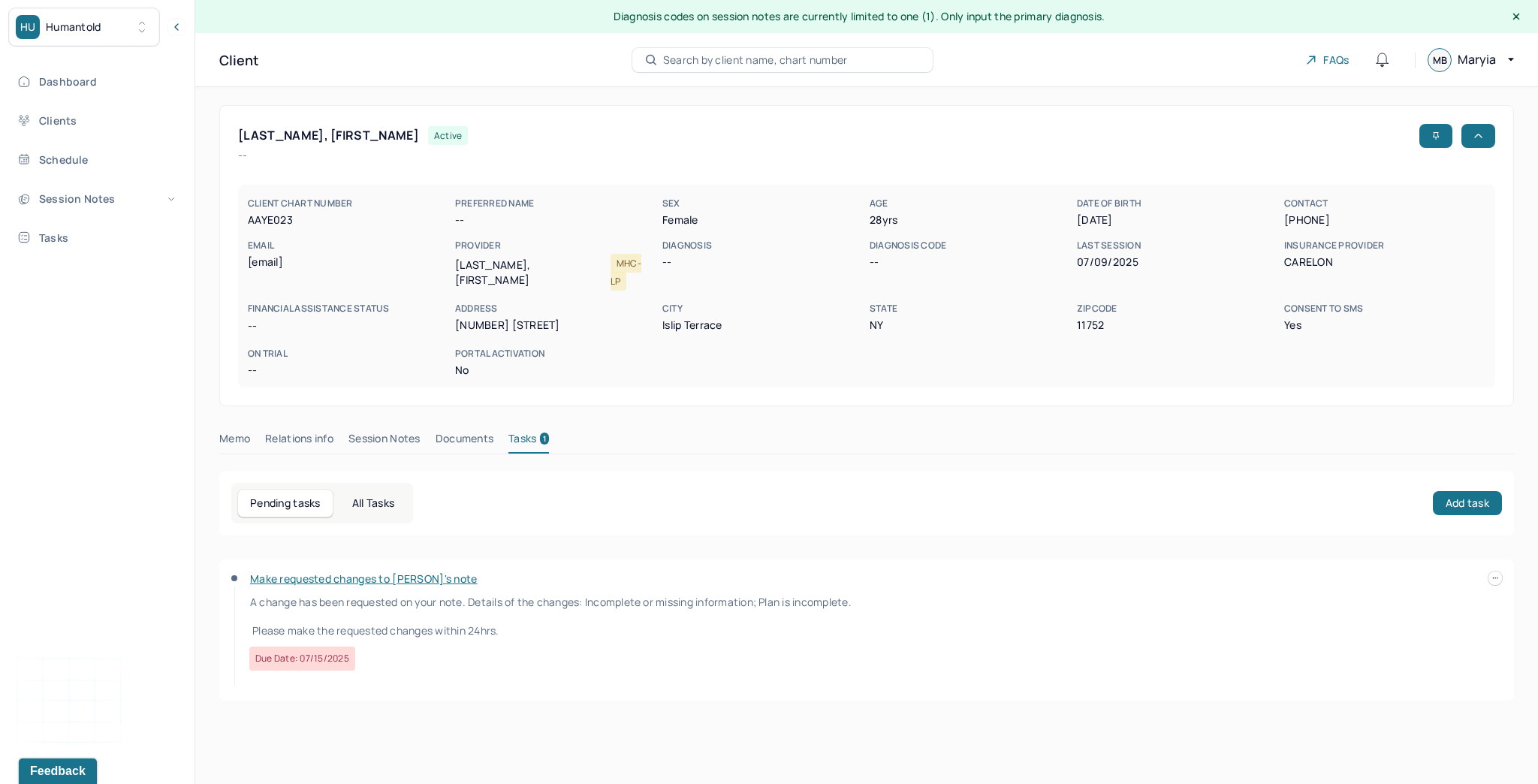 click at bounding box center [1495, 578] 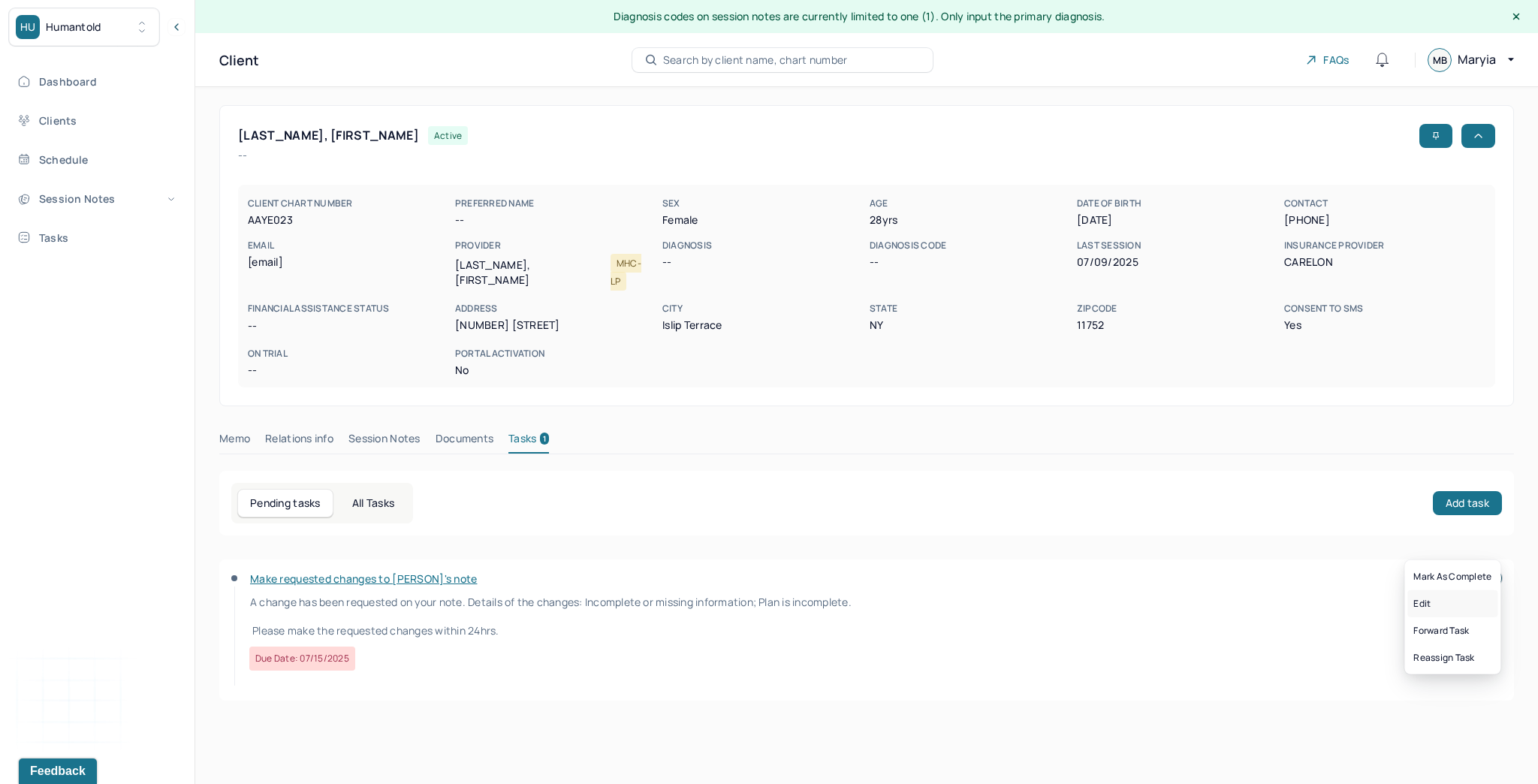 click on "Edit" at bounding box center [1452, 604] 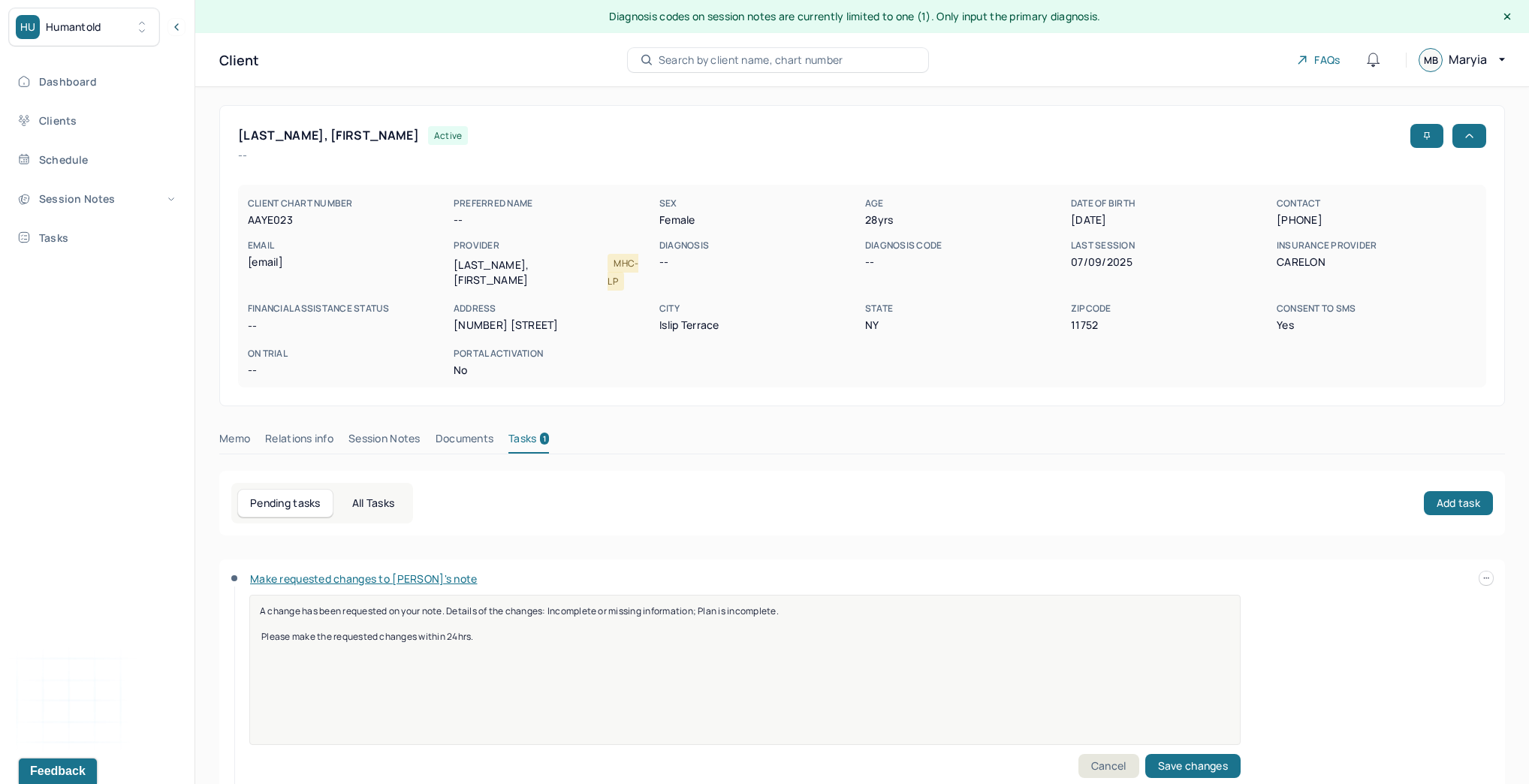 click on "Make requested changes to [FIRST]'s note" at bounding box center (363, 578) 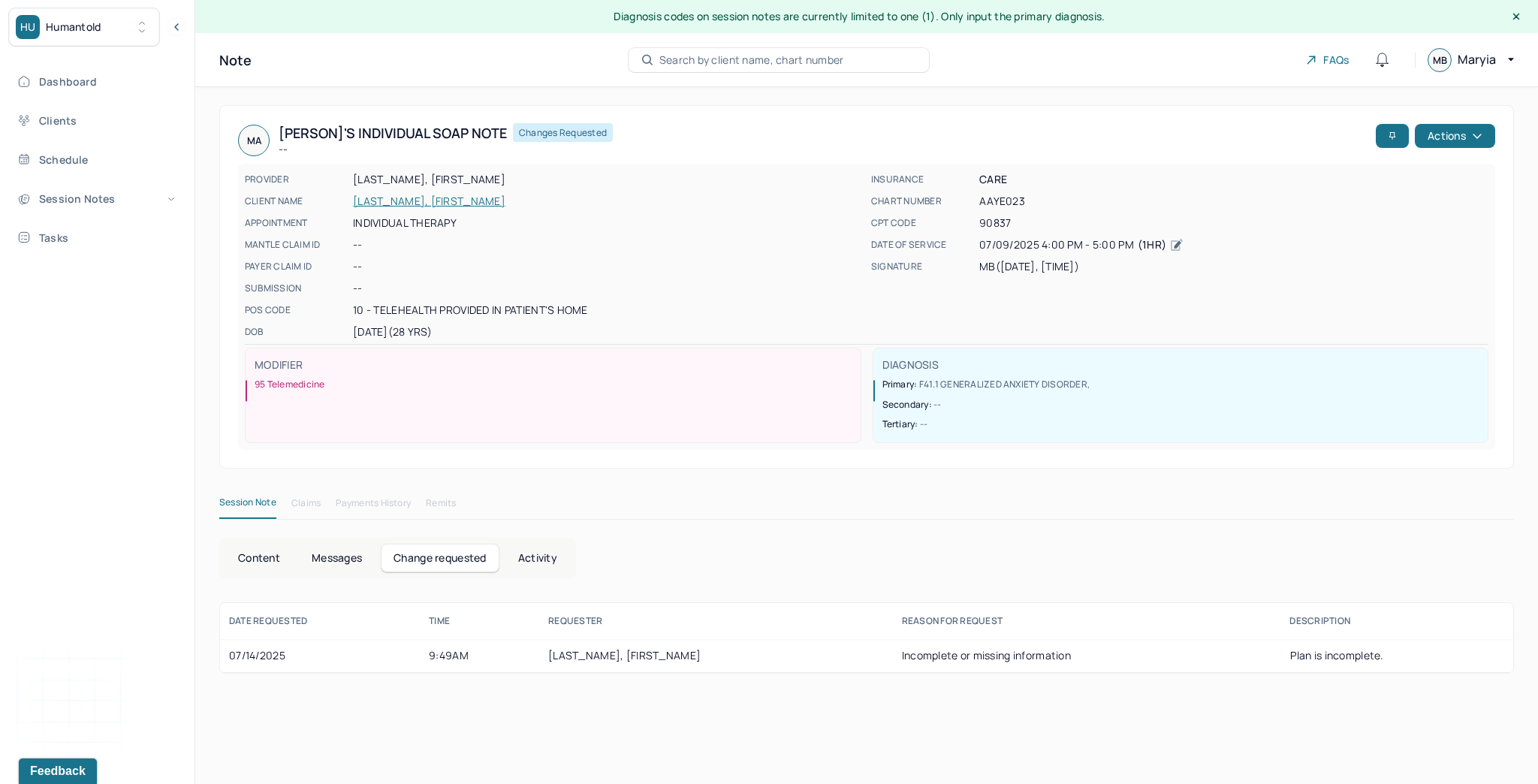 click on "Incomplete or missing information" at bounding box center [1087, 656] 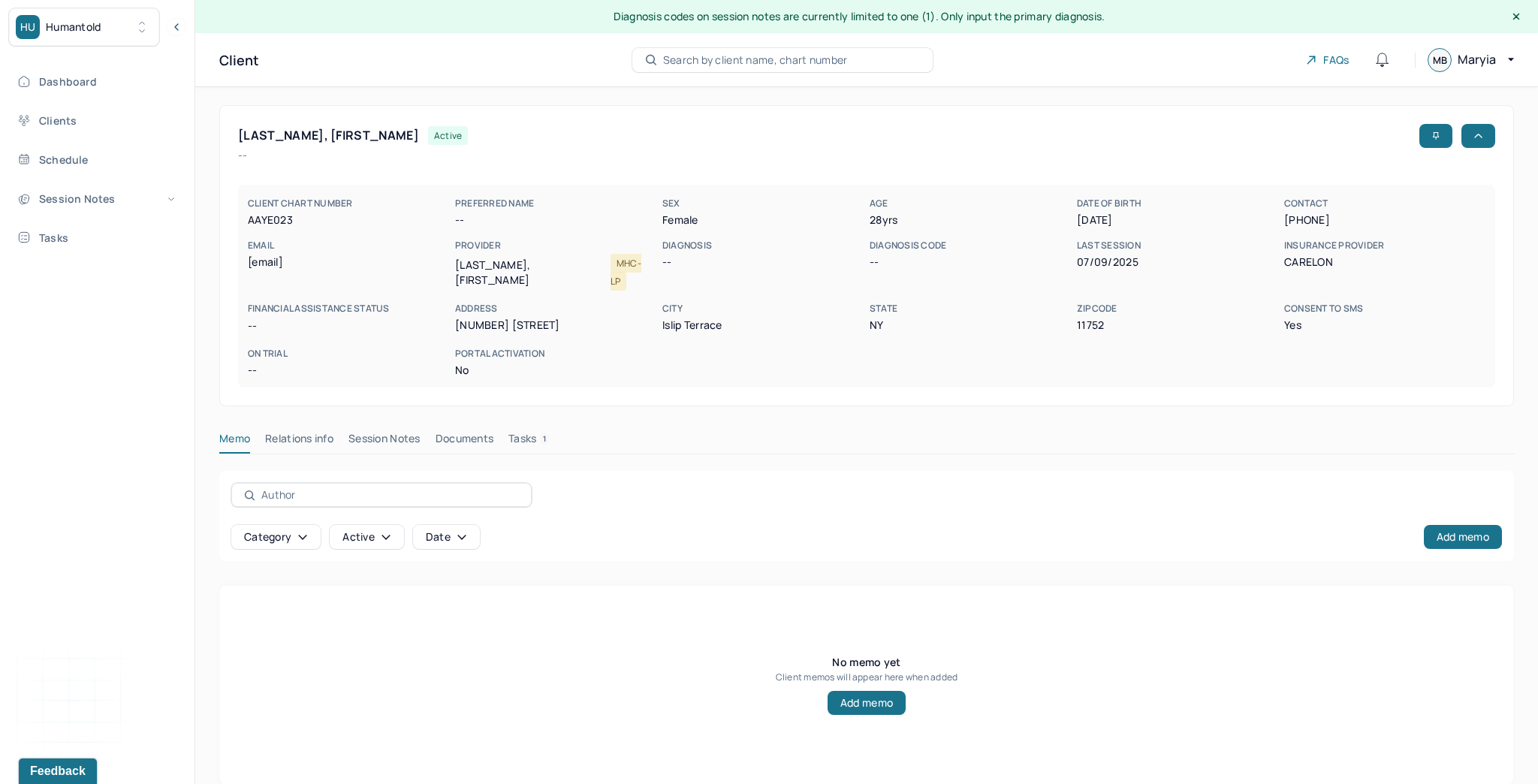 click on "Tasks 1" at bounding box center [529, 442] 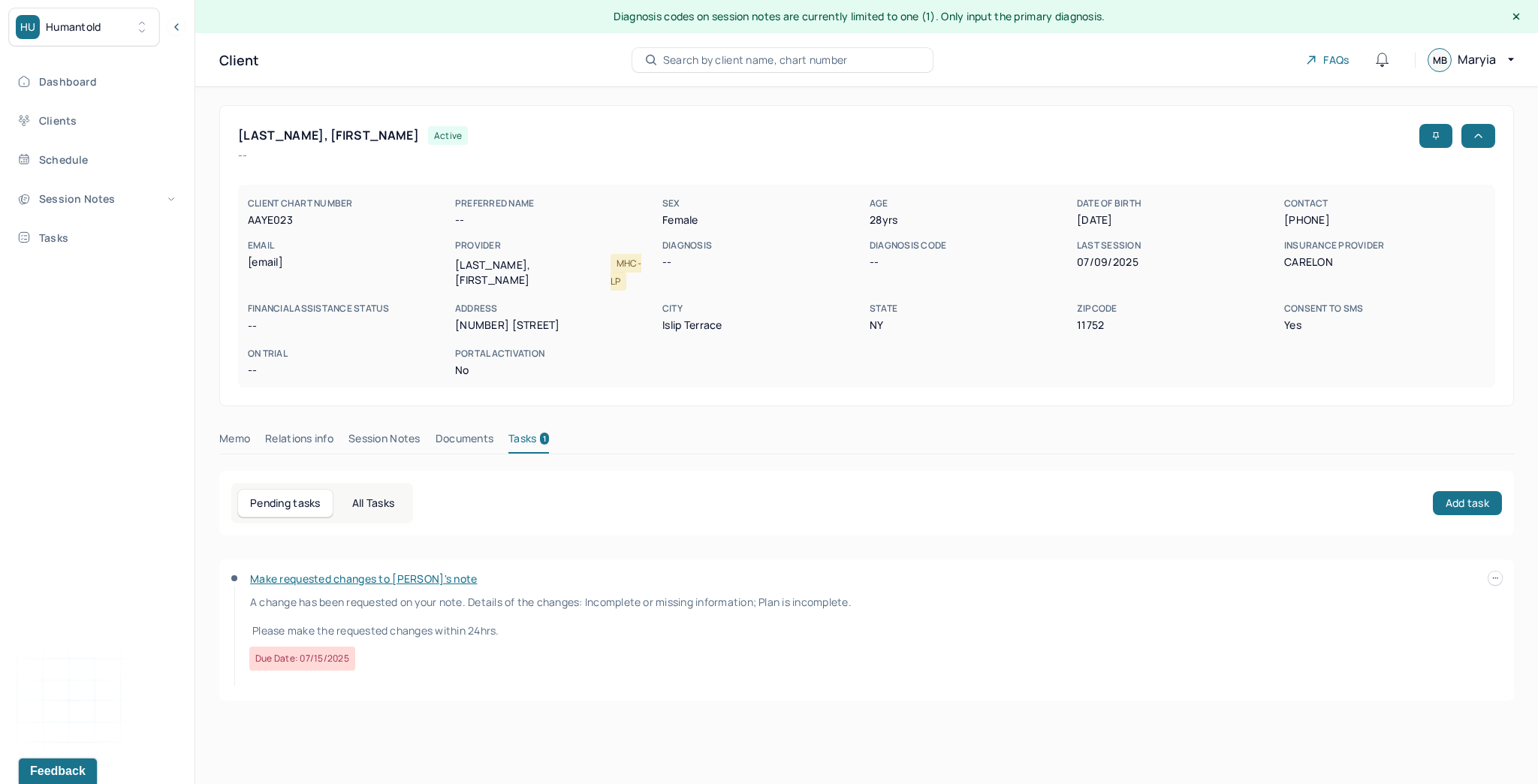 click on "Documents" at bounding box center (465, 442) 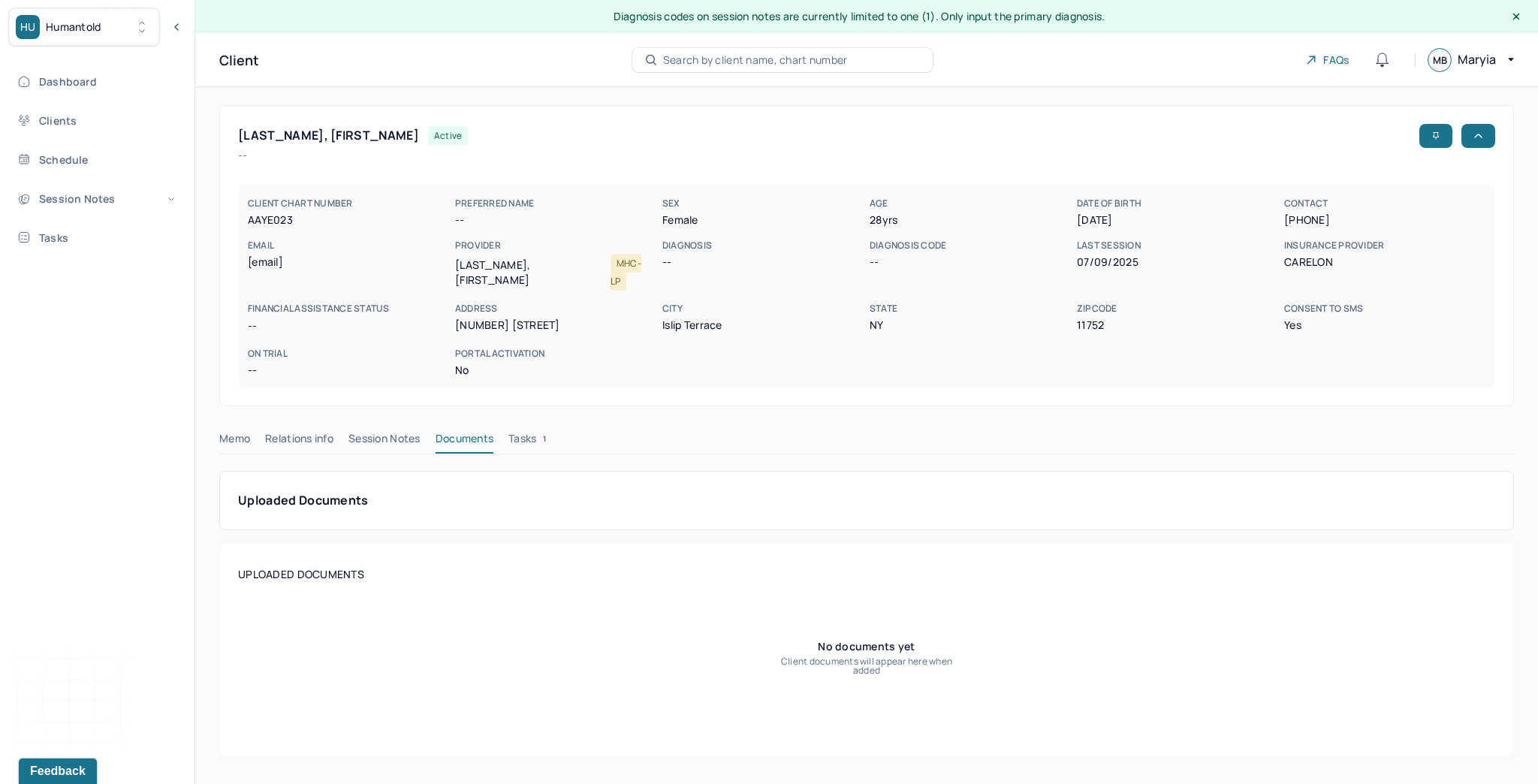 click on "Session Notes" at bounding box center [384, 442] 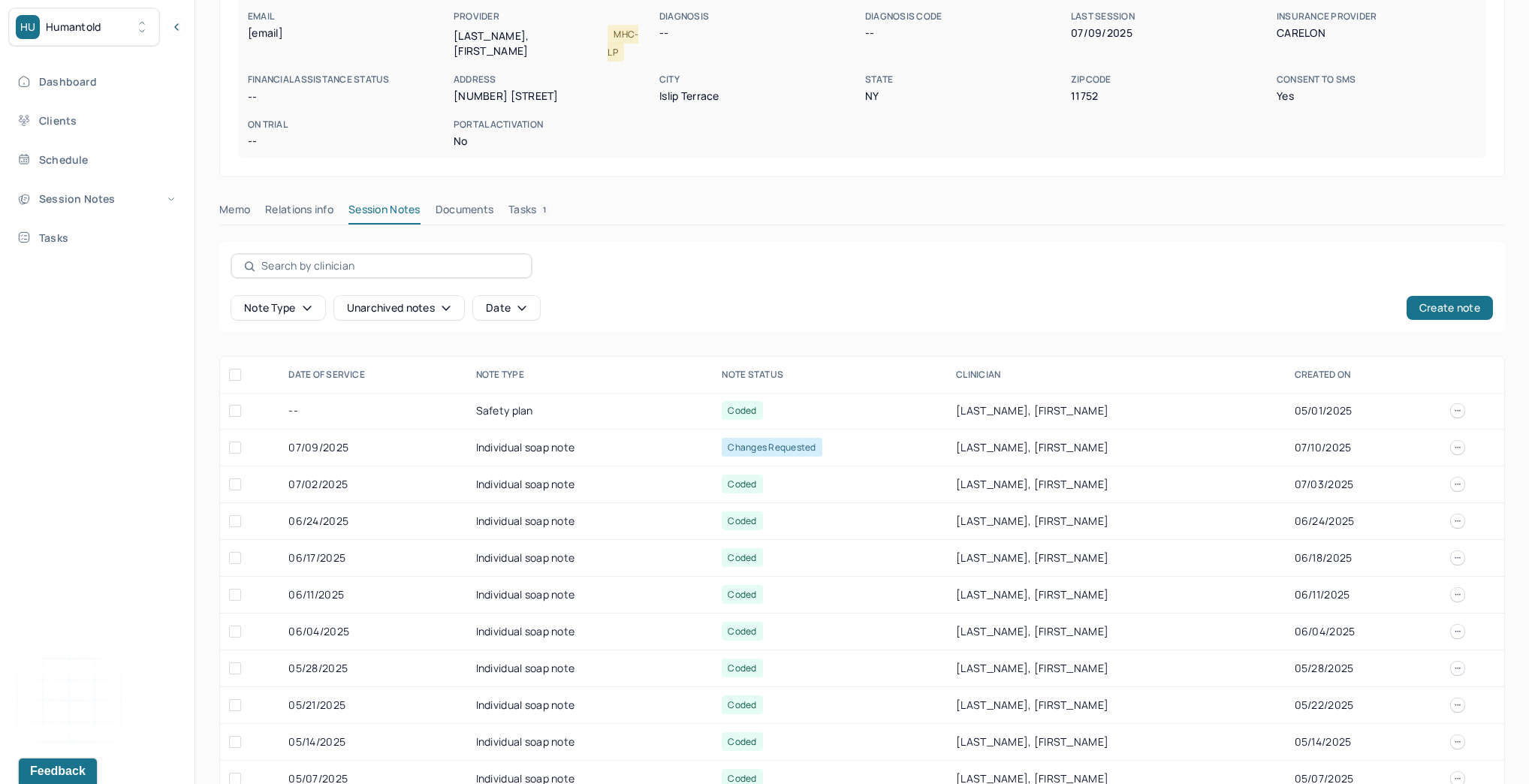 scroll, scrollTop: 240, scrollLeft: 0, axis: vertical 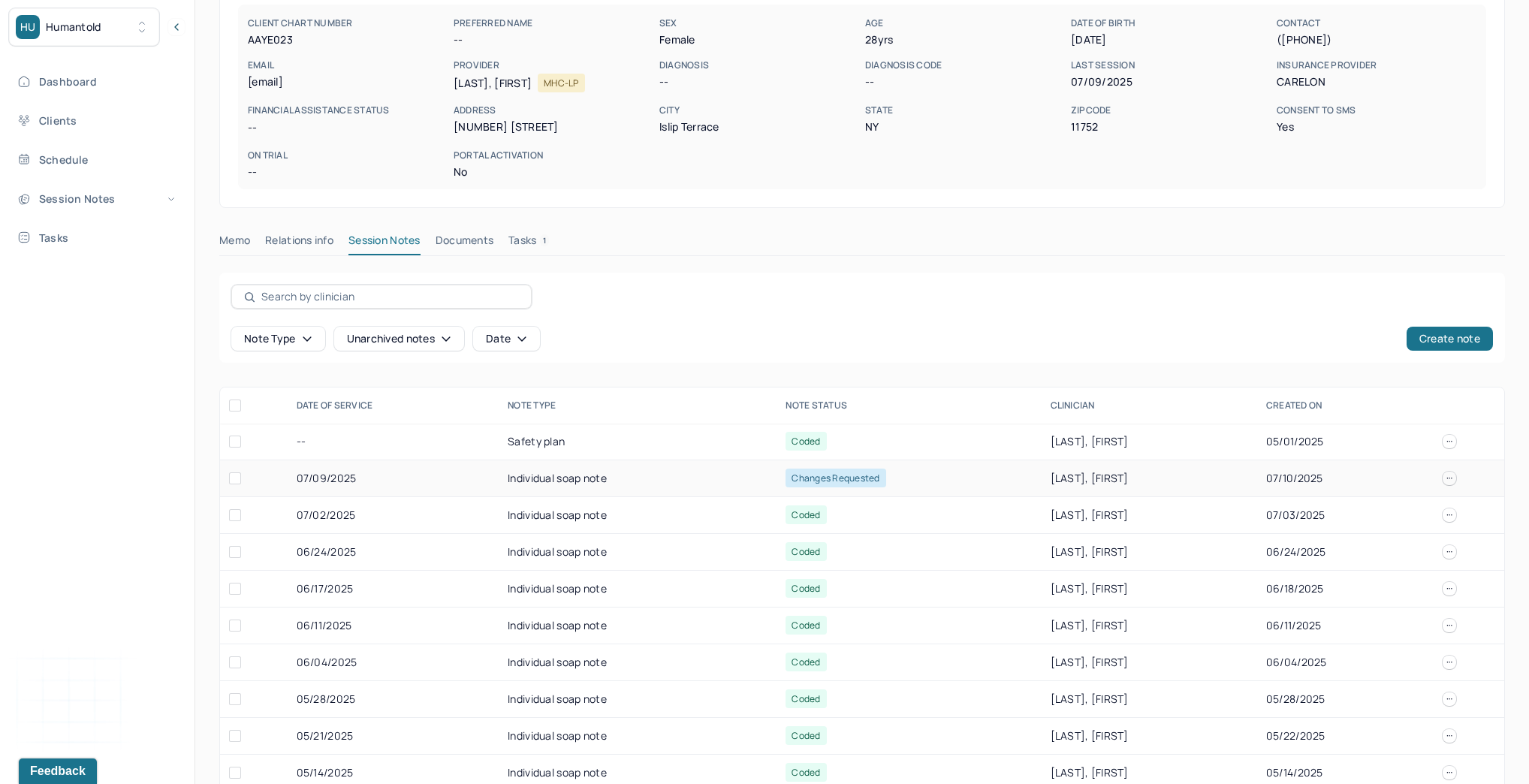 click at bounding box center [1449, 478] 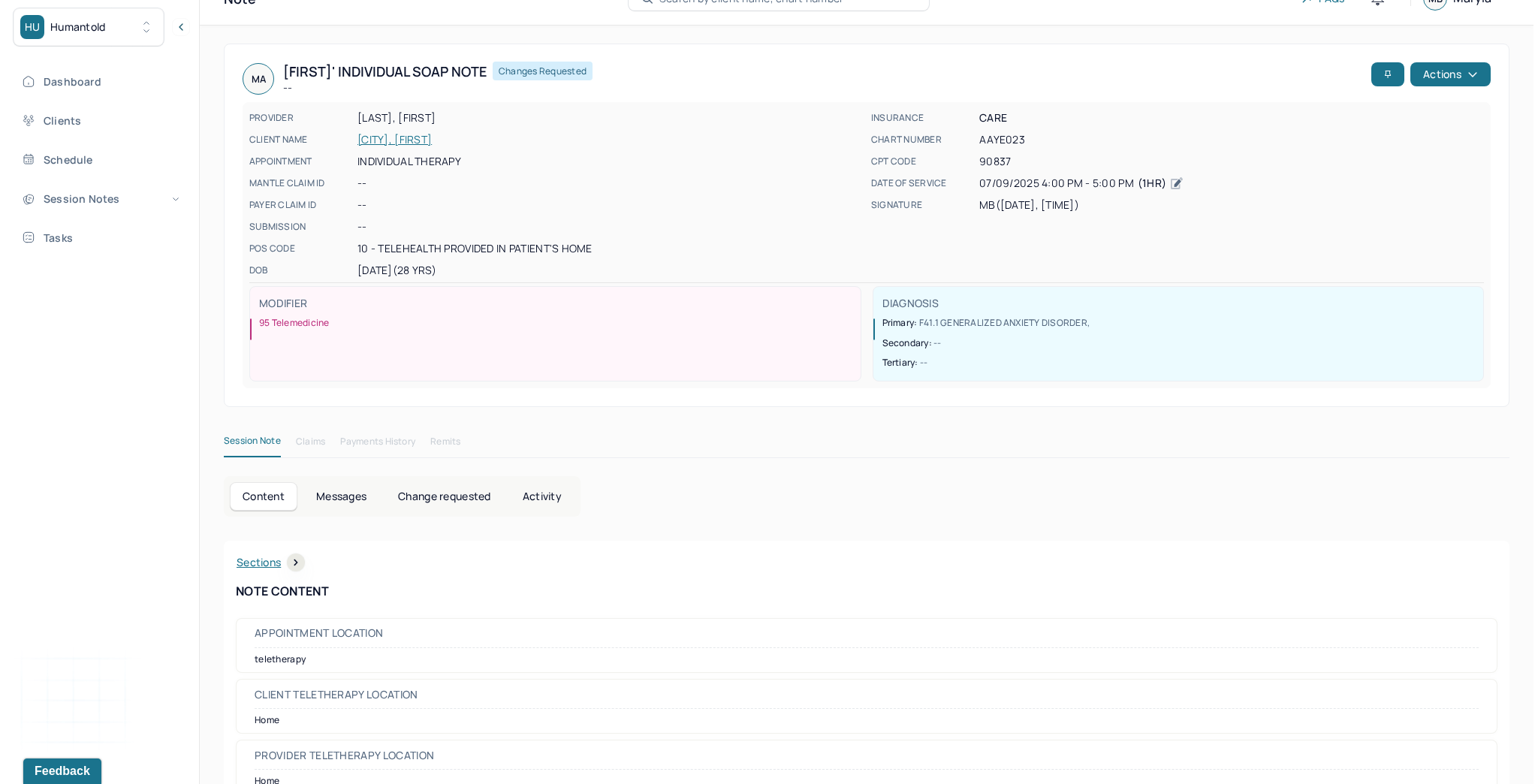 scroll, scrollTop: 60, scrollLeft: 0, axis: vertical 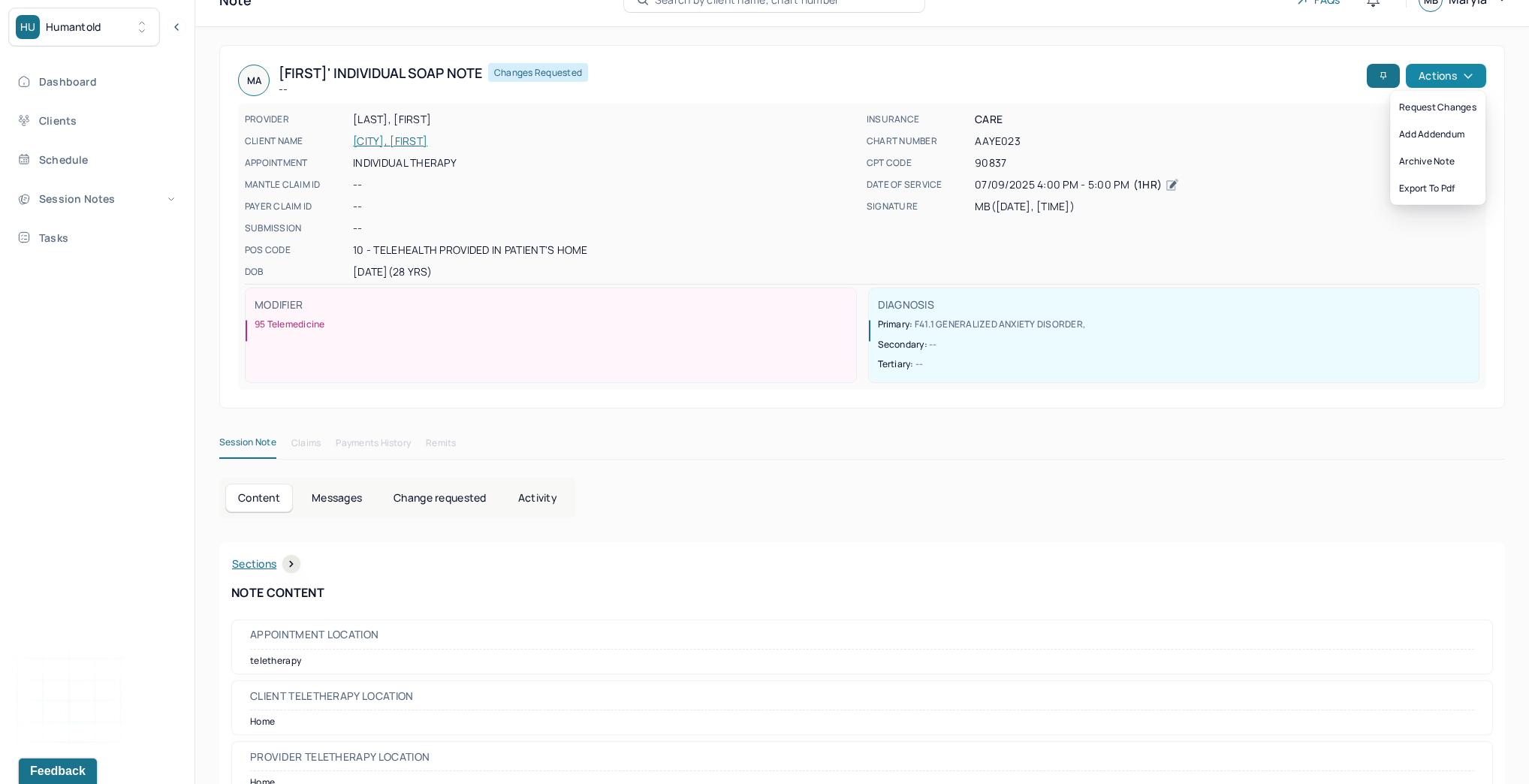click on "Actions" at bounding box center (1446, 76) 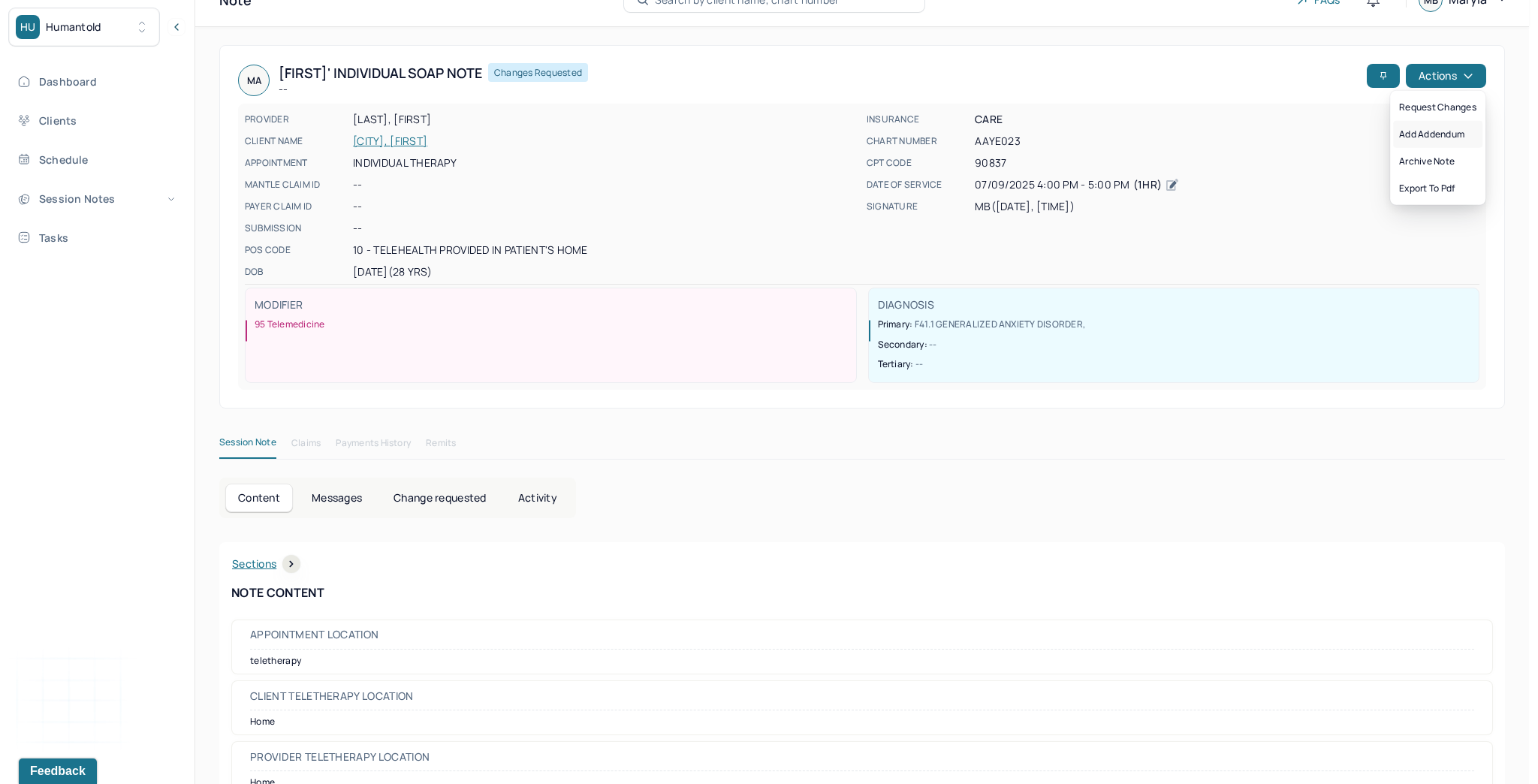click on "Add addendum" at bounding box center [1437, 134] 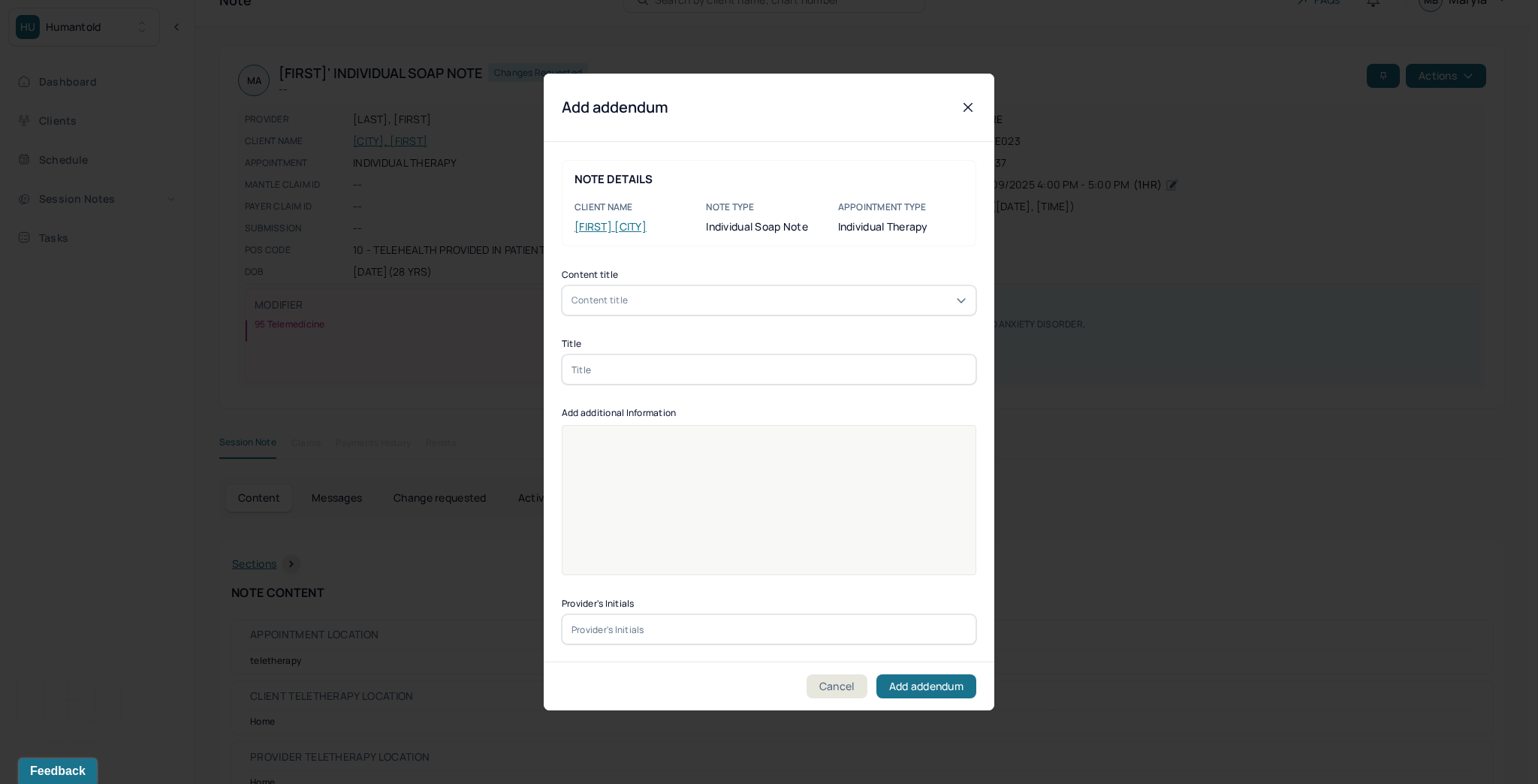 click on "Content title" at bounding box center [599, 300] 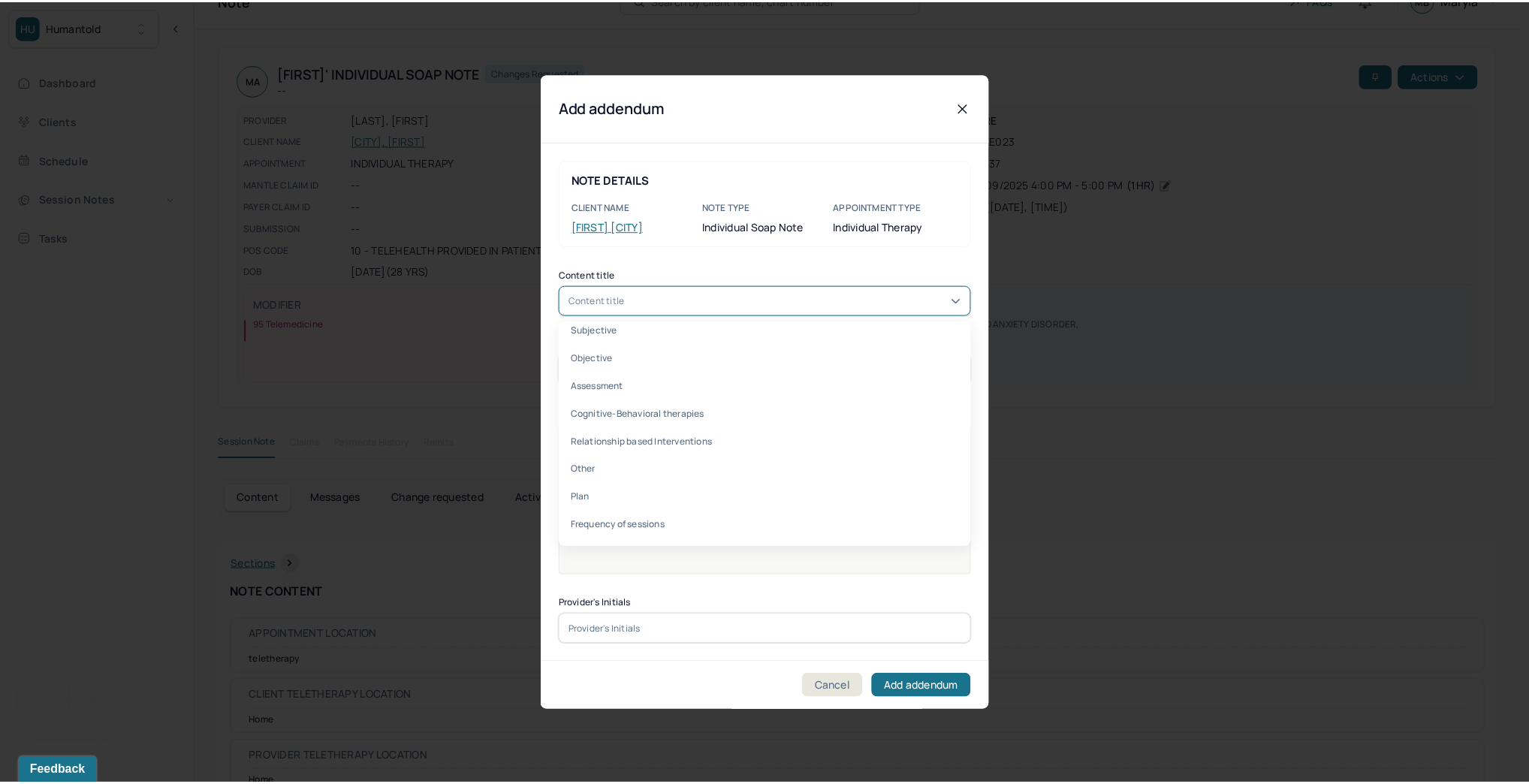 scroll, scrollTop: 421, scrollLeft: 0, axis: vertical 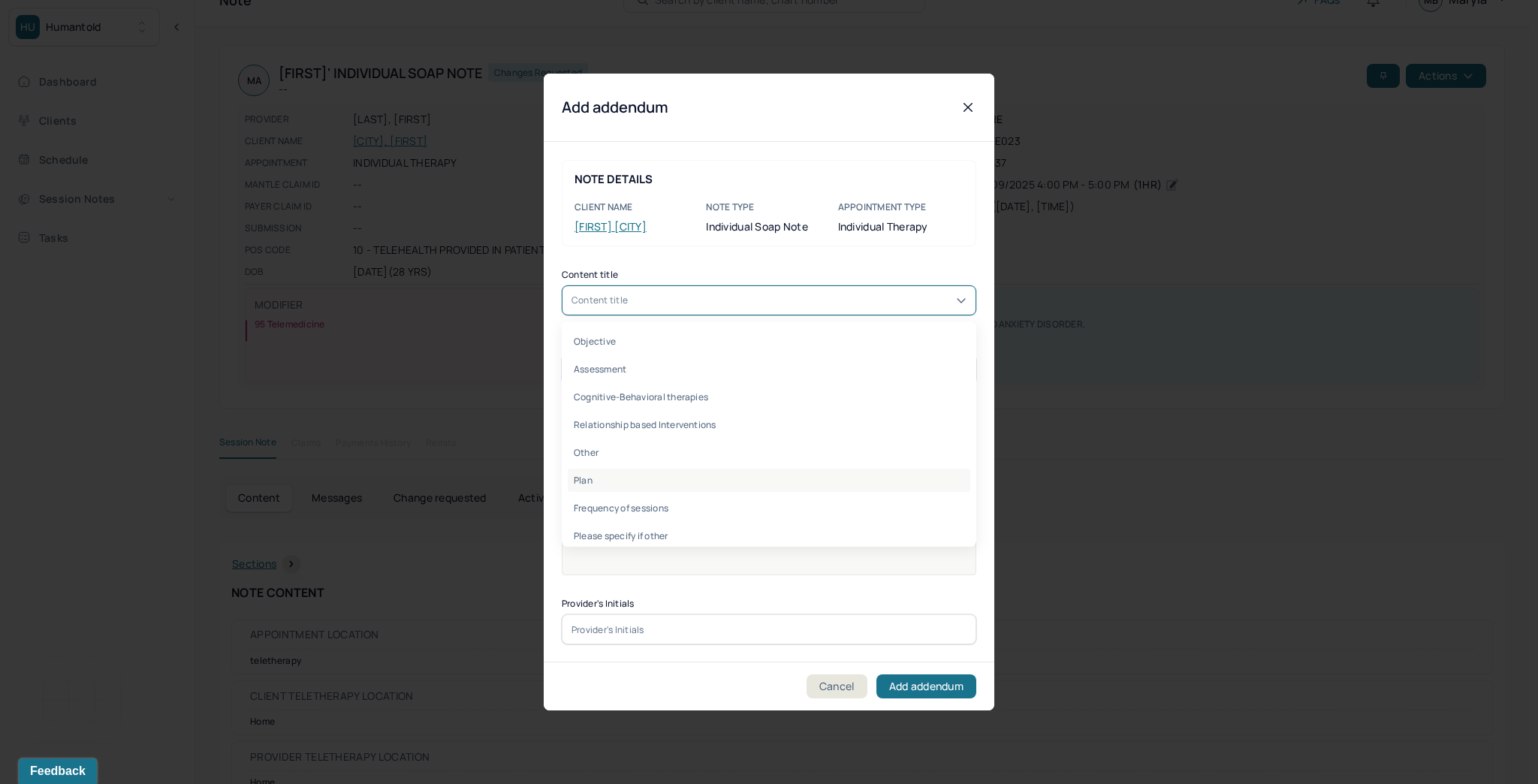 click on "Plan" at bounding box center [769, 480] 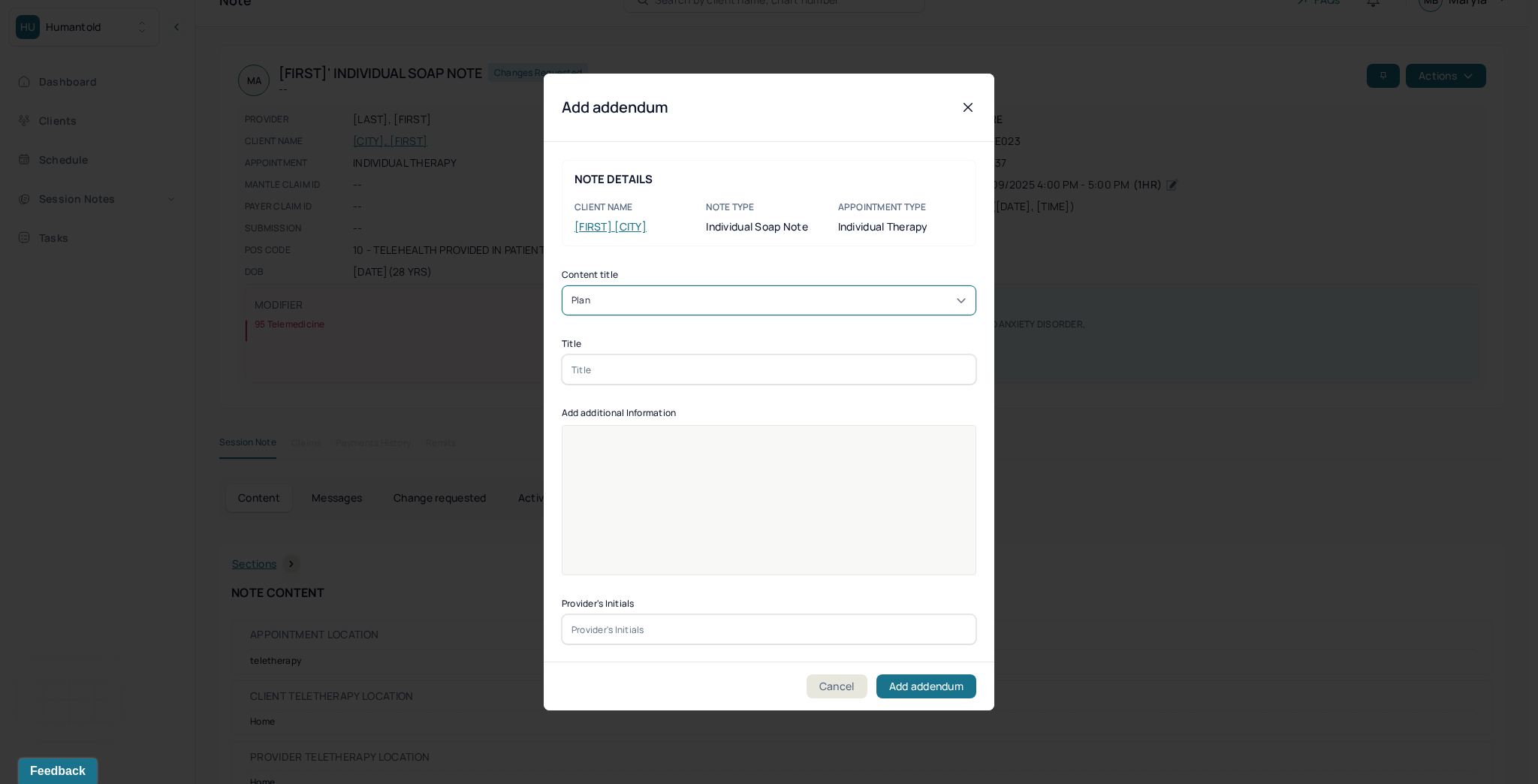 click at bounding box center [769, 369] 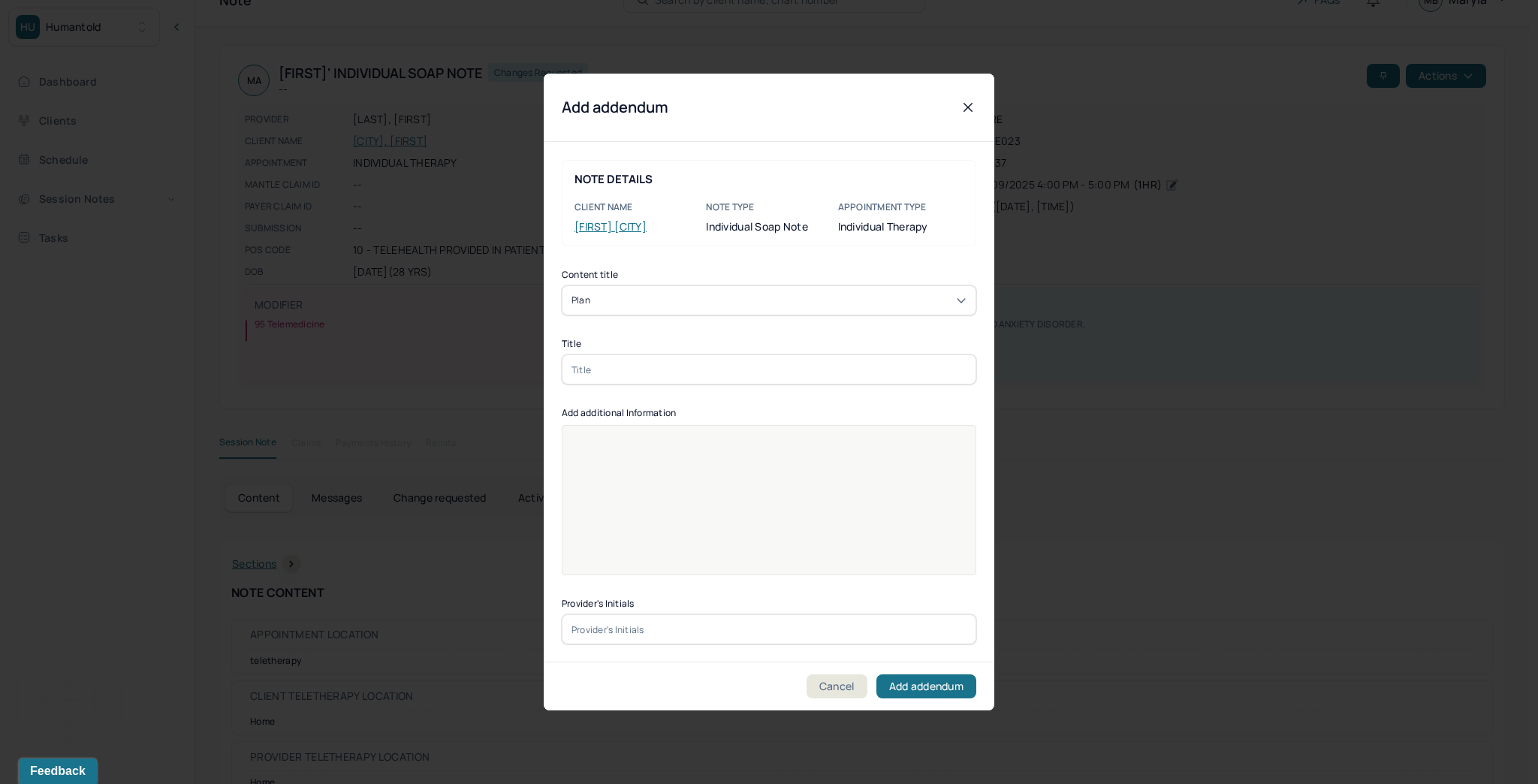 click at bounding box center (769, 369) 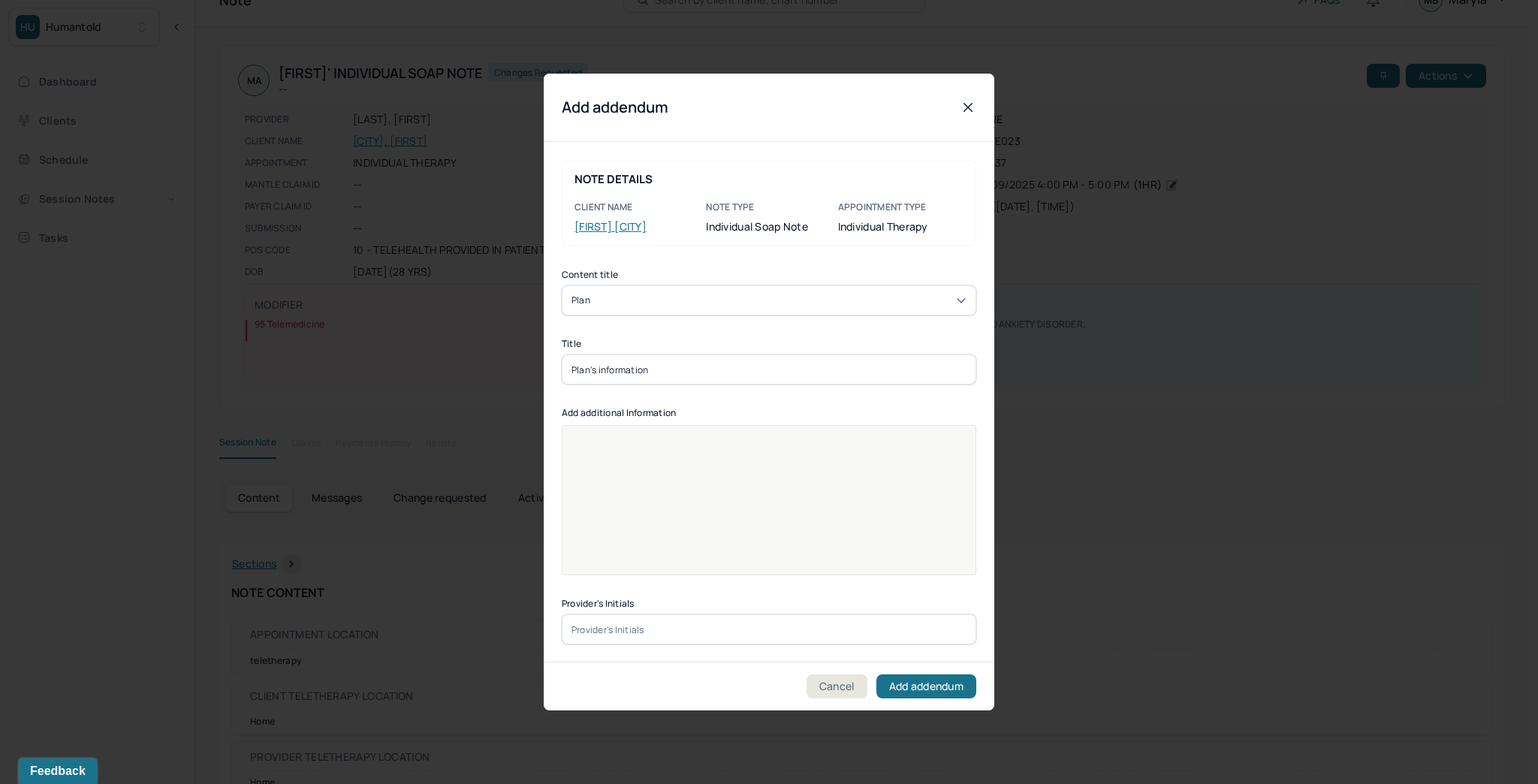 type on "Plan's information" 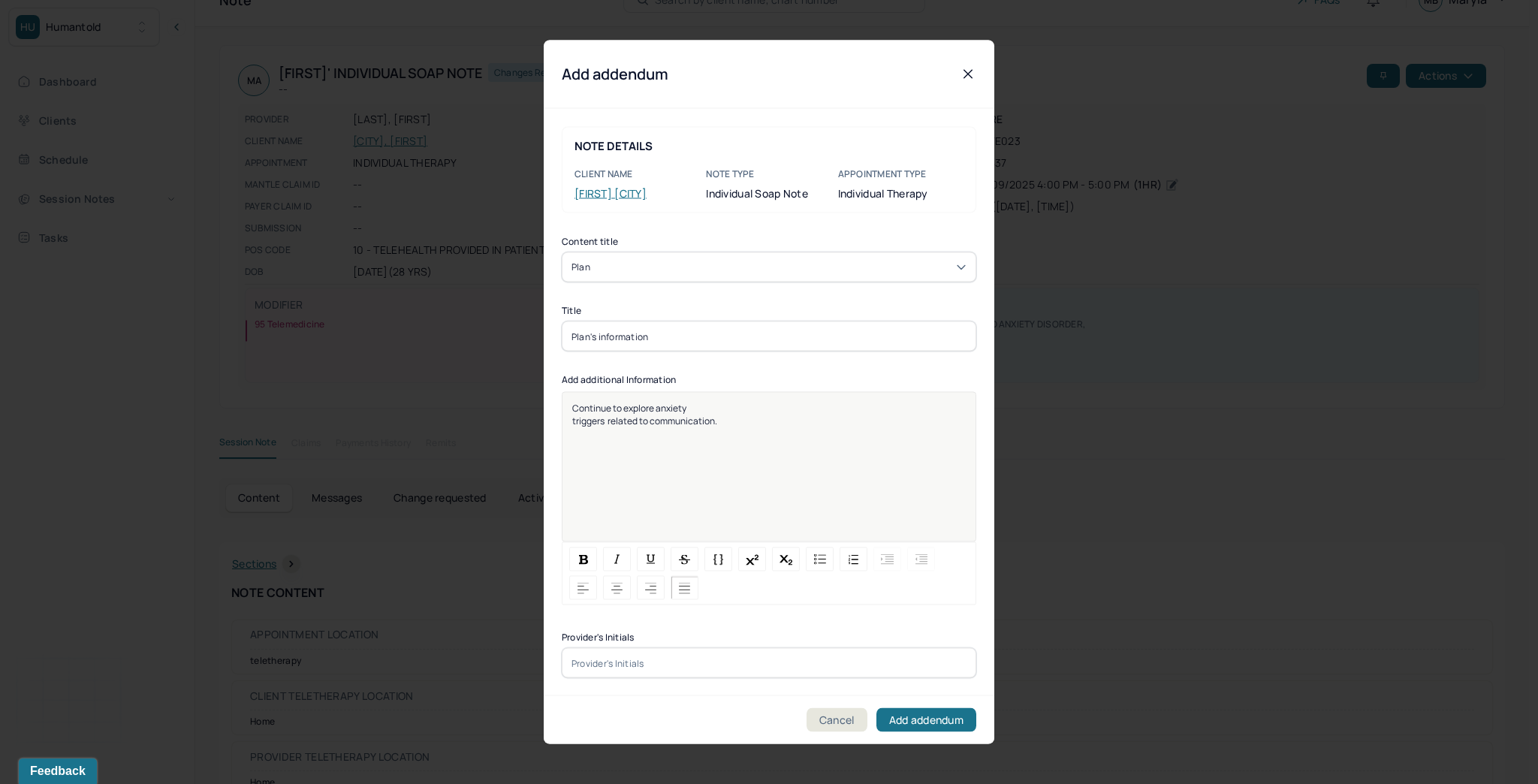 click on "Continue to explore anxiety
triggers  related to communication." at bounding box center (769, 467) 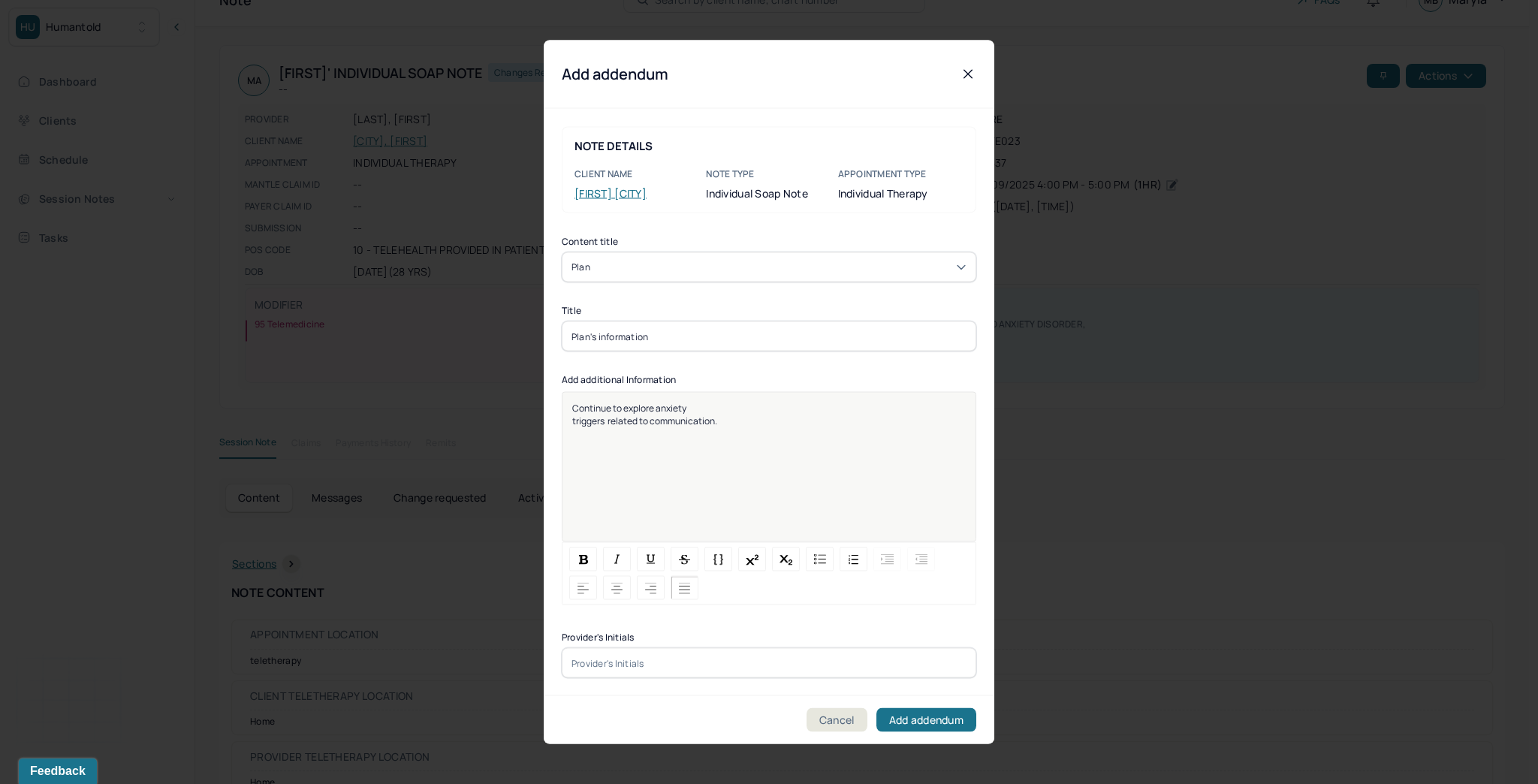 click on "Continue to explore anxiety
triggers  related to communication." at bounding box center (644, 415) 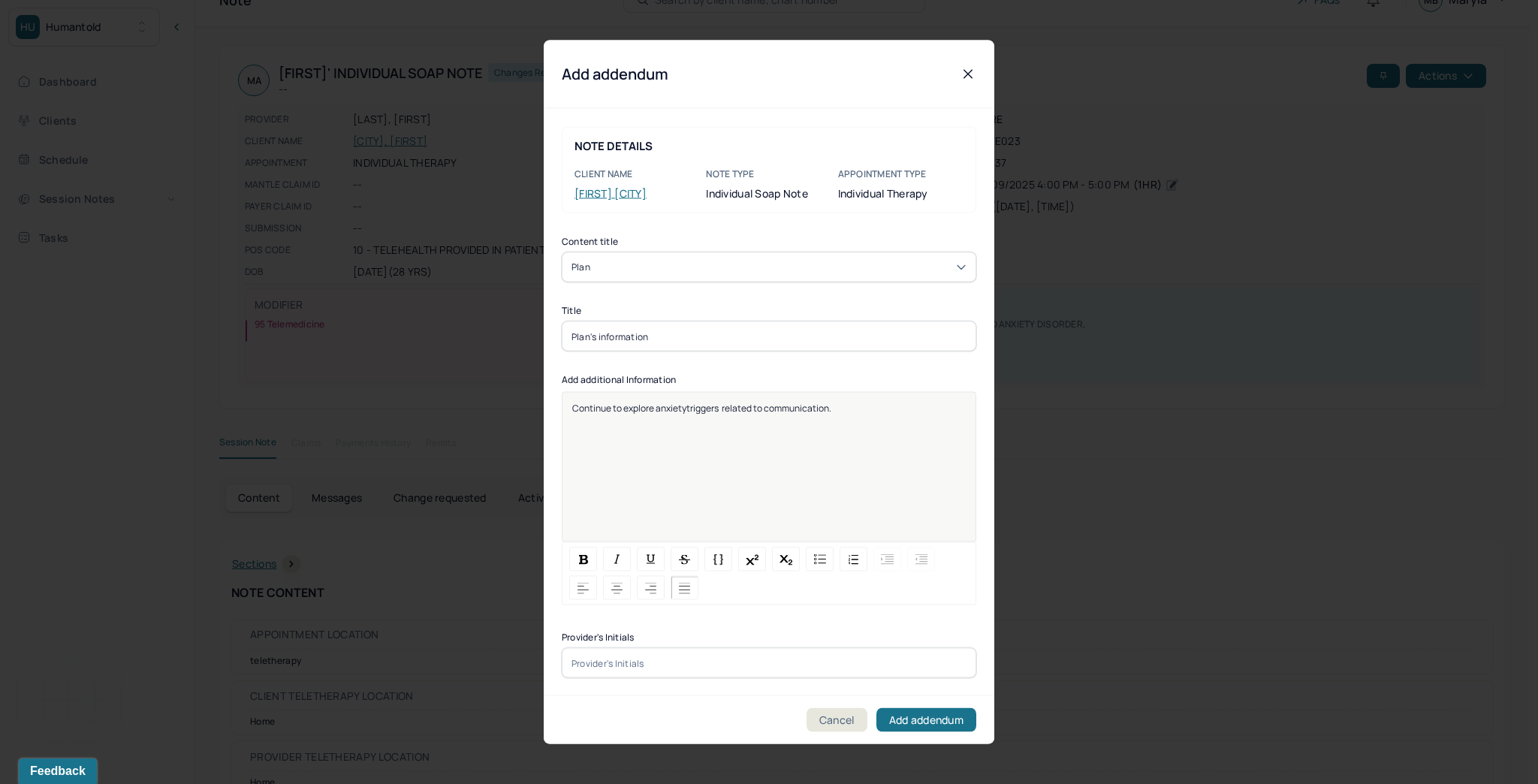 type 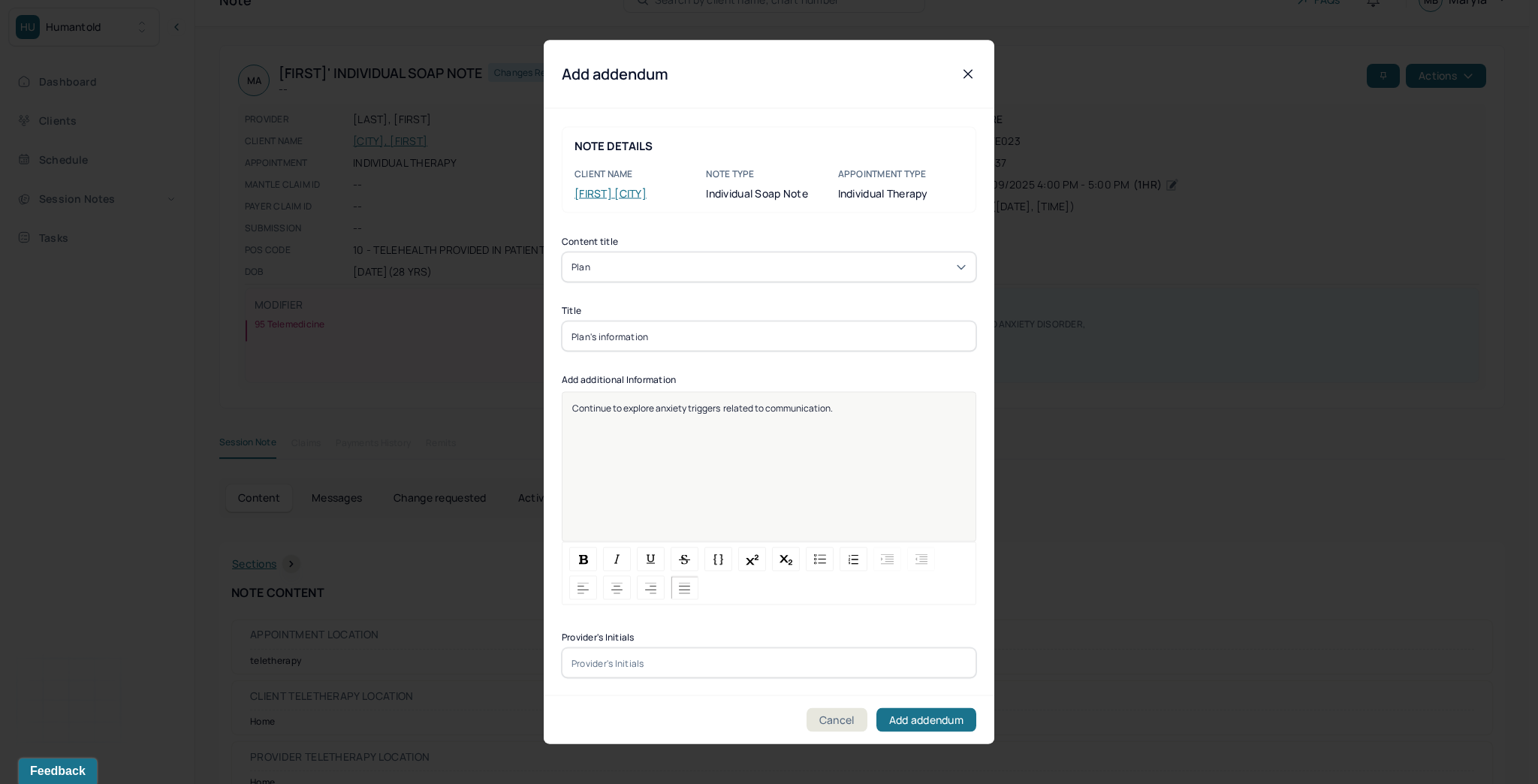 click at bounding box center (769, 663) 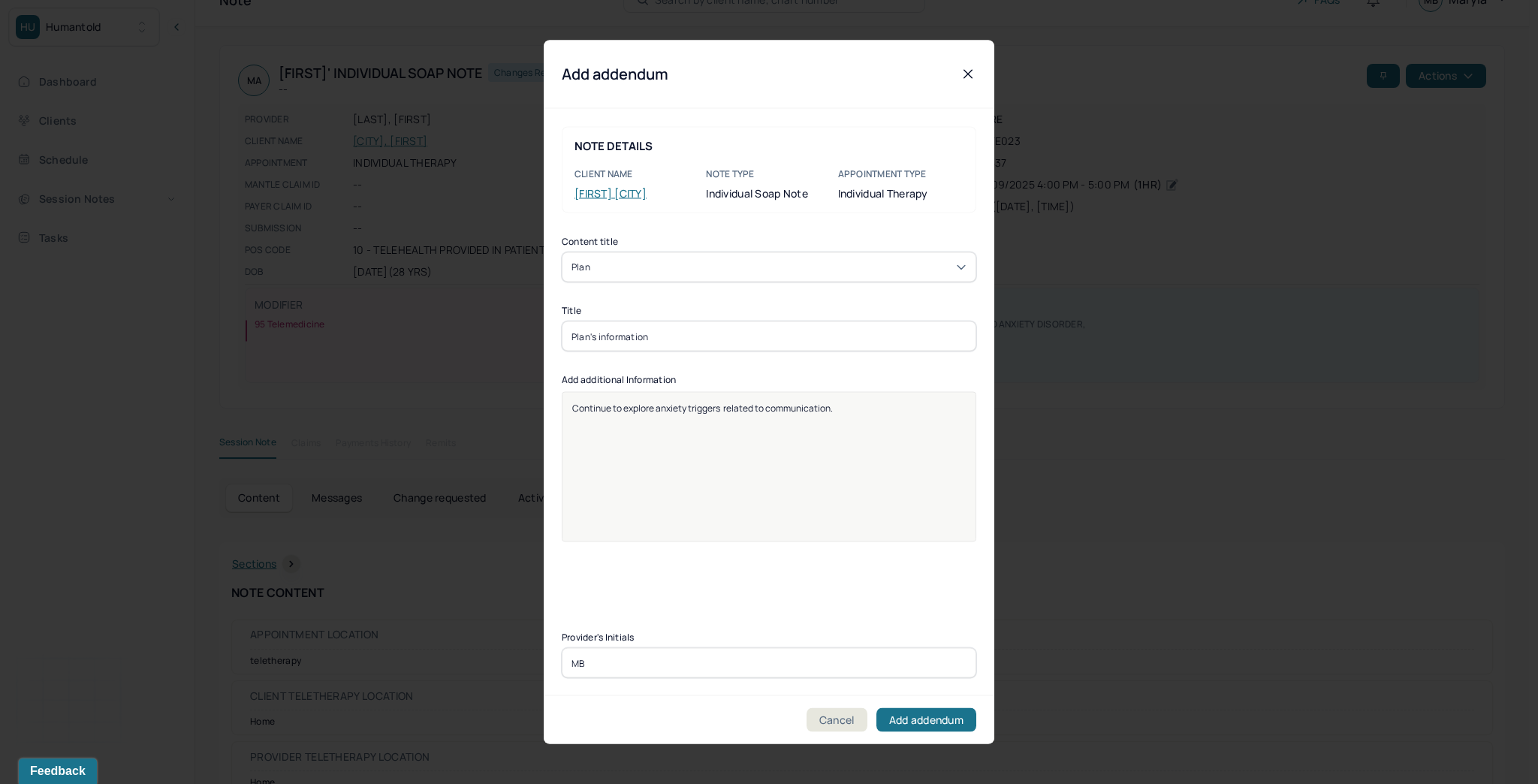 type on "MB" 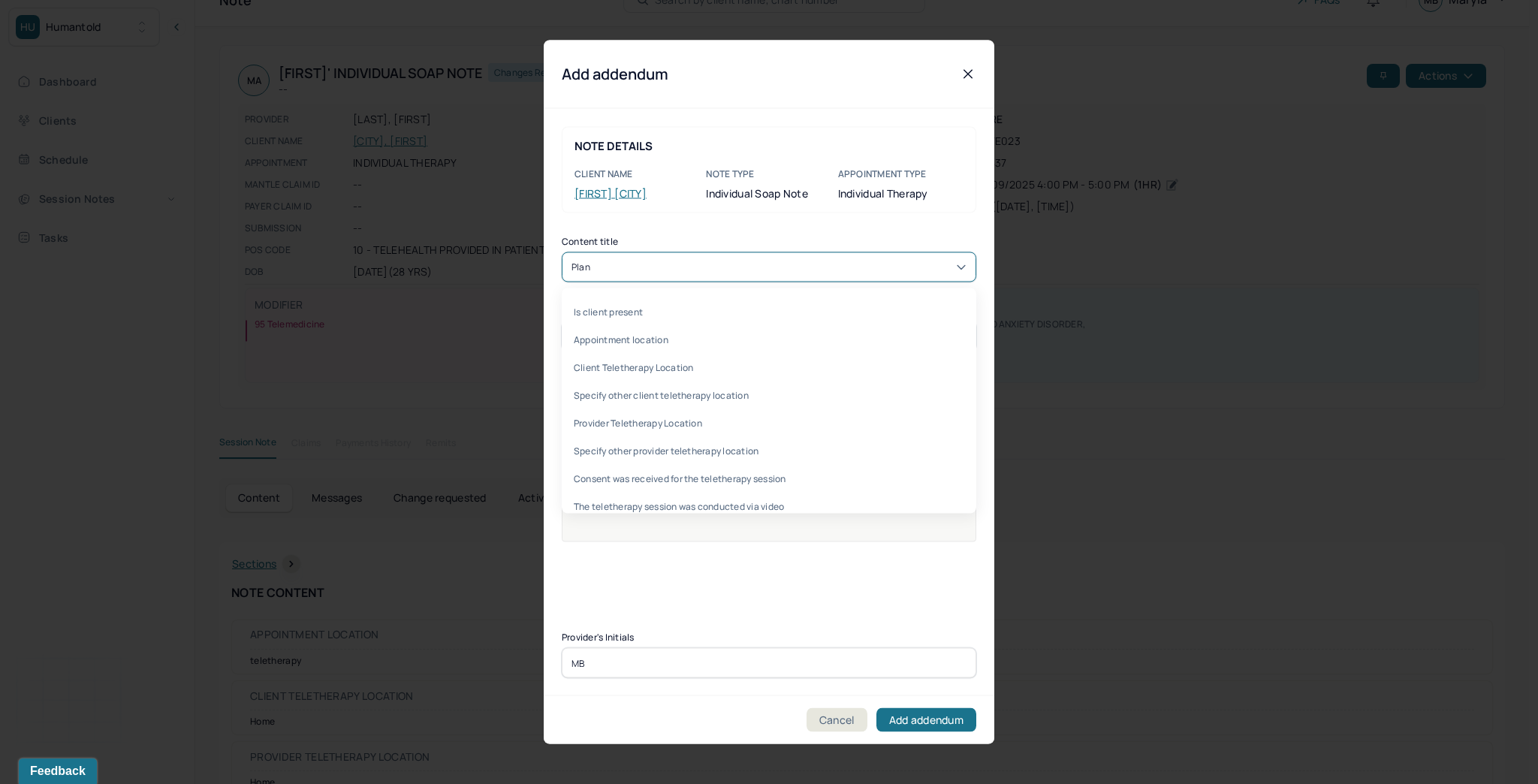 click on "Plan" at bounding box center [769, 267] 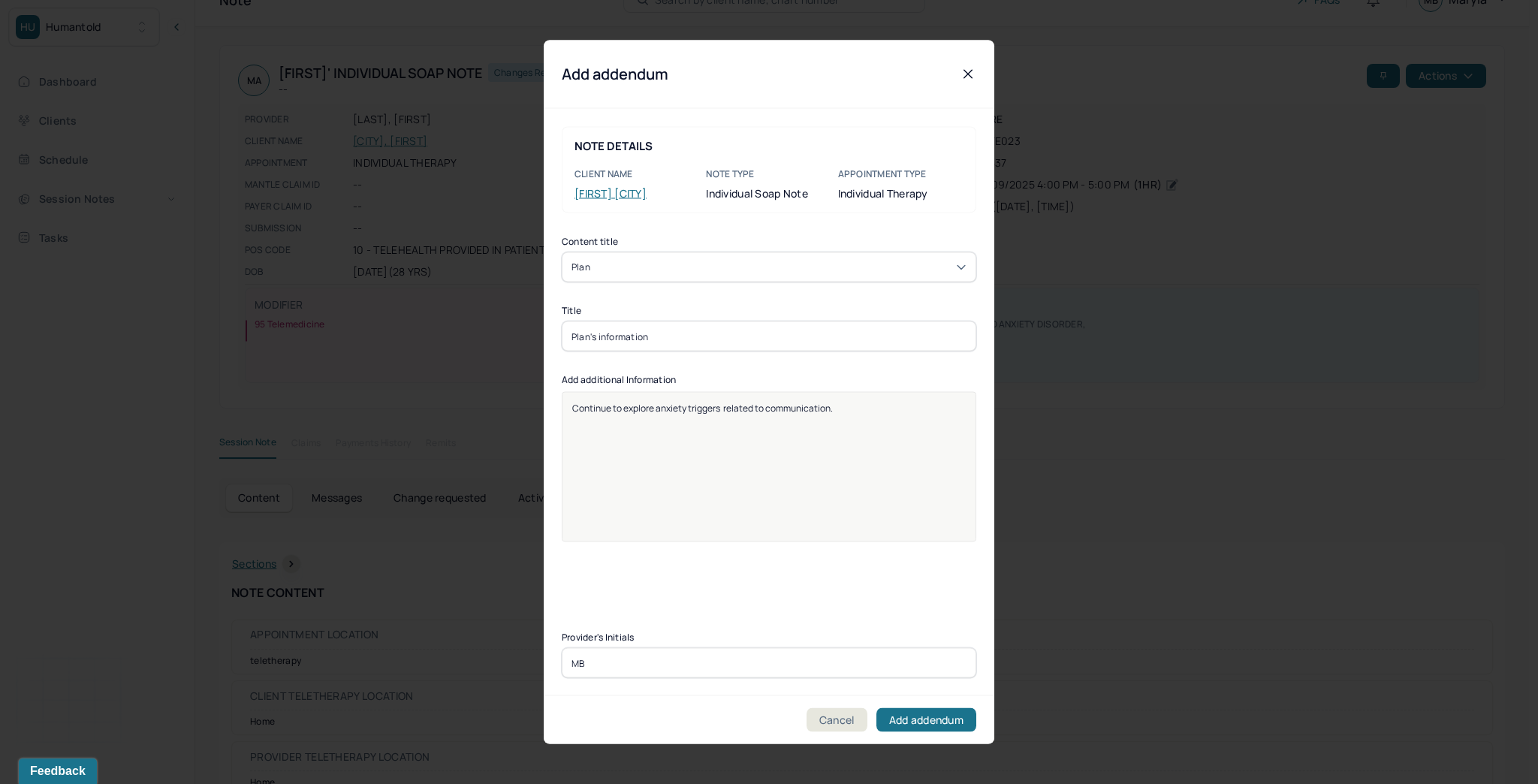 drag, startPoint x: 596, startPoint y: 336, endPoint x: 528, endPoint y: 333, distance: 68.06614 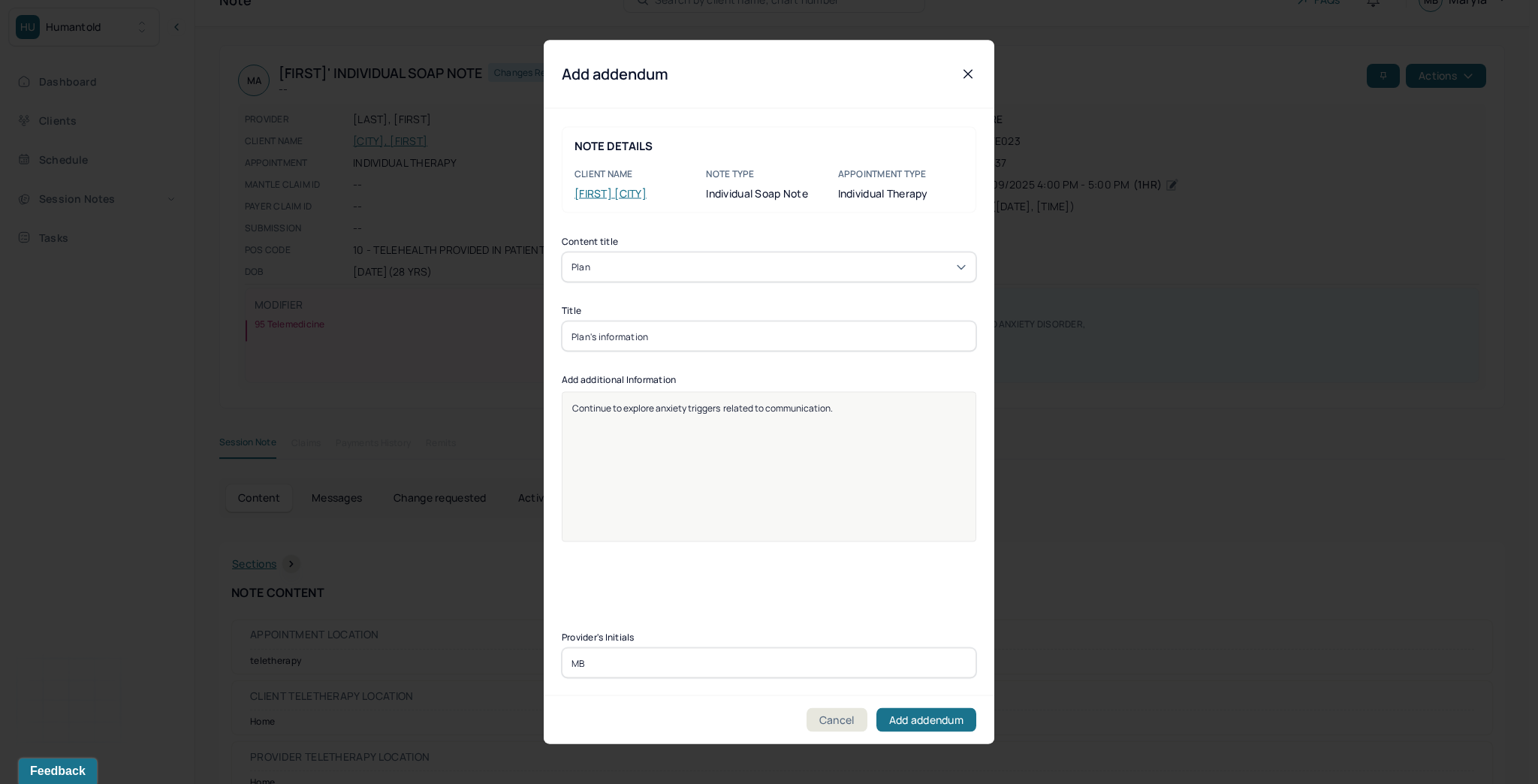 click on "Plan's information" at bounding box center (769, 336) 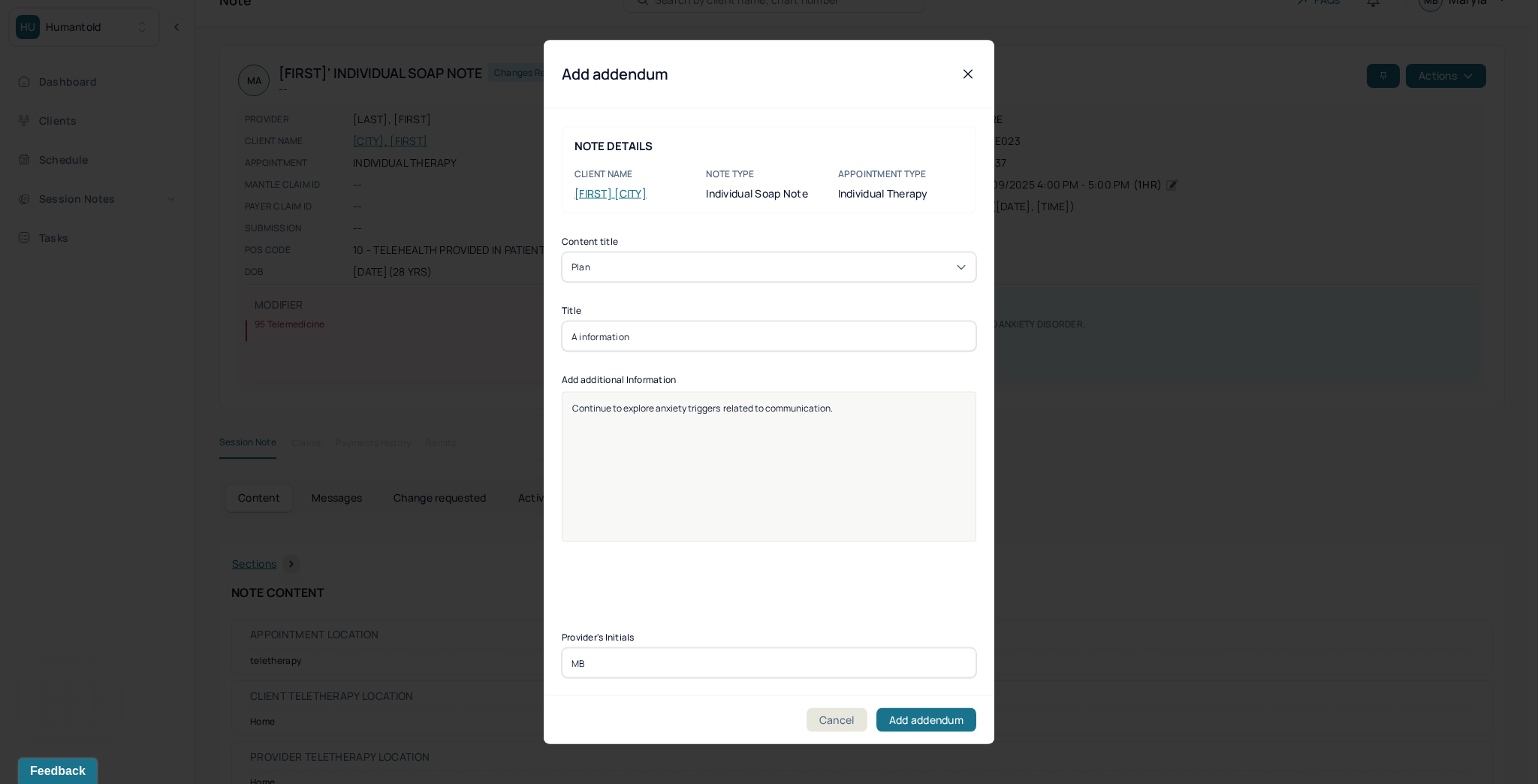 type on "information" 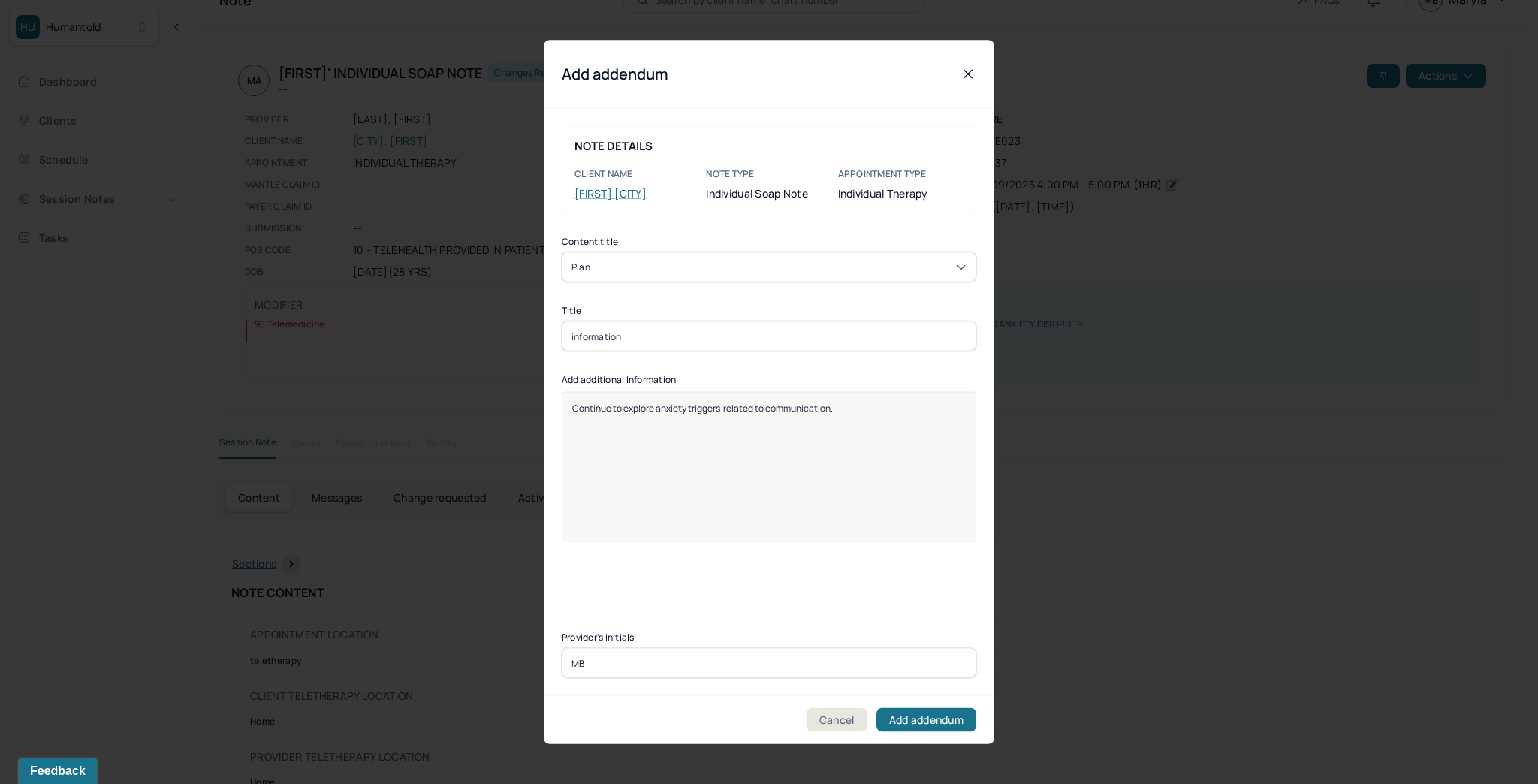 drag, startPoint x: 623, startPoint y: 333, endPoint x: 517, endPoint y: 377, distance: 114.76933 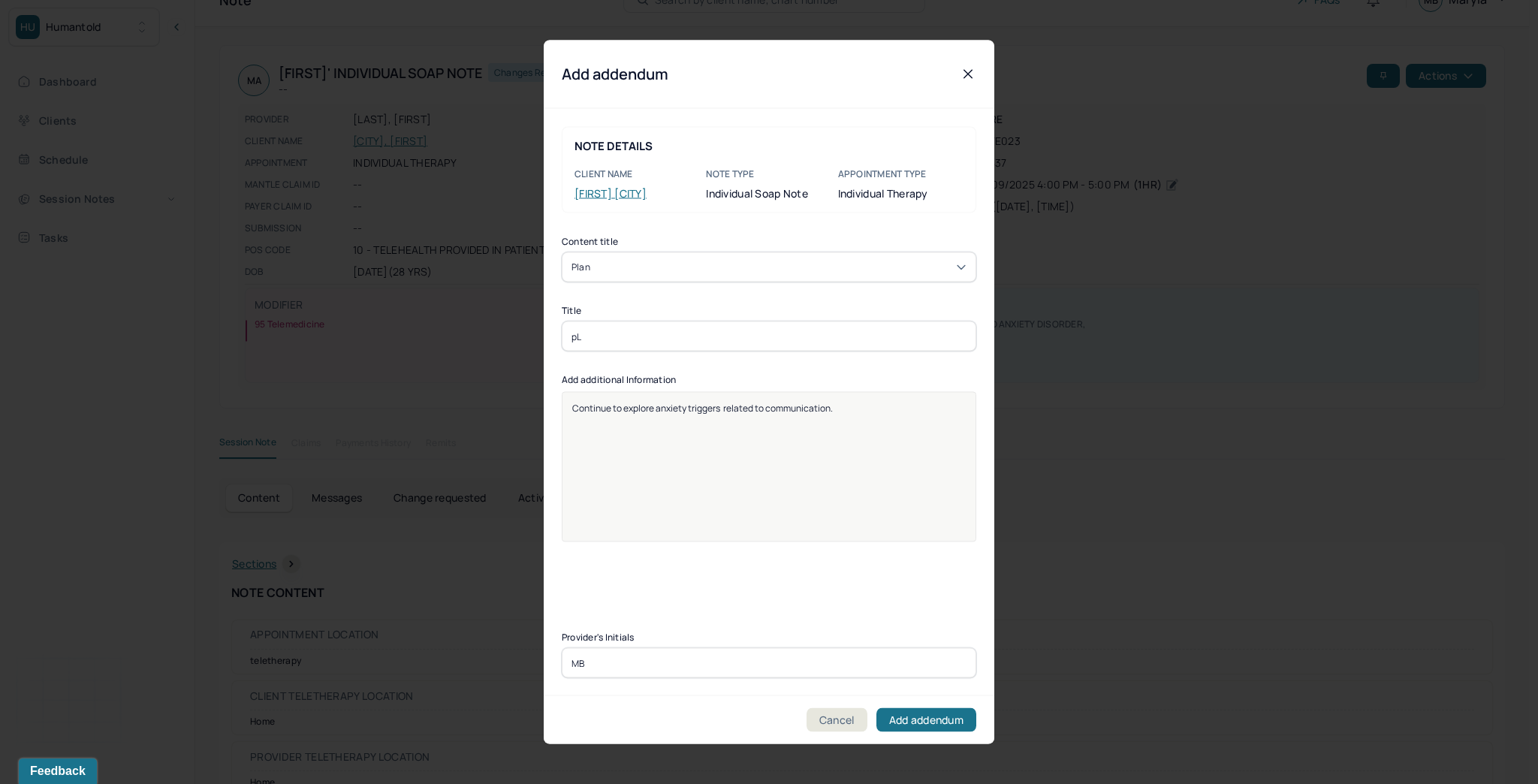 type on "p" 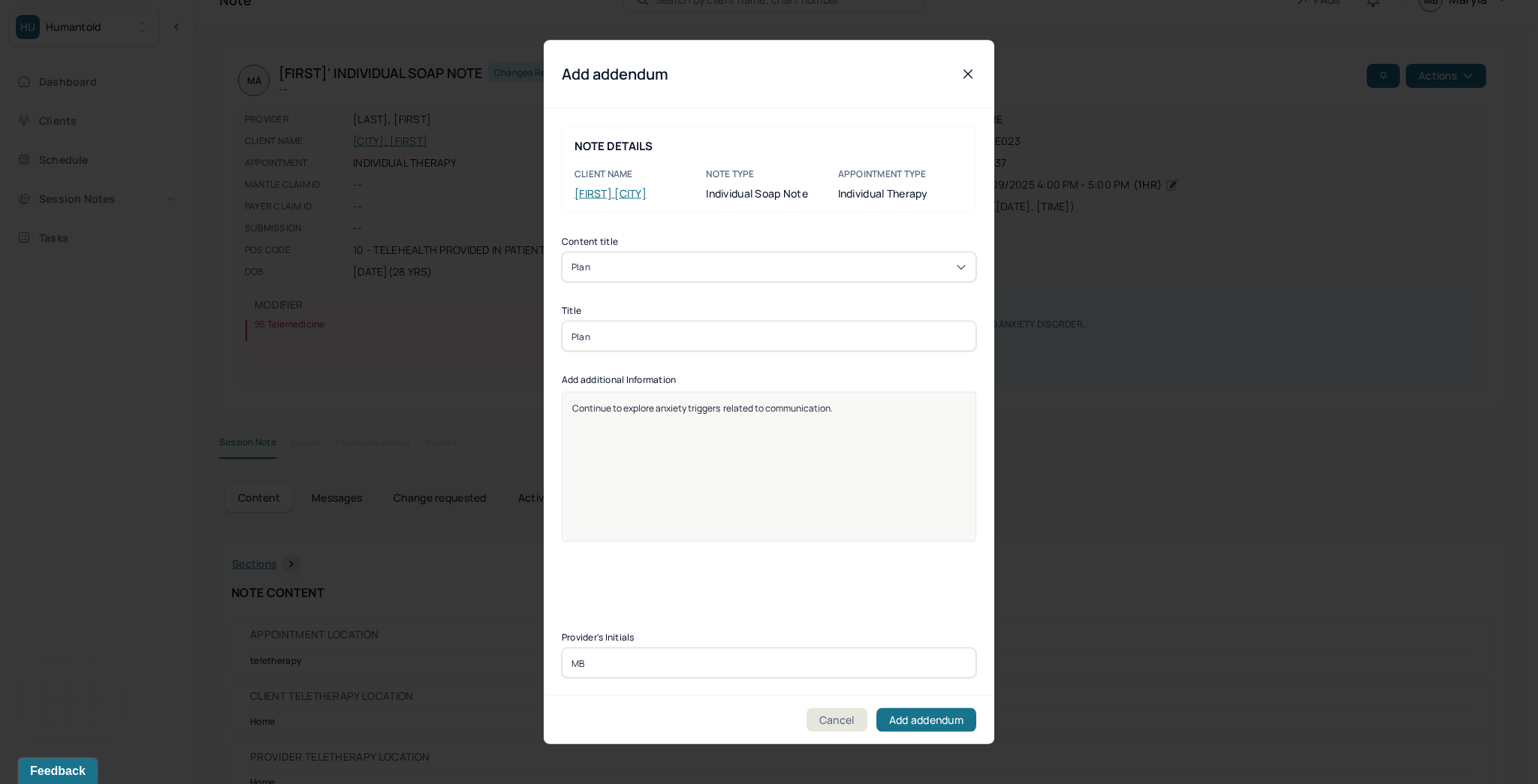 type on "Plan" 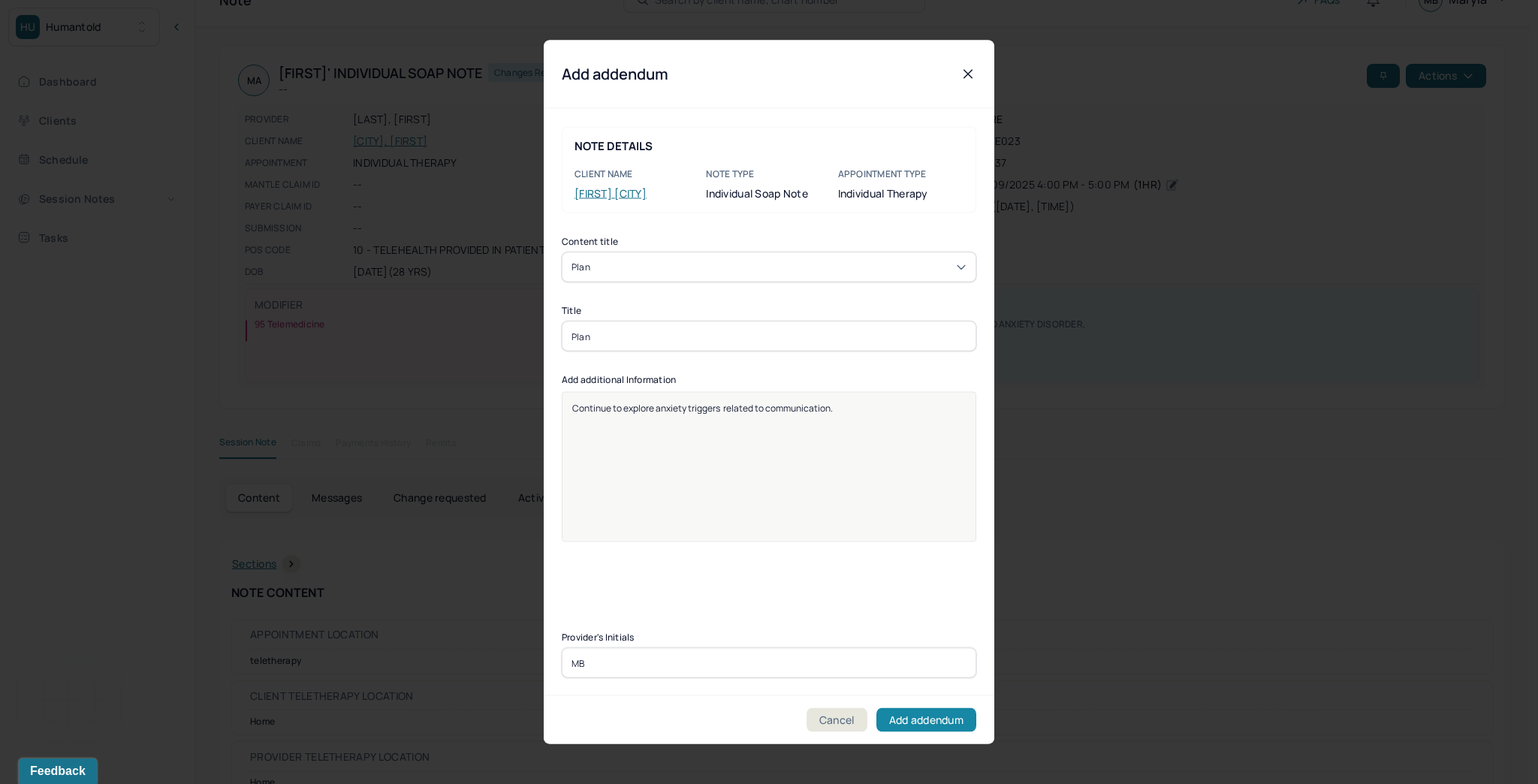 click on "Add addendum" at bounding box center [926, 720] 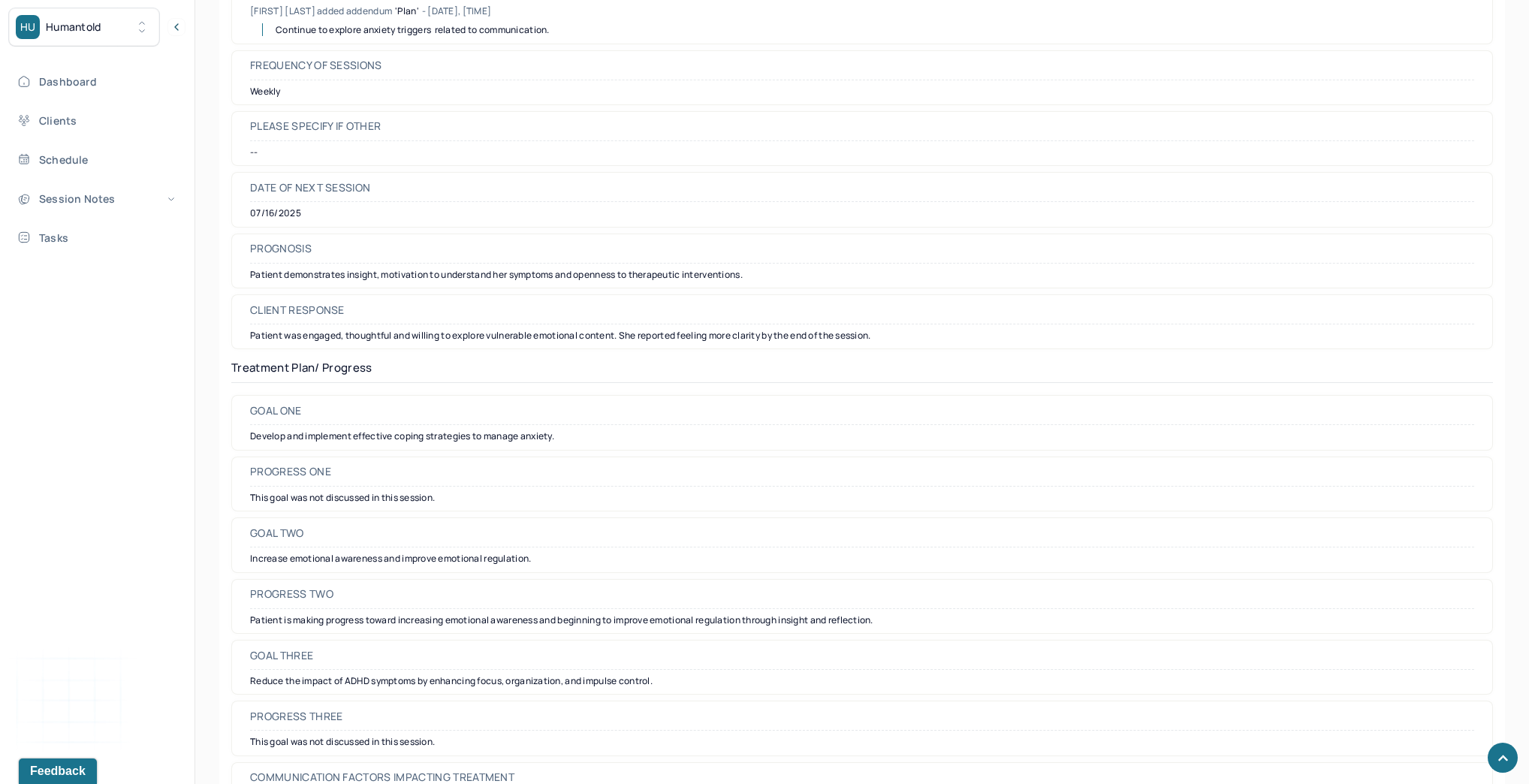 scroll, scrollTop: 2041, scrollLeft: 0, axis: vertical 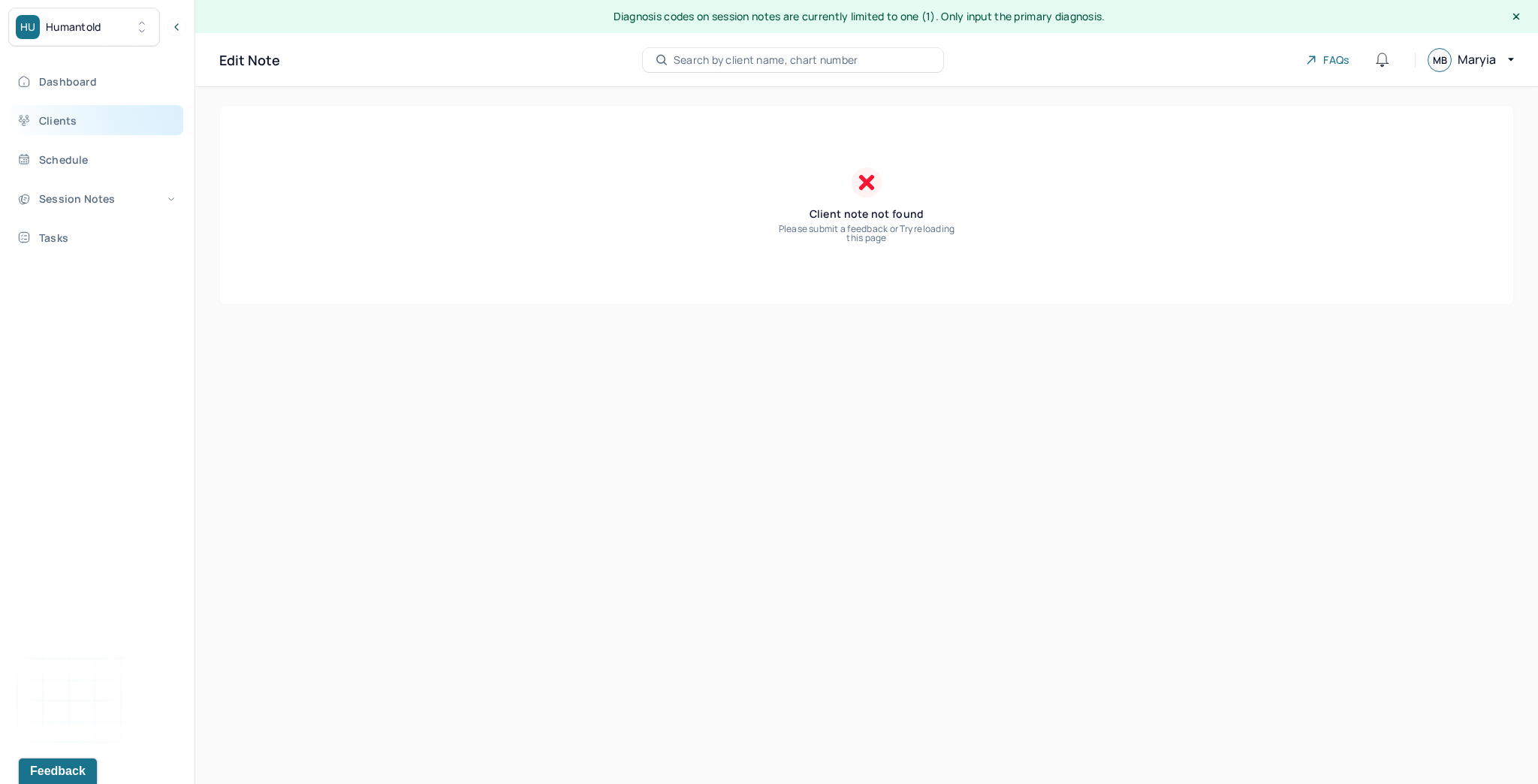 click on "Clients" at bounding box center [96, 120] 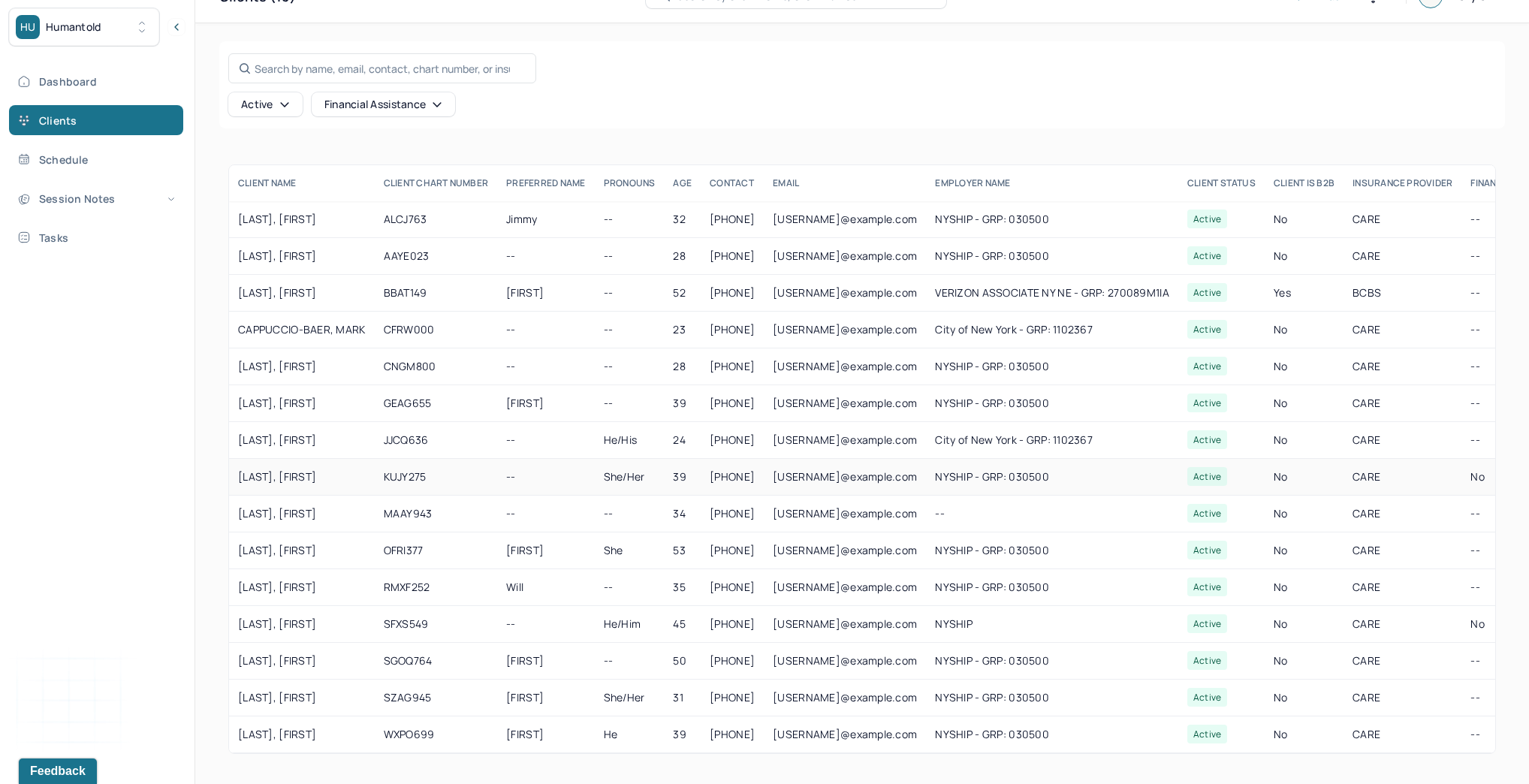 scroll, scrollTop: 70, scrollLeft: 0, axis: vertical 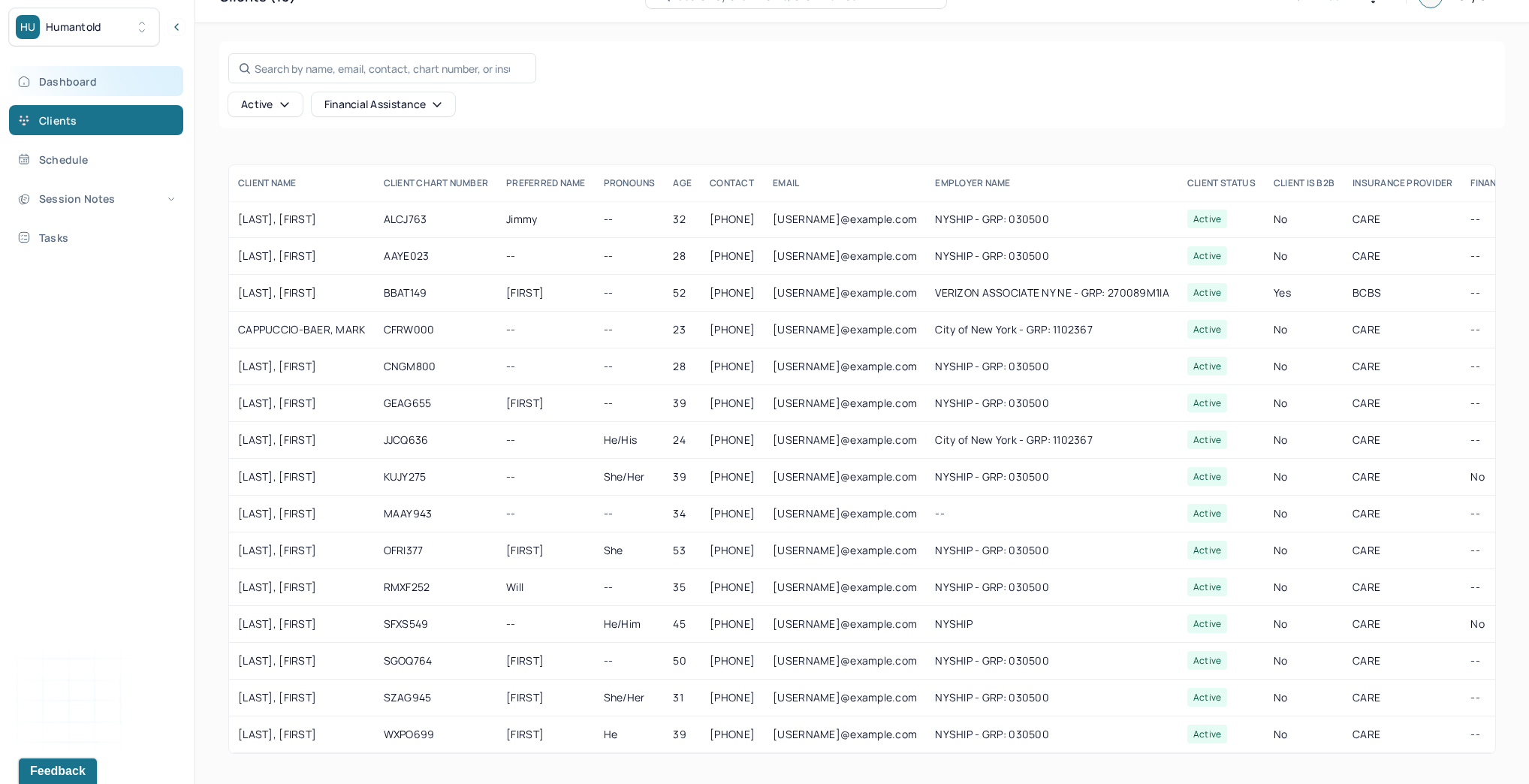 click on "Dashboard" at bounding box center [96, 81] 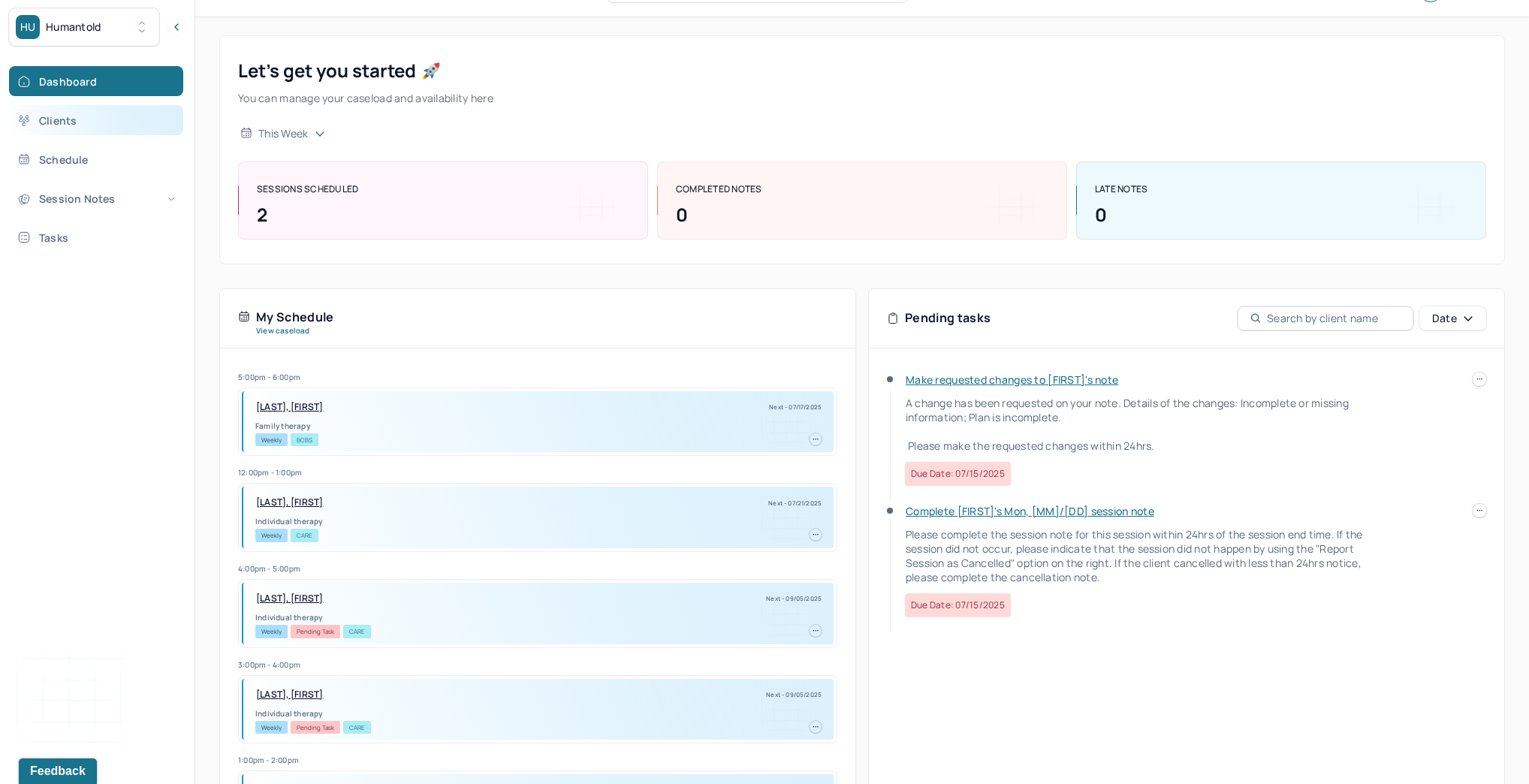 click on "Clients" at bounding box center (96, 120) 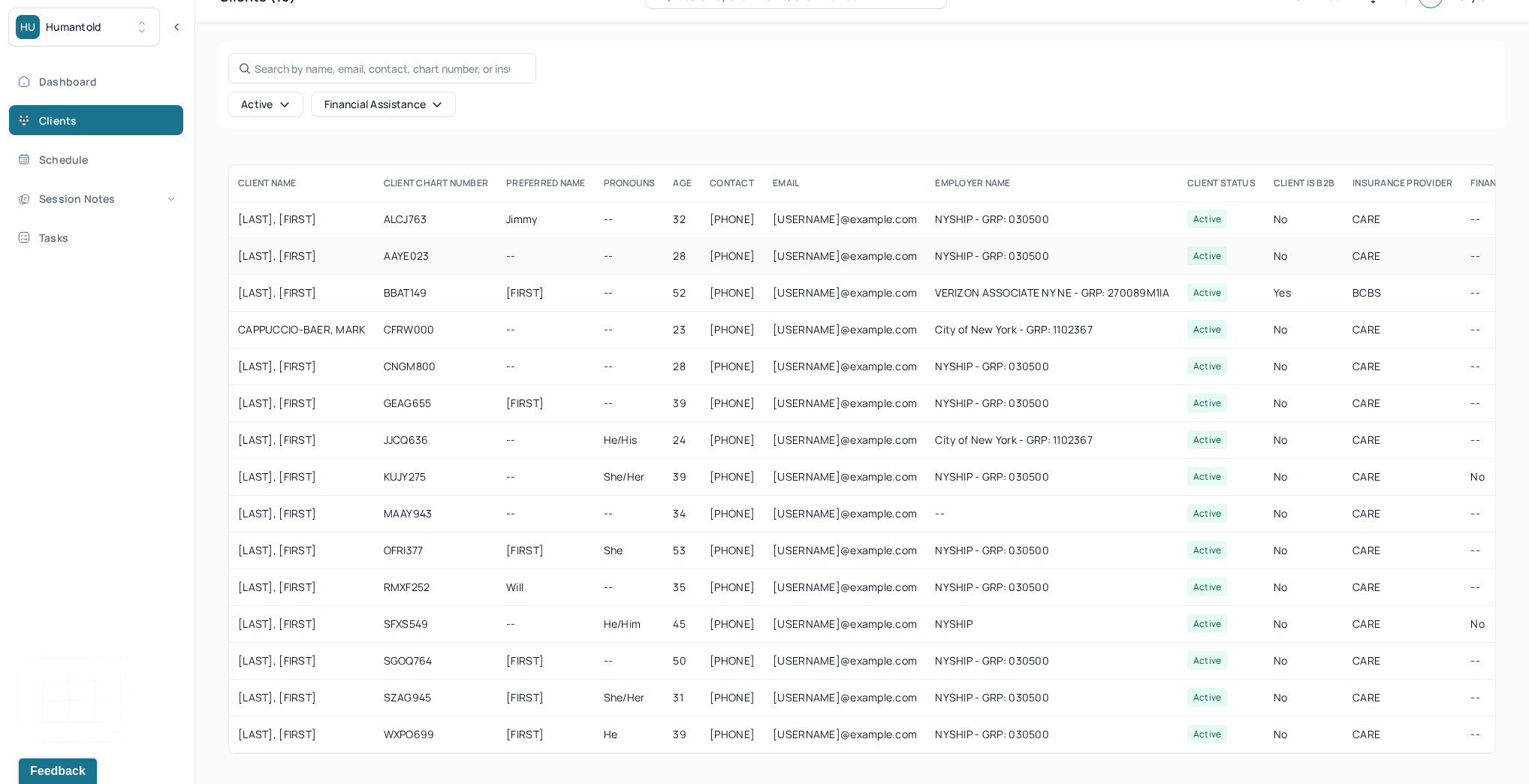 click on "[LAST], [FIRST]" at bounding box center [302, 256] 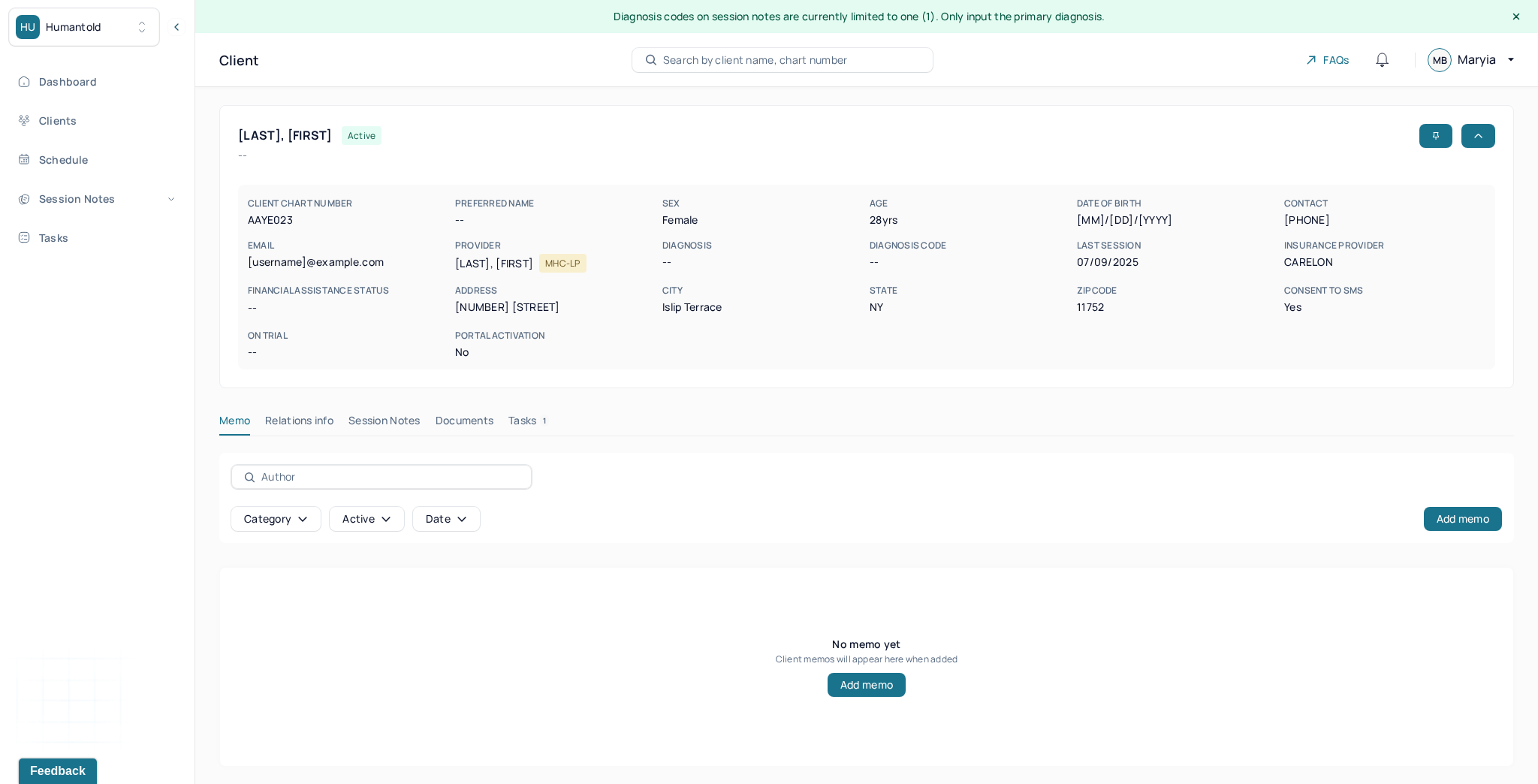 click on "Session Notes" at bounding box center [384, 424] 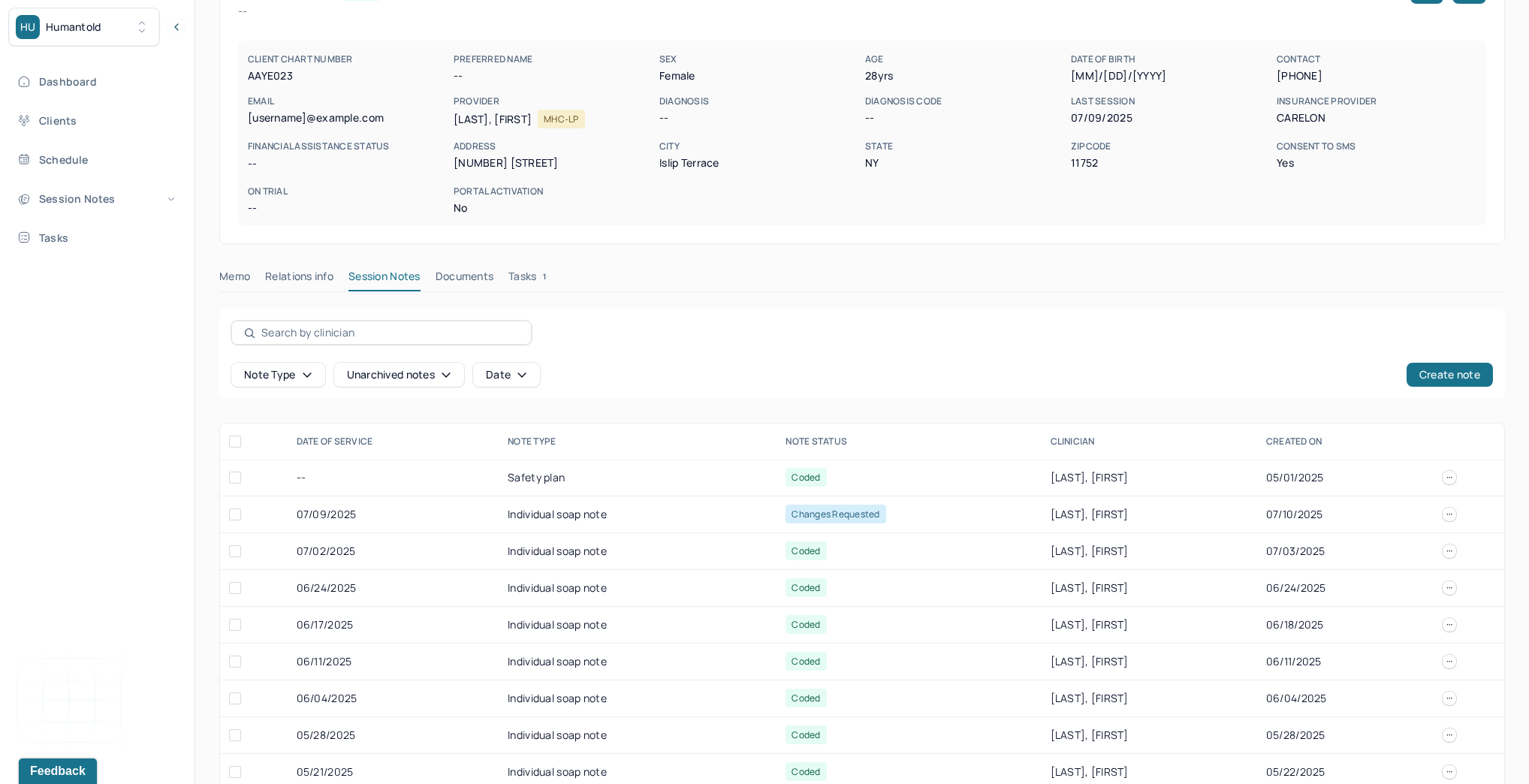 scroll, scrollTop: 180, scrollLeft: 0, axis: vertical 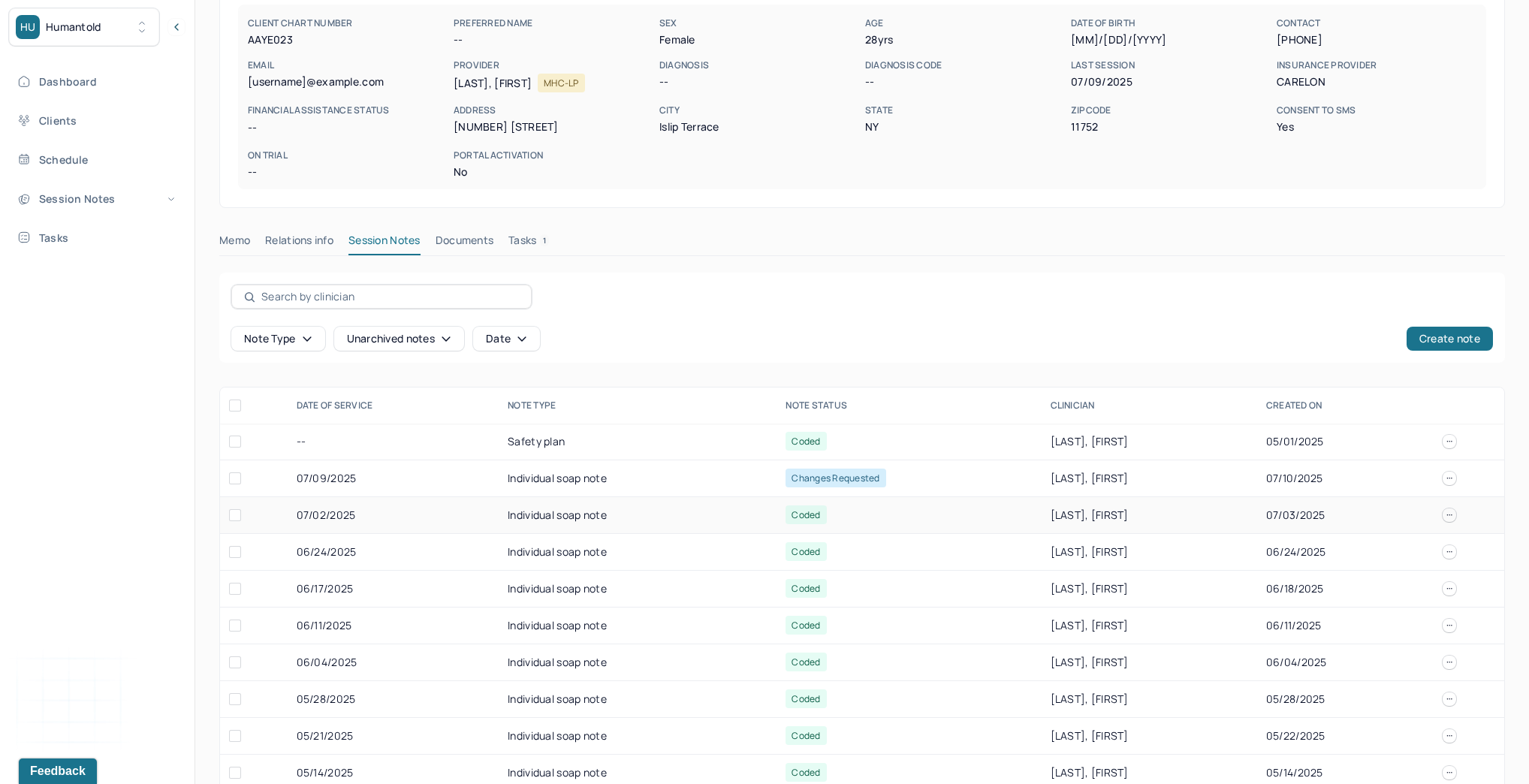 click on "Individual soap note" at bounding box center (638, 515) 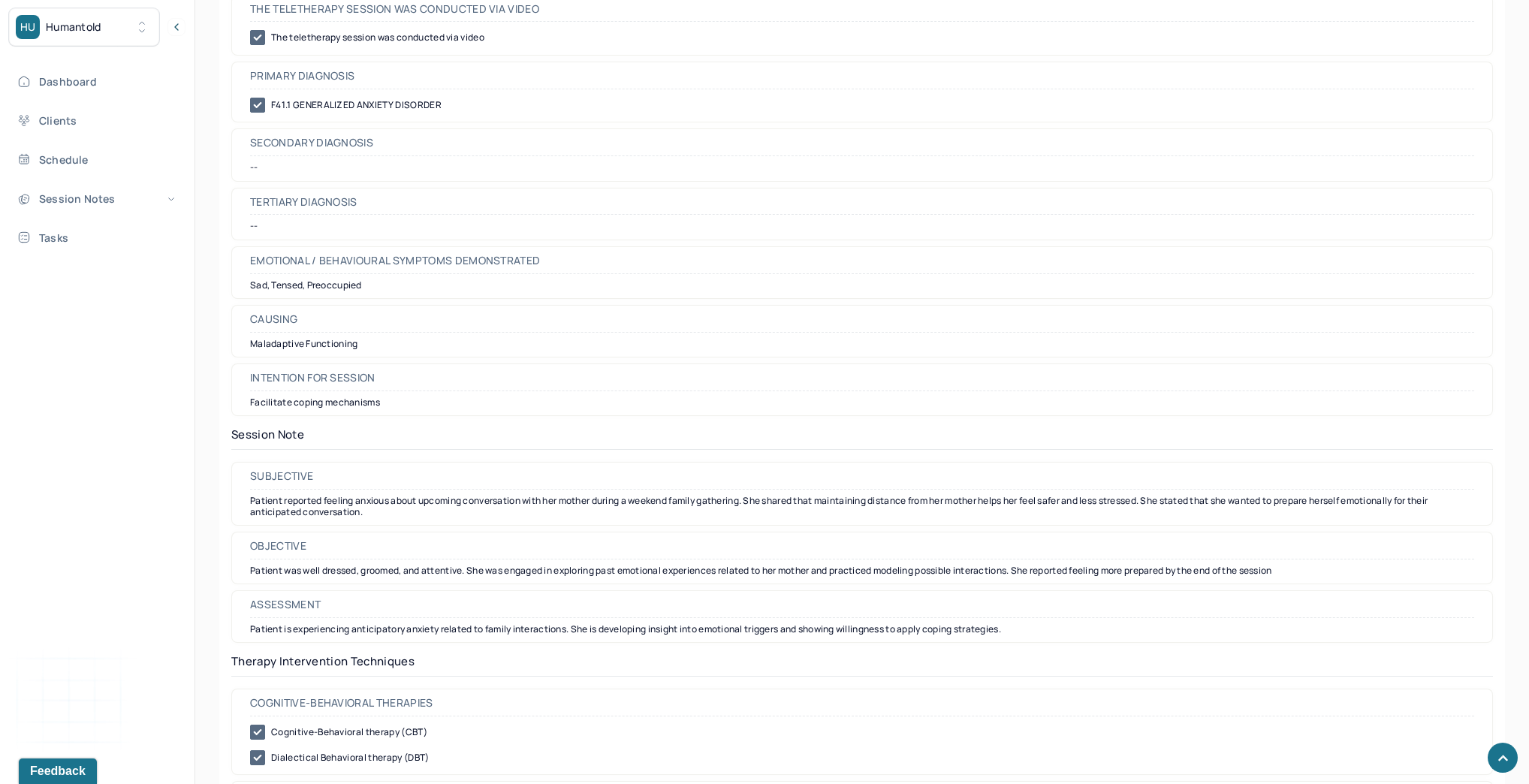 scroll, scrollTop: 721, scrollLeft: 0, axis: vertical 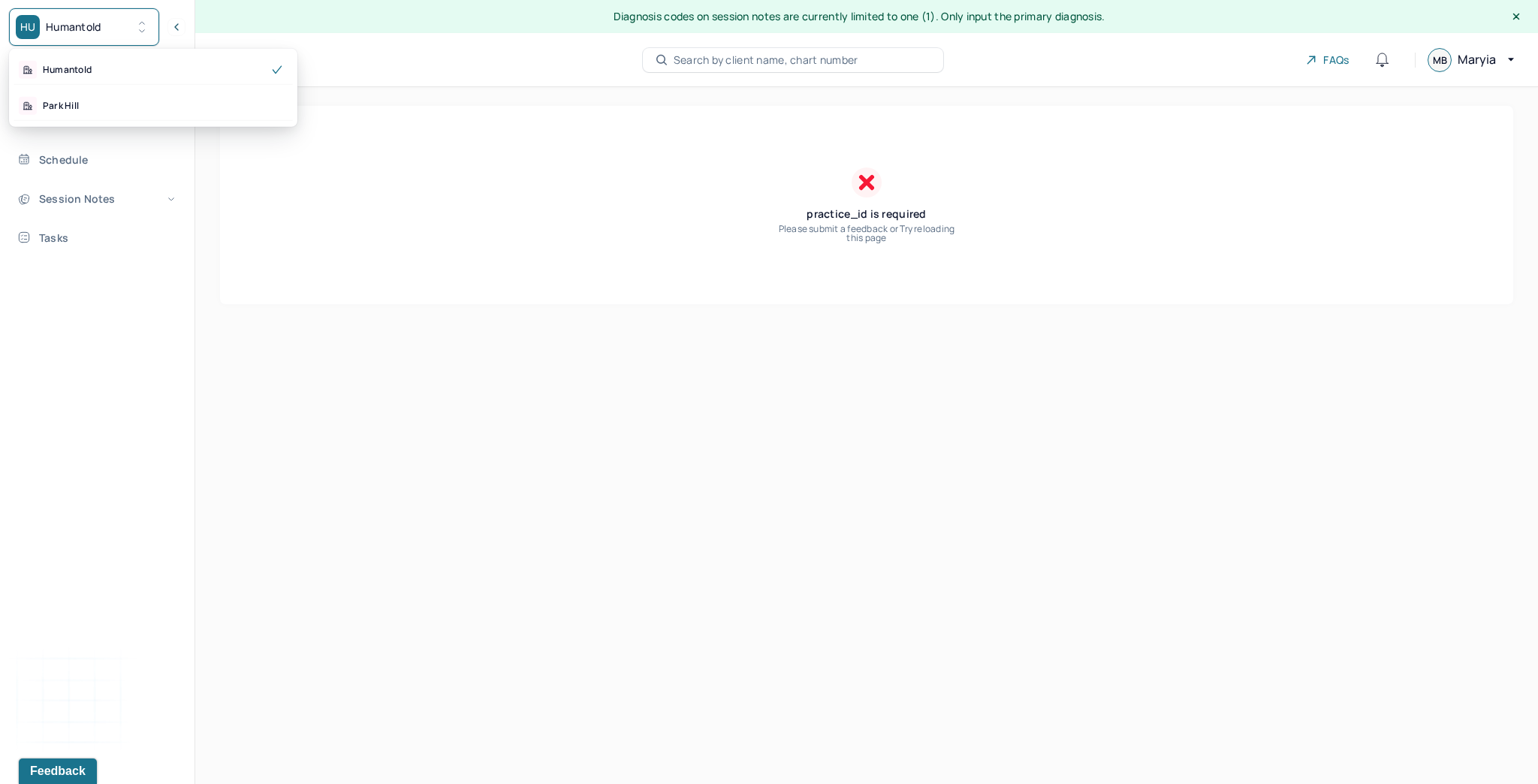 click on "Humantold" at bounding box center [74, 27] 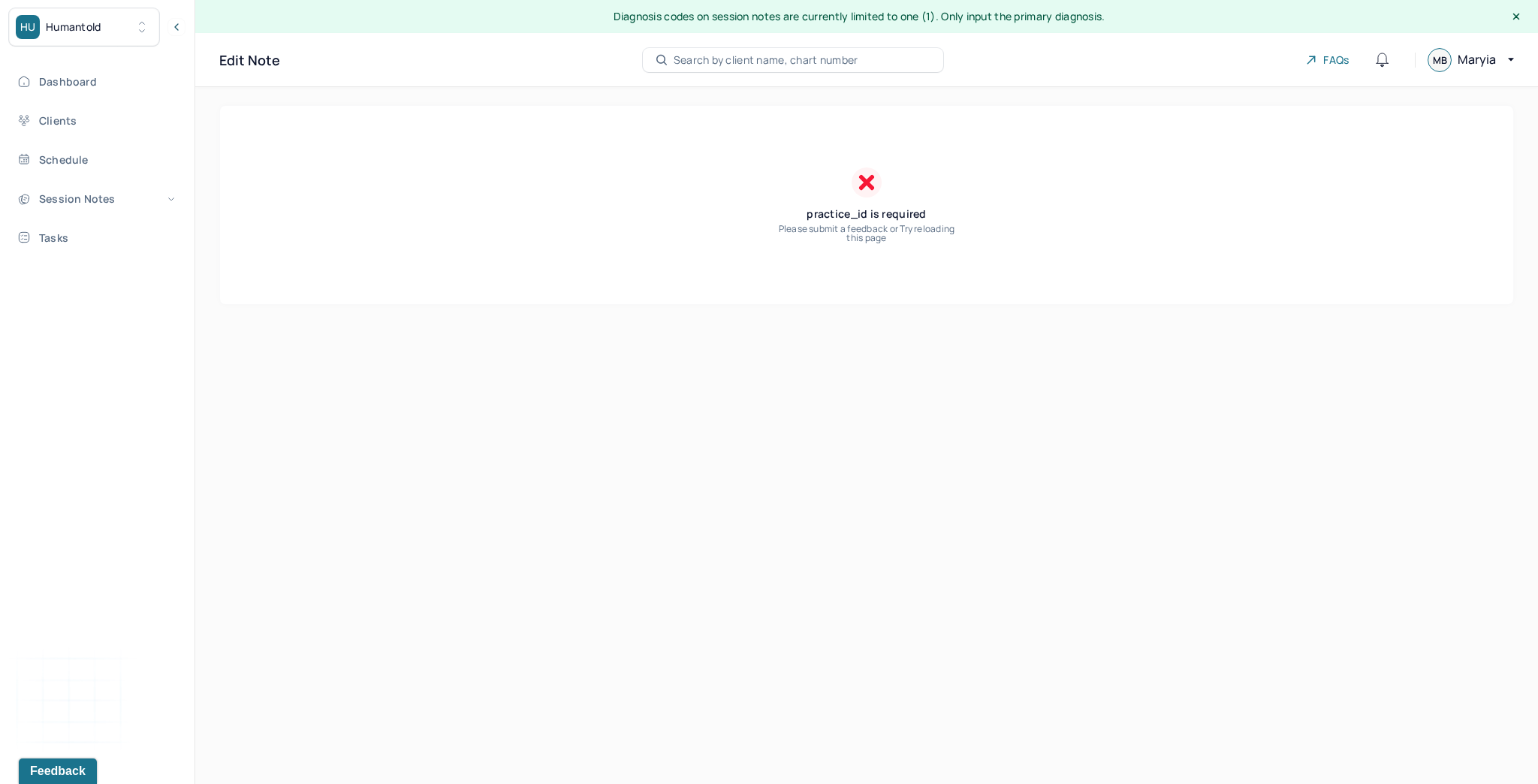 drag, startPoint x: 90, startPoint y: 280, endPoint x: 85, endPoint y: 270, distance: 11.18034 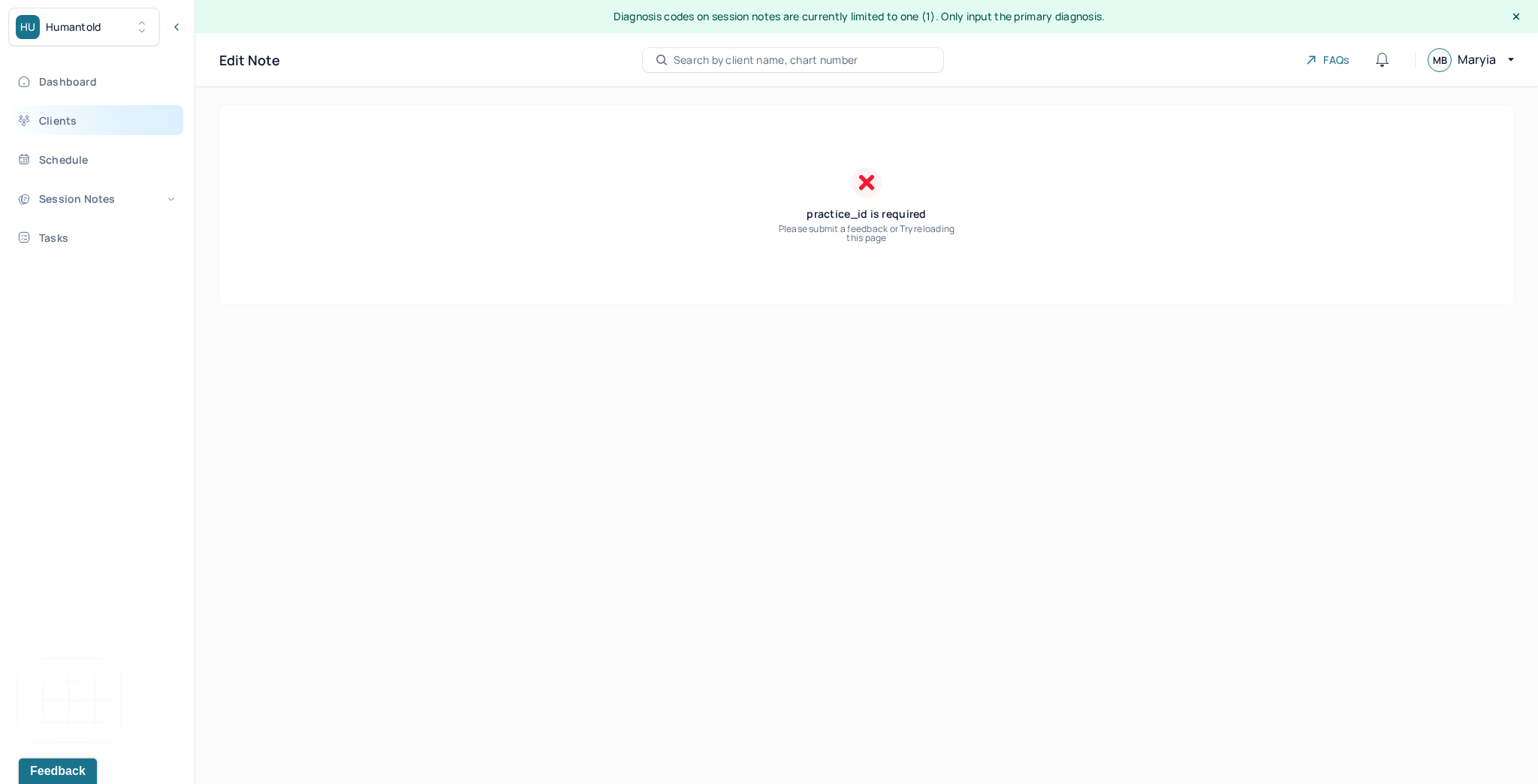 click on "Clients" at bounding box center [96, 120] 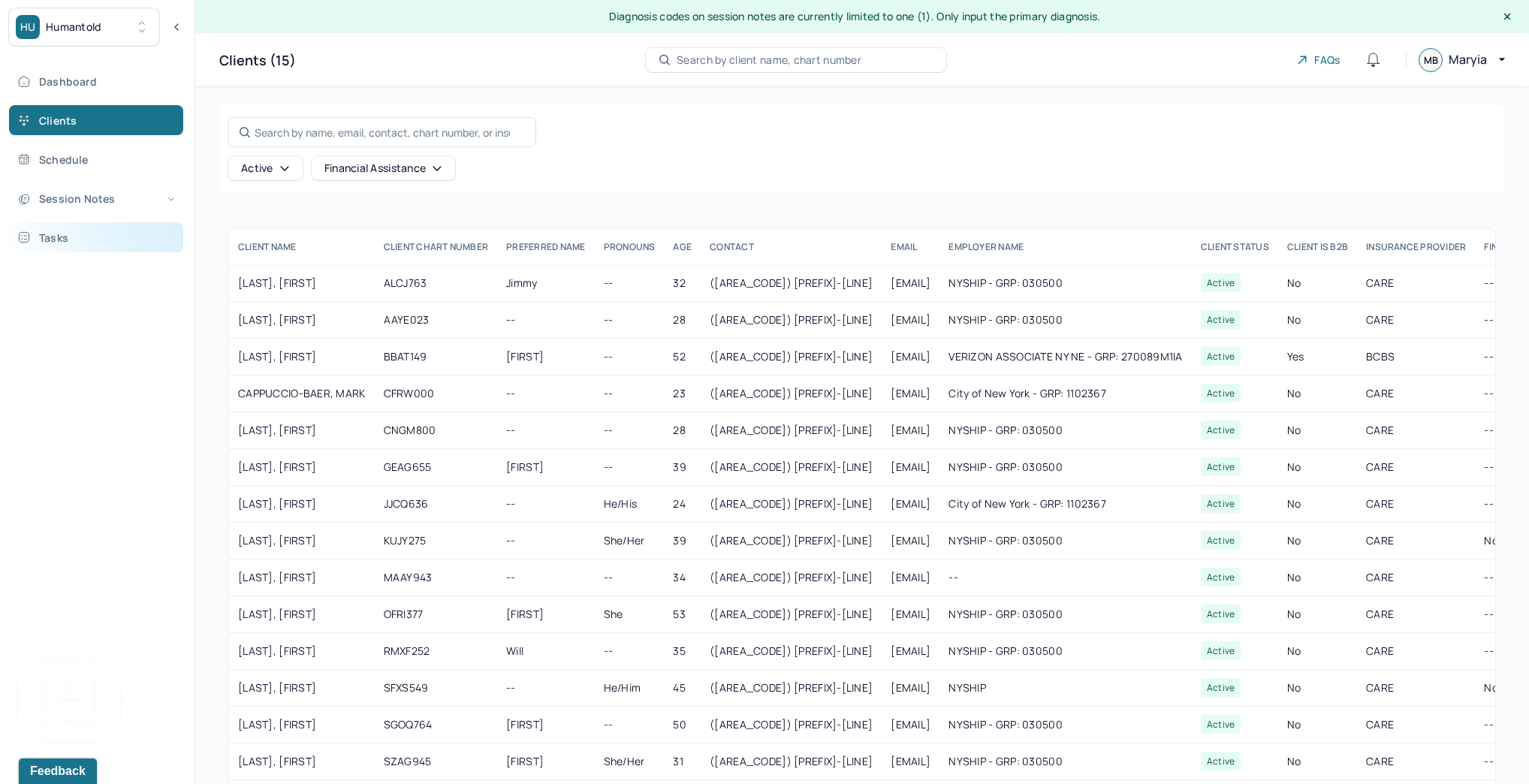 click on "Tasks" at bounding box center [96, 237] 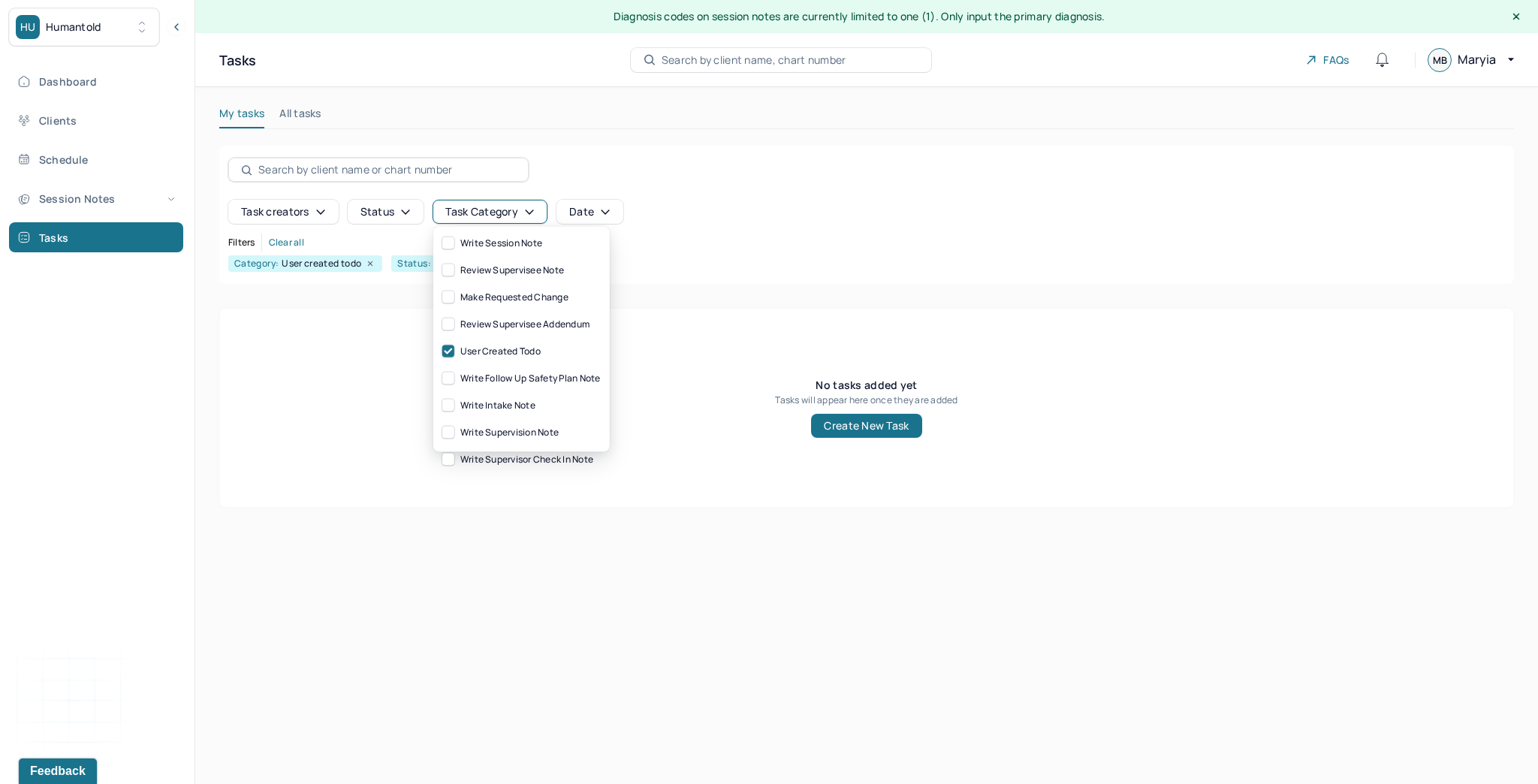 click on "Task category" at bounding box center (490, 212) 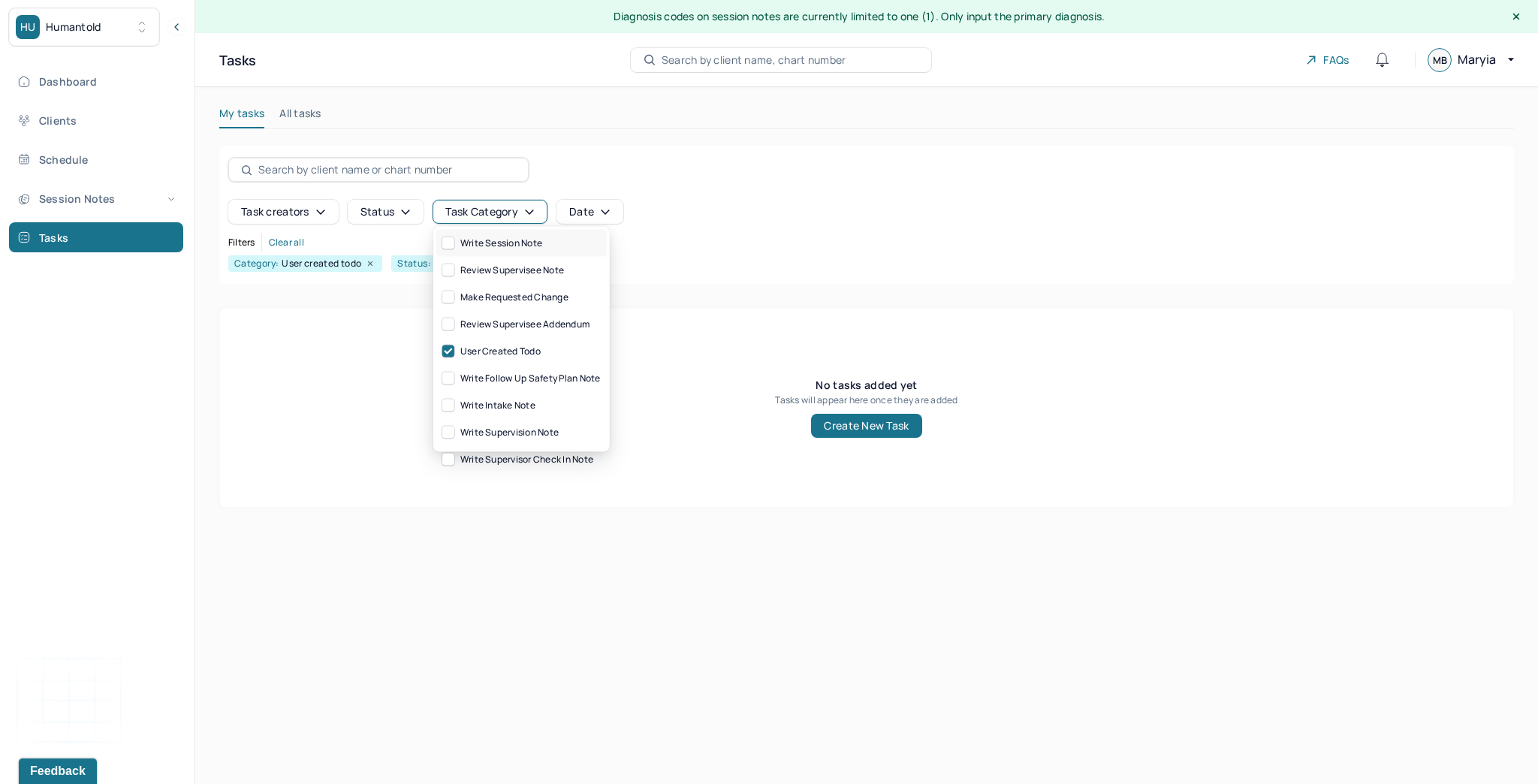click on "write session note" at bounding box center (492, 243) 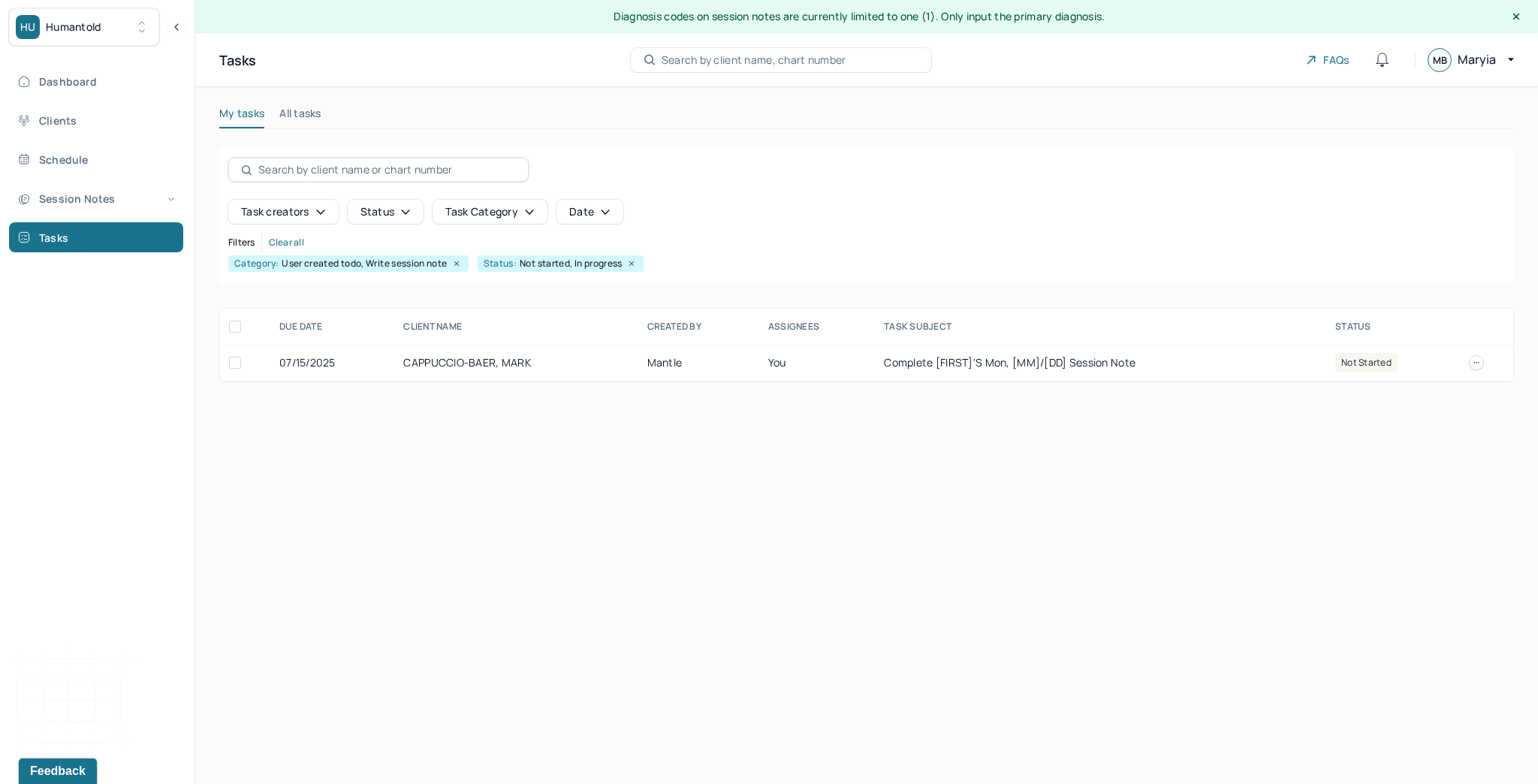 click on "Diagnosis codes on session notes are currently limited to one (1). Only input the primary diagnosis. Tasks Search by client name, chart number FAQs MB [FIRST] My tasks All tasks Task creators Status Task category Date Filters Clear all Category: User created todo, Write session note Status: Not started, In progress DUE DATE CLIENT NAME CREATED BY Assignees TASK SUBJECT STATUS [MM]/[DD]/[YYYY] [LAST]-[FIRST] Mantle You Complete [FIRST]'s Mon, [MM]/[DD] session note not started" at bounding box center [867, 392] 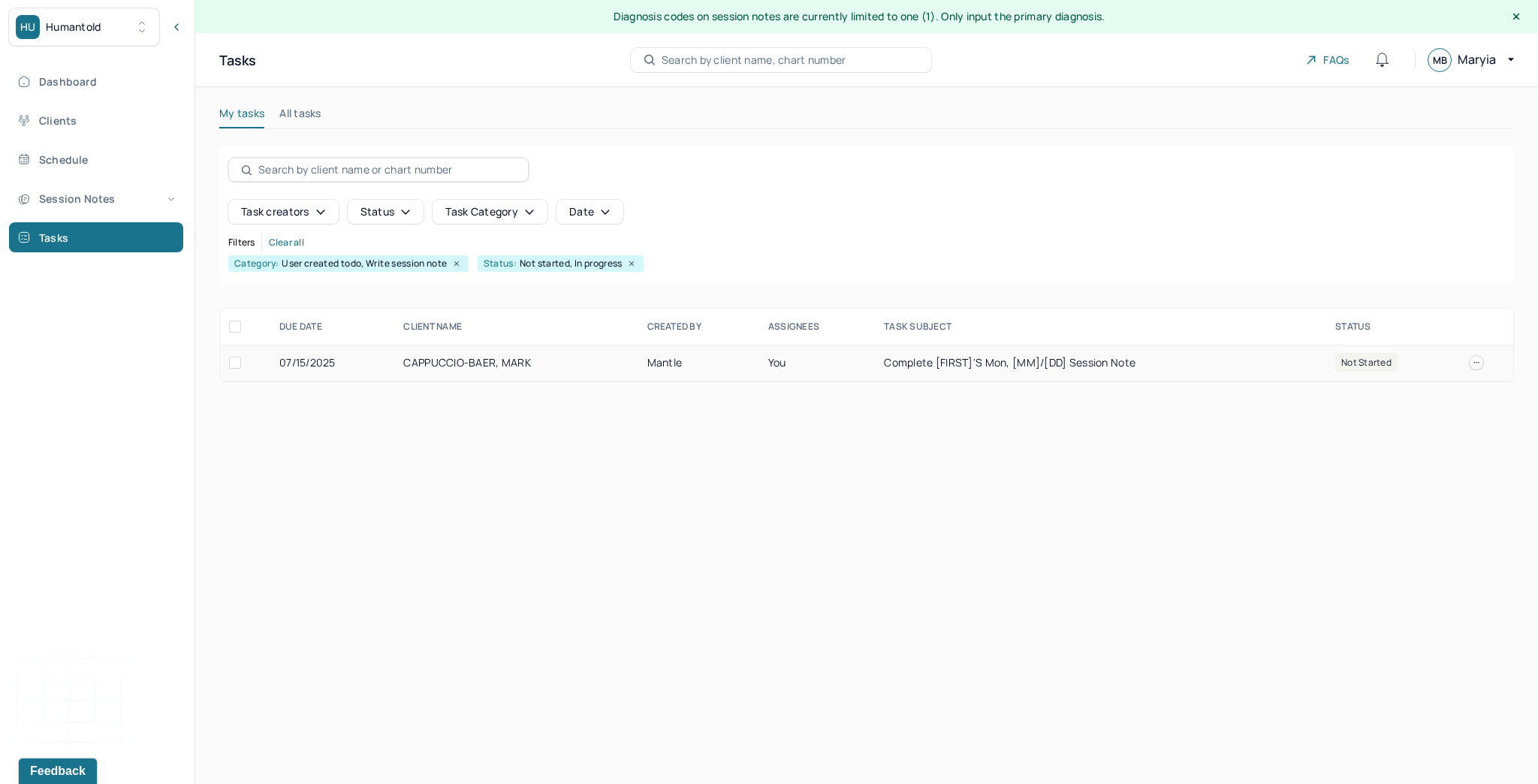 click on "CAPPUCCIO-BAER, MARK" at bounding box center [516, 363] 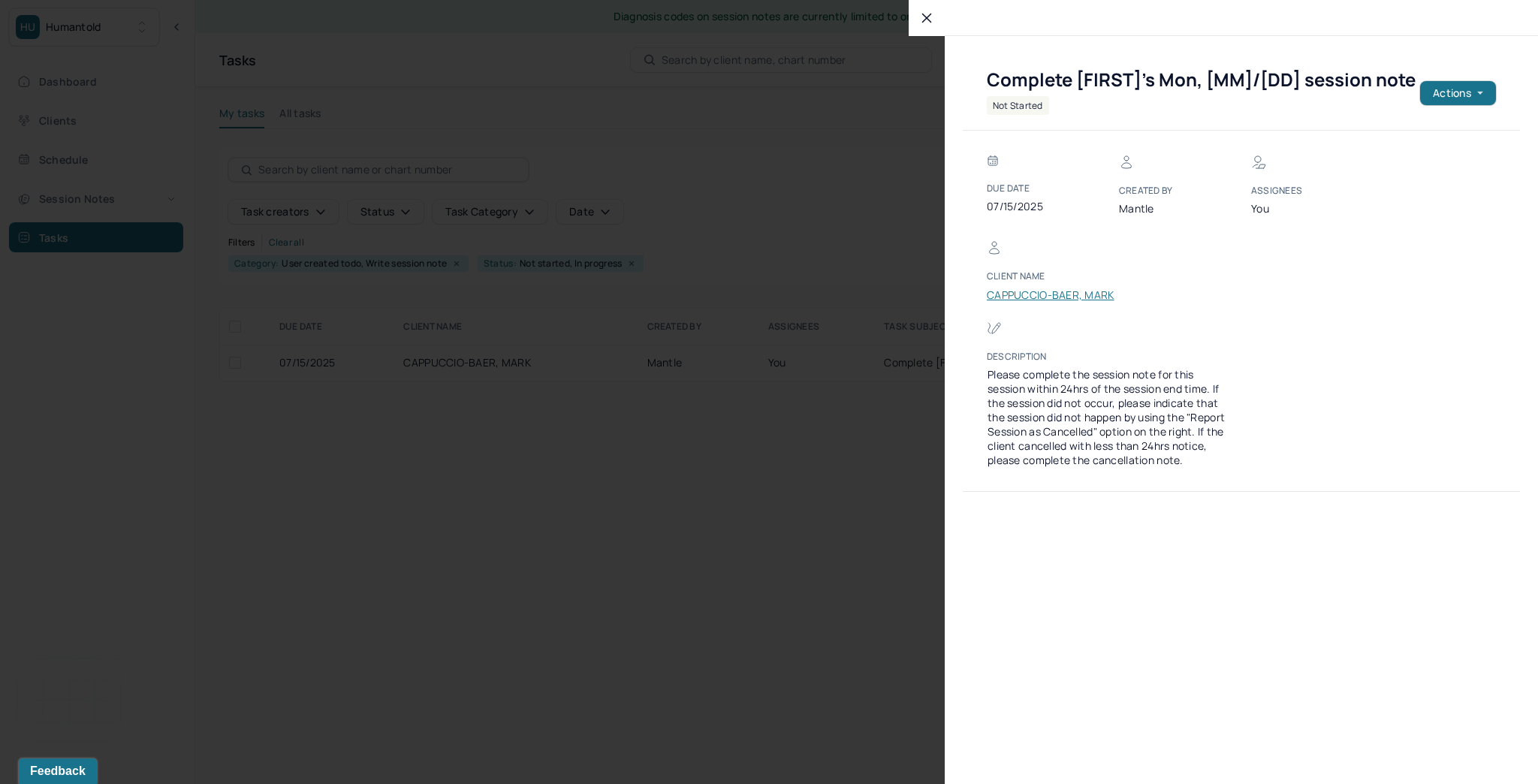 click on "CAPPUCCIO-BAER, MARK" at bounding box center [1051, 295] 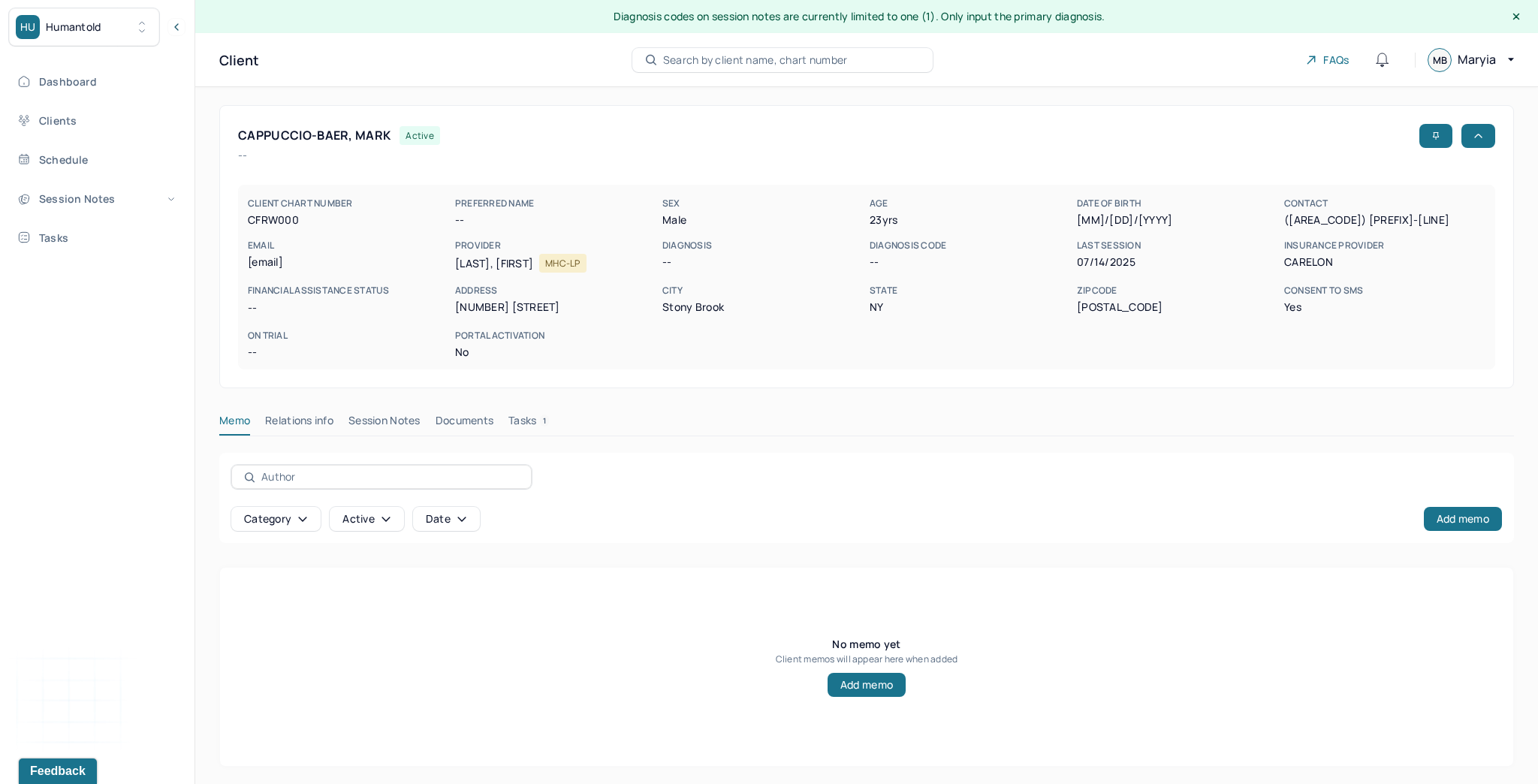 click on "Tasks 1" at bounding box center (529, 424) 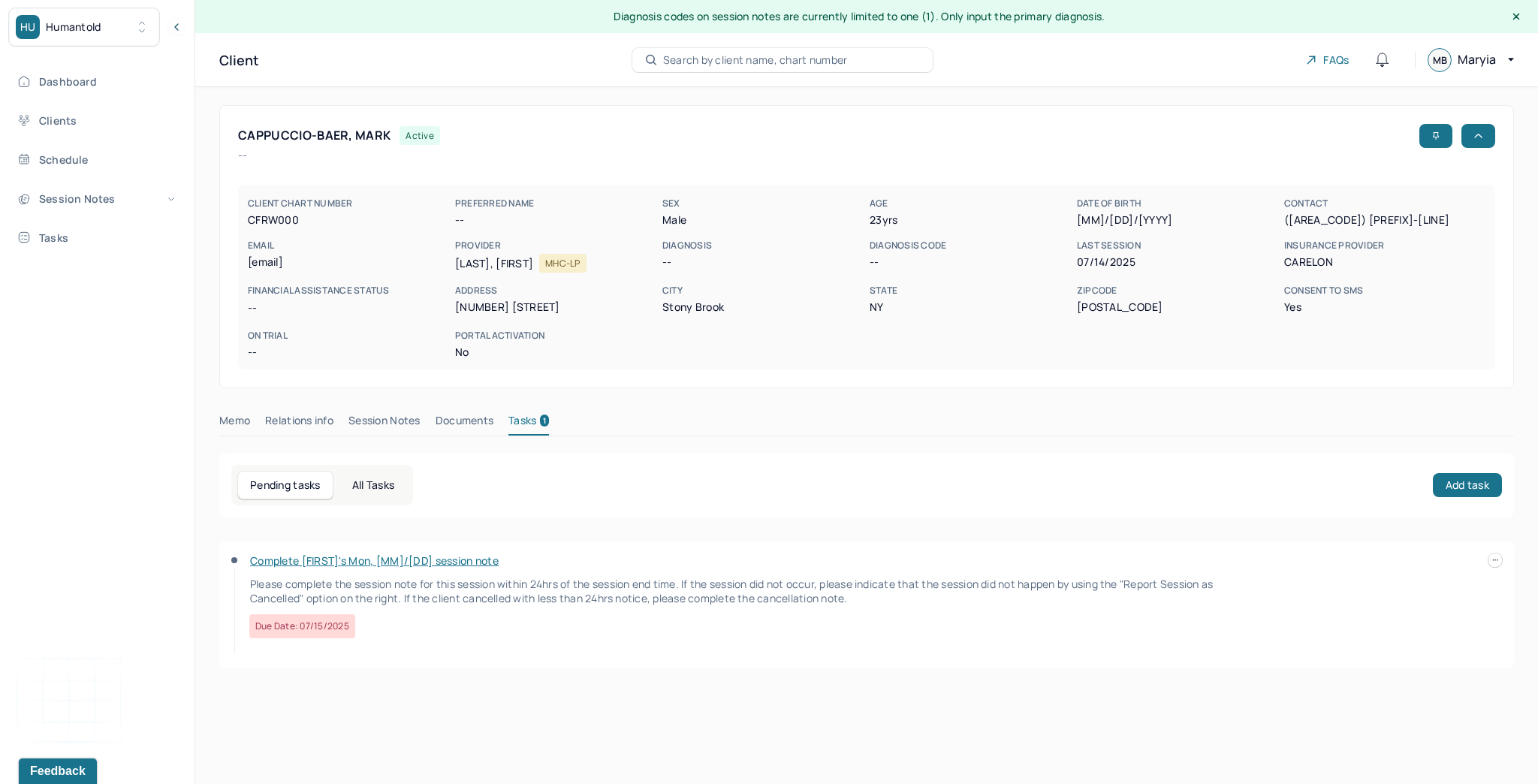 click on "Complete [FIRST]'s Mon, [MM]/[DD] session note" at bounding box center [374, 560] 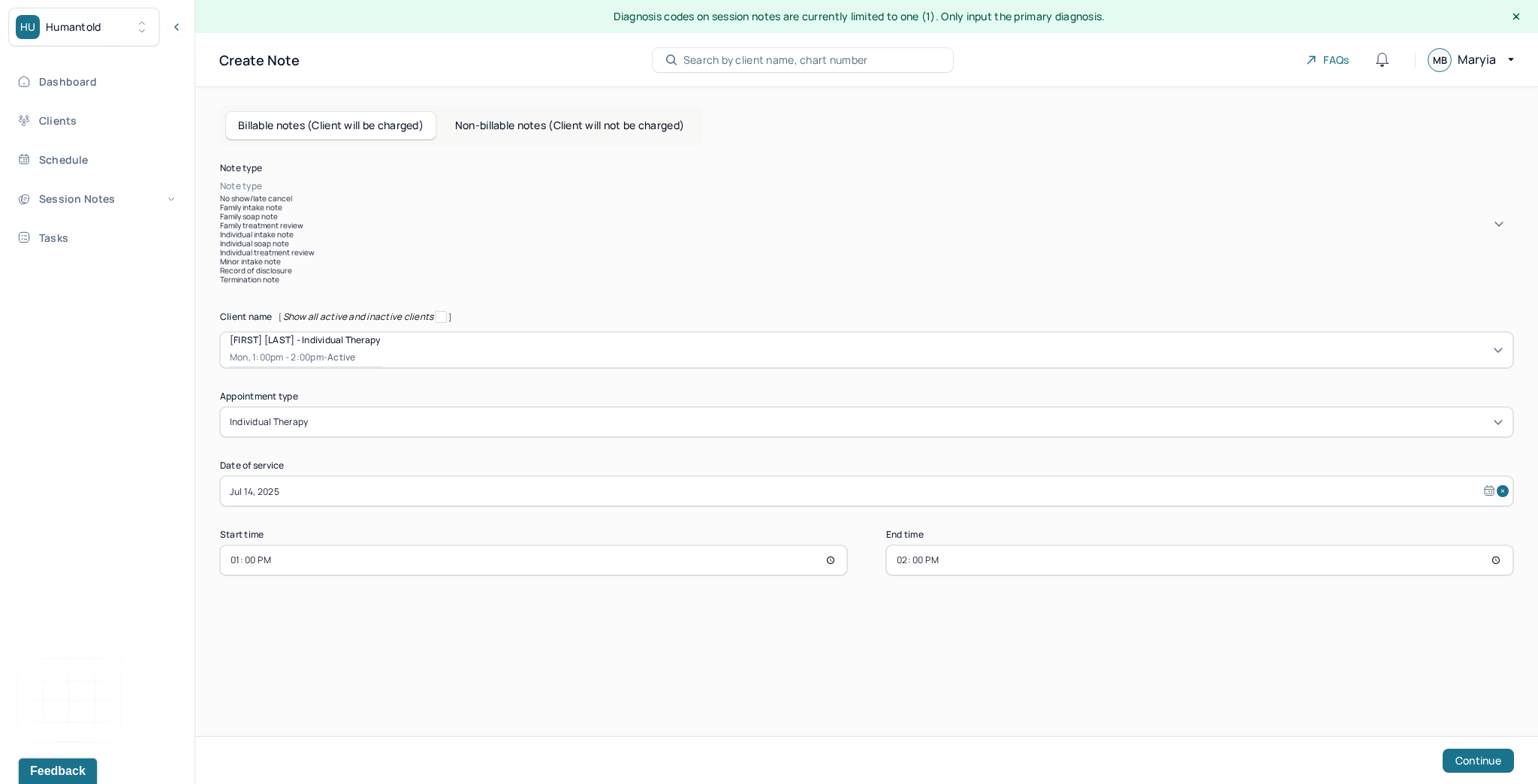 click on "Note type" at bounding box center [241, 186] 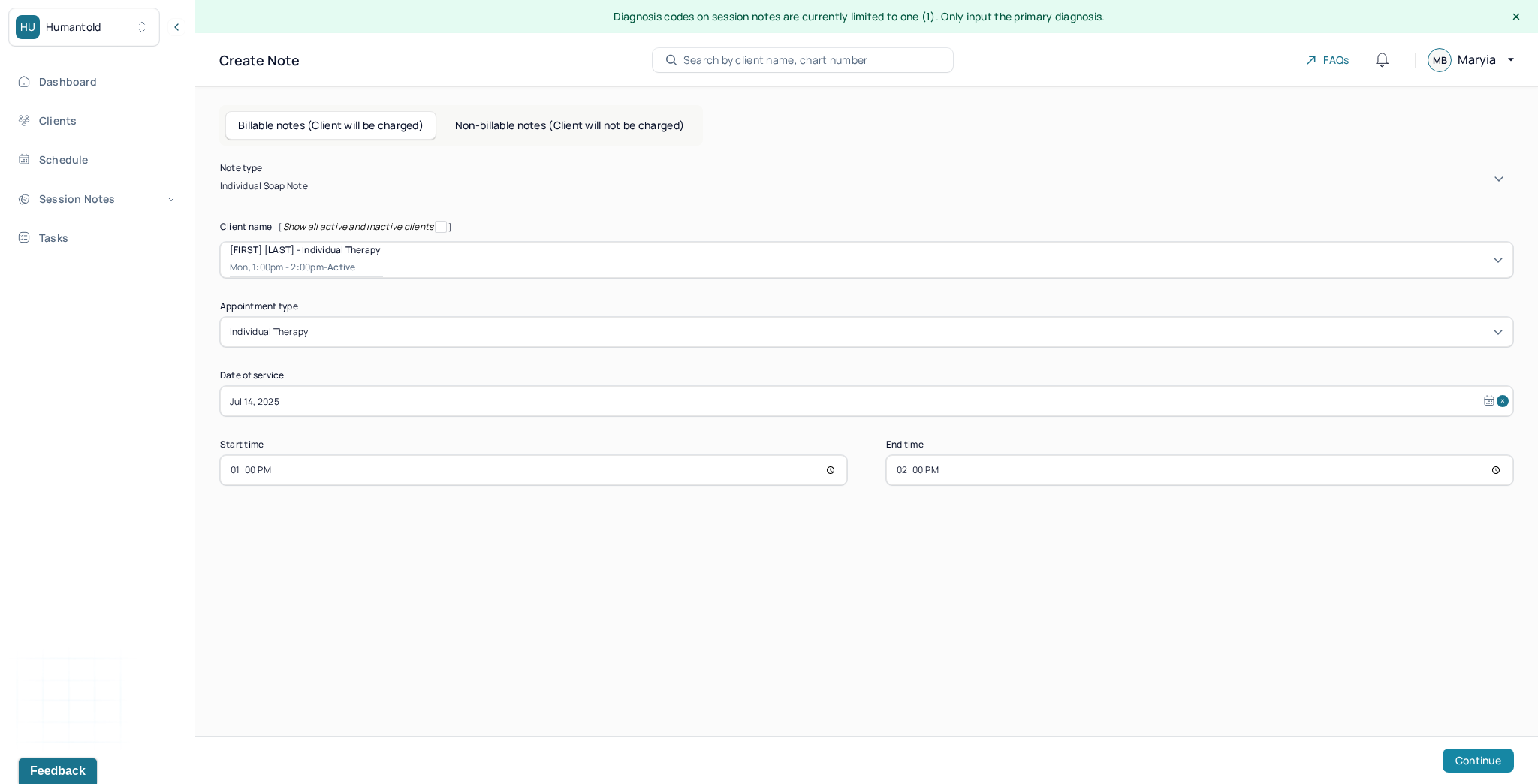 click on "Continue" at bounding box center (1478, 761) 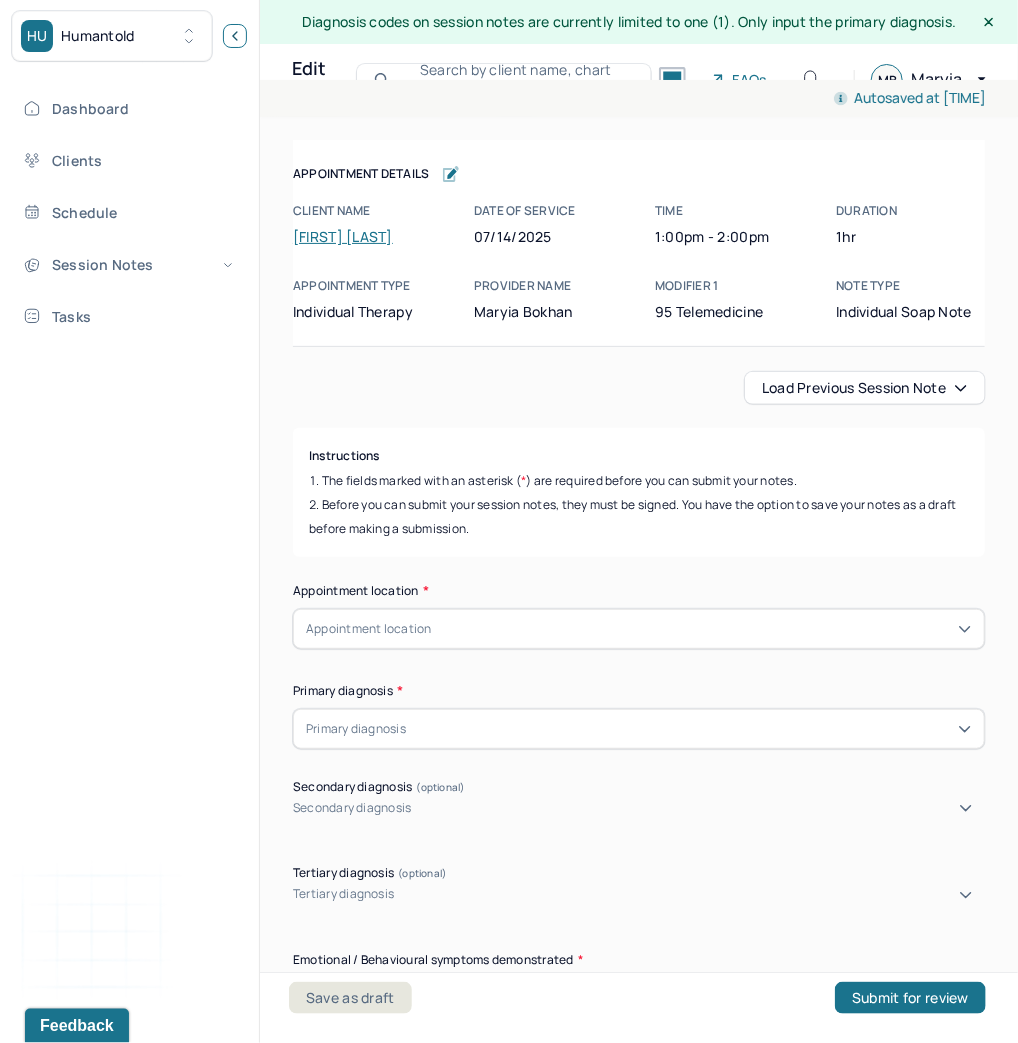 click 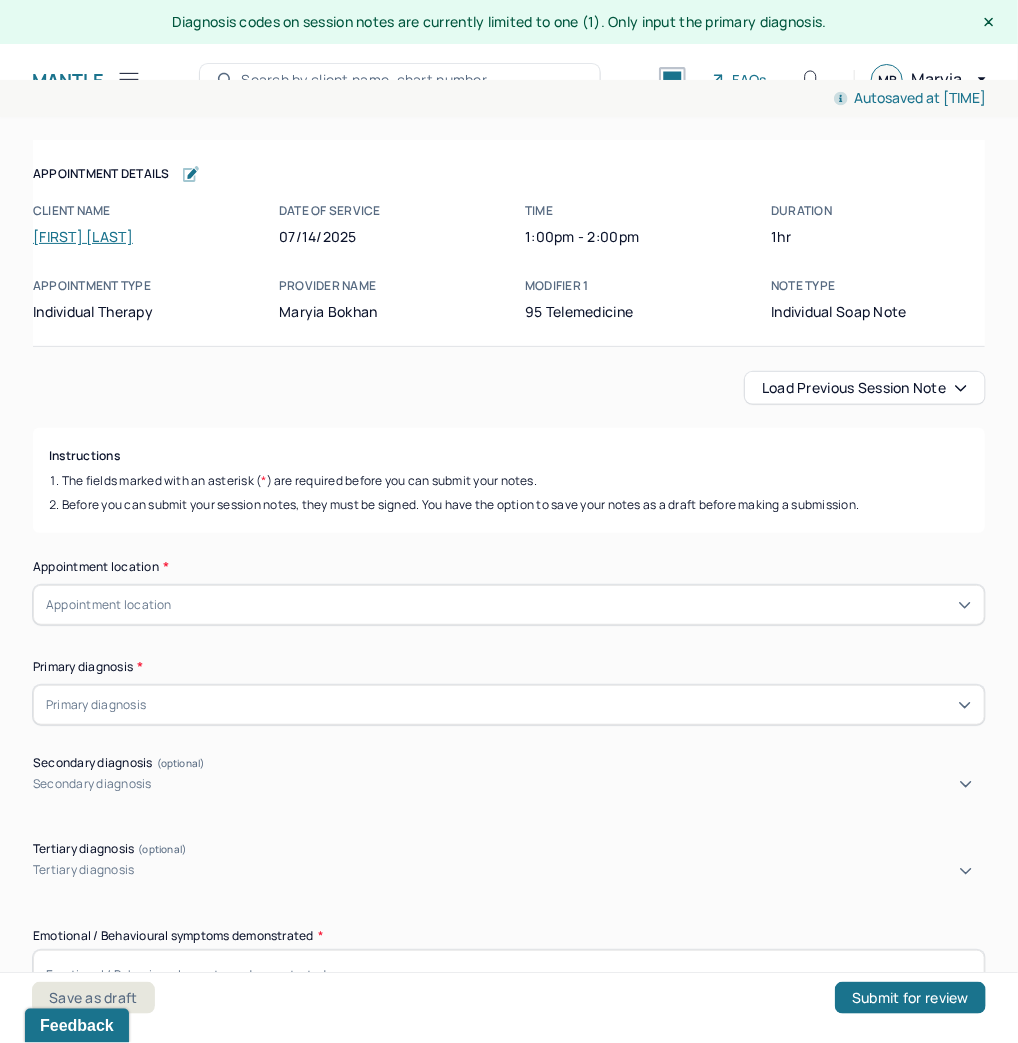 click on "Load previous session note" at bounding box center [865, 388] 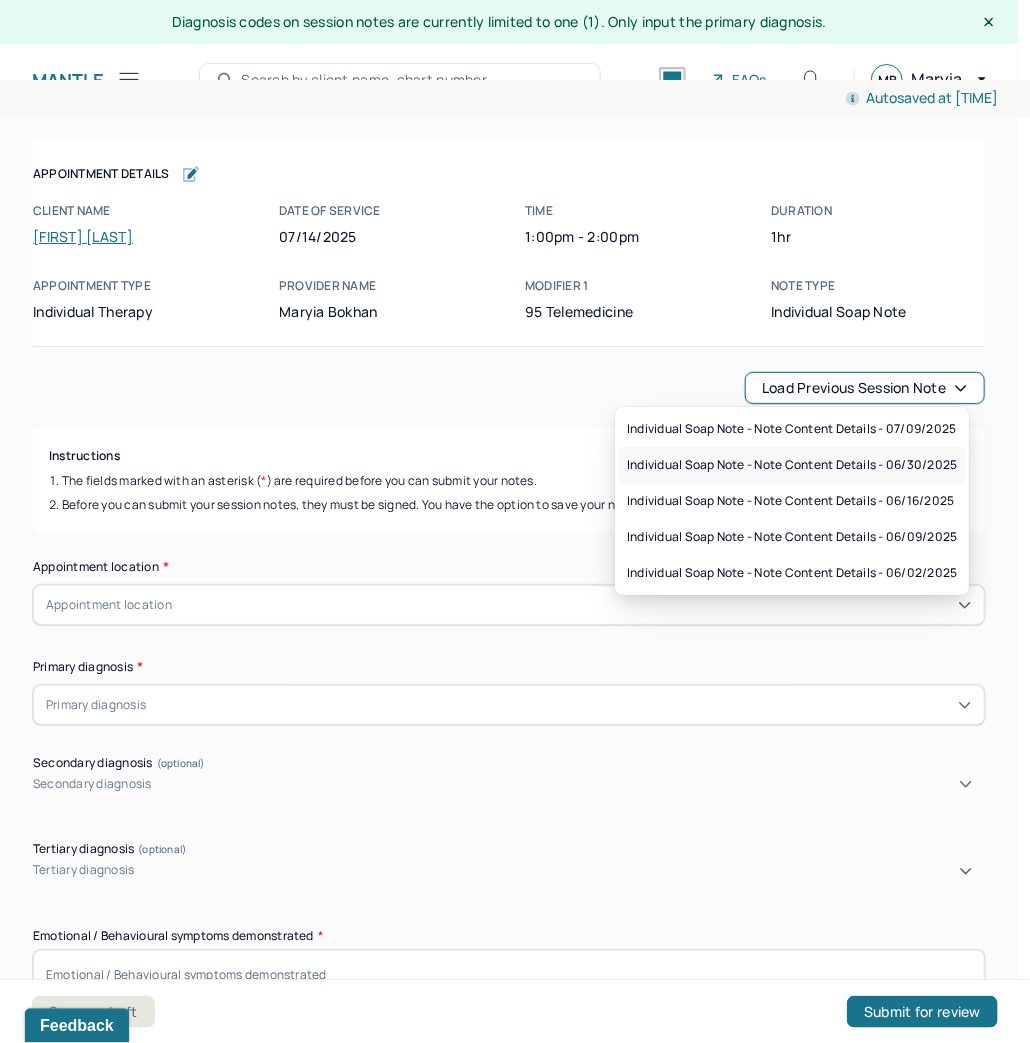 click on "Individual soap note   - Note content Details -   06/30/2025" at bounding box center [792, 465] 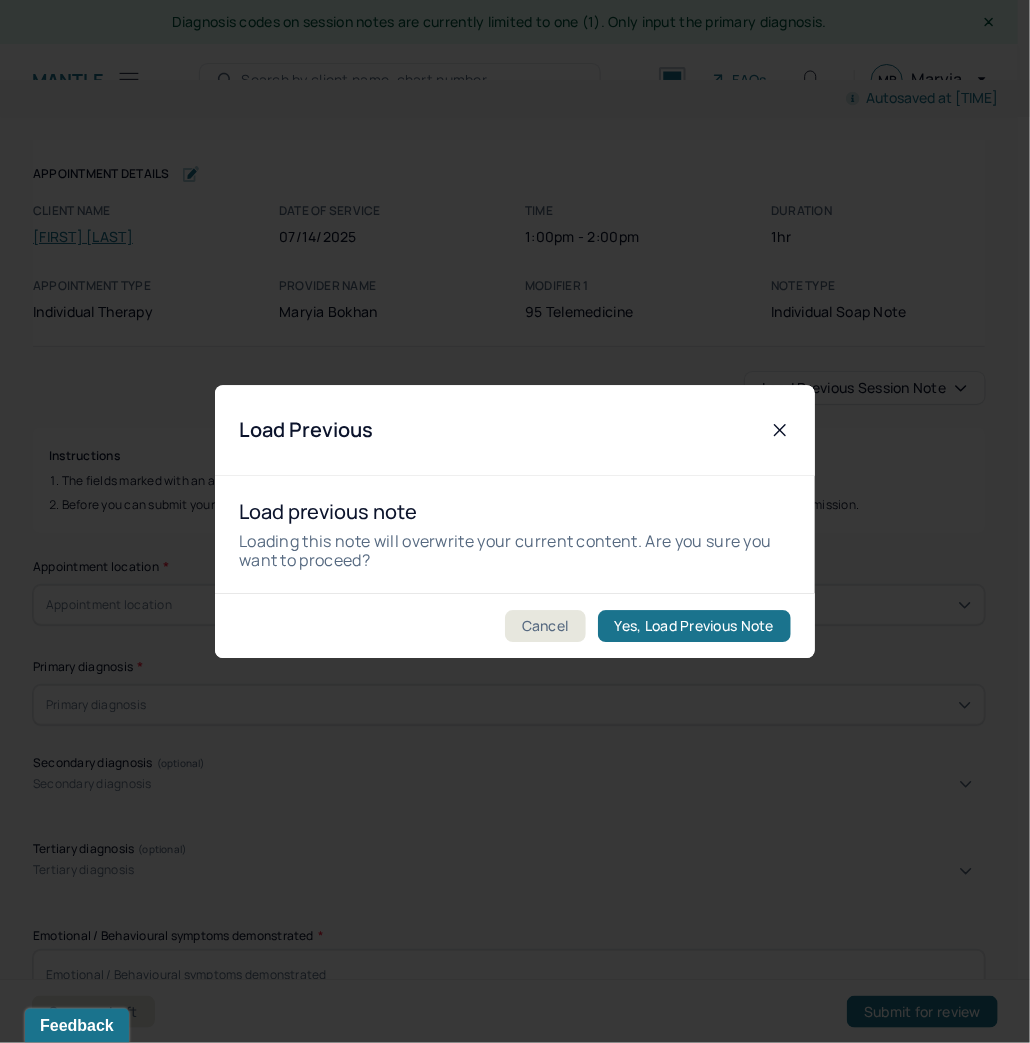 click on "Yes, Load Previous Note" at bounding box center [694, 626] 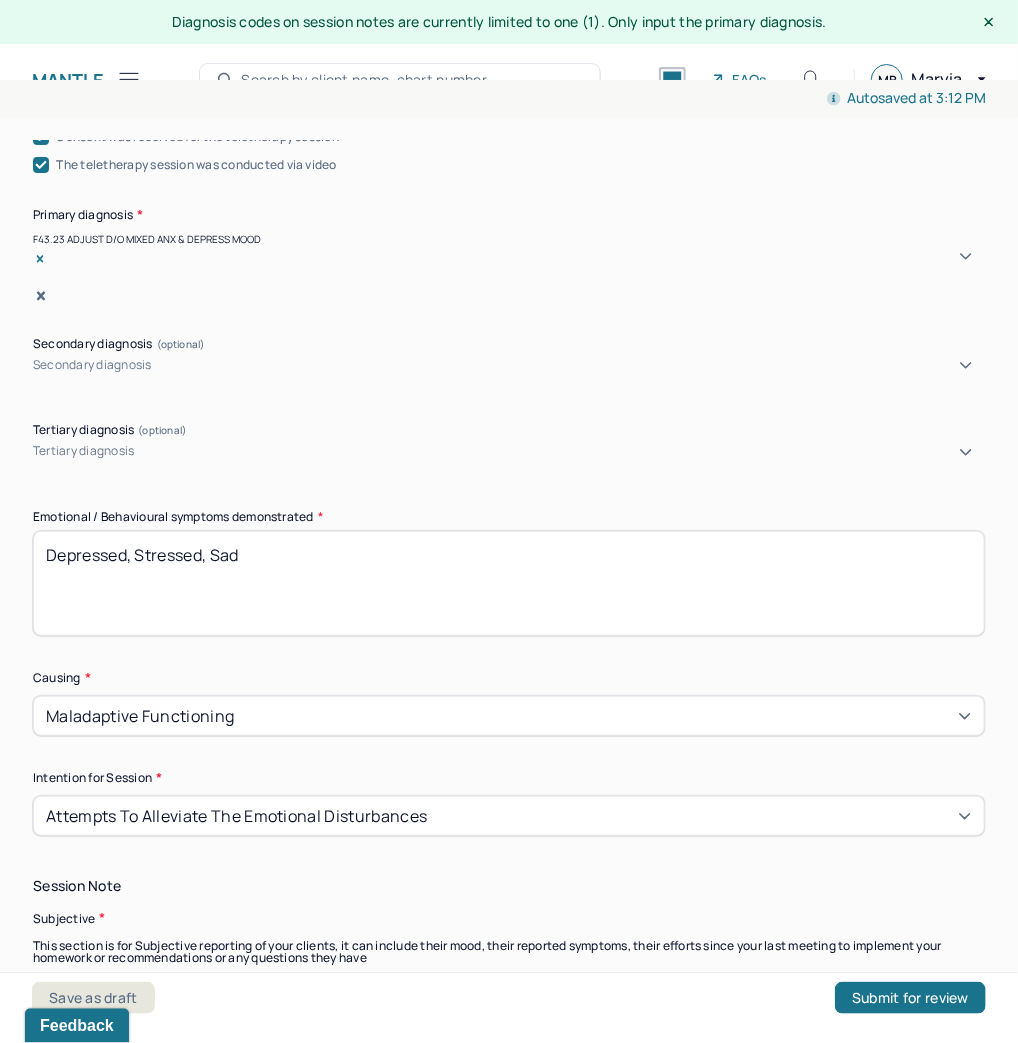 scroll, scrollTop: 800, scrollLeft: 0, axis: vertical 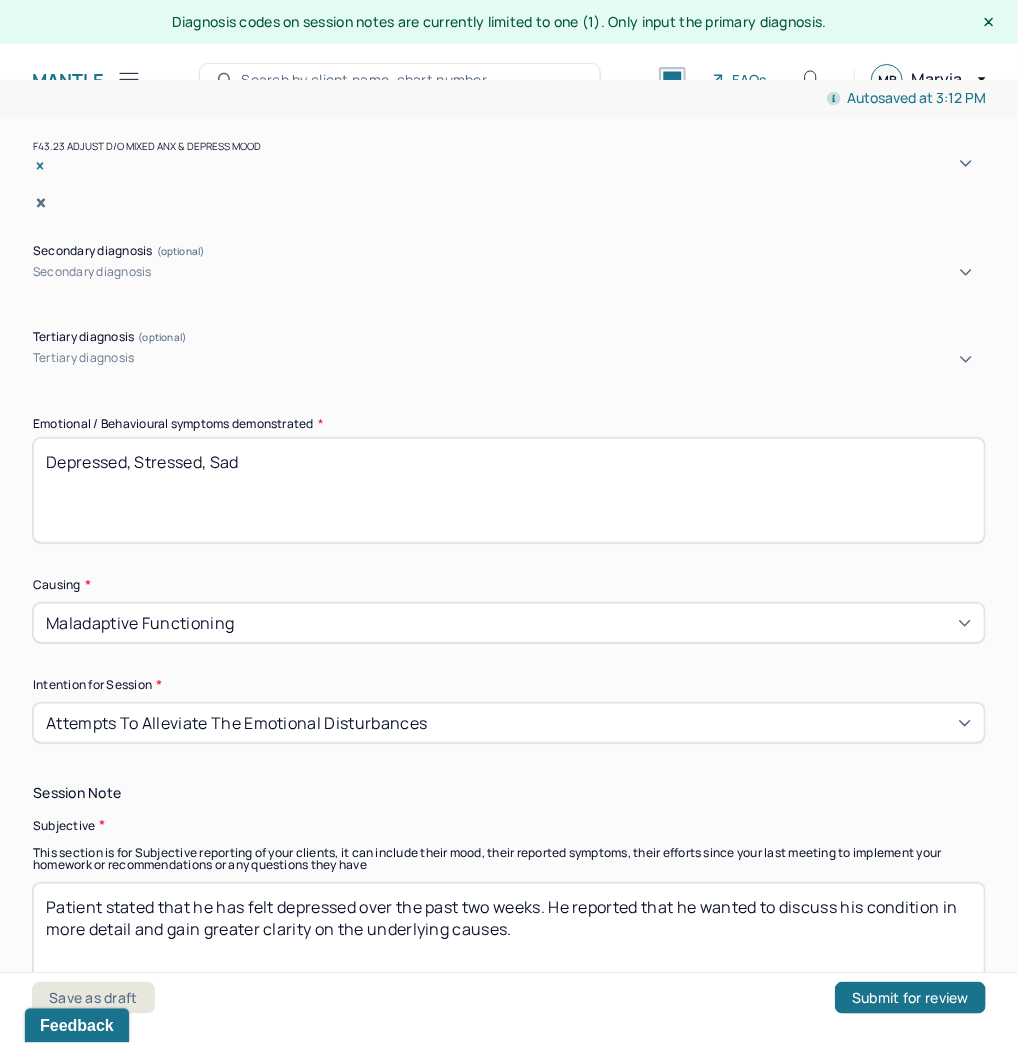 drag, startPoint x: 170, startPoint y: 453, endPoint x: -8, endPoint y: 447, distance: 178.10109 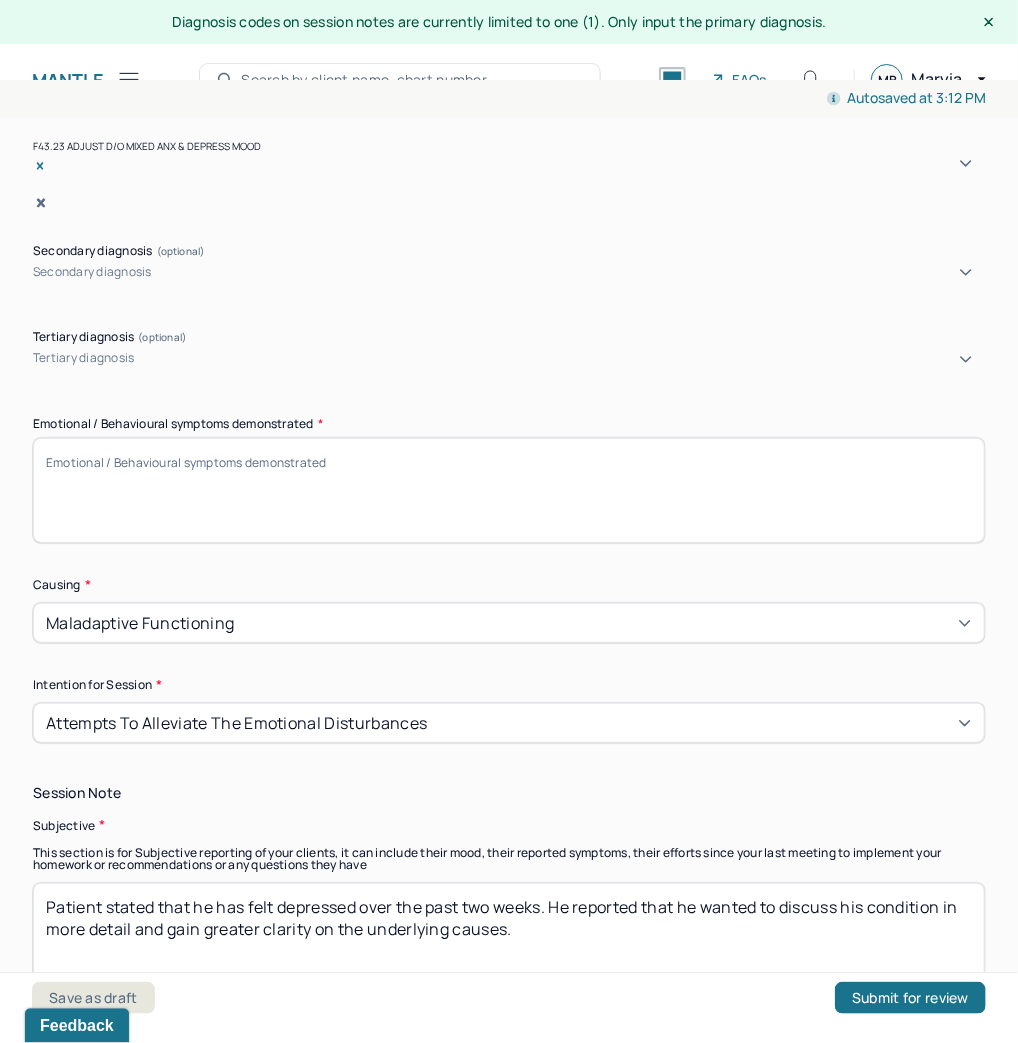 type 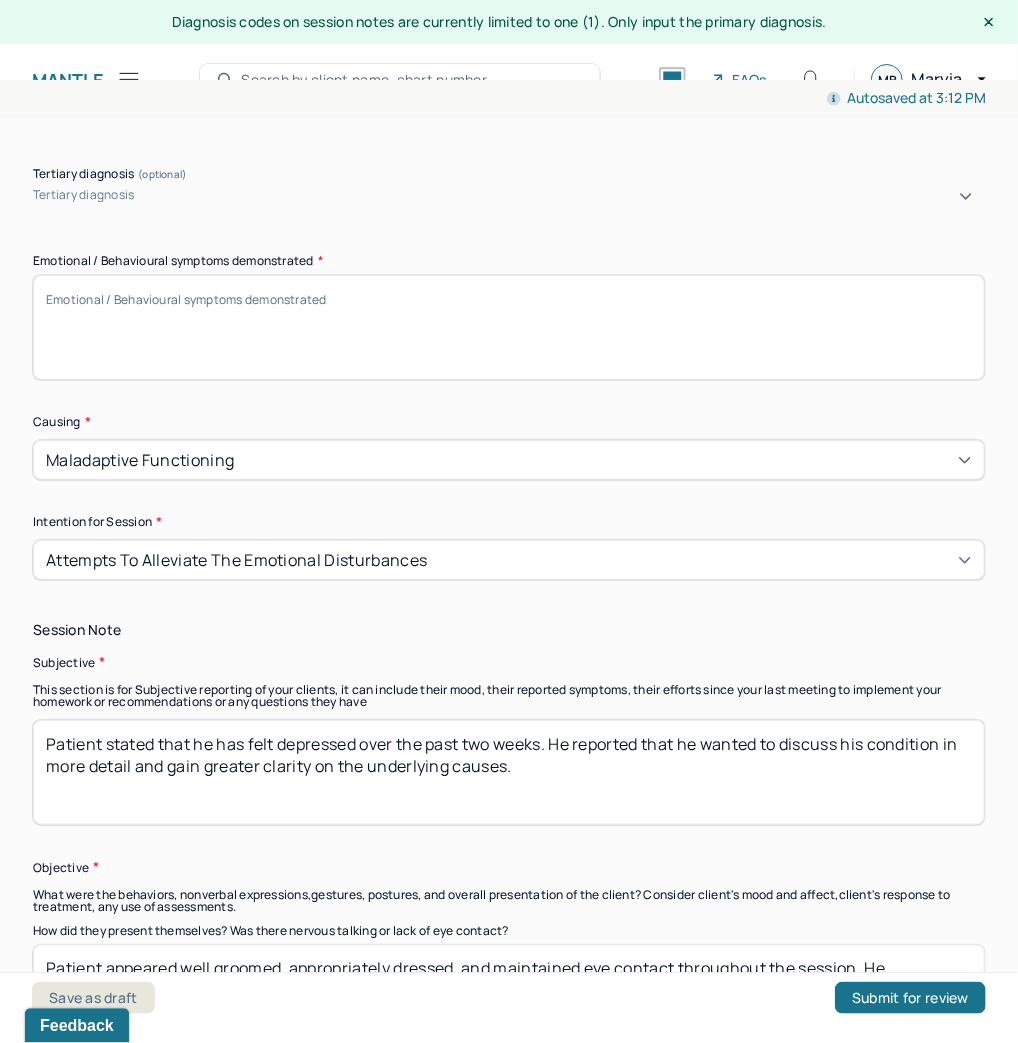 scroll, scrollTop: 1280, scrollLeft: 0, axis: vertical 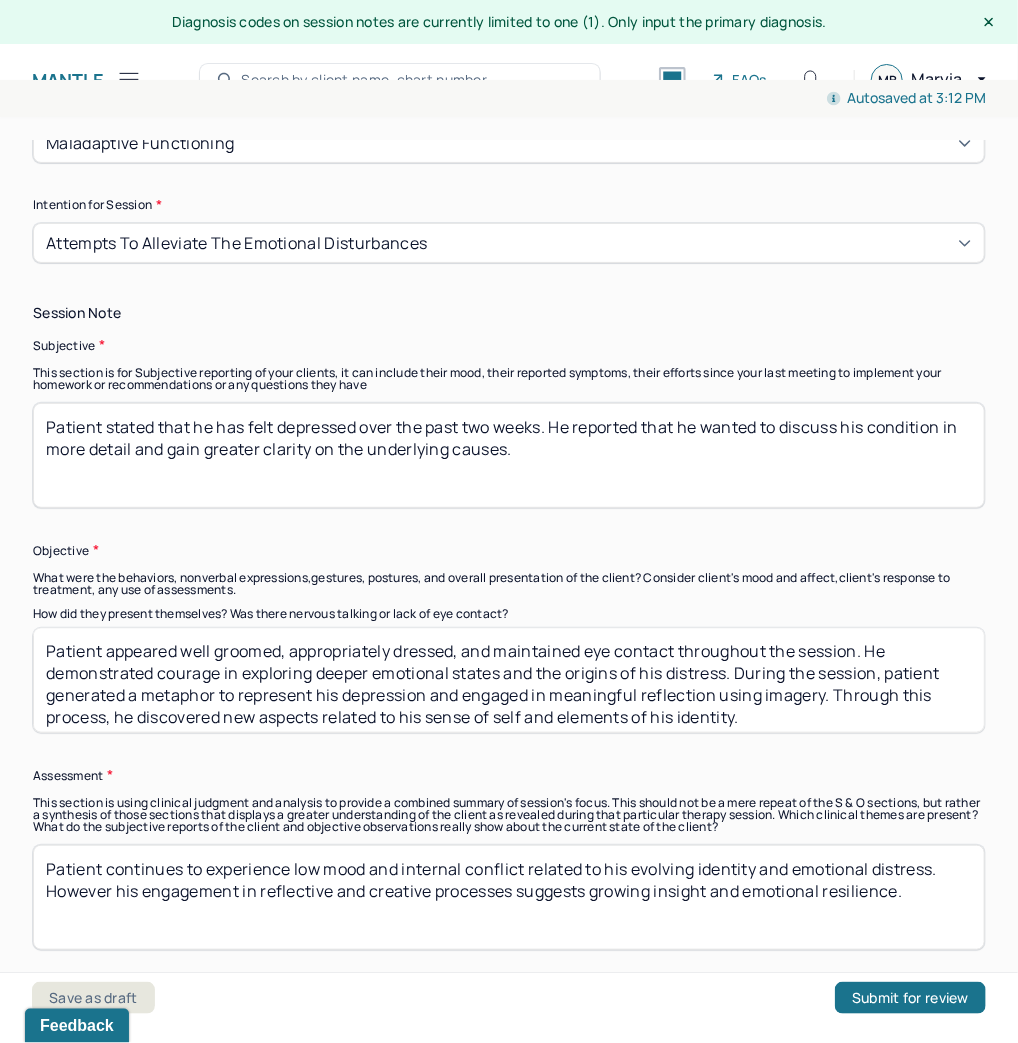 drag, startPoint x: 10, startPoint y: 366, endPoint x: -8, endPoint y: 270, distance: 97.67292 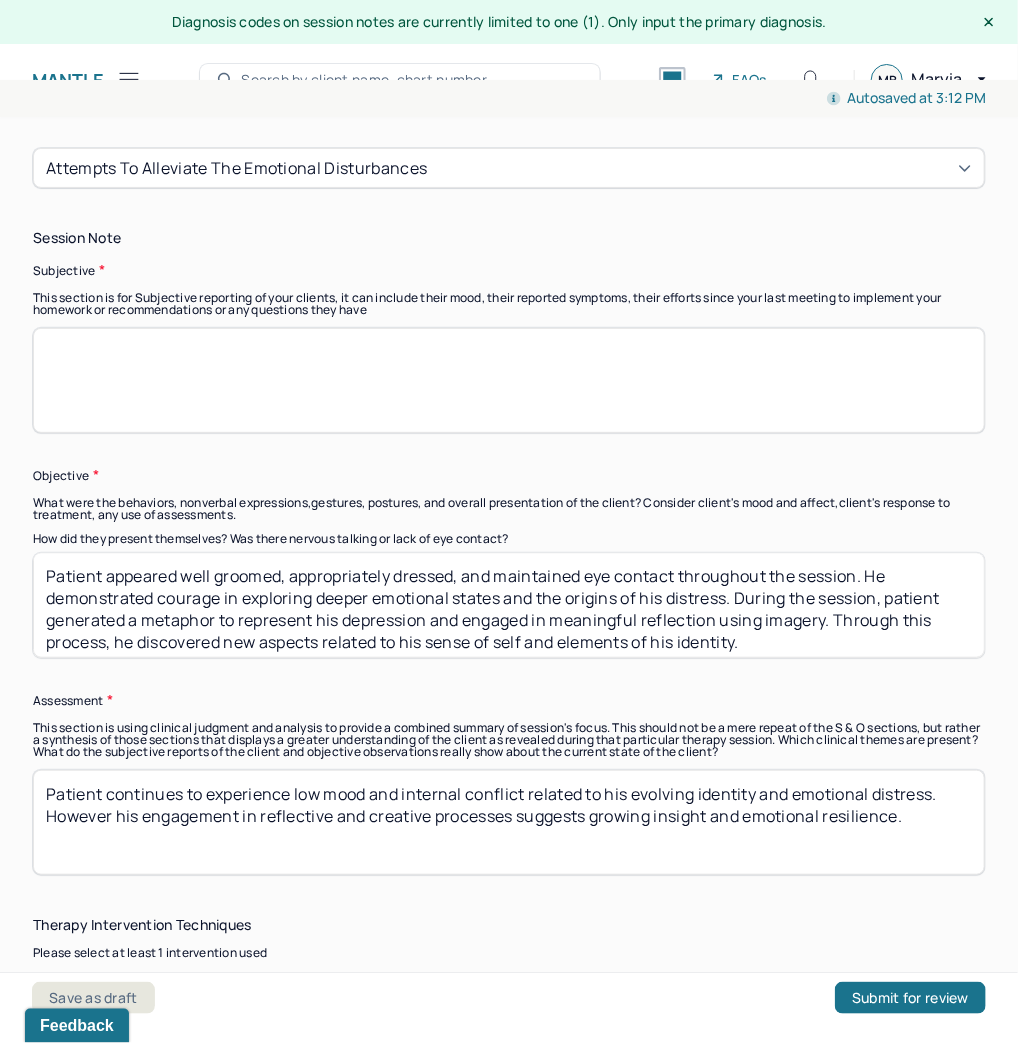 scroll, scrollTop: 1440, scrollLeft: 0, axis: vertical 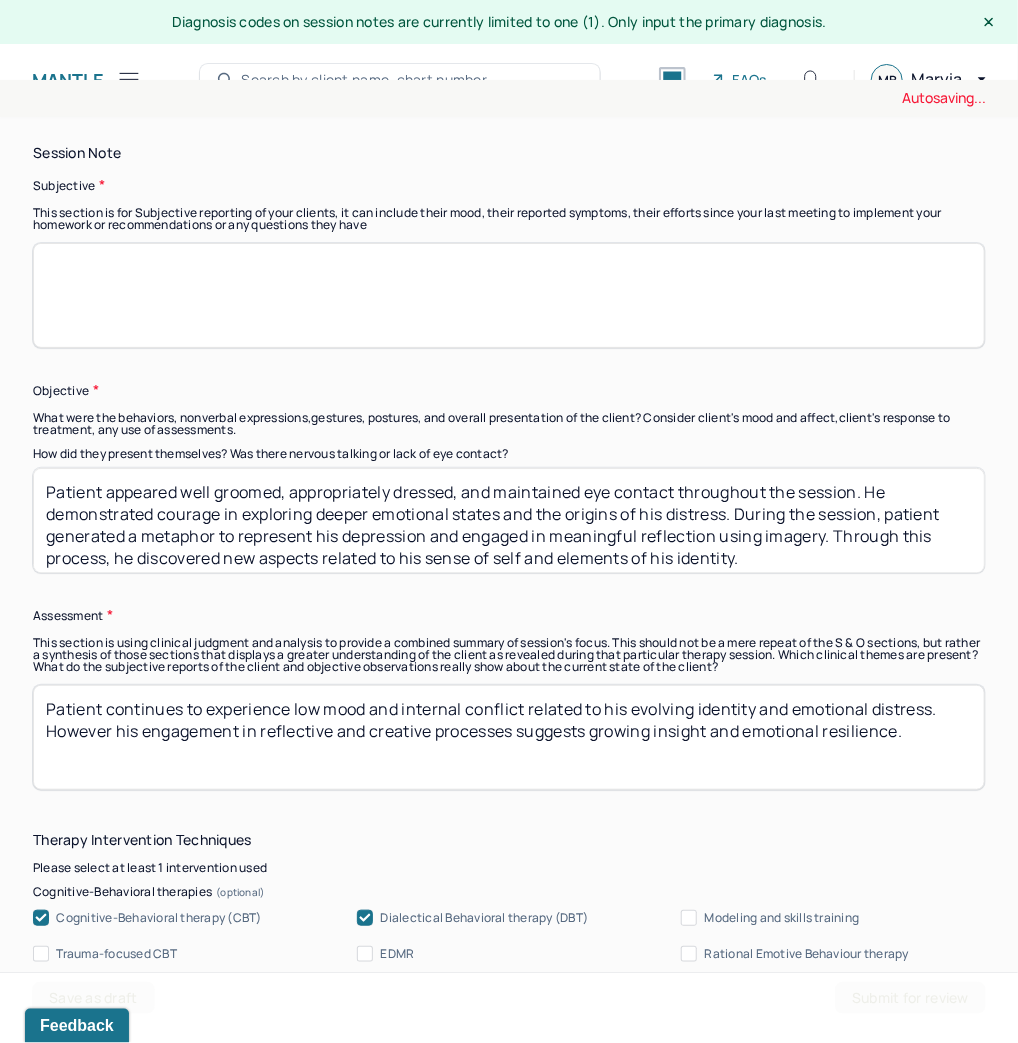 type 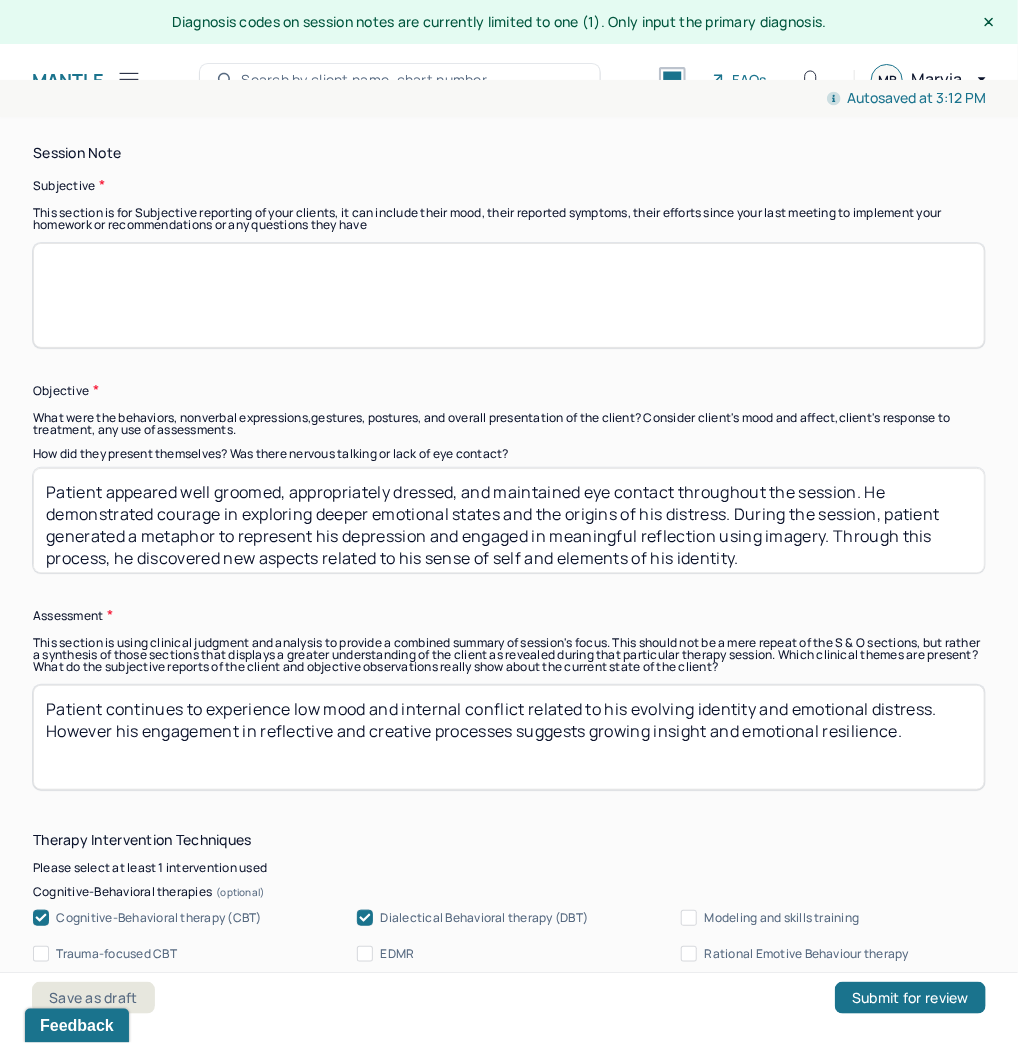 drag, startPoint x: 780, startPoint y: 529, endPoint x: -8, endPoint y: 380, distance: 801.9632 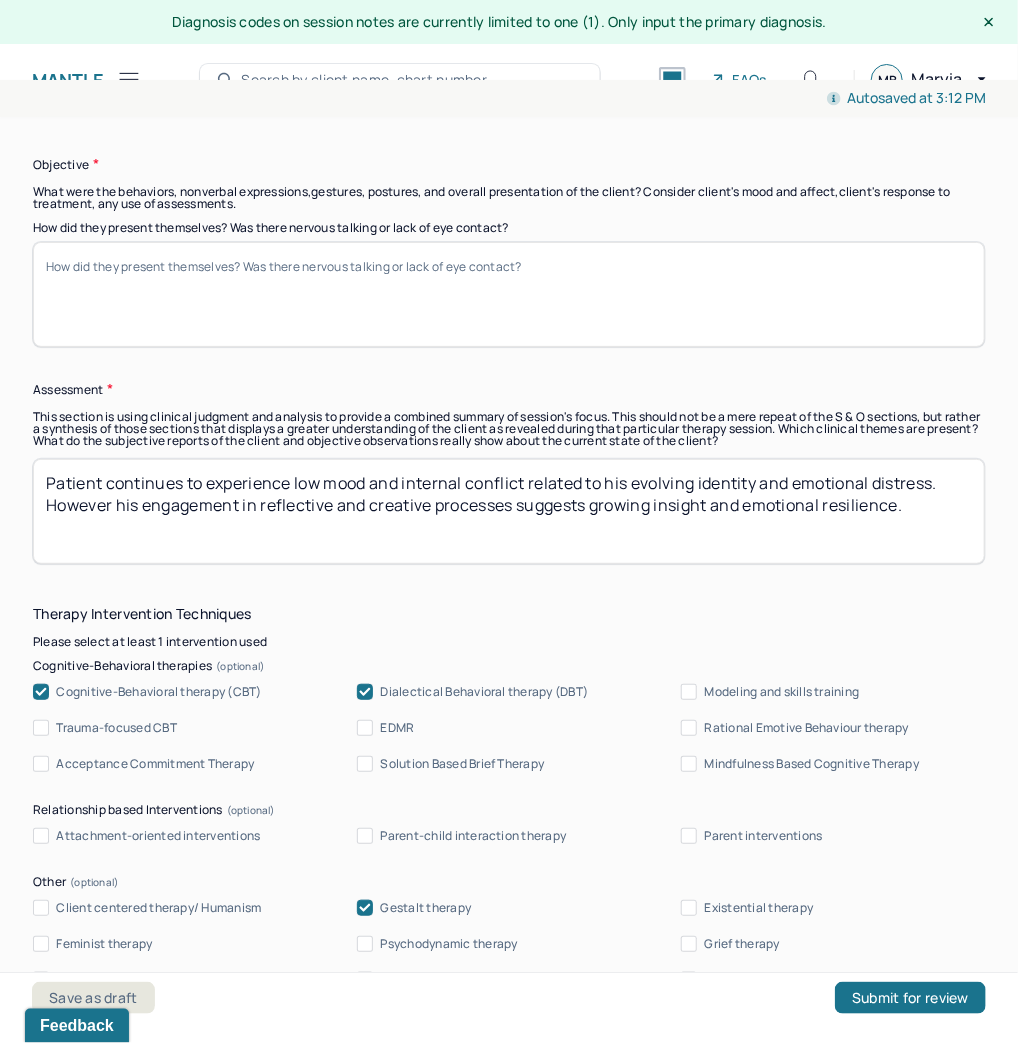 scroll, scrollTop: 1760, scrollLeft: 0, axis: vertical 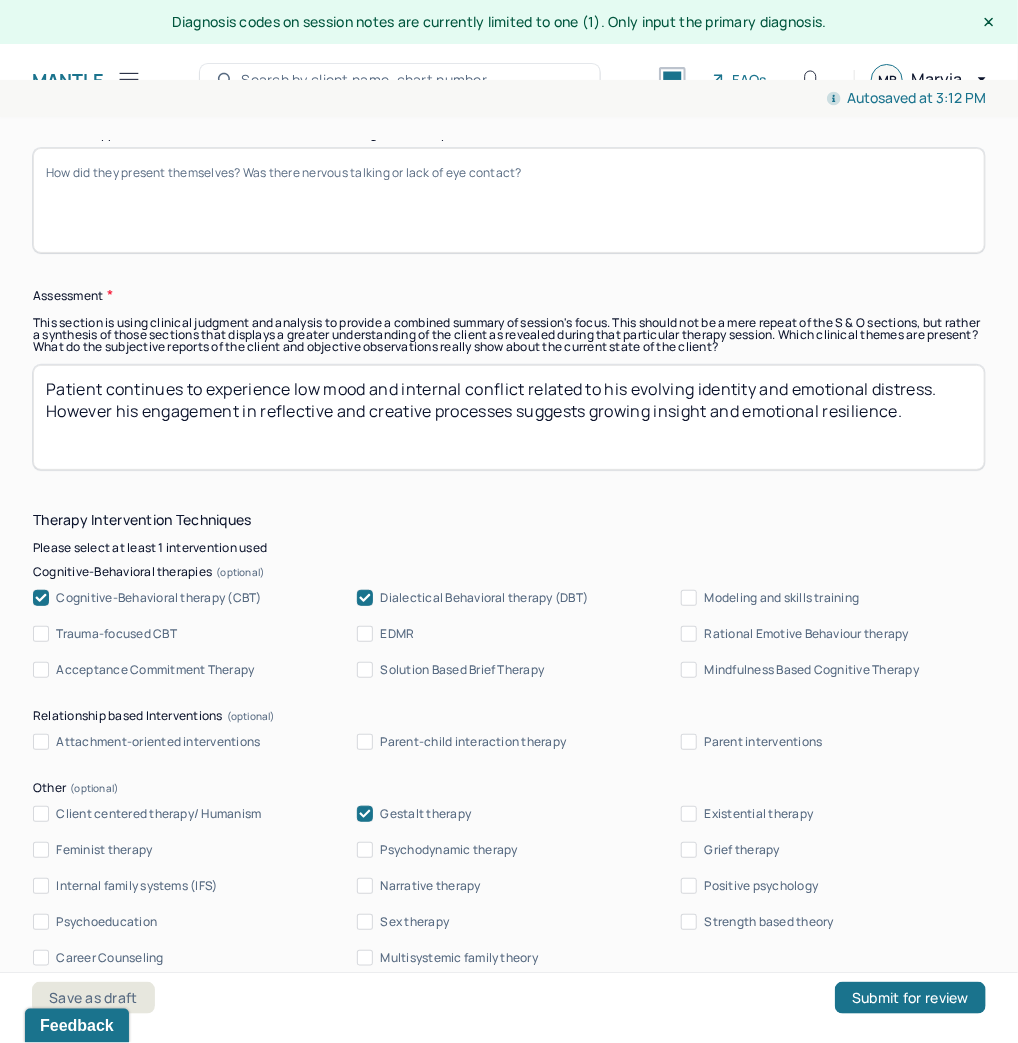 type 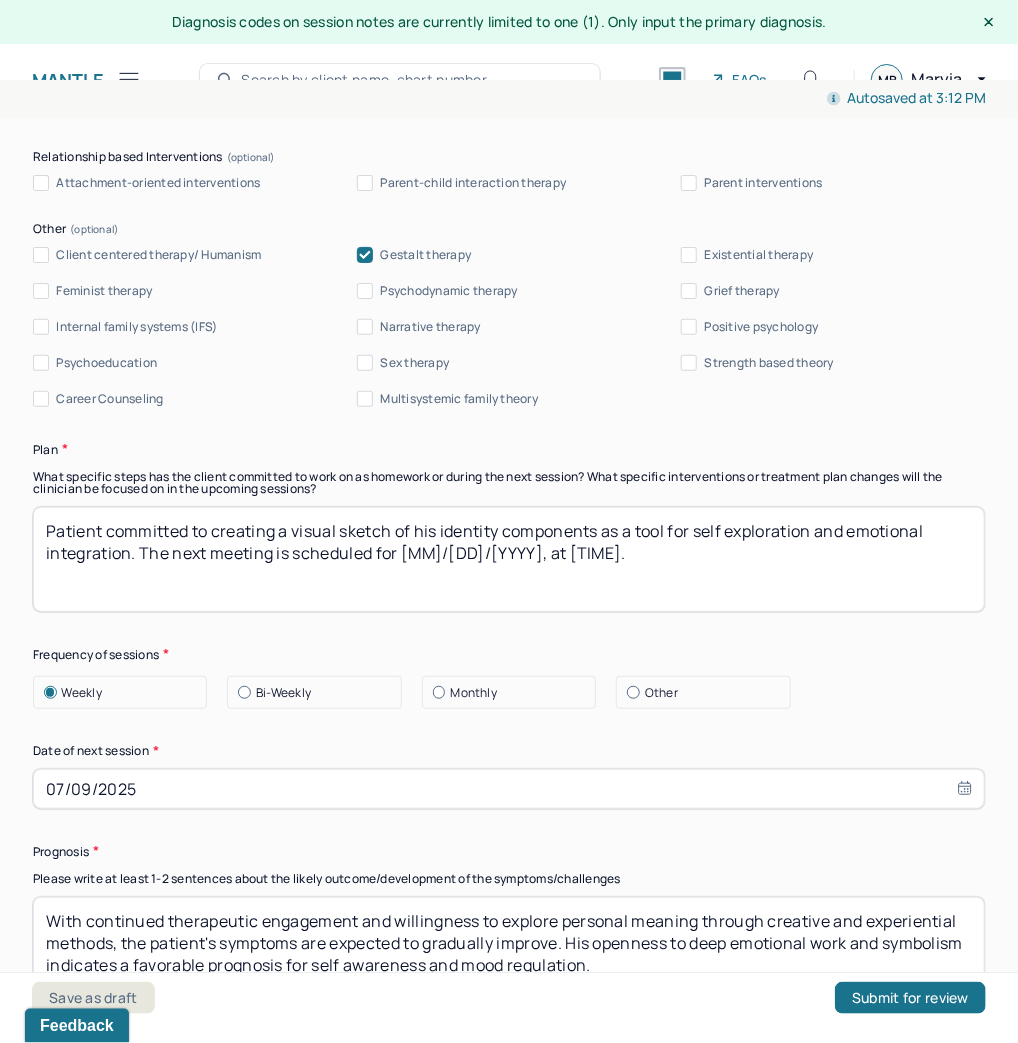 scroll, scrollTop: 2320, scrollLeft: 0, axis: vertical 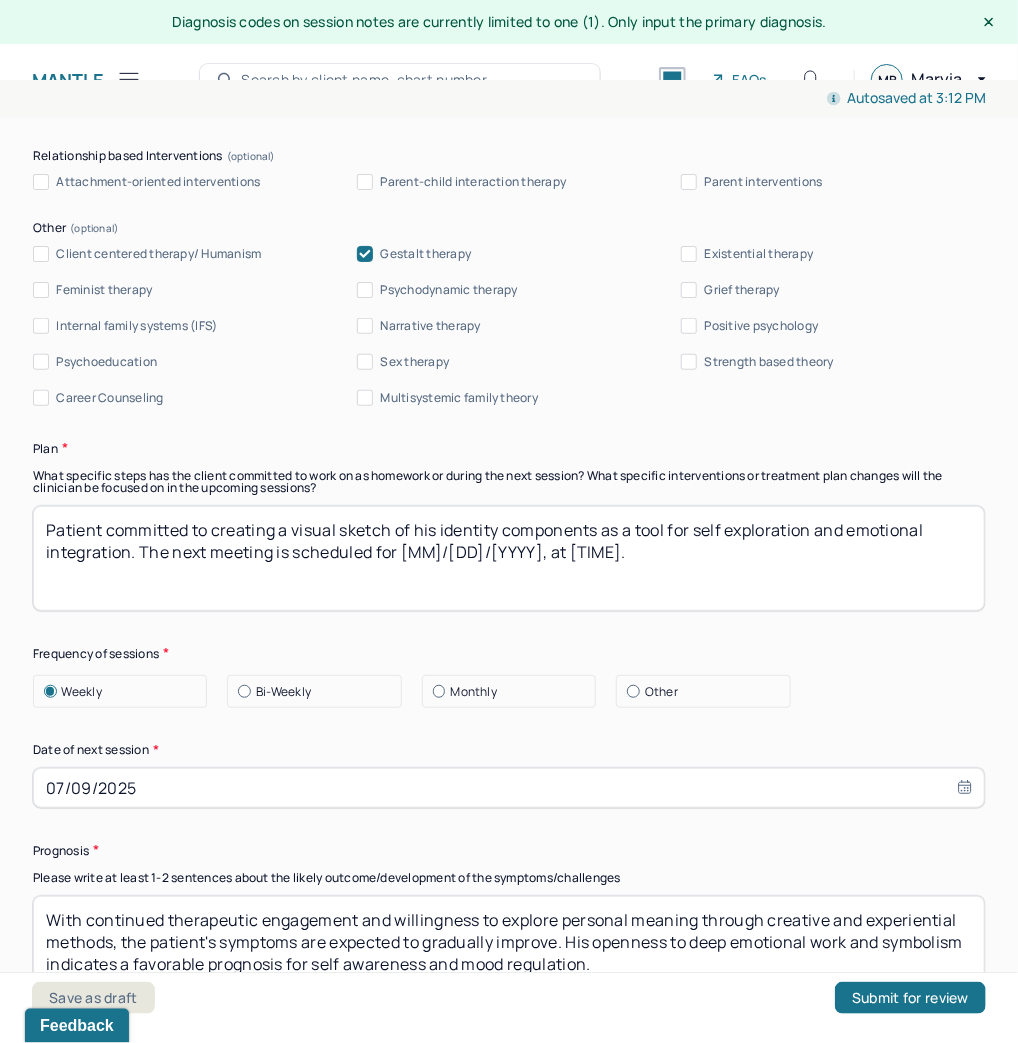 type 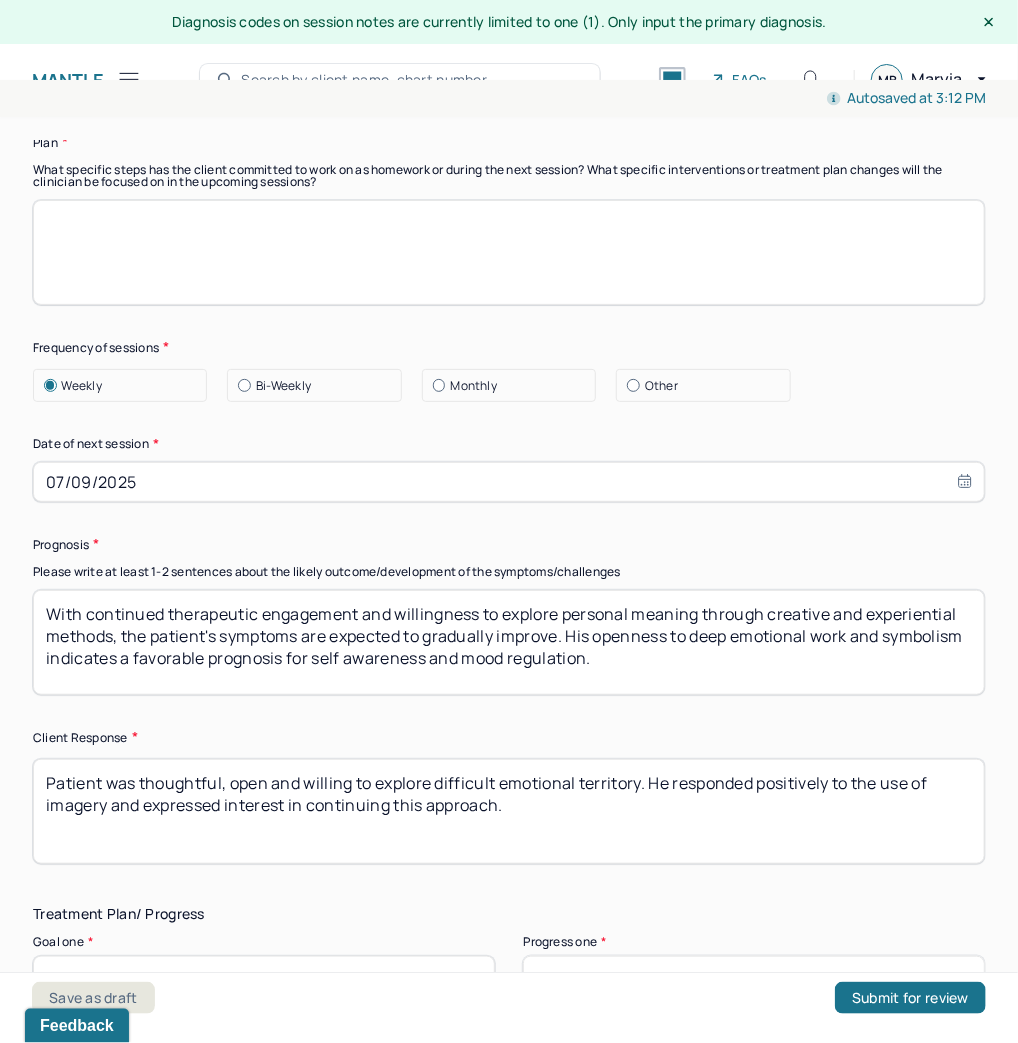 scroll, scrollTop: 2640, scrollLeft: 0, axis: vertical 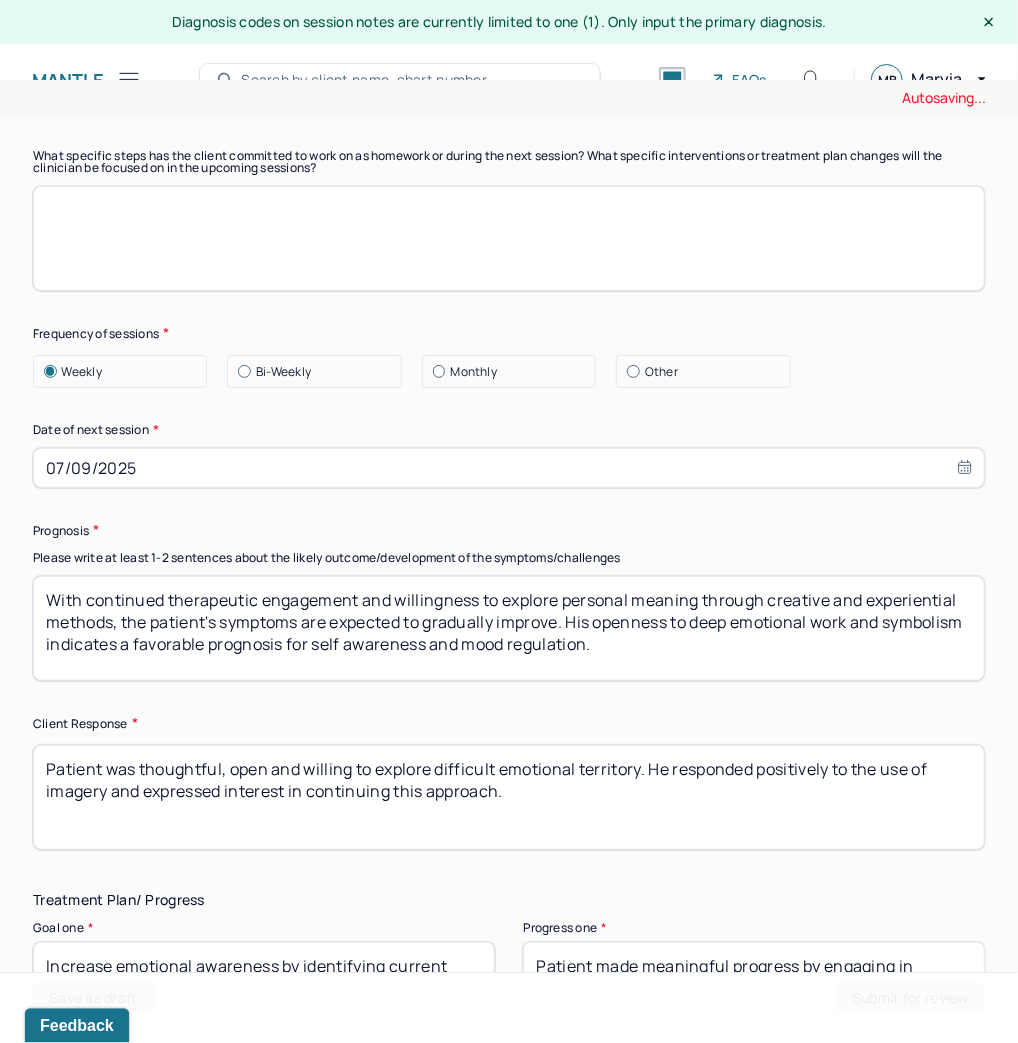 type 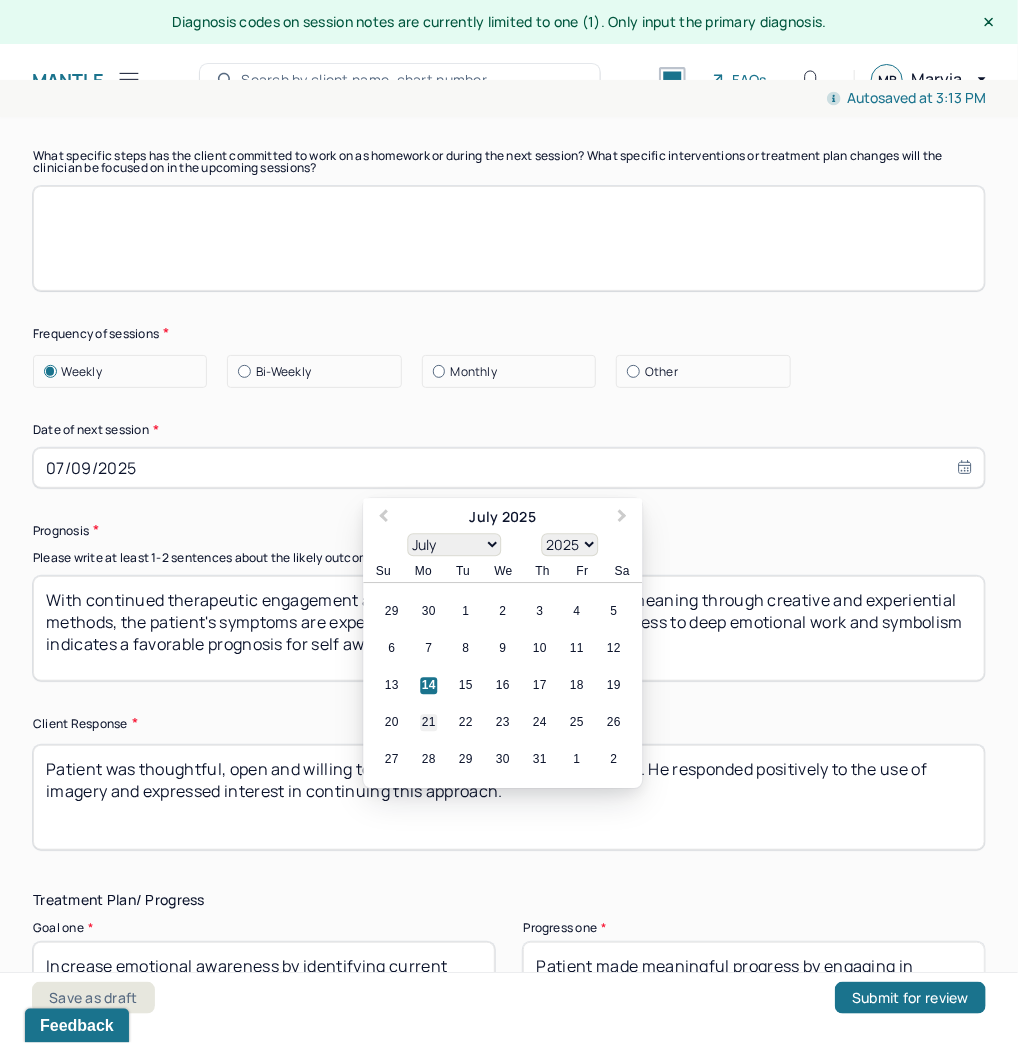 click on "21" at bounding box center (428, 722) 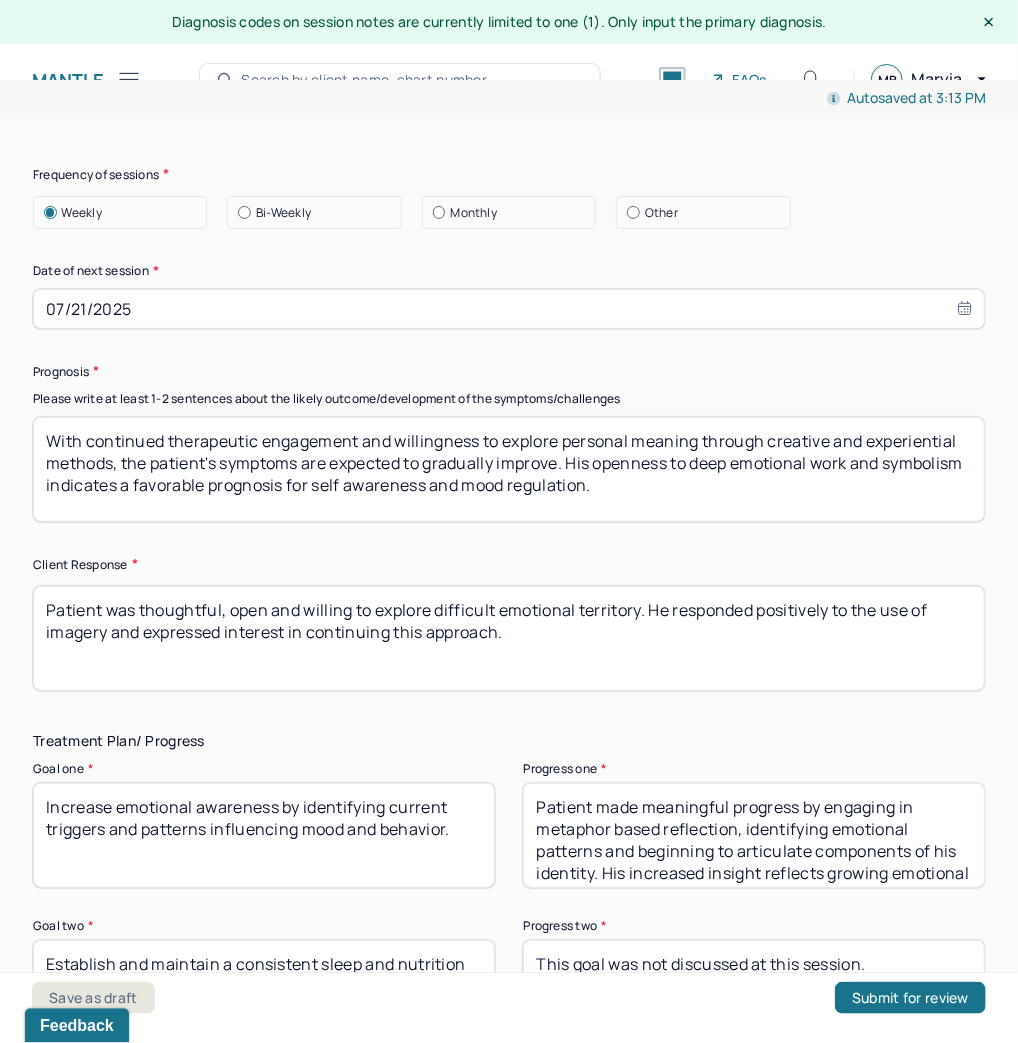 scroll, scrollTop: 2800, scrollLeft: 0, axis: vertical 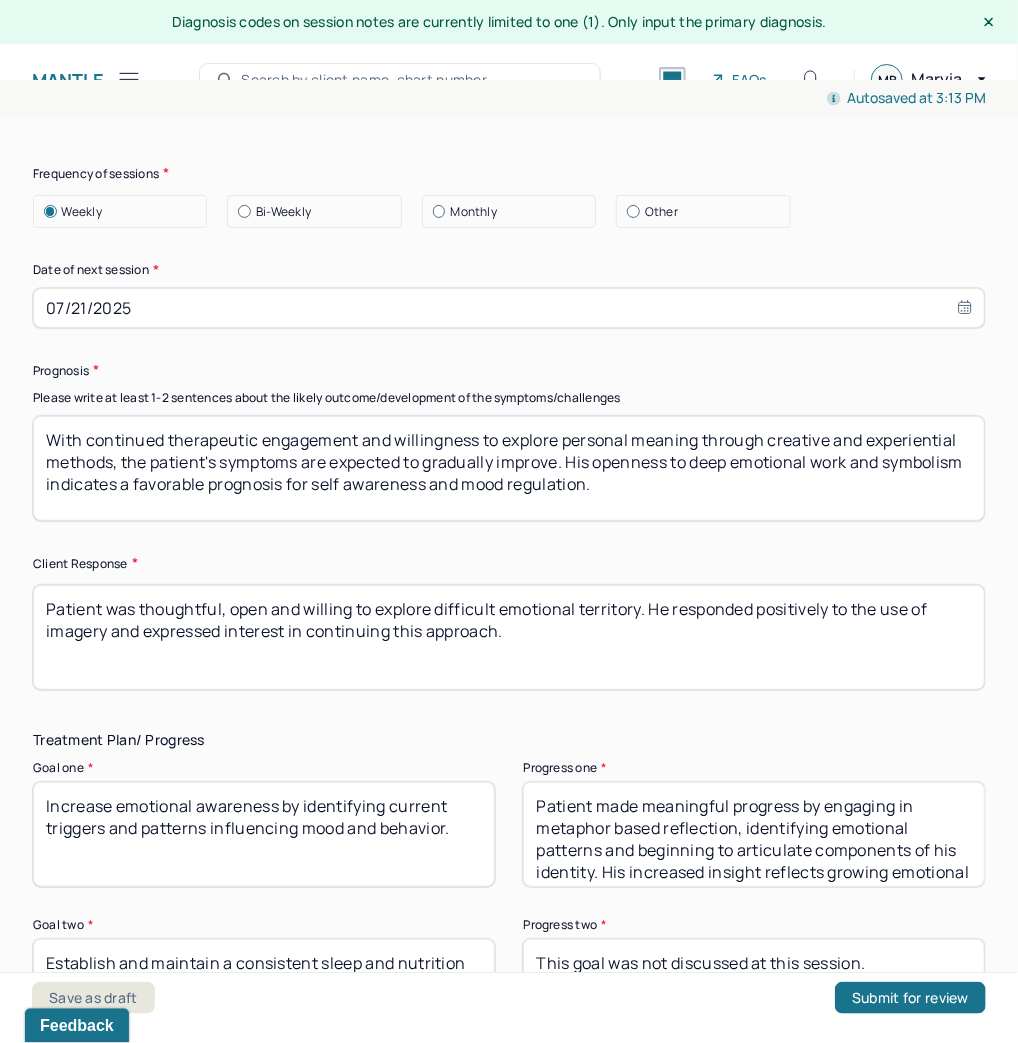drag, startPoint x: 954, startPoint y: 451, endPoint x: -8, endPoint y: 416, distance: 962.6365 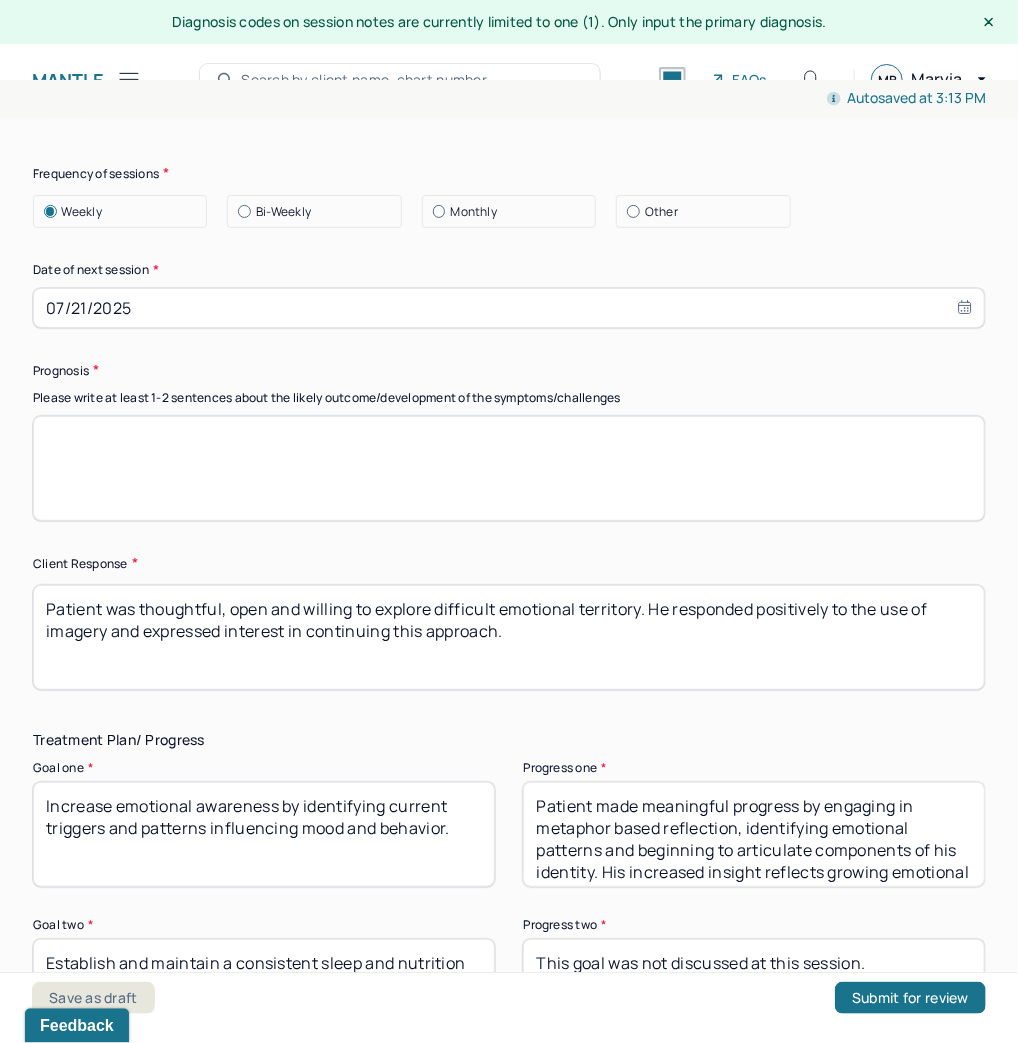 type 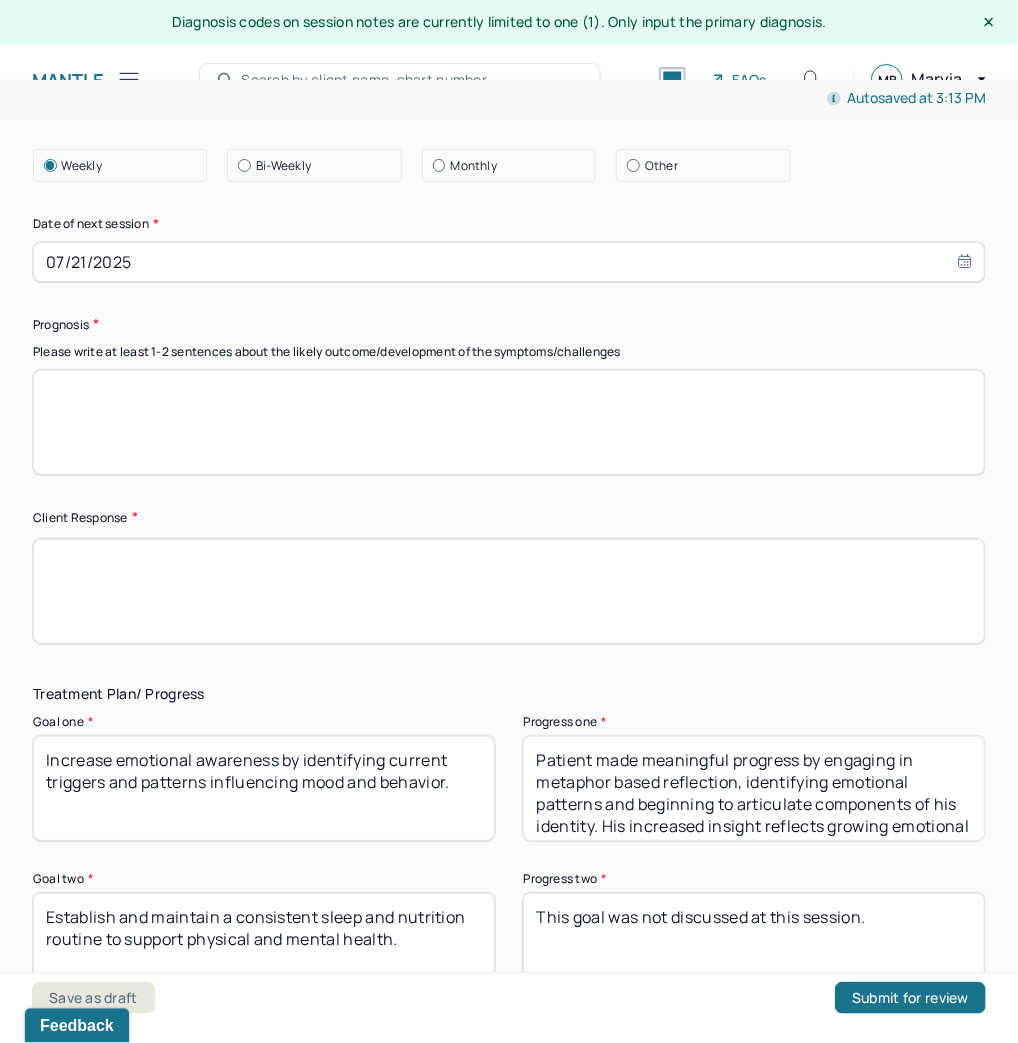 scroll, scrollTop: 2960, scrollLeft: 0, axis: vertical 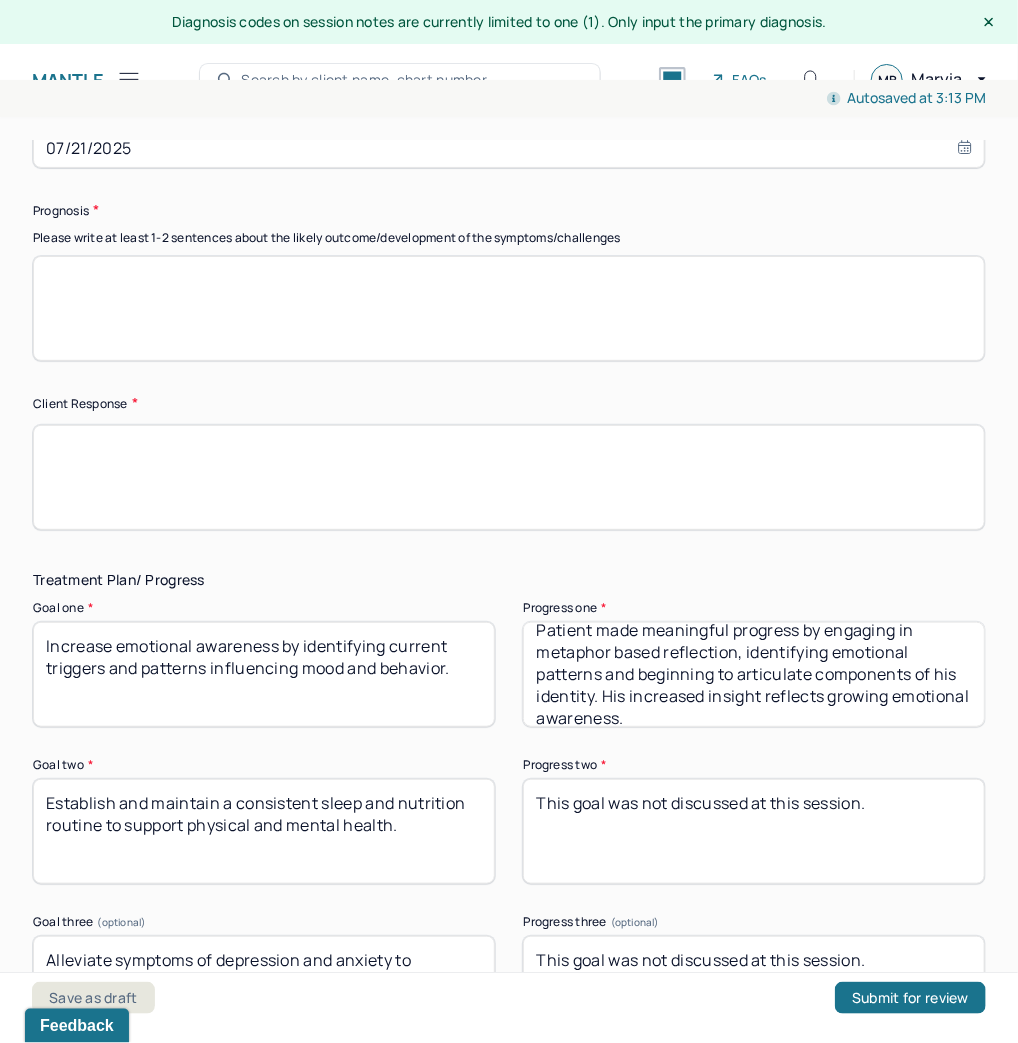 type 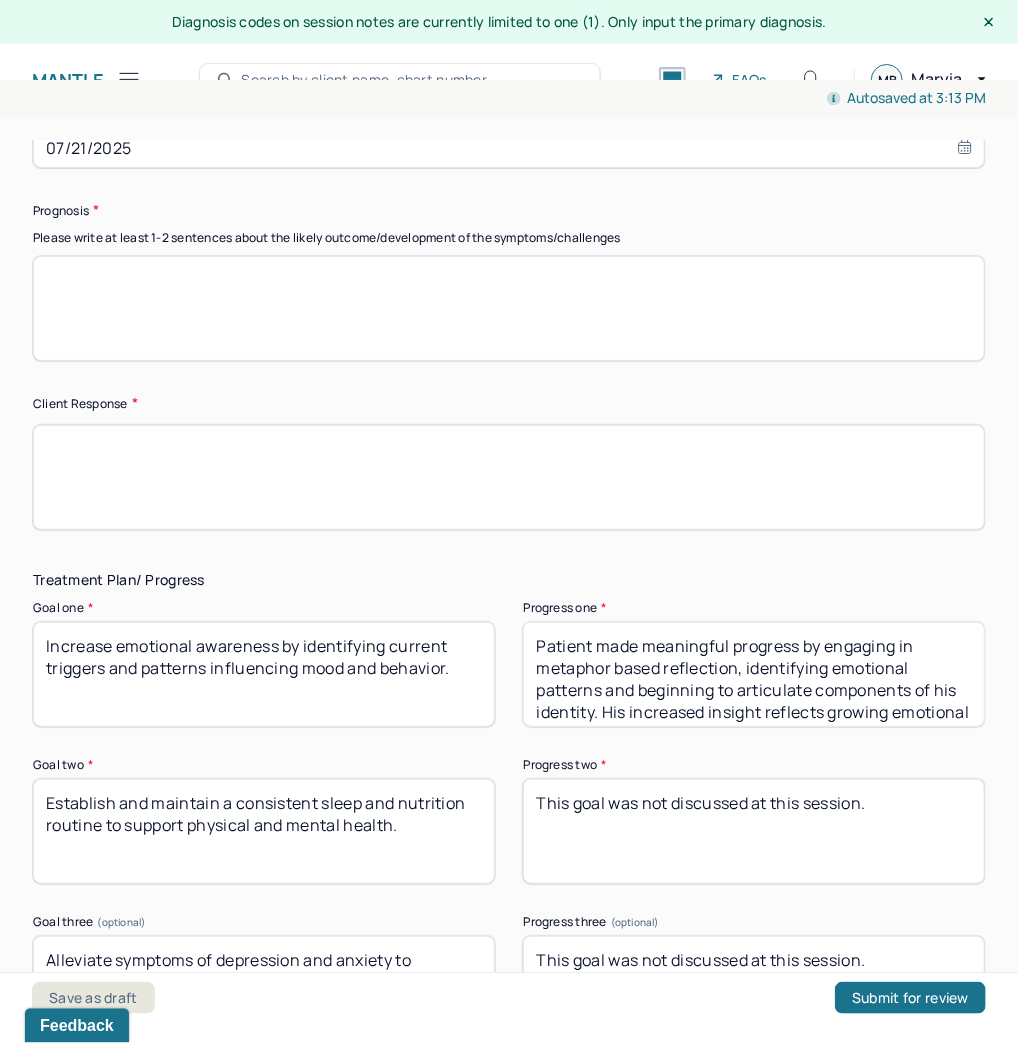 drag, startPoint x: 617, startPoint y: 688, endPoint x: 404, endPoint y: 576, distance: 240.6512 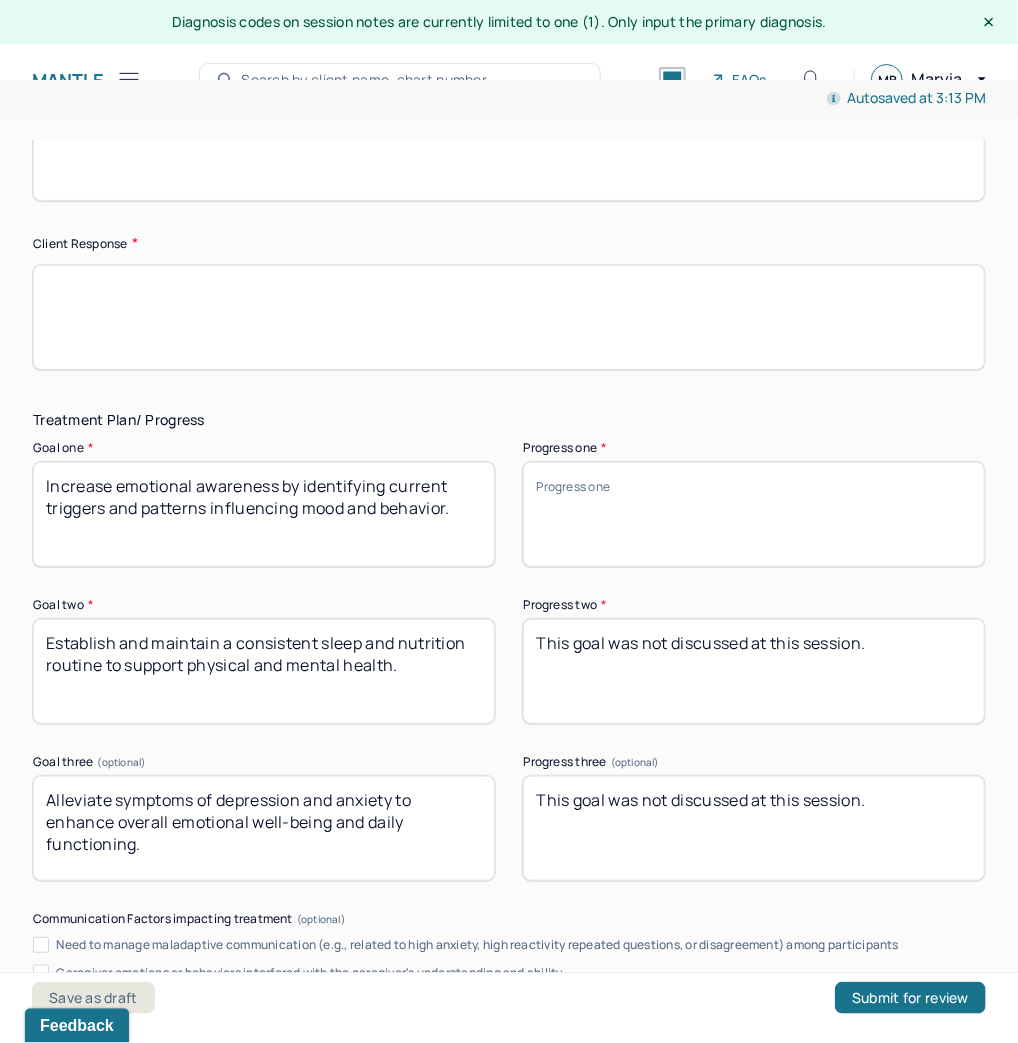 scroll, scrollTop: 3200, scrollLeft: 0, axis: vertical 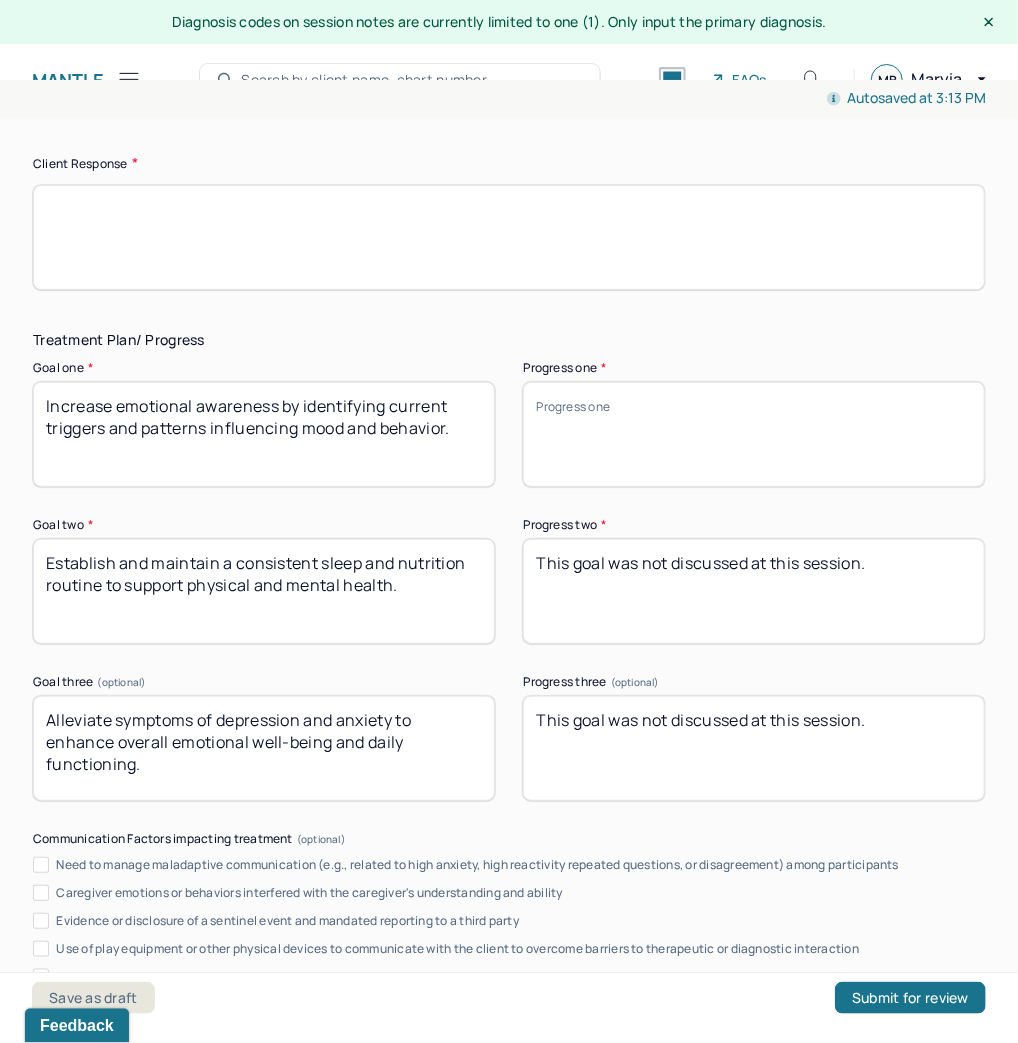type 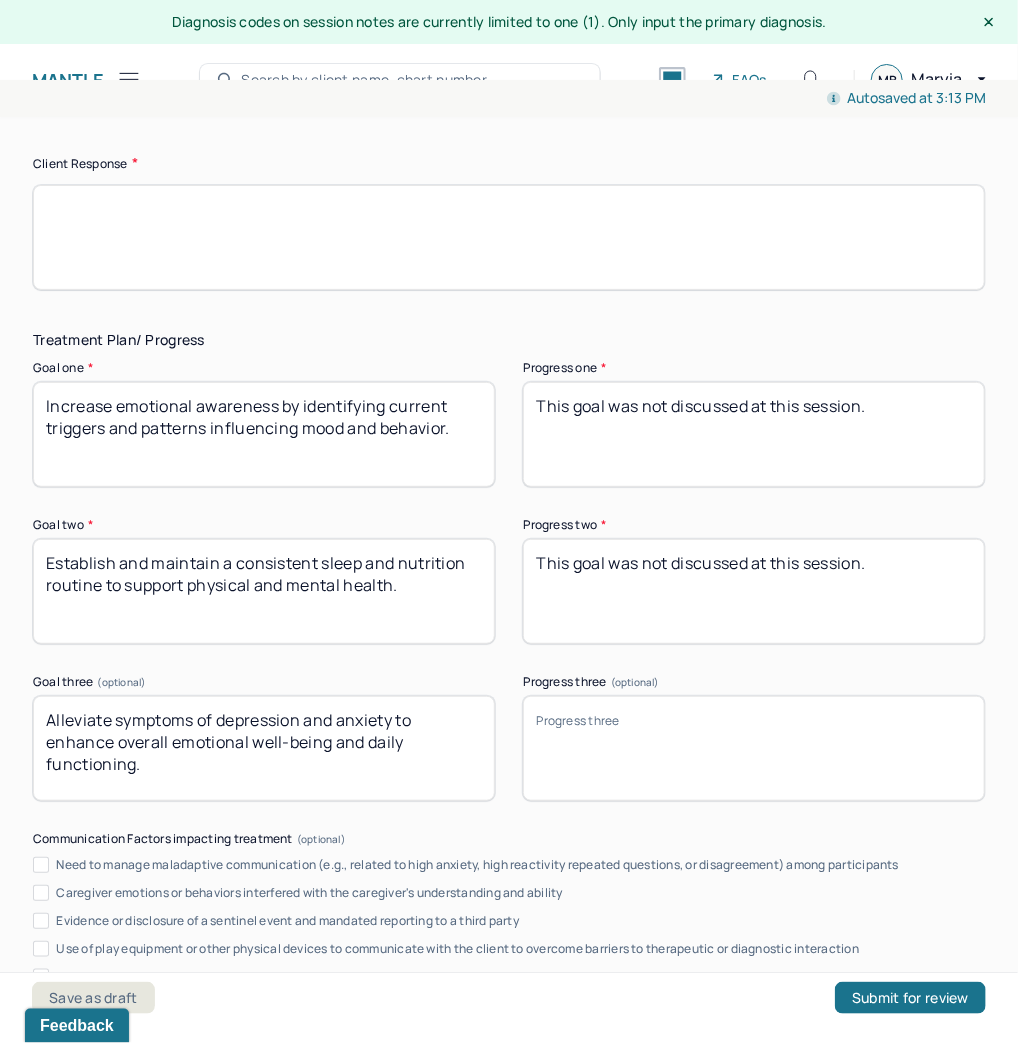 type on "This goal was not discussed at this session." 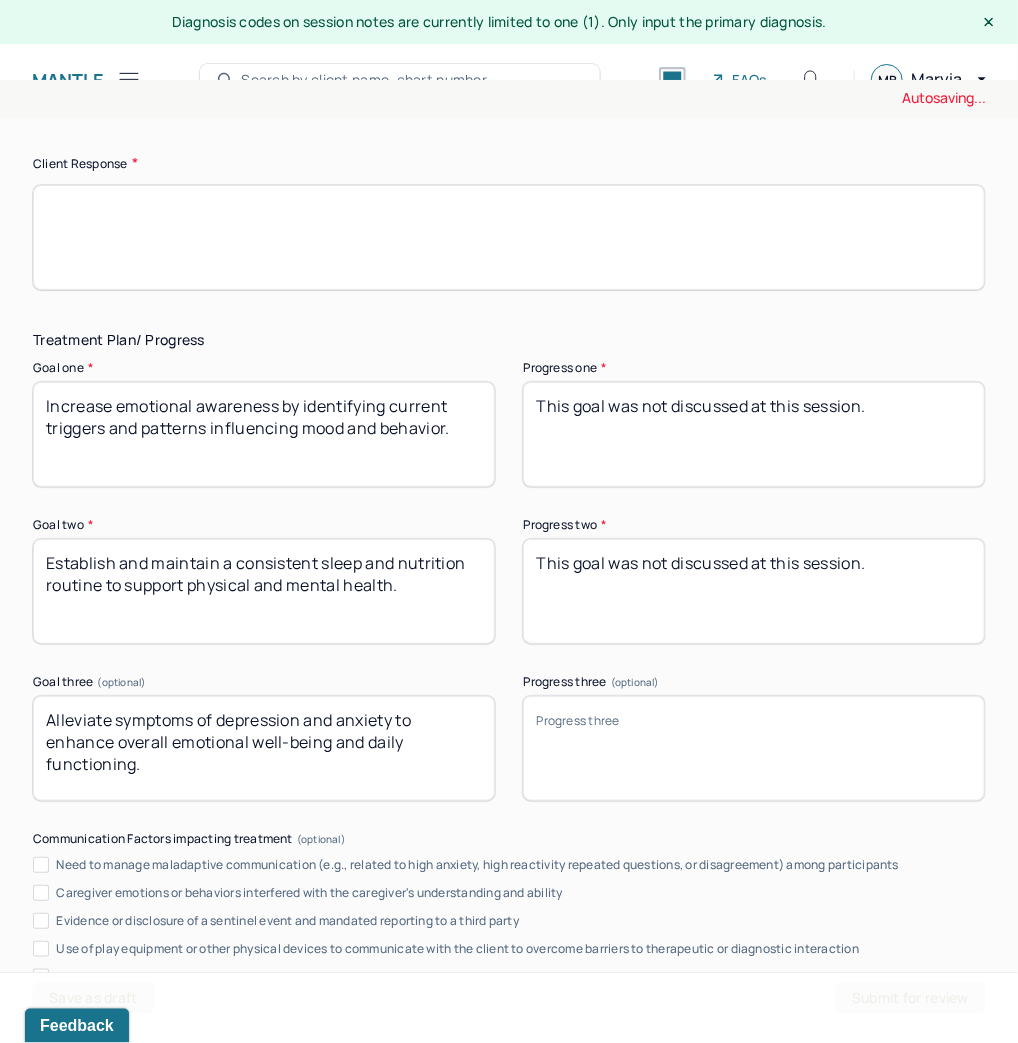 drag, startPoint x: 256, startPoint y: 740, endPoint x: 11, endPoint y: 683, distance: 251.54324 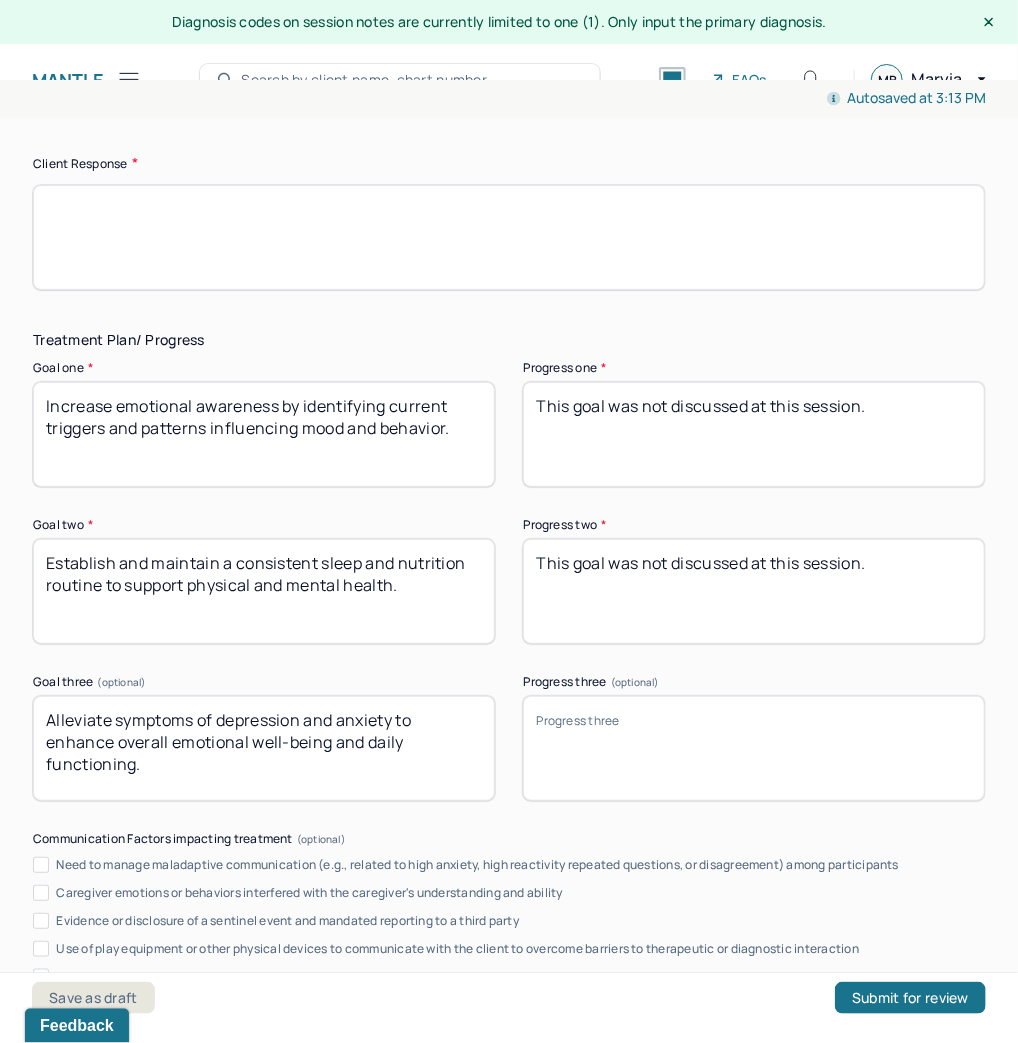 click on "Progress three (optional)" at bounding box center [754, 748] 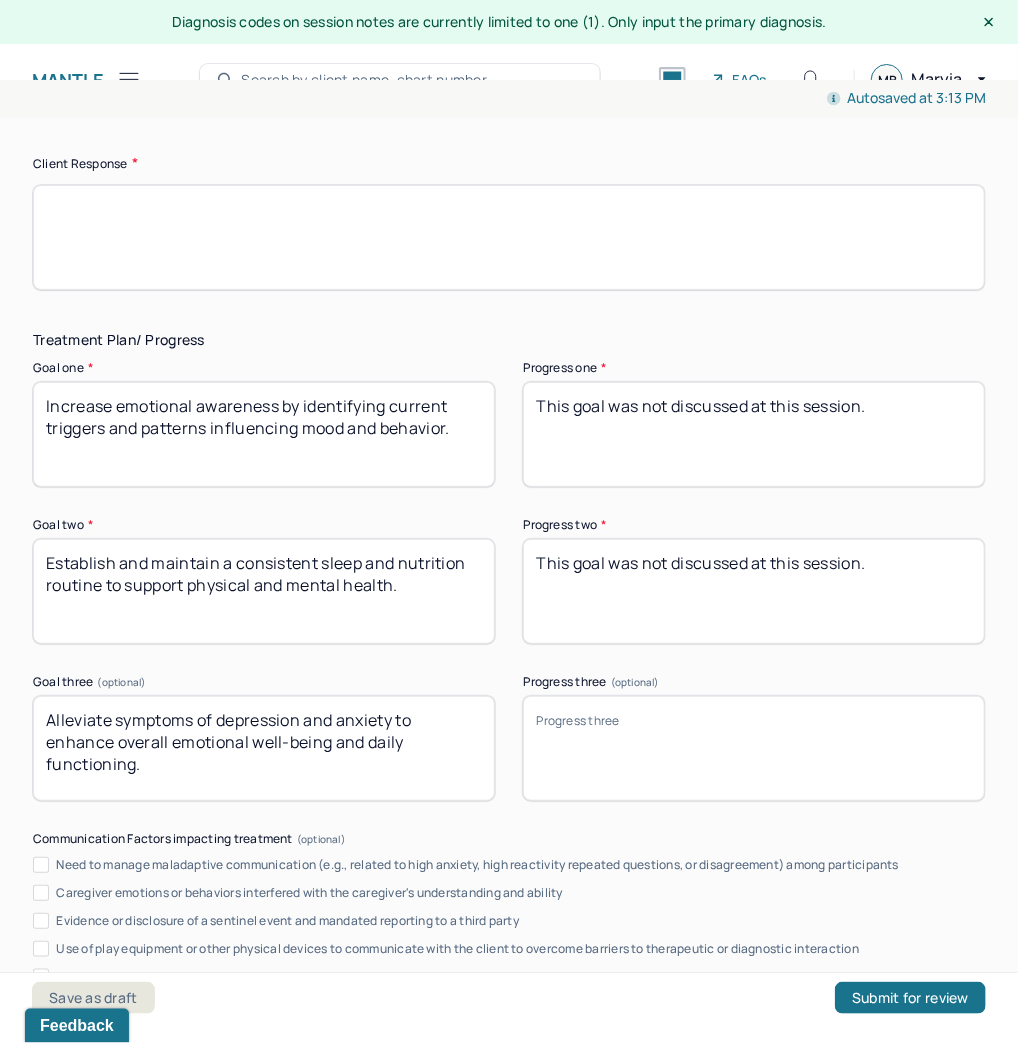 paste on "The patient is making progress in reducing anxiety and enhancing emotional regulation through improved interpersonal awareness and boundary-setting skills." 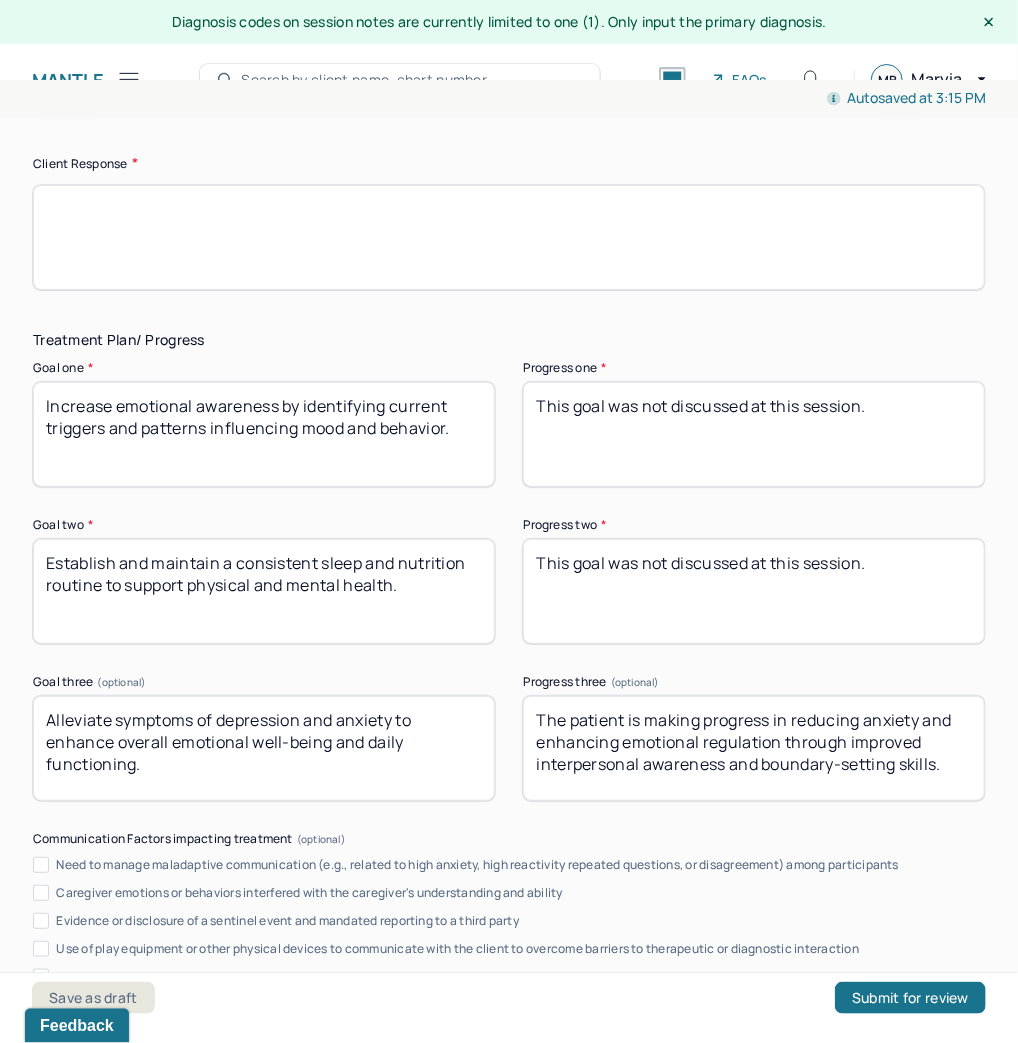 click on "The patient is making progress in reducing anxiety and enhancing emotional regulation through improved interpersonal awareness and boundary-setting skills." at bounding box center (754, 748) 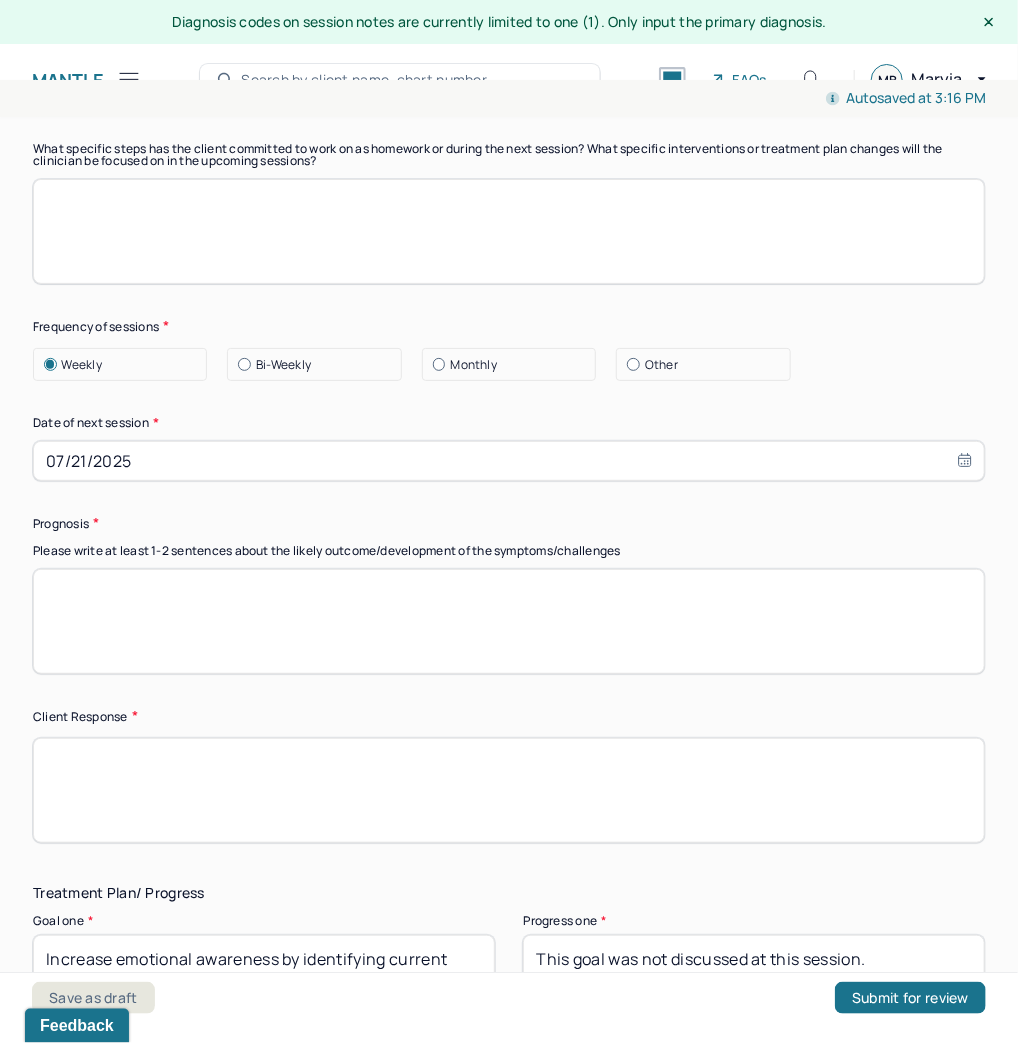 scroll, scrollTop: 2640, scrollLeft: 0, axis: vertical 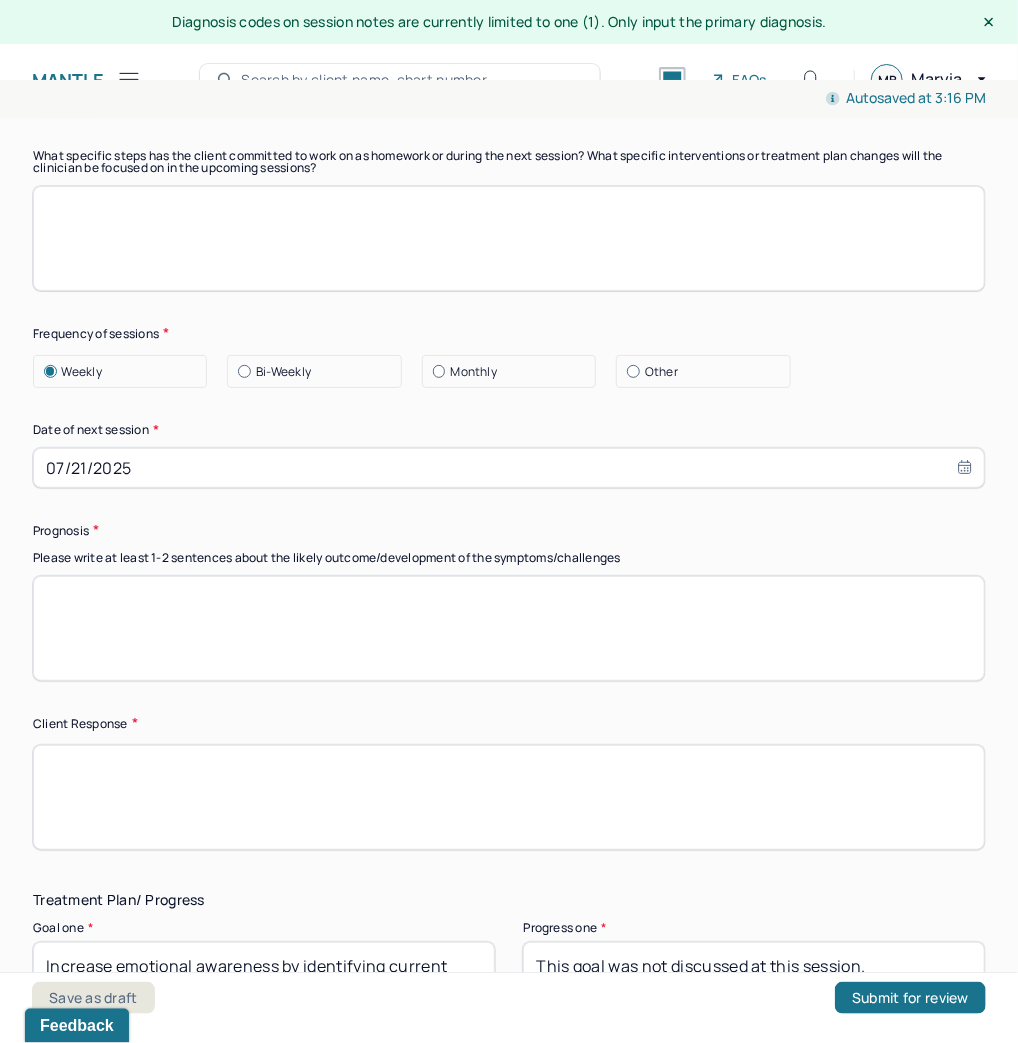type on "The patient  is making progress in reducing anxiety and  enhancing emotional regulation through improved interpersonal awareness and building boundary setting skills." 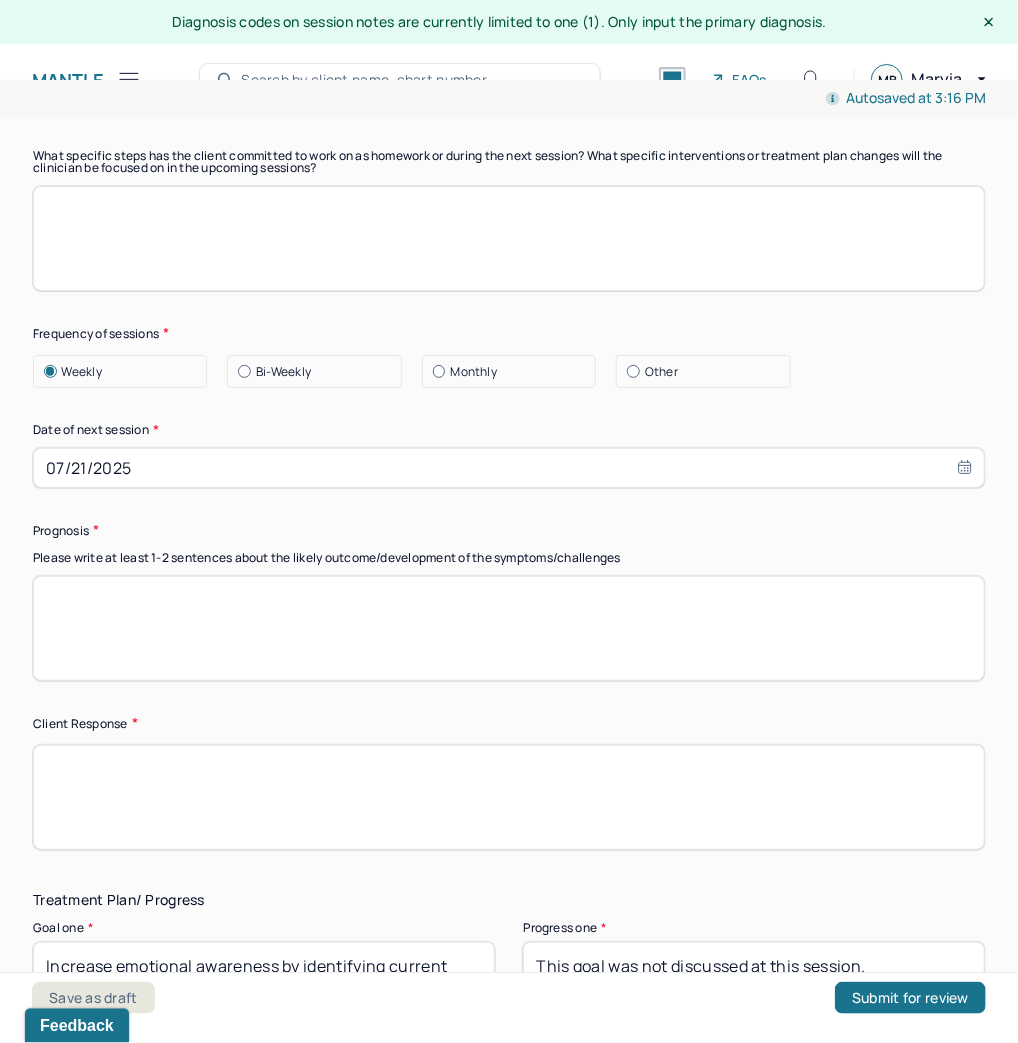 click at bounding box center [509, 797] 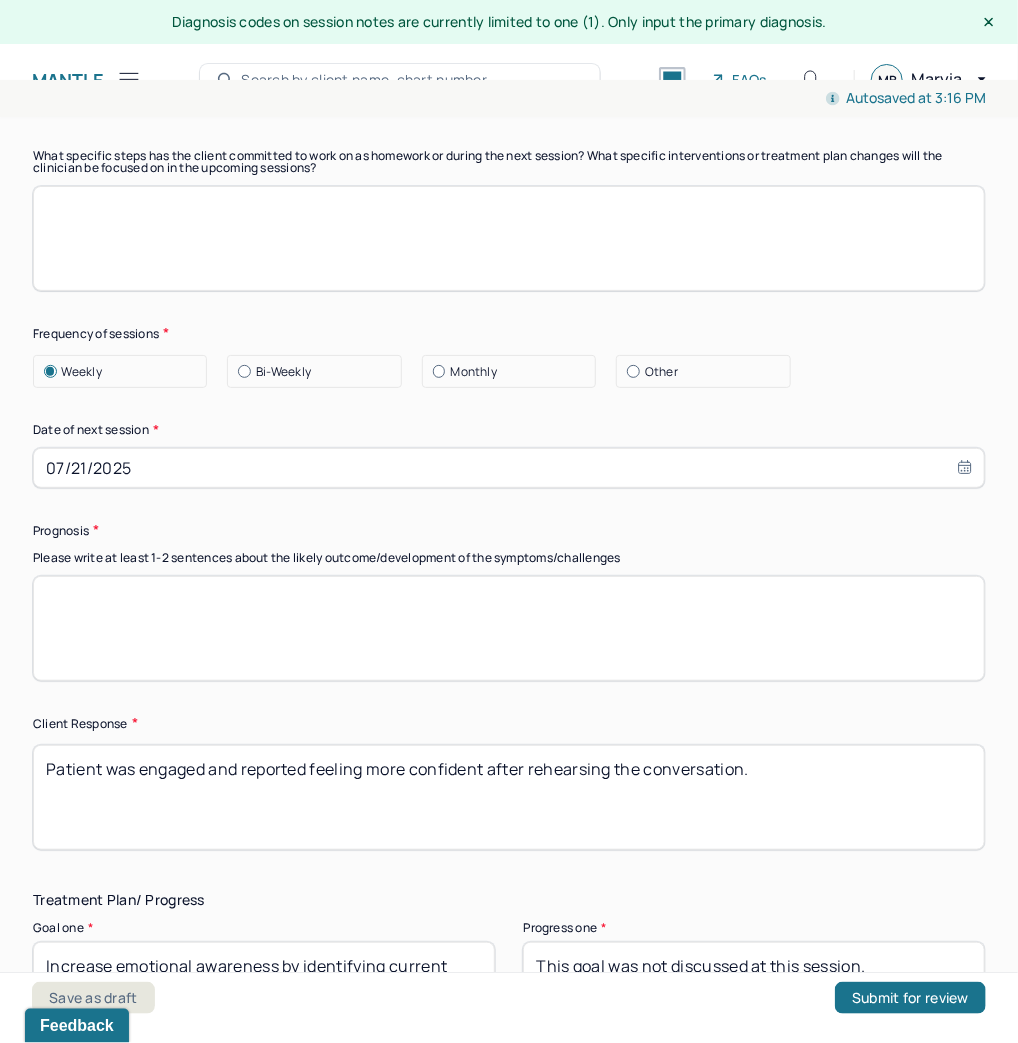 click on "Patient was engaged and reported feeling more confident after rehearsing the conversation." at bounding box center [509, 797] 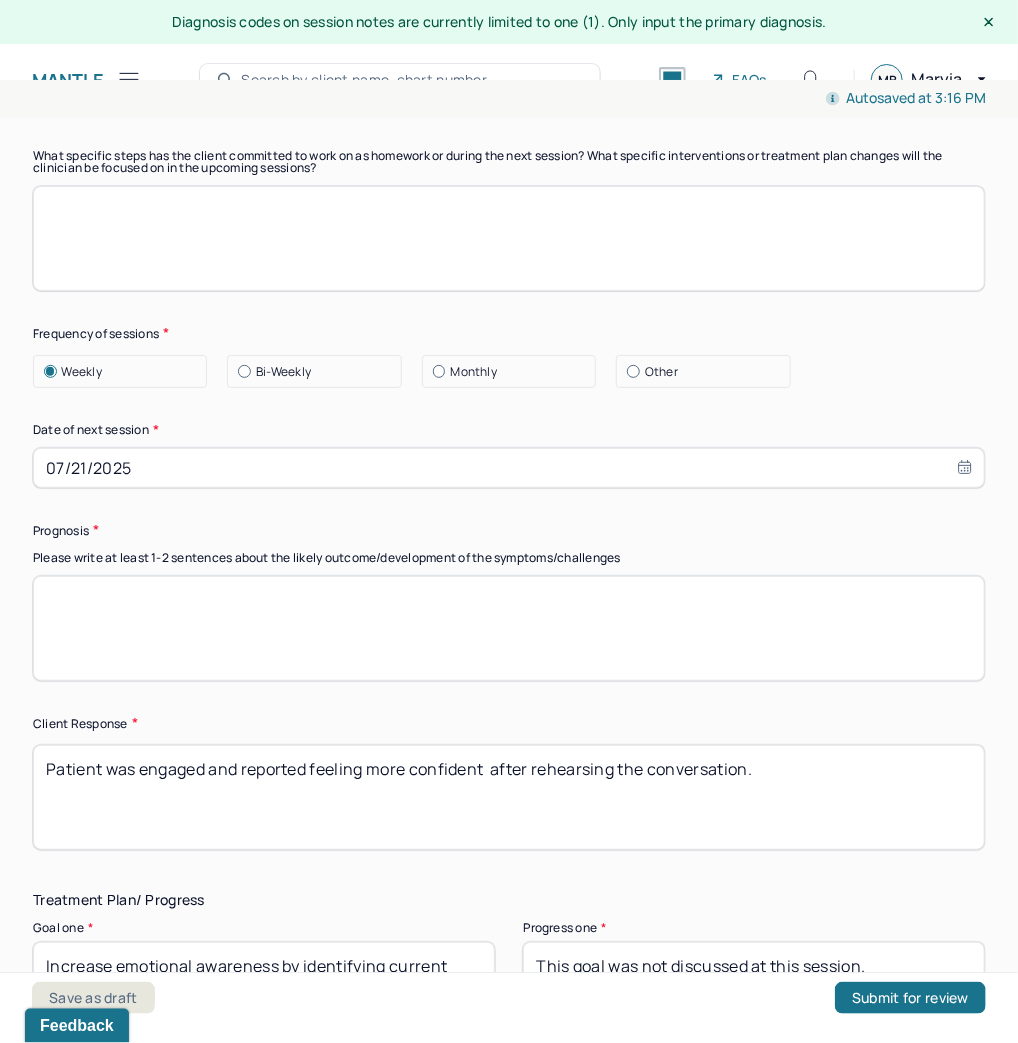 type on "Patient was engaged and reported feeling more confident  after rehearsing the conversation." 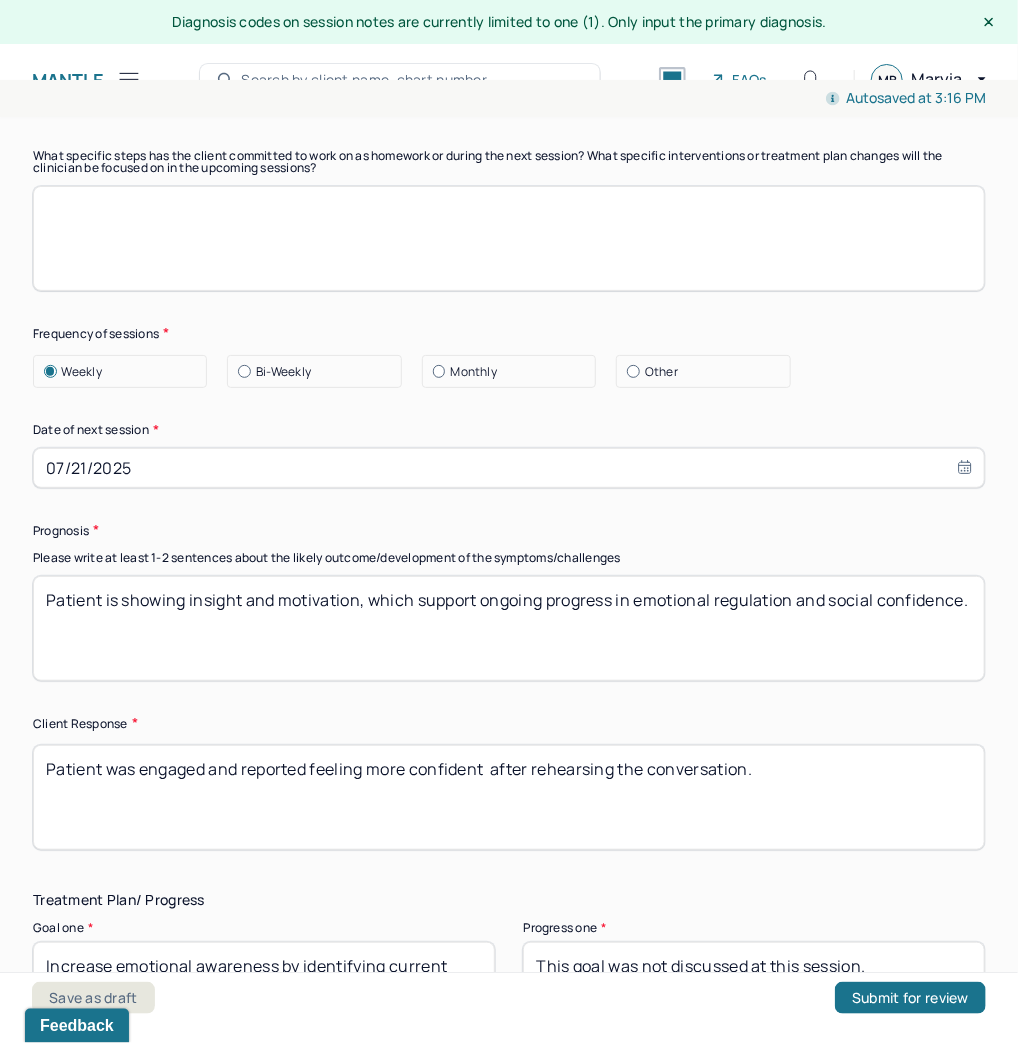 click on "Patient is showing insight and motivation, which support ongoing progress in emotional regulation and social confidence." at bounding box center [509, 628] 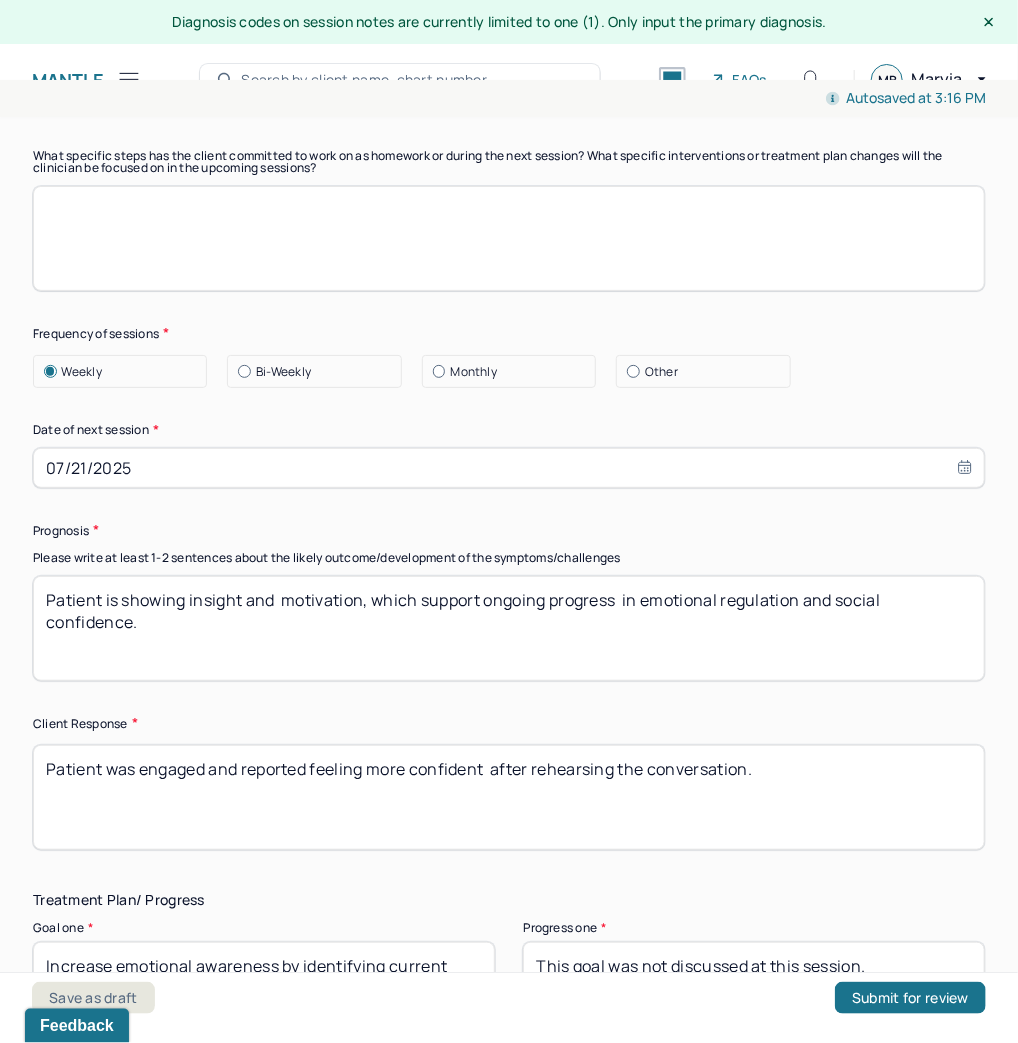 type on "Patient is showing insight and  motivation, which support ongoing progress  in emotional regulation and social confidence." 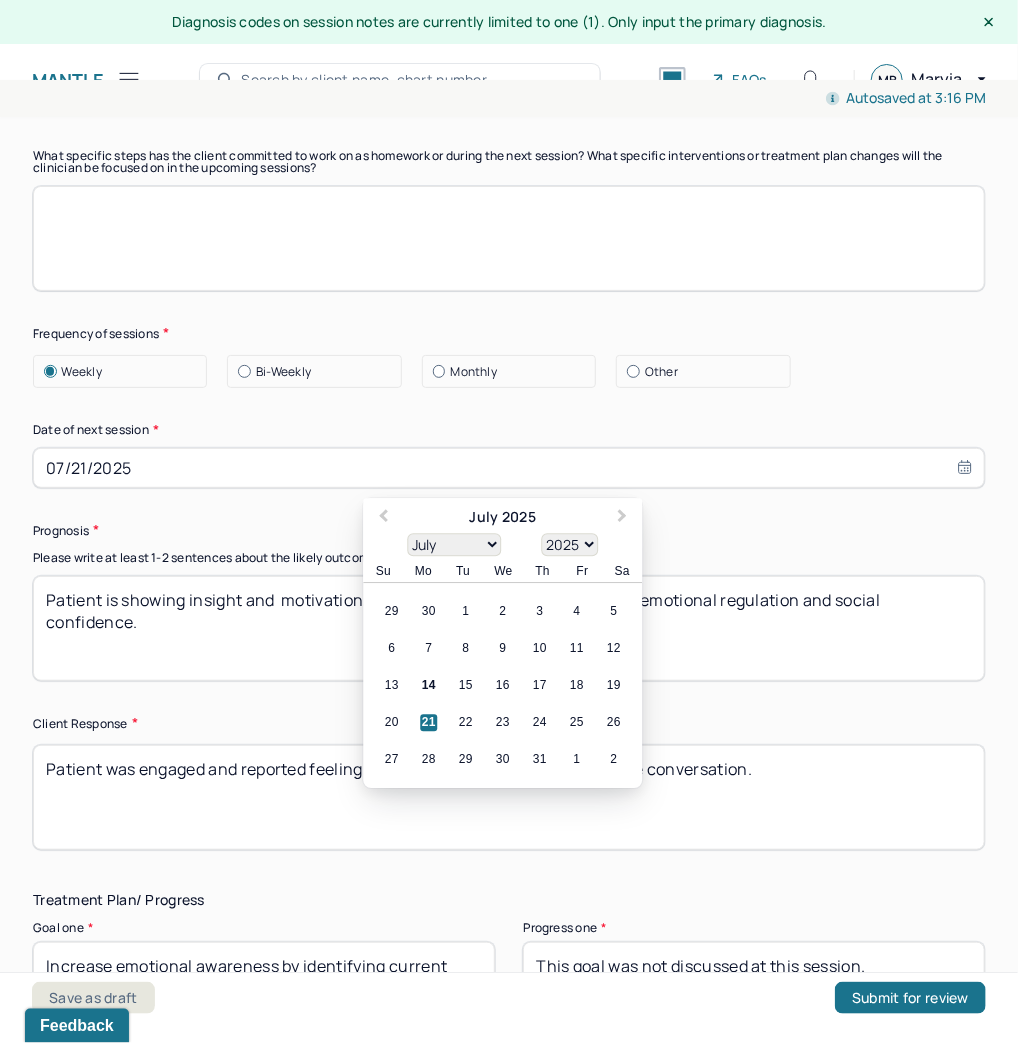click on "21" at bounding box center (428, 722) 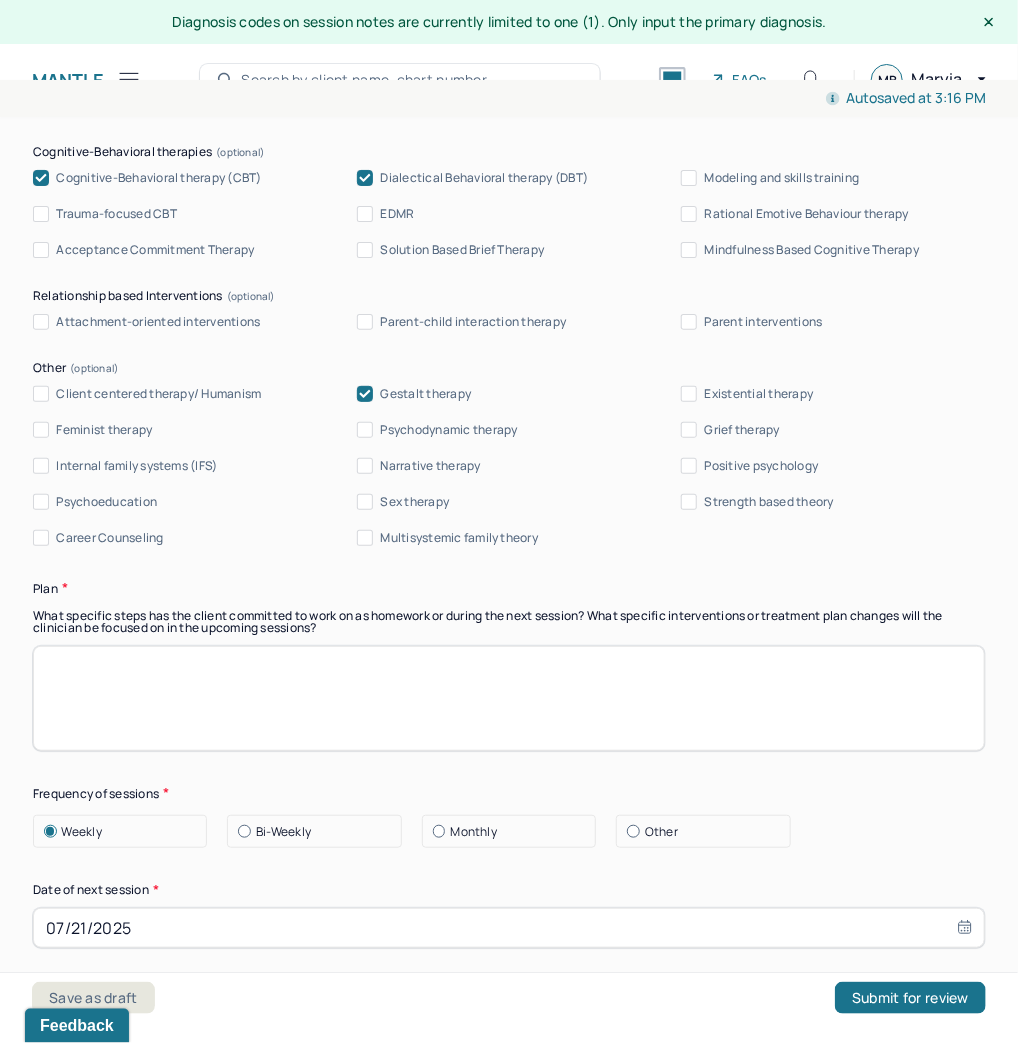 scroll, scrollTop: 2160, scrollLeft: 0, axis: vertical 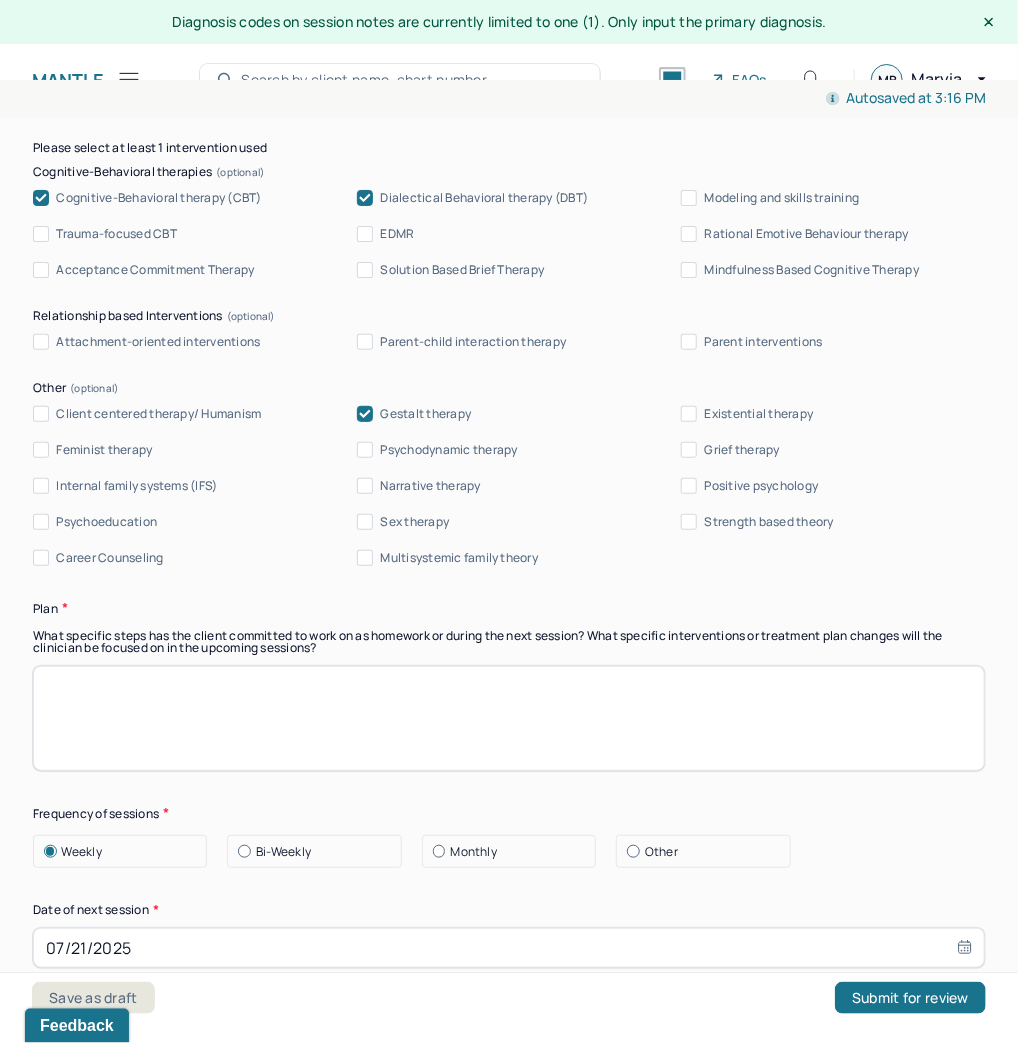 click at bounding box center (509, 718) 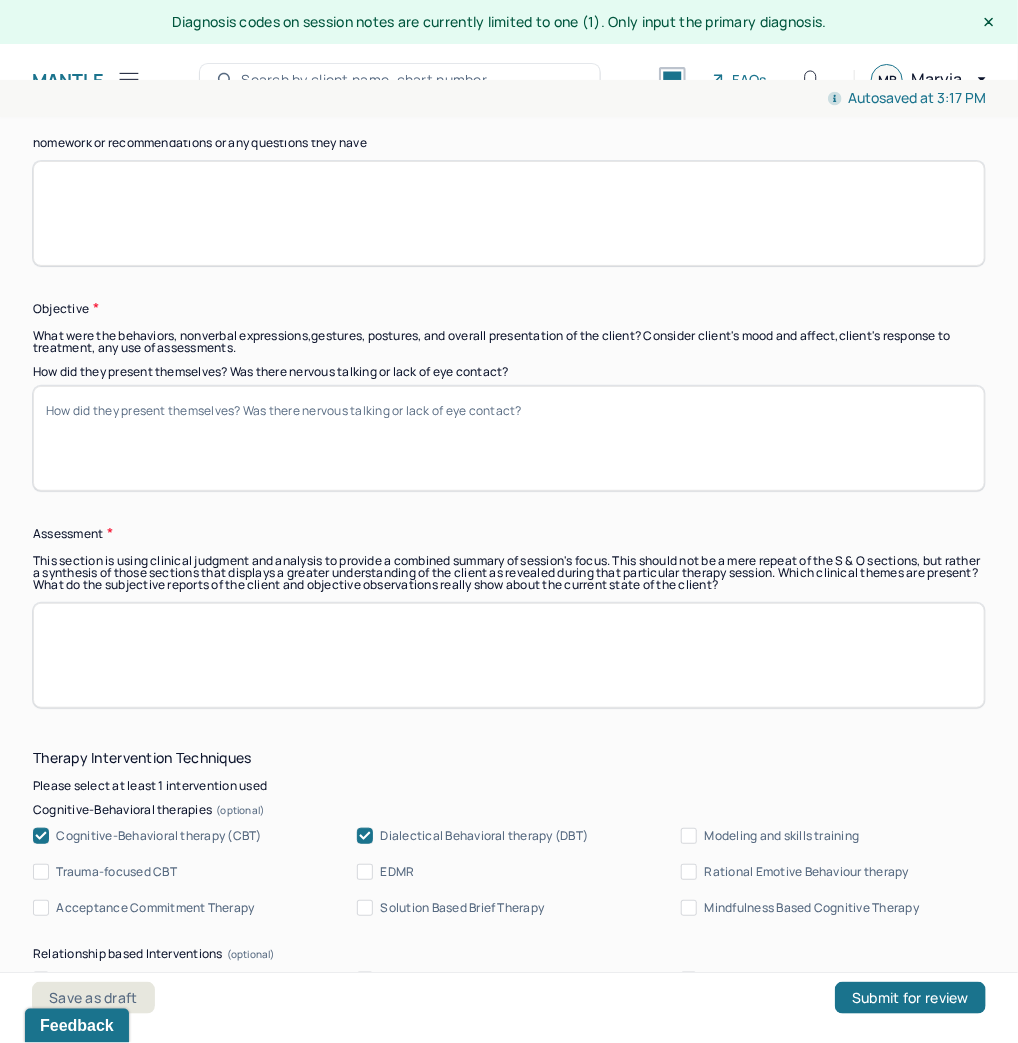 scroll, scrollTop: 1440, scrollLeft: 0, axis: vertical 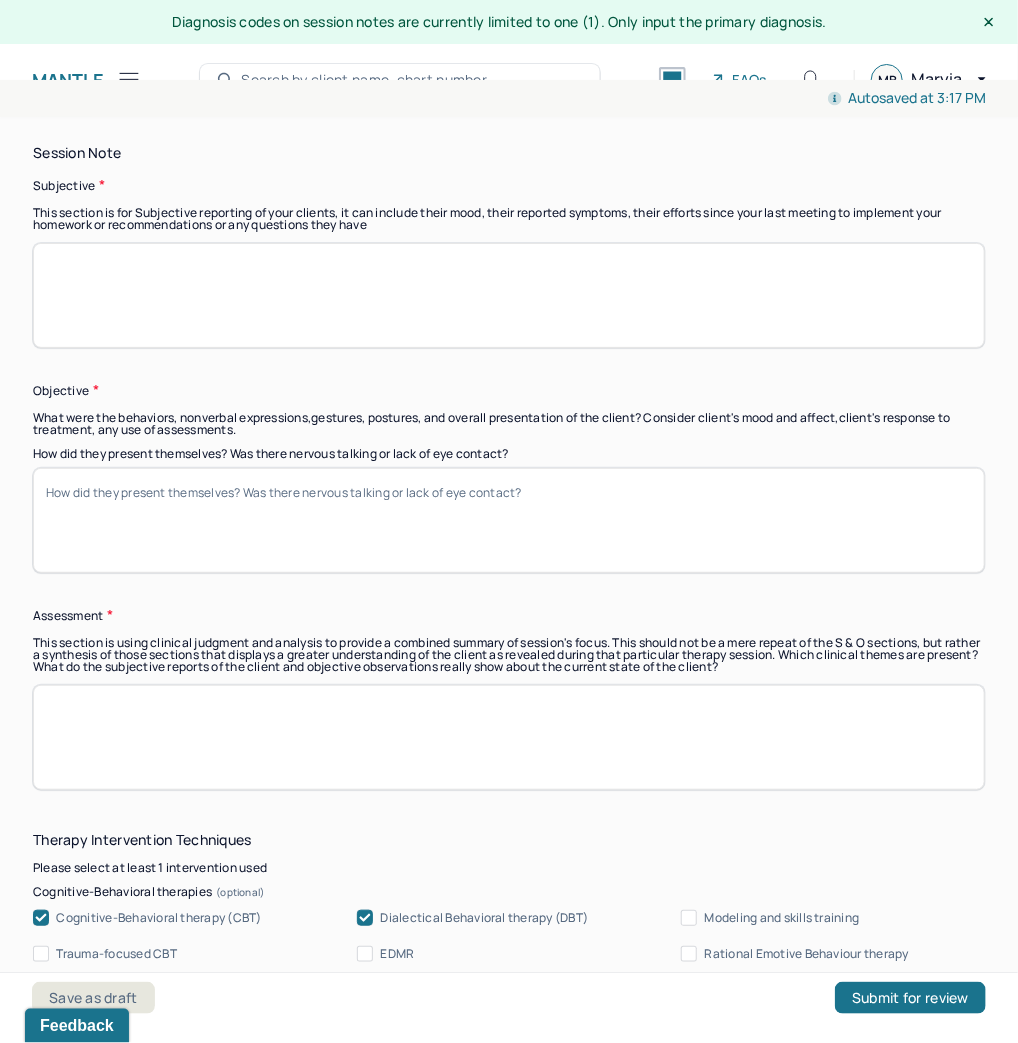 type on "Patient will practice setting boundaries  through the upcoming conversation with his friend." 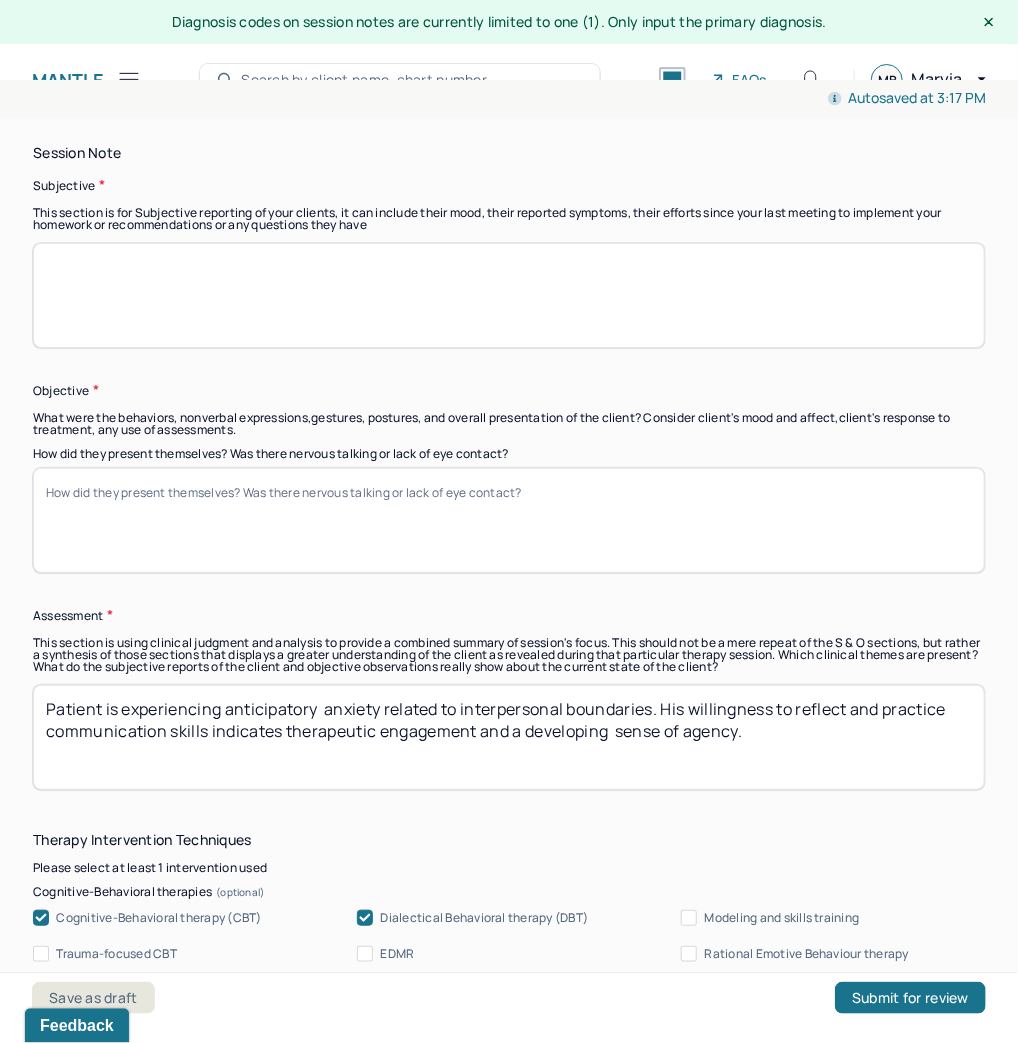 type on "Patient is experiencing anticipatory  anxiety related to interpersonal boundaries. His willingness to reflect and practice  communication skills indicates therapeutic engagement and a developing  sense of agency." 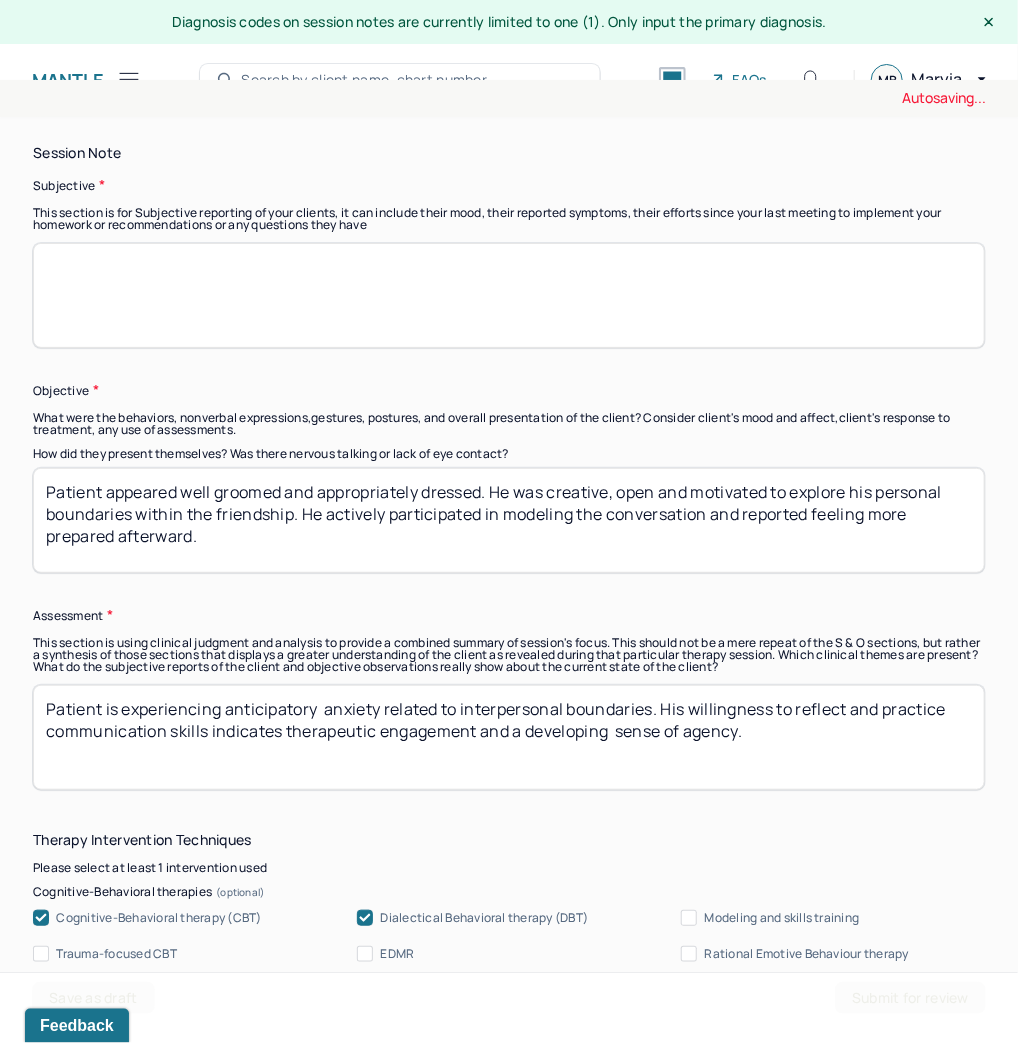 click on "Patient appeared well groomed and appropriately dressed. He was creative, open and motivated to explore his personal boundaries within the friendship. He actively participated in modeling the conversation and reported feeling more prepared afterward." at bounding box center [509, 520] 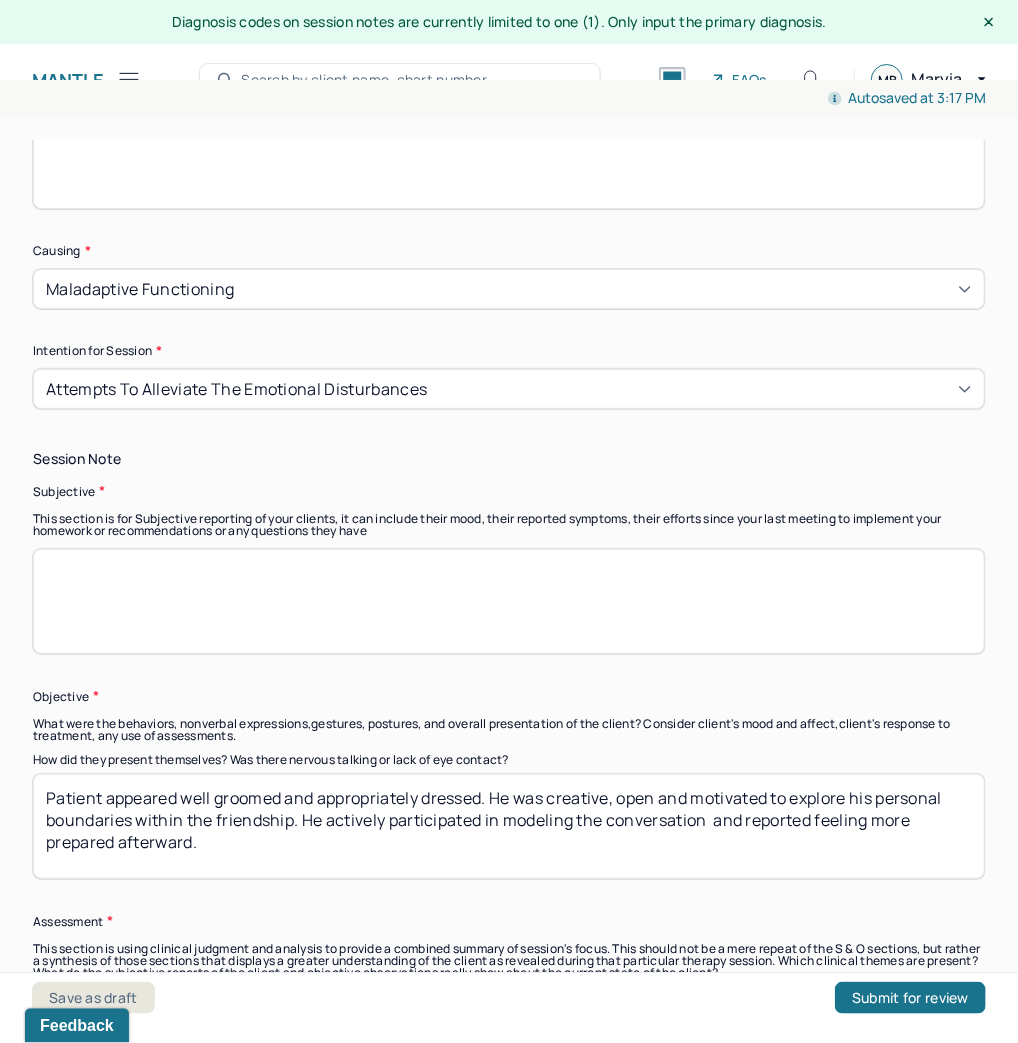 scroll, scrollTop: 1120, scrollLeft: 0, axis: vertical 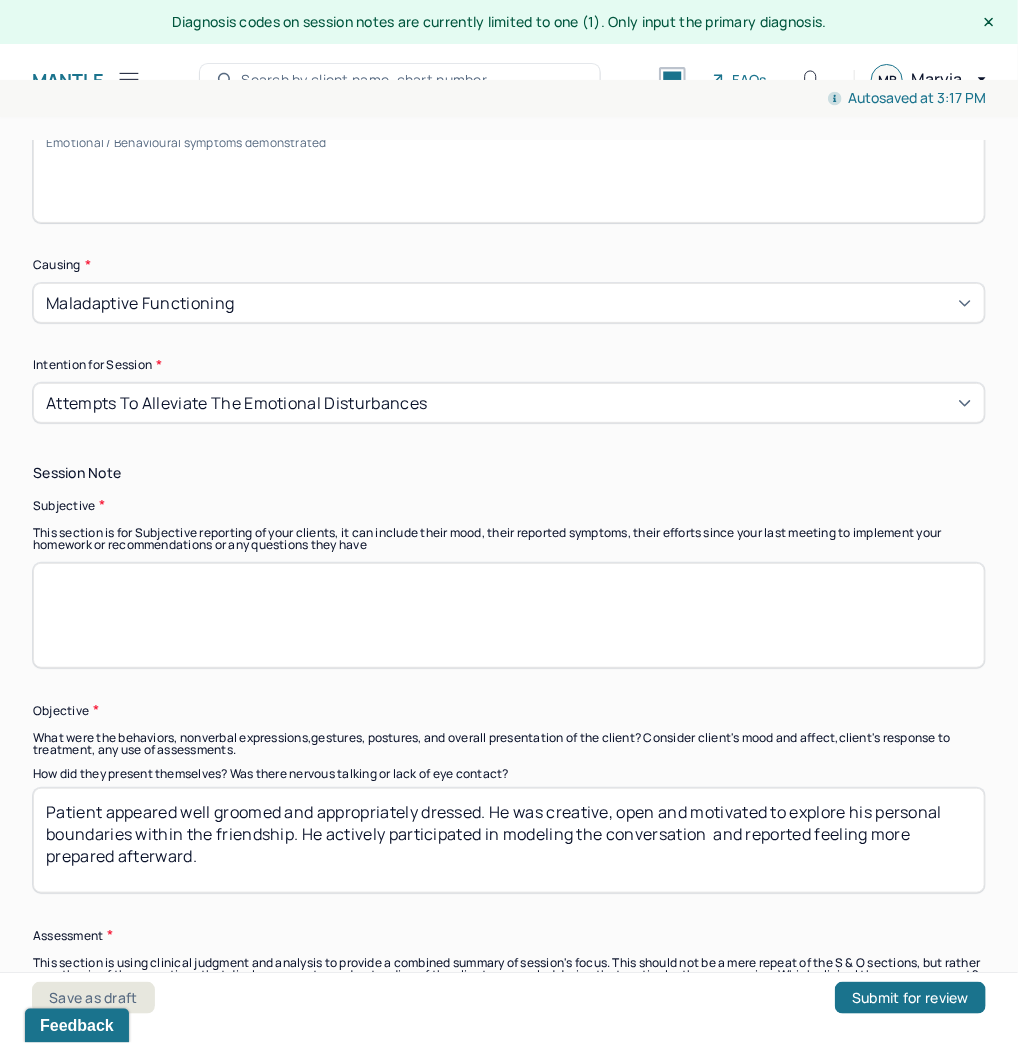 type on "Patient appeared well groomed and appropriately dressed. He was creative, open and motivated to explore his personal boundaries within the friendship. He actively participated in modeling the conversation  and reported feeling more prepared afterward." 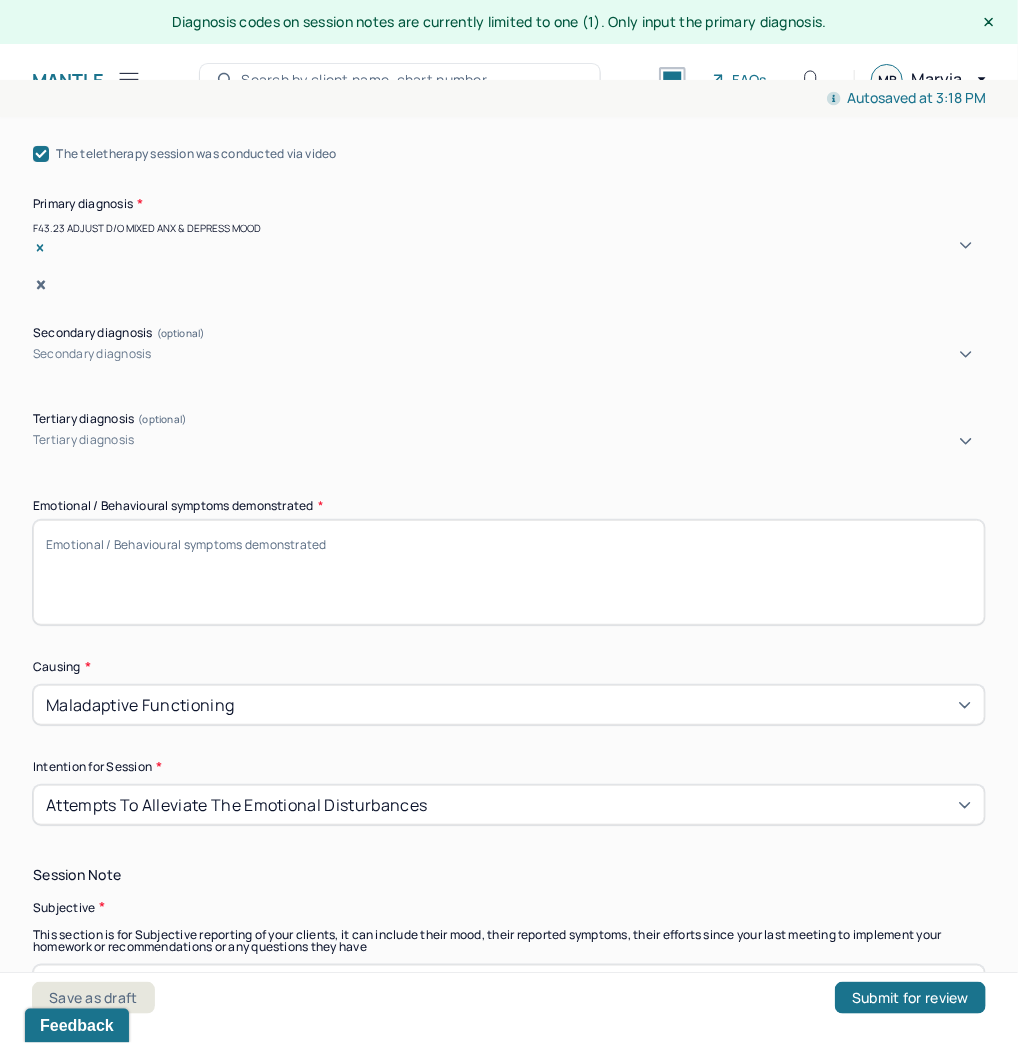 scroll, scrollTop: 720, scrollLeft: 0, axis: vertical 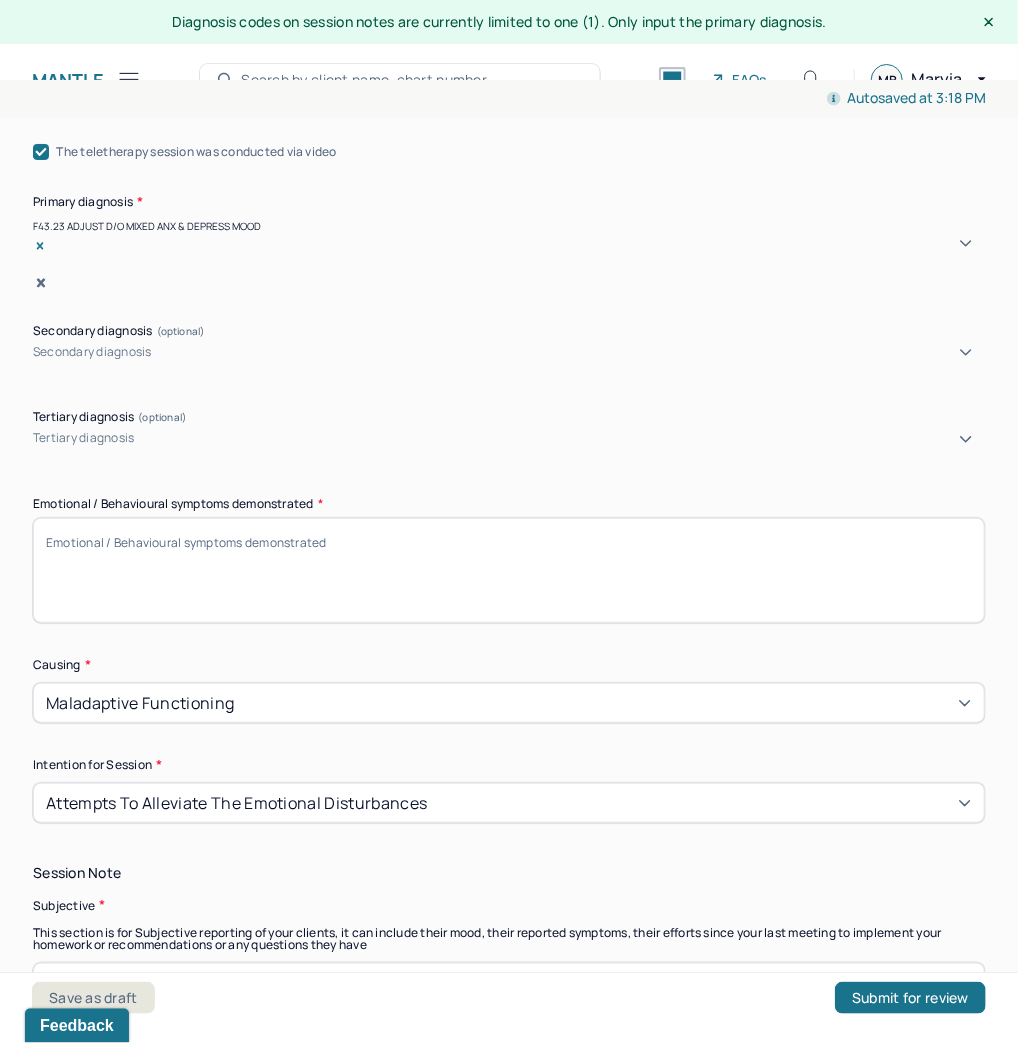 type on "Patient reported that this week  was relatively easy. He shared that  he spent time at a friend’s house watching Star Wars and had agreat time. He stated that he wanted to address an upcoming situation with the same  friend in which he feels unsure  about how to respond. He reported anticipating  the conversation and wanted support navigating it" 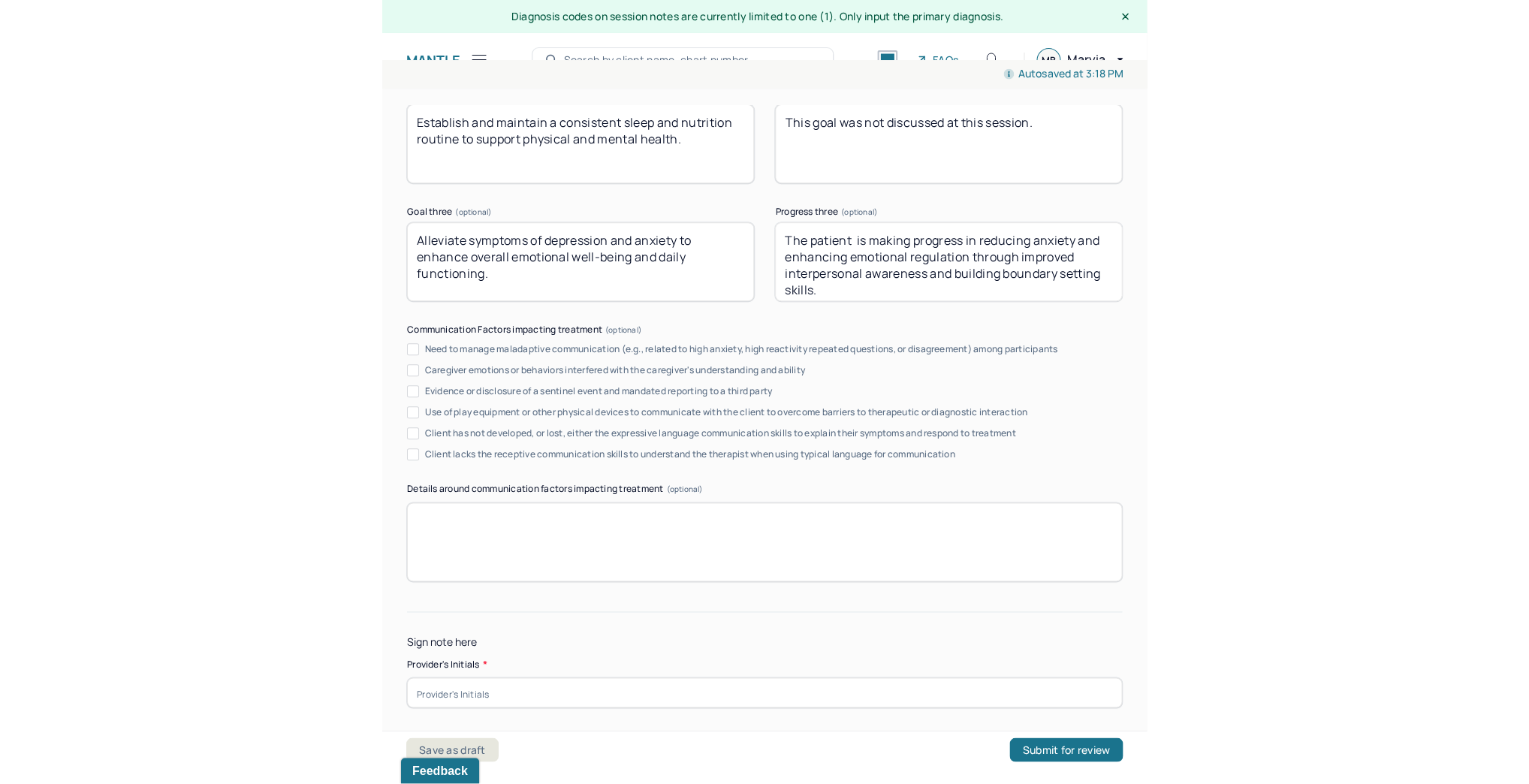 scroll, scrollTop: 2718, scrollLeft: 0, axis: vertical 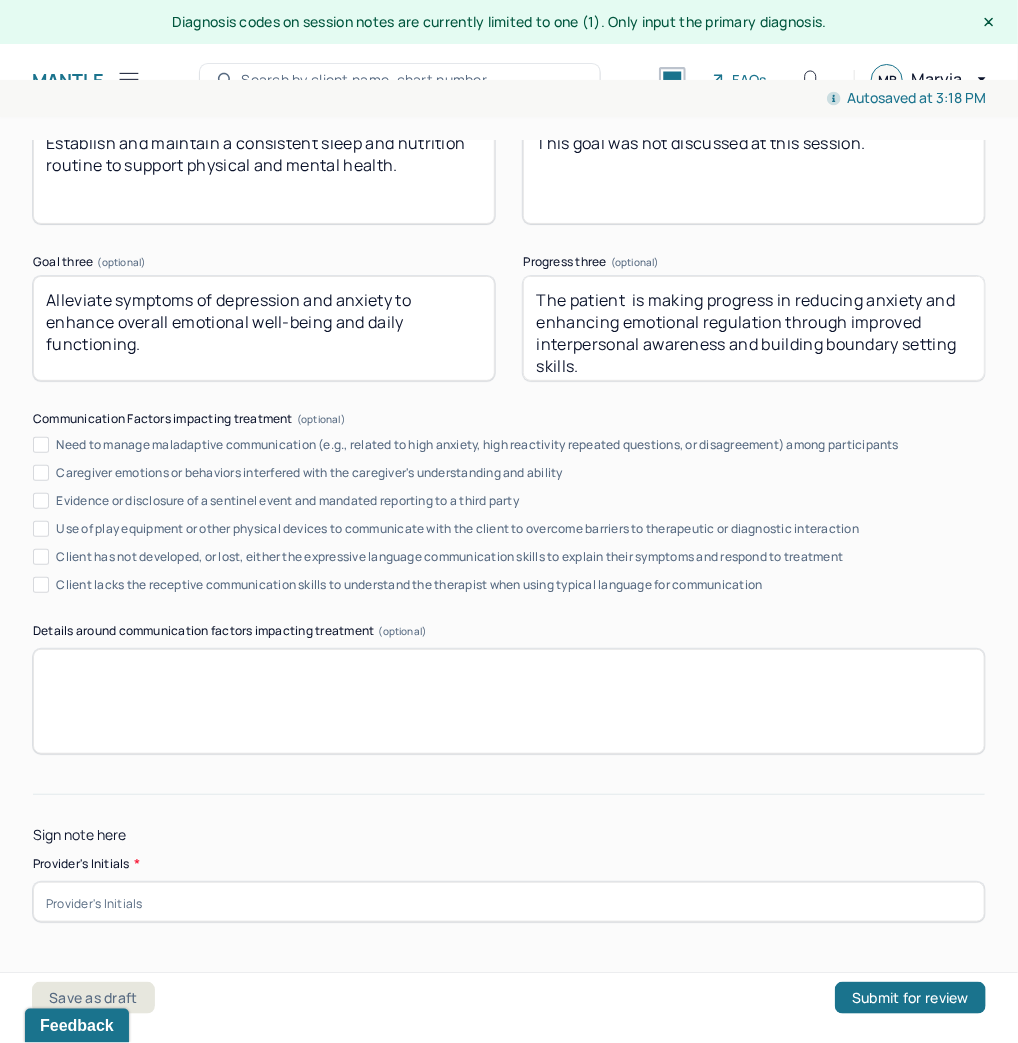 type on "Worry, Concerned, Stressed" 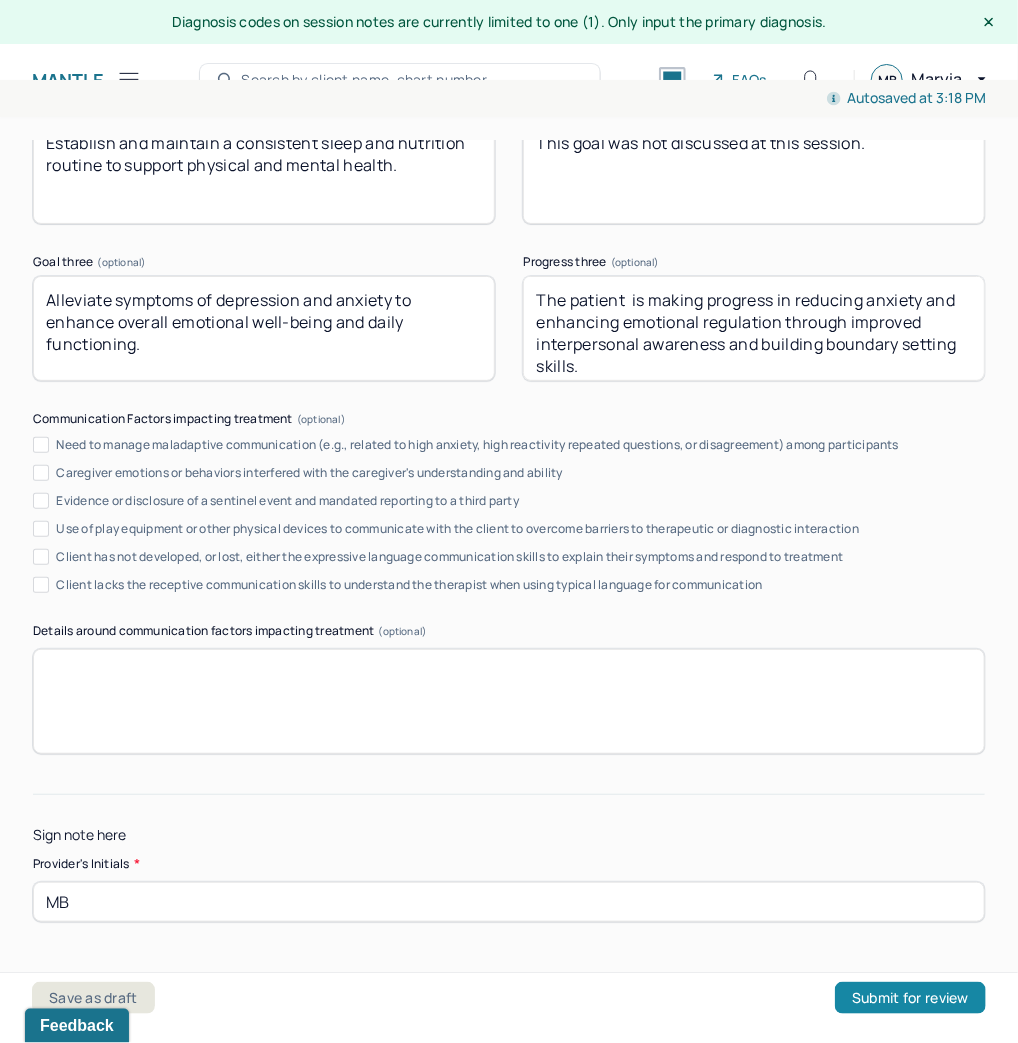 type on "MB" 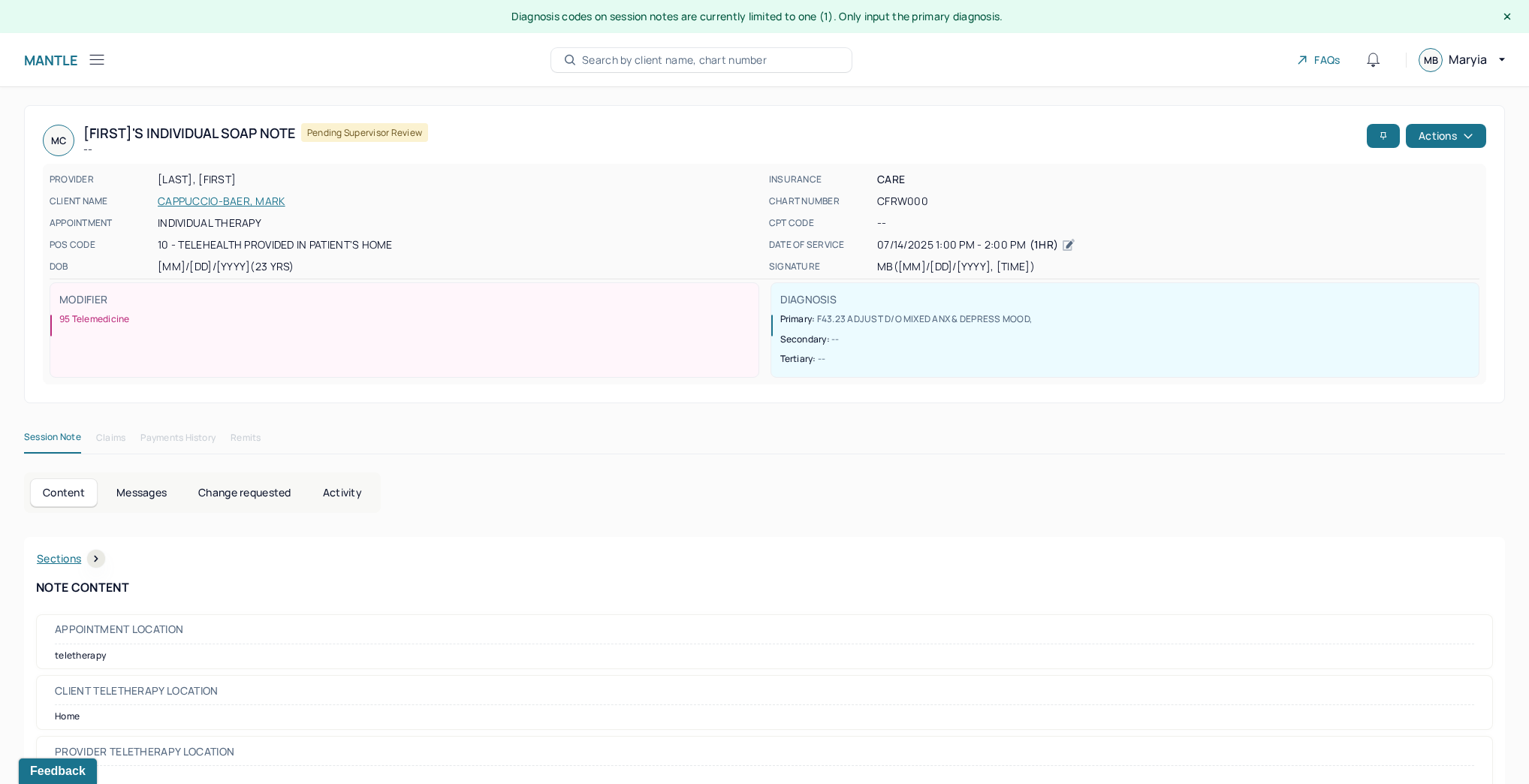 click 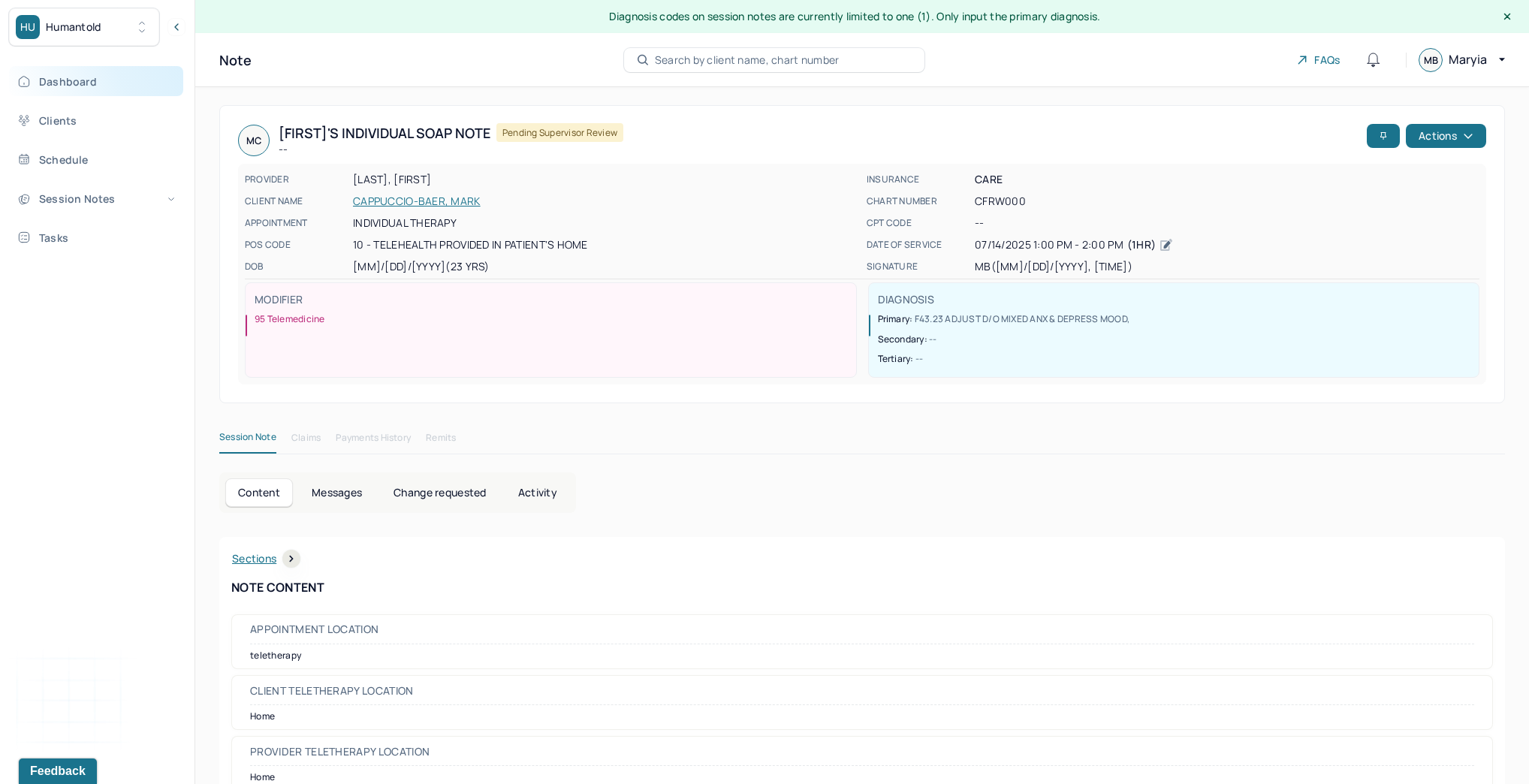 click on "Dashboard" at bounding box center [96, 81] 